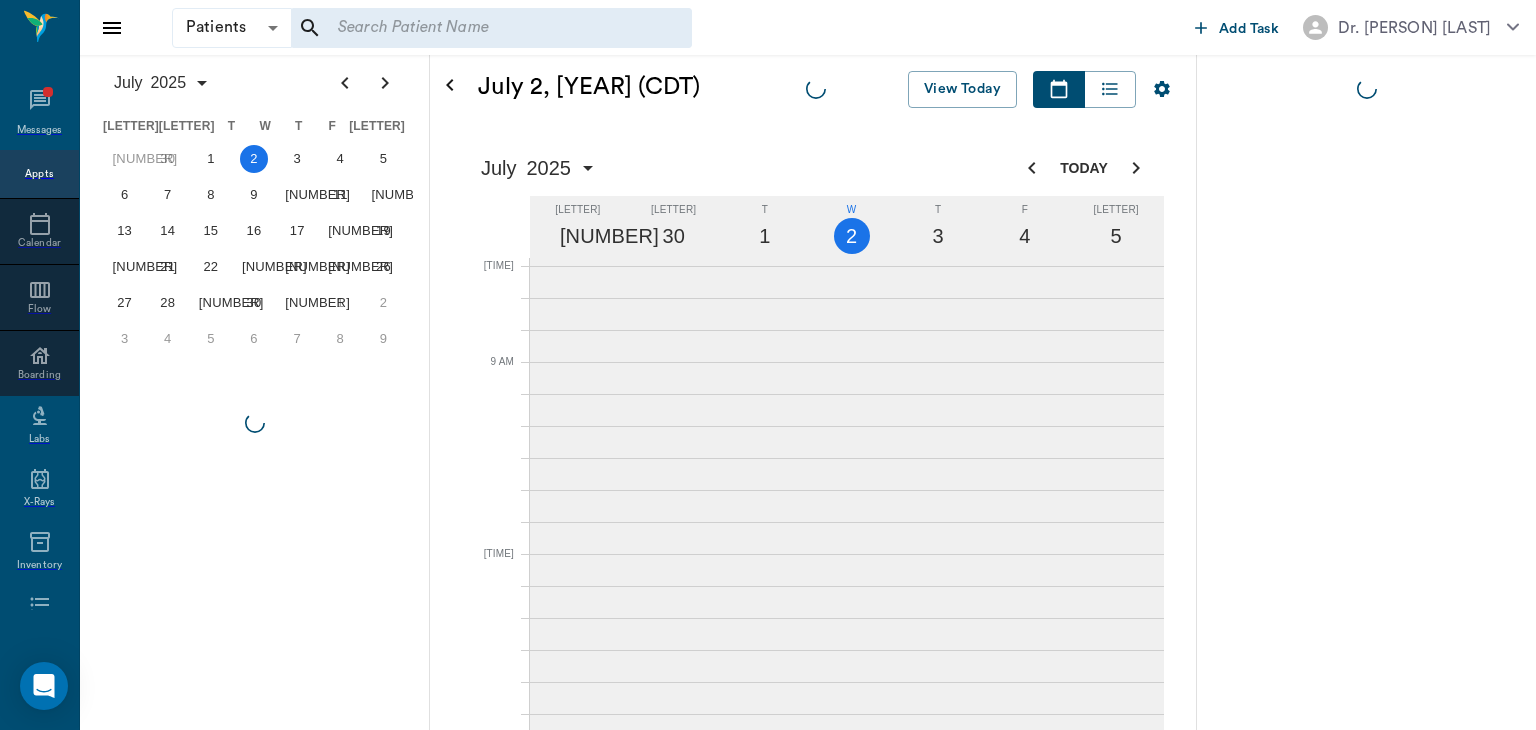 scroll, scrollTop: 0, scrollLeft: 0, axis: both 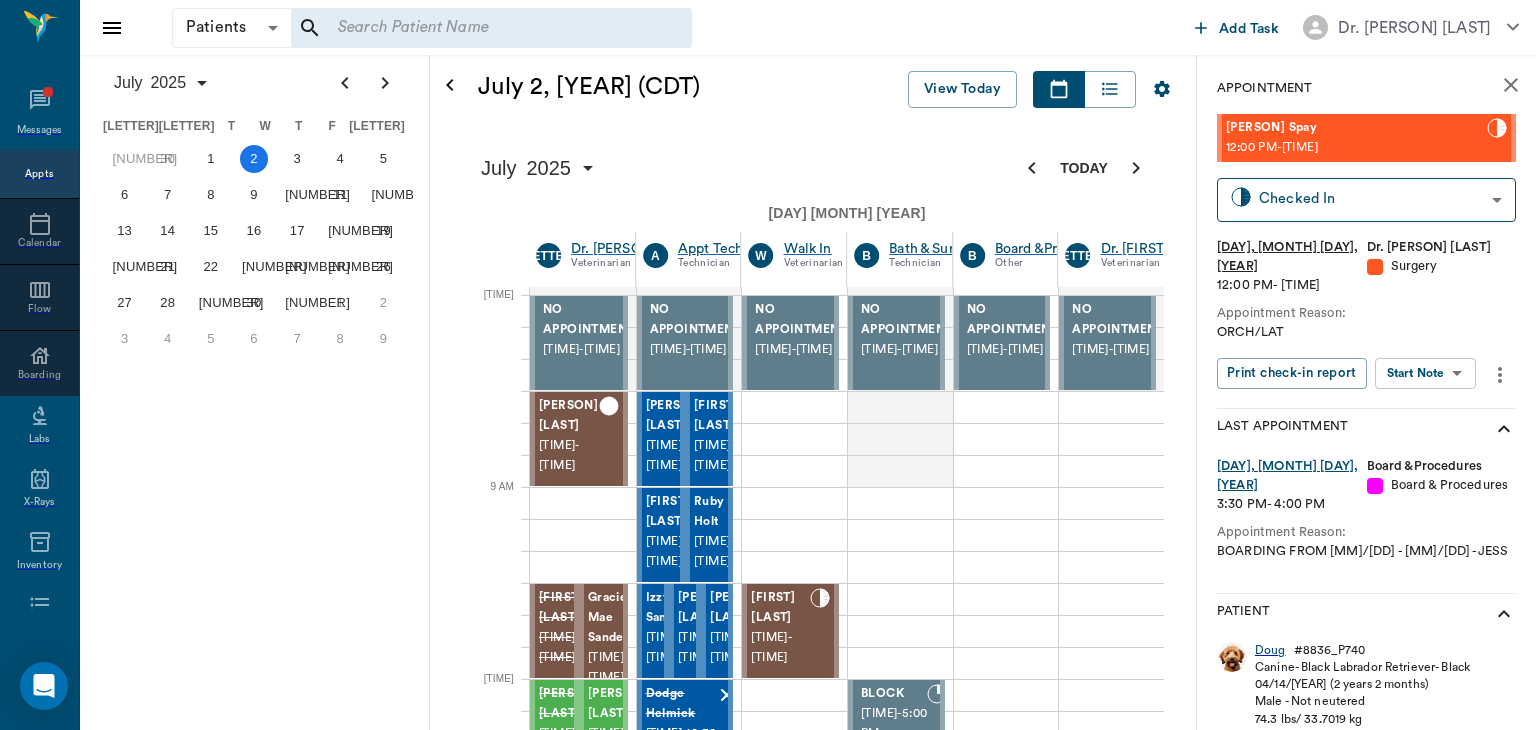 click on "Patients Patients ​ ​ Add Task [DOCTOR_NAME] Nectar Messages Appts Calendar Flow Boarding Labs X-Rays Inventory Tasks Forms Staff Reports Lookup Settings July 2025 S M T W T F S Jun 1 2 3 4 5 6 7 8 9 10 11 12 13 14 15 16 17 18 19 20 21 22 23 24 25 26 27 28 29 30 Jul 1 2 3 4 5 6 7 8 9 10 11 12 S M T W T F S 29 30 Jul 1 2 3 4 5 6 7 8 9 10 11 12 13 14 15 16 17 18 19 20 21 22 23 24 25 26 27 28 29 30 31 Aug 1 2 3 4 5 6 7 8 9 S M T W T F S 27 28 29 30 31 Aug 1 2 3 4 5 6 7 8 9 10 11 12 13 14 15 16 17 18 19 20 21 22 23 24 25 26 27 28 29 30 31 Sep 1 2 3 4 5 6 July 2, 2025 ([CITY]) View Today July 2025 Today 2 Wed Jul 2025 D [DOCTOR_NAME] Veterinarian A Appt Tech Technician W Walk In Veterinarian B Bath & Surgery Technician B Board &Procedures Other D [DOCTOR_NAME] Veterinarian 8 AM 9 AM 10 AM 11 AM 12 PM 1 PM 2 PM 3 PM 4 PM 5 PM 6 PM 7 PM 8 PM 12:54 PM NO APPOINTMENT! 8:00 AM - 8:30 AM [FIRST] [LAST] 8:30 AM - 9:00 AM [FIRST] [LAST] 9:30 AM - 10:00 AM [FIRST] [LAST] 9:30 AM - 10:00 AM" at bounding box center (768, 1319) 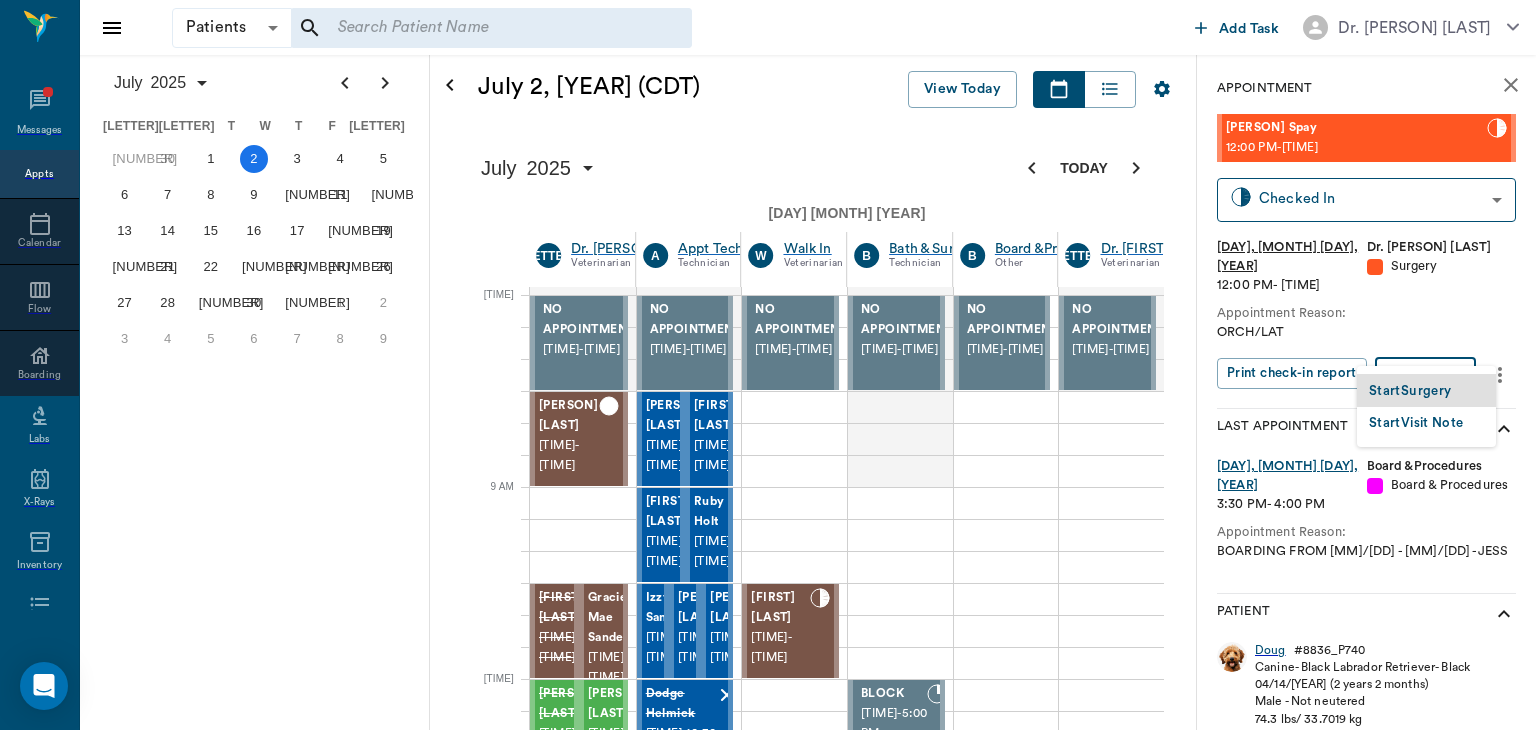 click on "Start  Surgery" at bounding box center [1410, 391] 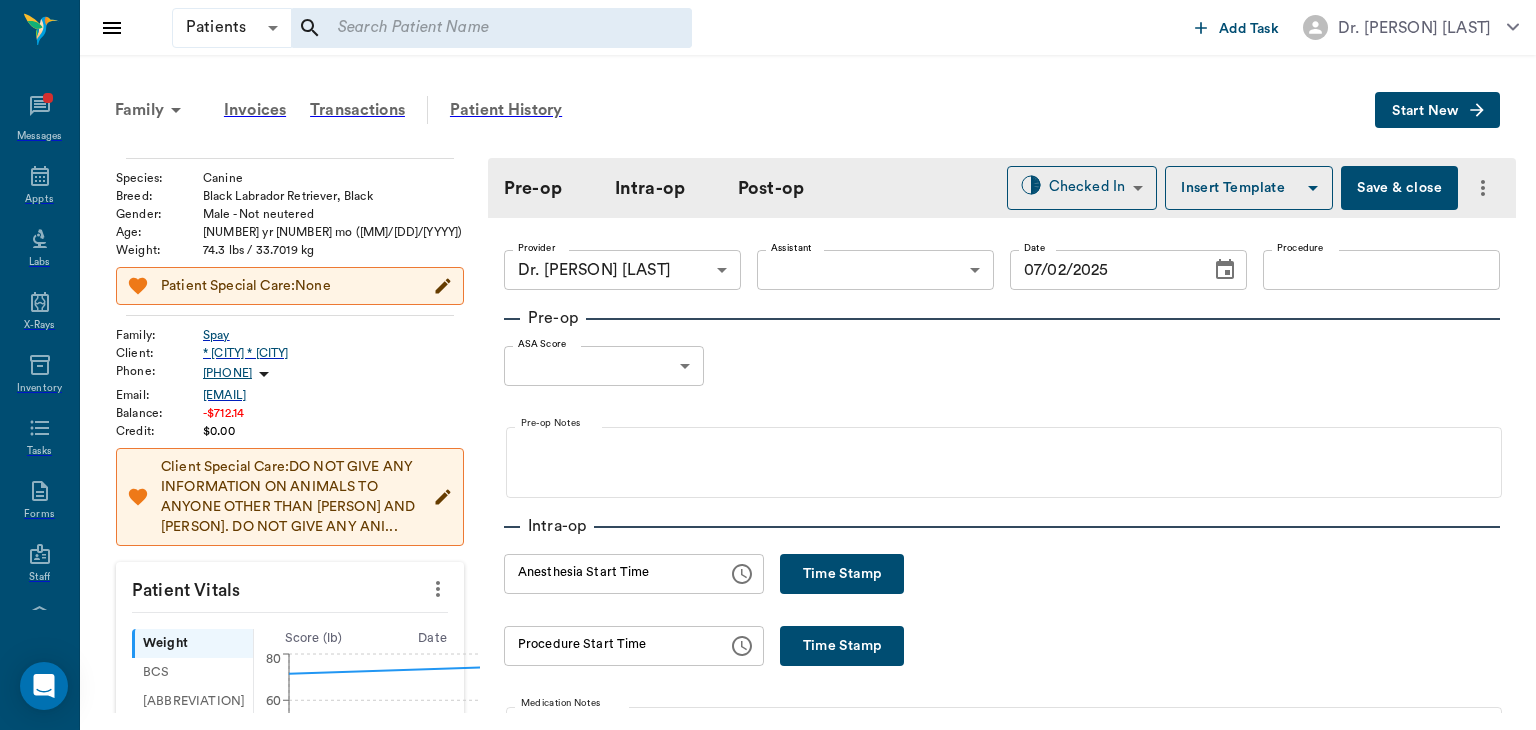 scroll, scrollTop: 164, scrollLeft: 0, axis: vertical 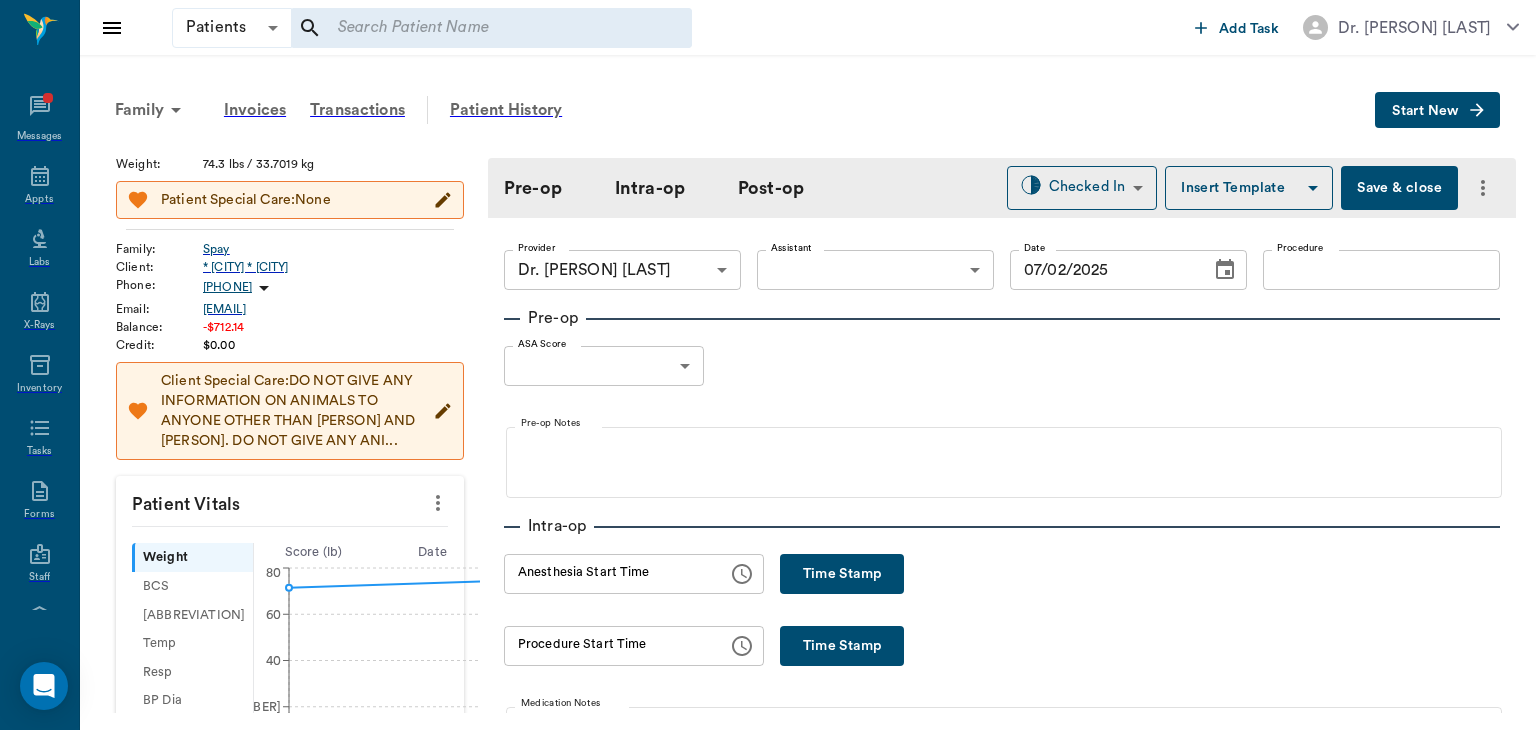 click on "•••• •••••" at bounding box center [842, 574] 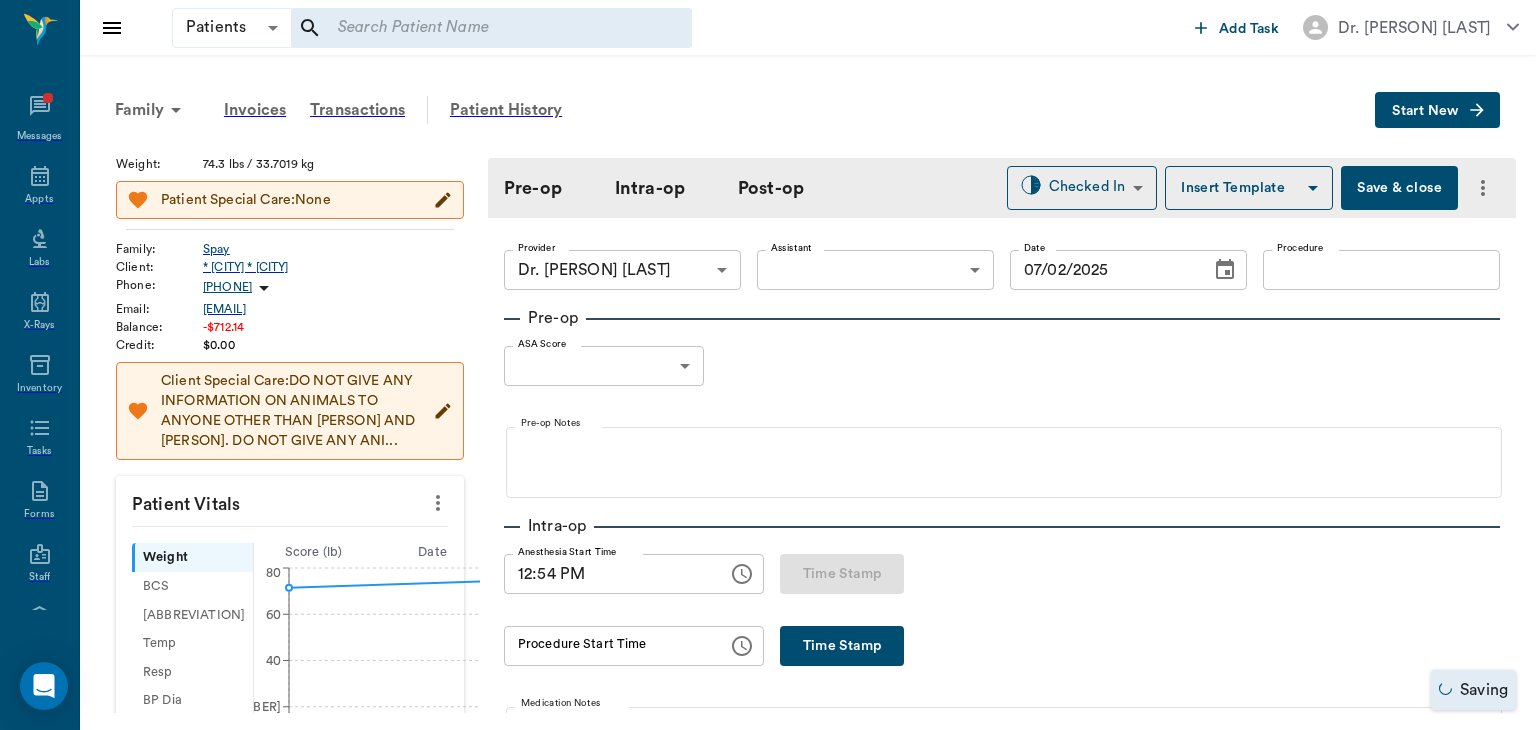 click on "[TIME]" at bounding box center (609, 574) 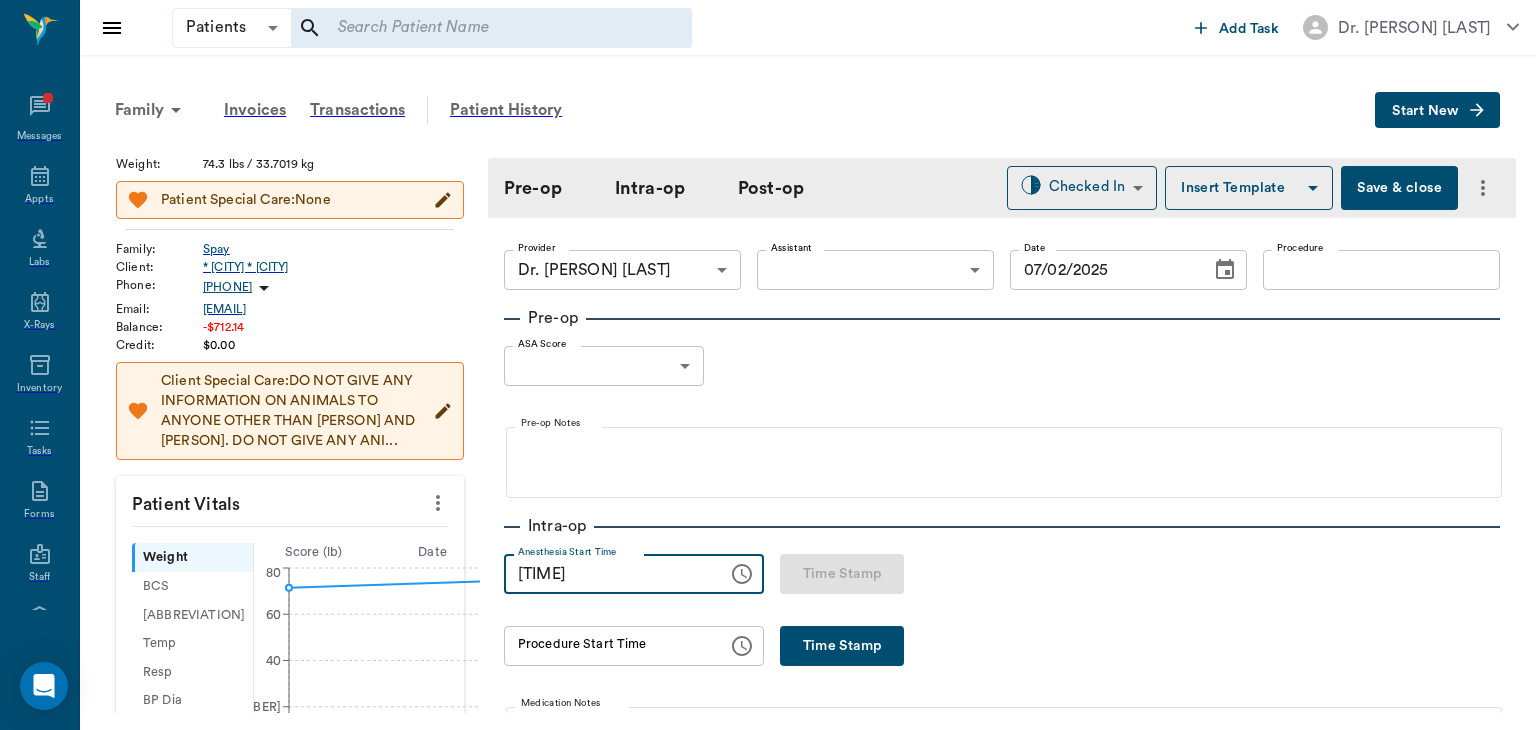 type on "••••• ••" 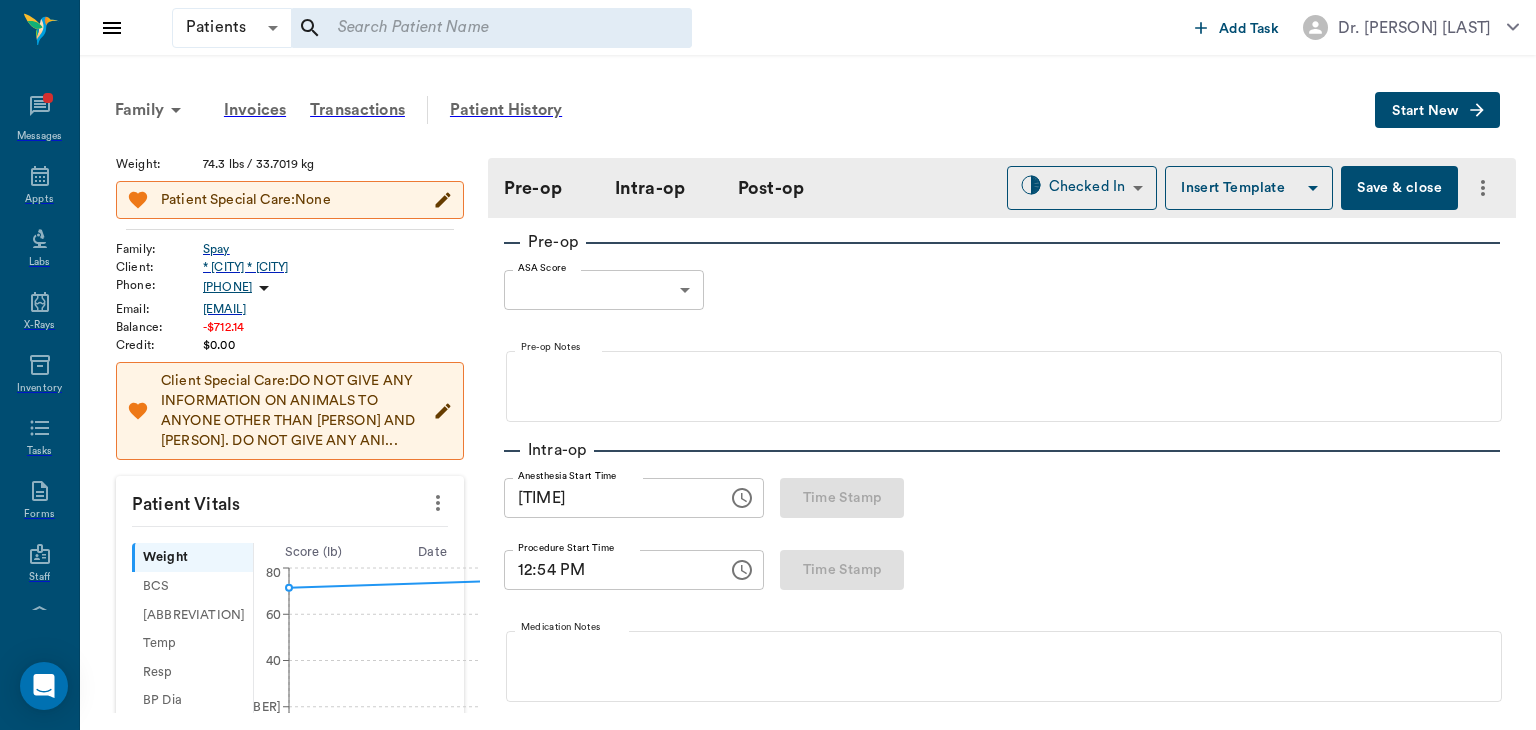 scroll, scrollTop: 0, scrollLeft: 0, axis: both 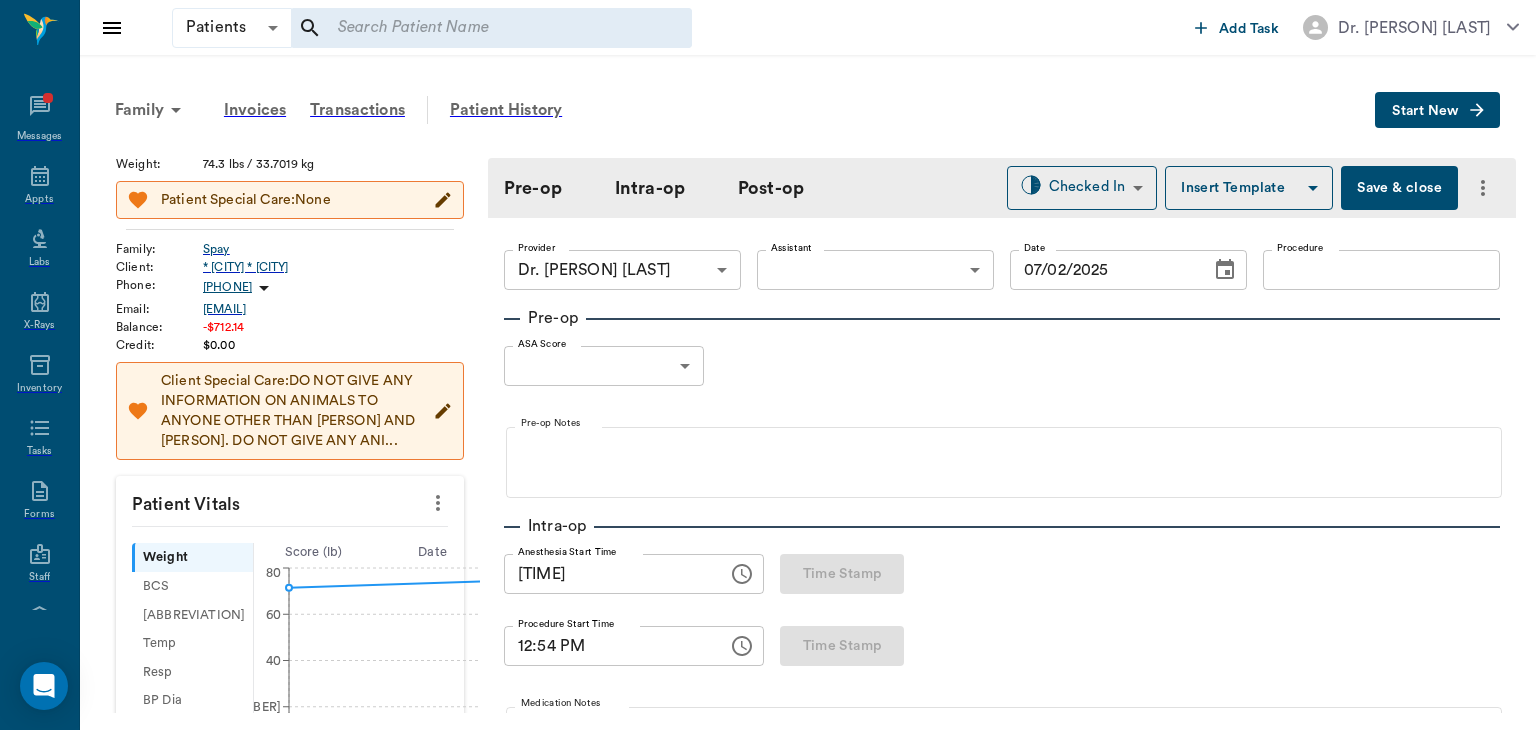 click on "Patients Patients ​ ​ Add Task Dr. Bert Ellsworth Nectar Messages Appts Labs X-Rays Inventory Tasks Forms Staff Reports Lookup Settings Family Invoices Transactions Patient History Start New Doug Spay #8836_P740    -    ACTIVE   Species : Canine Breed : Black Labrador Retriever, Black Gender : Male - Not neutered Age : 2 yr 2 mo (04/14/2023) Weight : 74.3 lbs / 33.7019 kg Patient Special Care:  None Family : Spay Client : *Area Spay* *Atlanta* Phone : (111) 111-1111 Email : MICHELE@2mtexas.com Balance : -$712.14 Credit : $0.00 Client Special Care:  DO NOT GIVE ANY INFORMATION ON ANIMALS TO ANYONE OTHER THAN MICHELE AND CARISSA. DO NOT GIVE ANY ANI... Patient Vitals Weight BCS HR Temp Resp BP Dia Pain Perio Score ( lb ) Date 04/16/25 8AM 0 20 40 60 80 Ongoing diagnosis Current Rx tramadol tablets 50mg 06/18/26 carprofen tablets 100mg 06/10/26 cephalexin capsules 500mg 06/10/26 Reminders Pro-heart Hw Prev 6 Month 71-100lbs 10/14/25 Heartworm Antigen Test 04/13/26 Upcoming appointments Schedule Appointment" at bounding box center [768, 364] 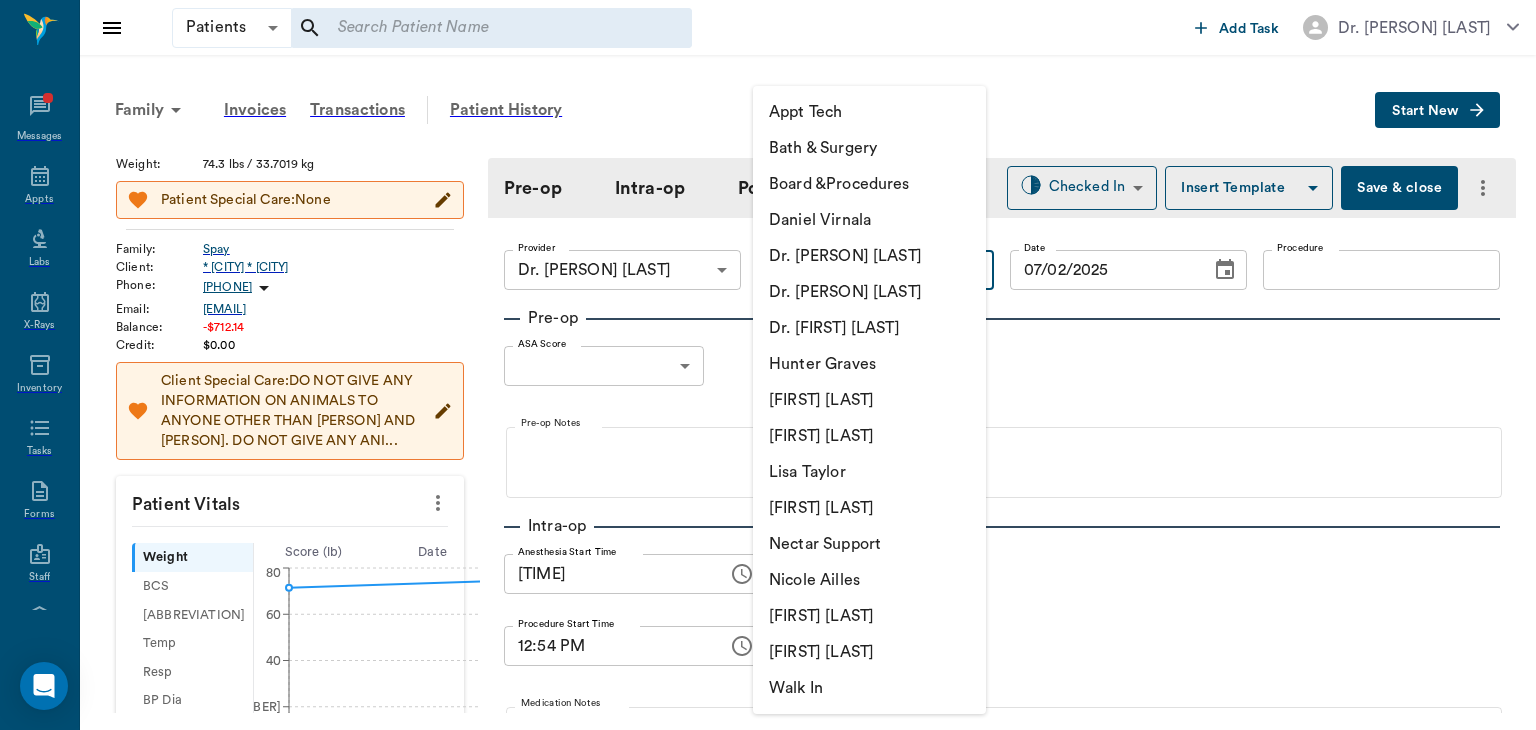 click on "[FIRST] [LAST]" at bounding box center (869, 436) 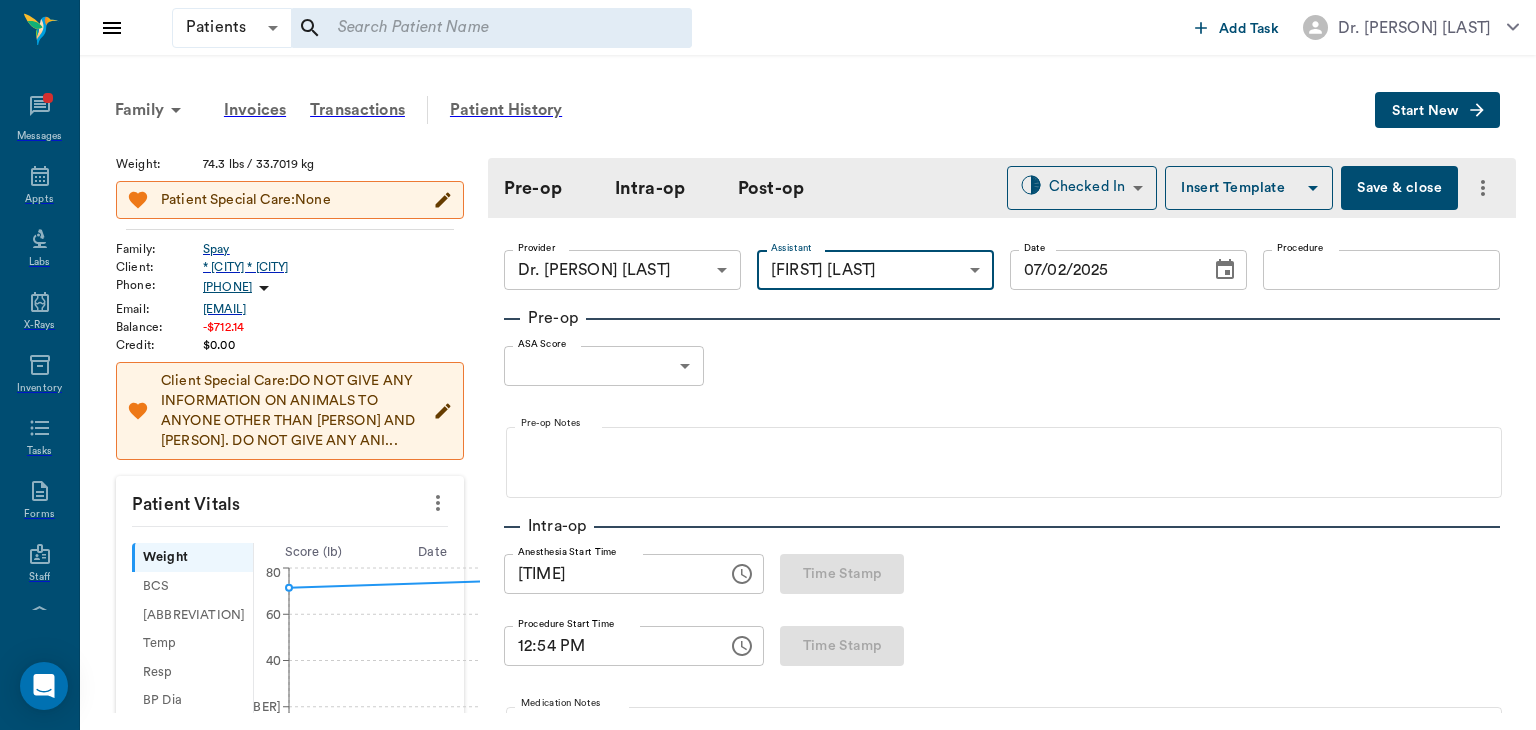 click on "•••••••••" at bounding box center [1381, 270] 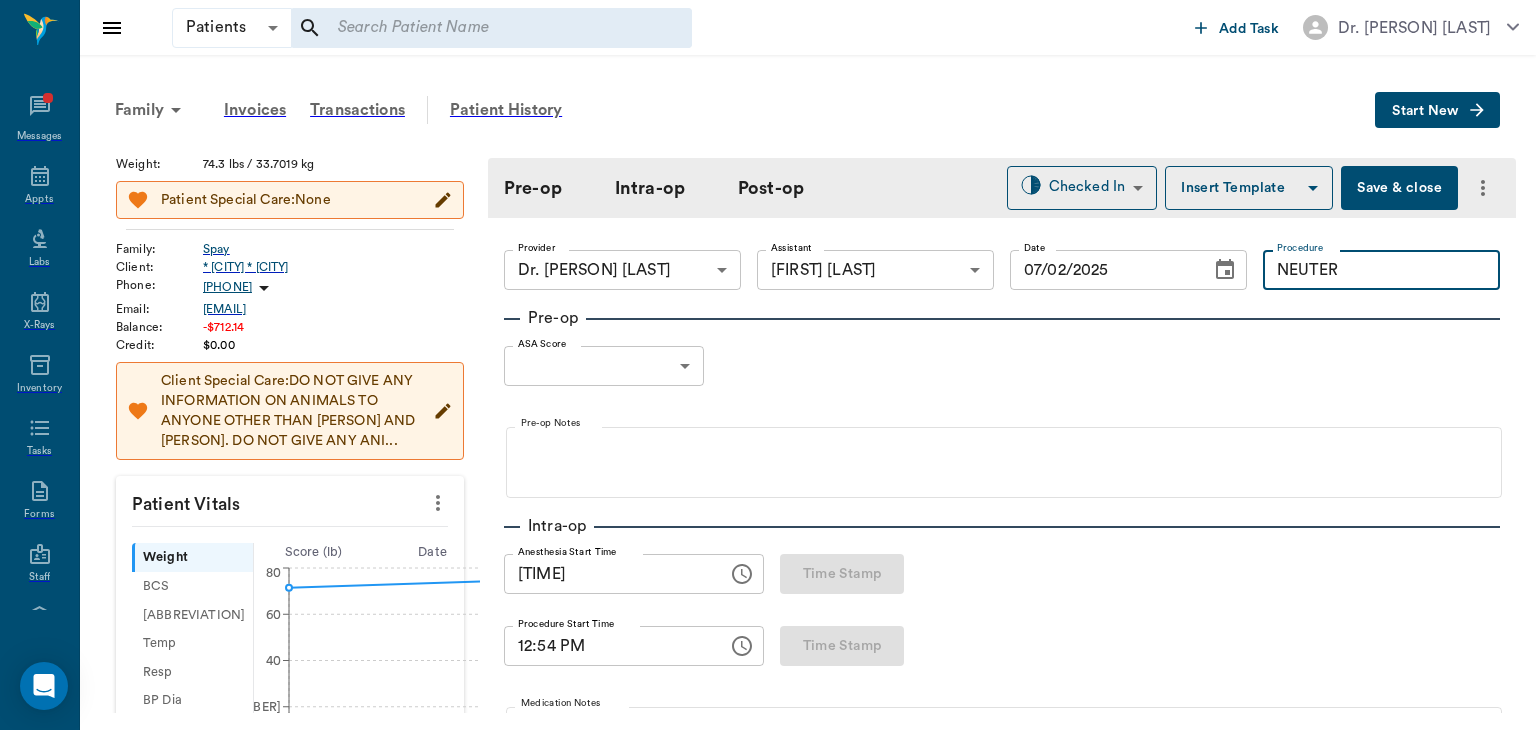type on "NEUTER" 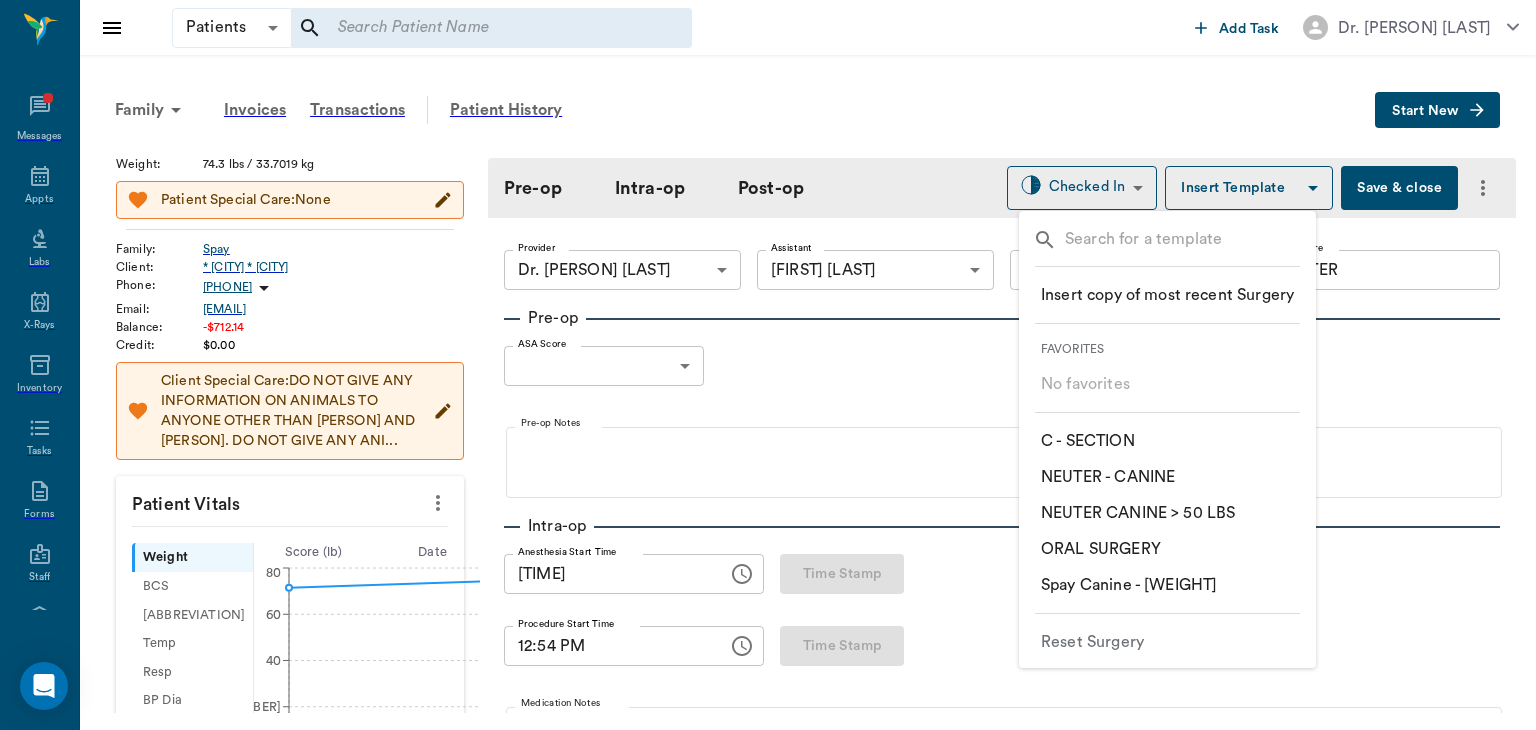 click on "​ NEUTER CANINE > 50 LBS" at bounding box center (1138, 513) 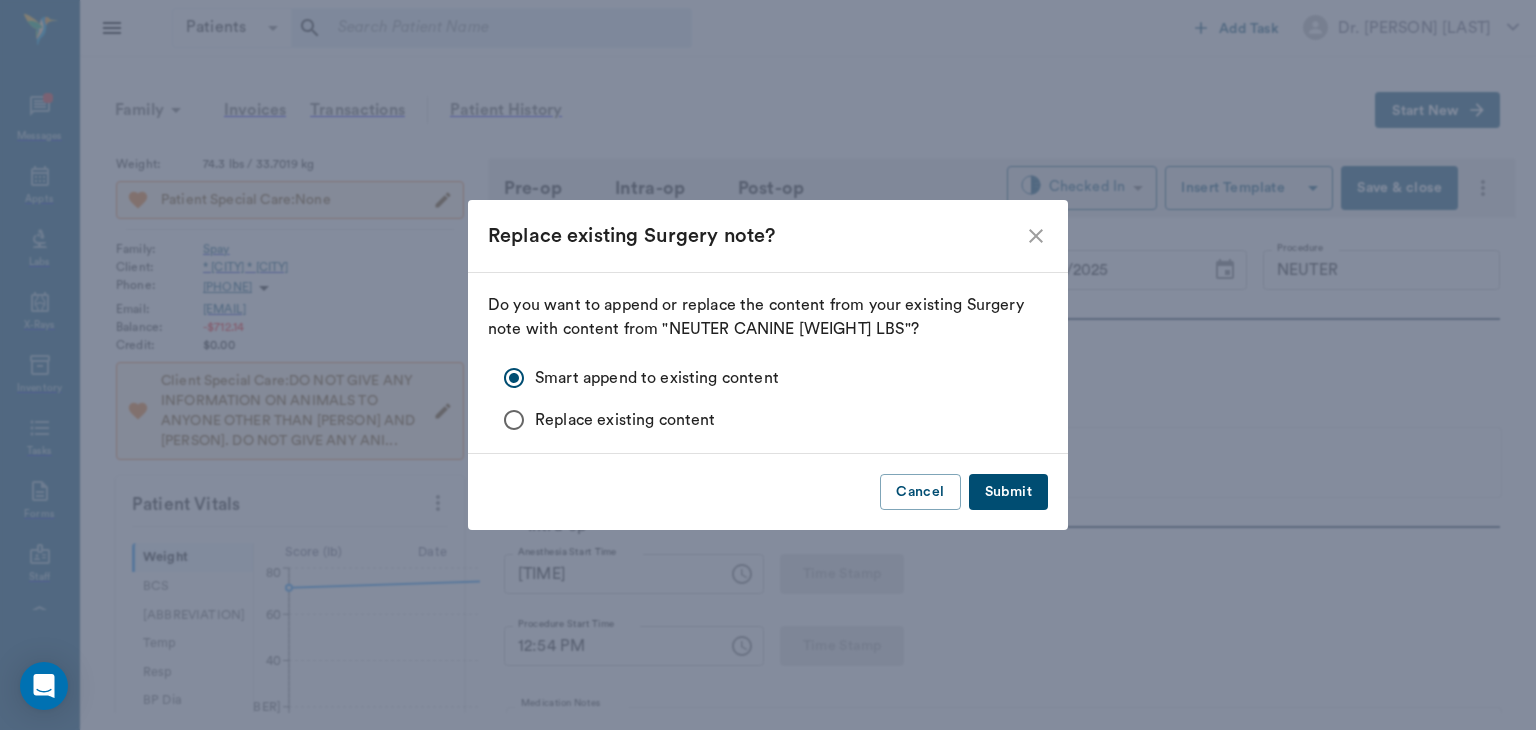 click on "Submit" at bounding box center (1008, 492) 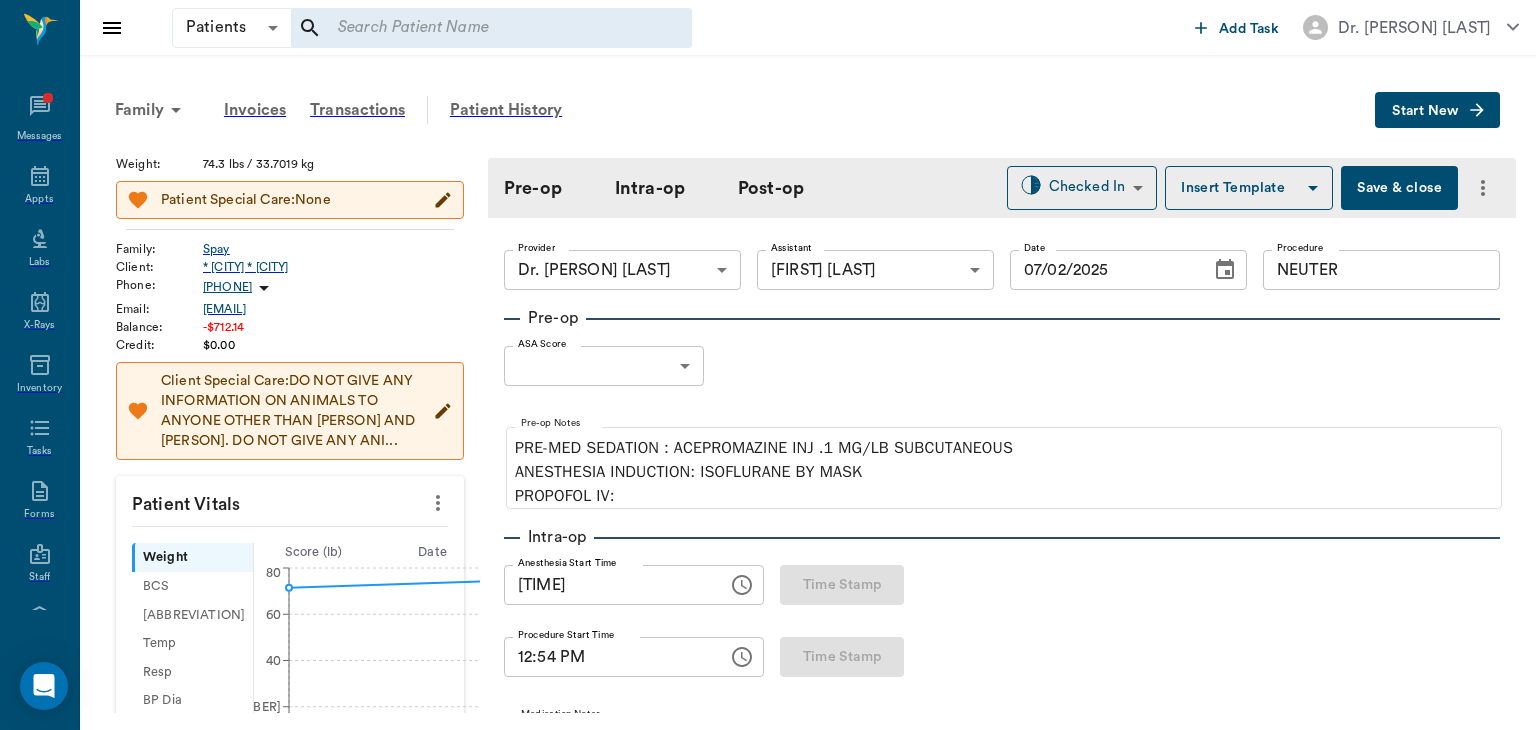 click on "Patients Patients ​ ​ Add Task Dr. Bert Ellsworth Nectar Messages Appts Labs X-Rays Inventory Tasks Forms Staff Reports Lookup Settings Family Invoices Transactions Patient History Start New Doug Spay #8836_P740    -    ACTIVE   Species : Canine Breed : Black Labrador Retriever, Black Gender : Male - Not neutered Age : 2 yr 2 mo (04/14/2023) Weight : 74.3 lbs / 33.7019 kg Patient Special Care:  None Family : Spay Client : *Area Spay* *Atlanta* Phone : (111) 111-1111 Email : MICHELE@2mtexas.com Balance : -$712.14 Credit : $0.00 Client Special Care:  DO NOT GIVE ANY INFORMATION ON ANIMALS TO ANYONE OTHER THAN MICHELE AND CARISSA. DO NOT GIVE ANY ANI... Patient Vitals Weight BCS HR Temp Resp BP Dia Pain Perio Score ( lb ) Date 04/16/25 8AM 0 20 40 60 80 Ongoing diagnosis Current Rx tramadol tablets 50mg 06/18/26 carprofen tablets 100mg 06/10/26 cephalexin capsules 500mg 06/10/26 Reminders Pro-heart Hw Prev 6 Month 71-100lbs 10/14/25 Heartworm Antigen Test 04/13/26 Upcoming appointments Schedule Appointment" at bounding box center [768, 364] 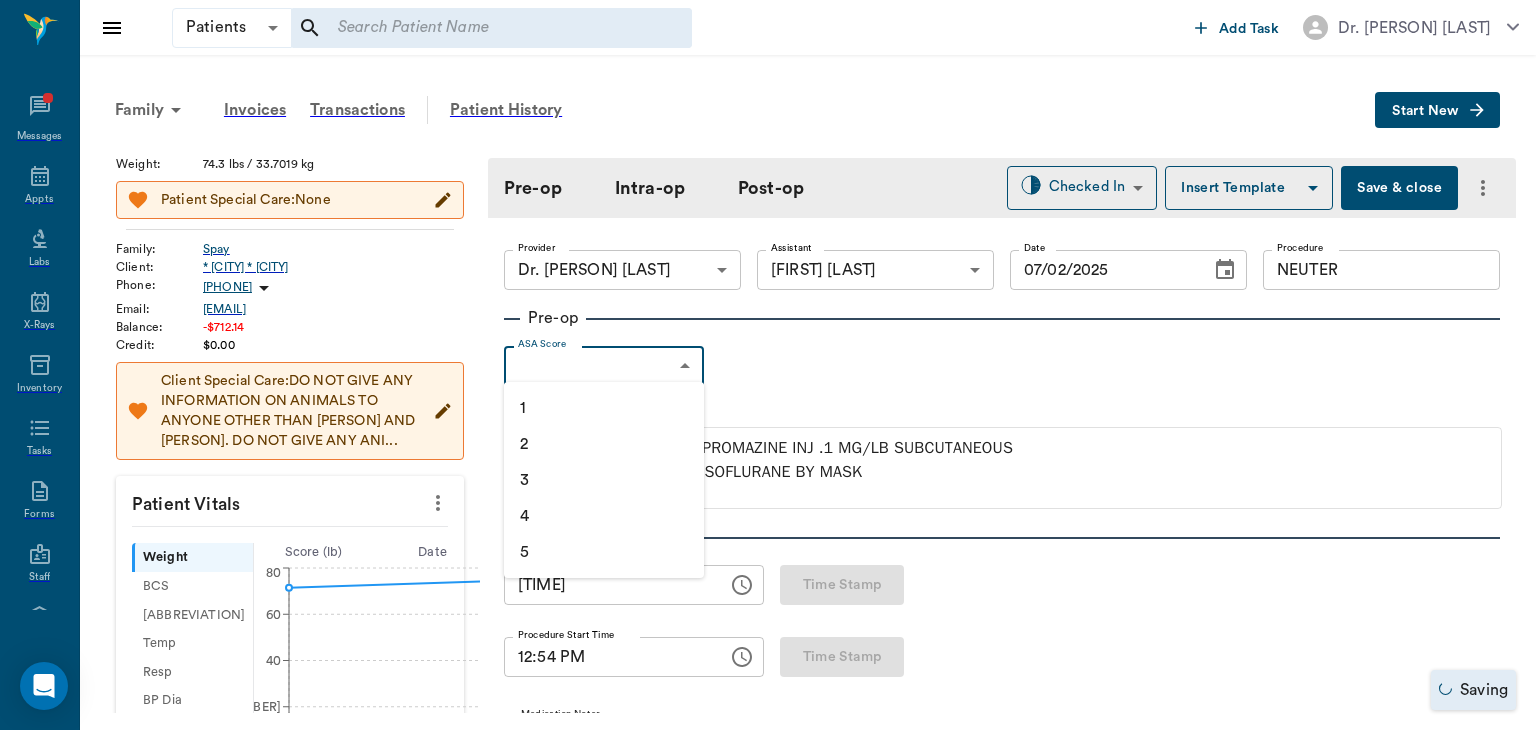 click on "1" at bounding box center [604, 408] 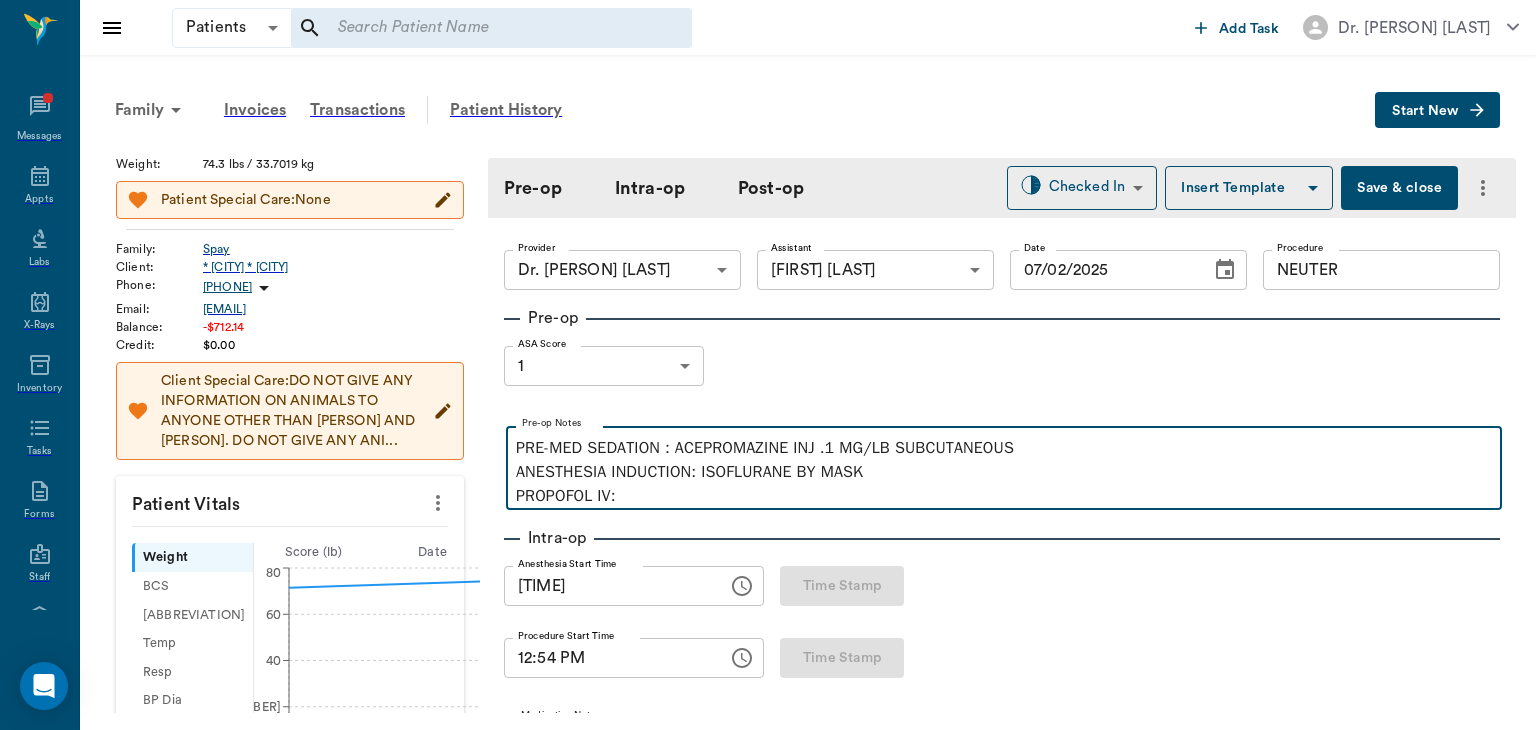 click on "••••••• •••••••• • •••••••••••• ••• •• ••••• •••••••••••• •••••••••• •••••••••• •••••••••• •• •••• •••••••• •••" at bounding box center (1004, 472) 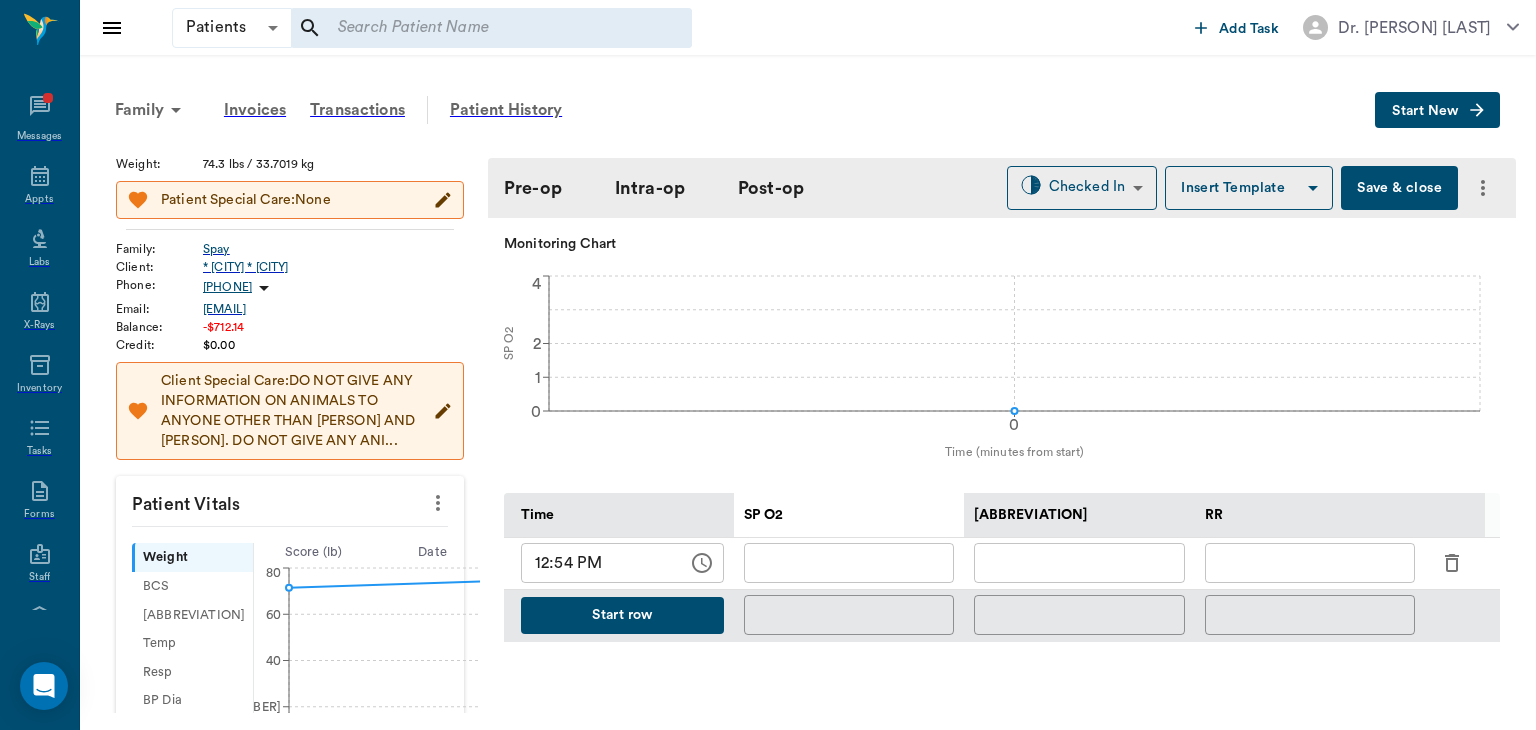 scroll, scrollTop: 700, scrollLeft: 0, axis: vertical 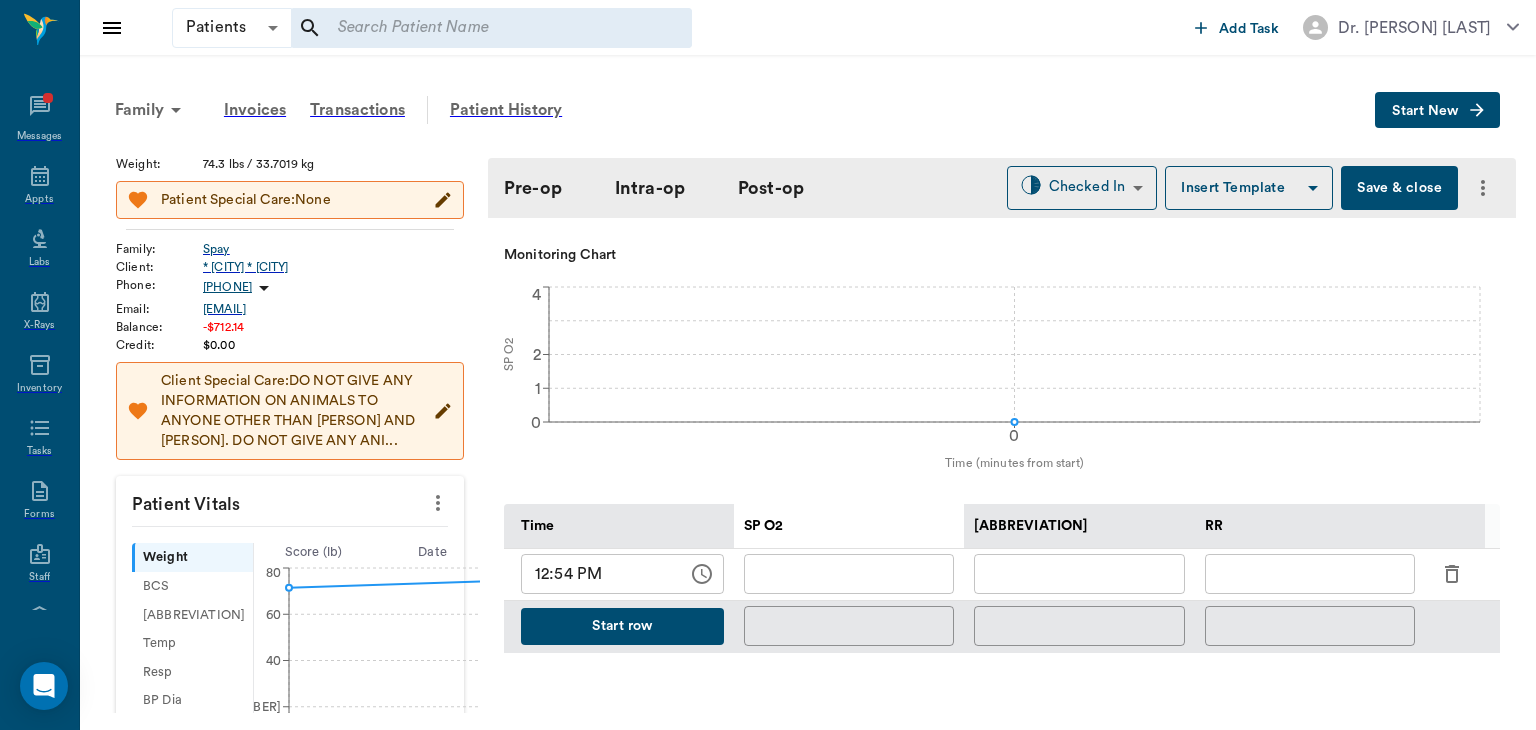 click at bounding box center (1452, 574) 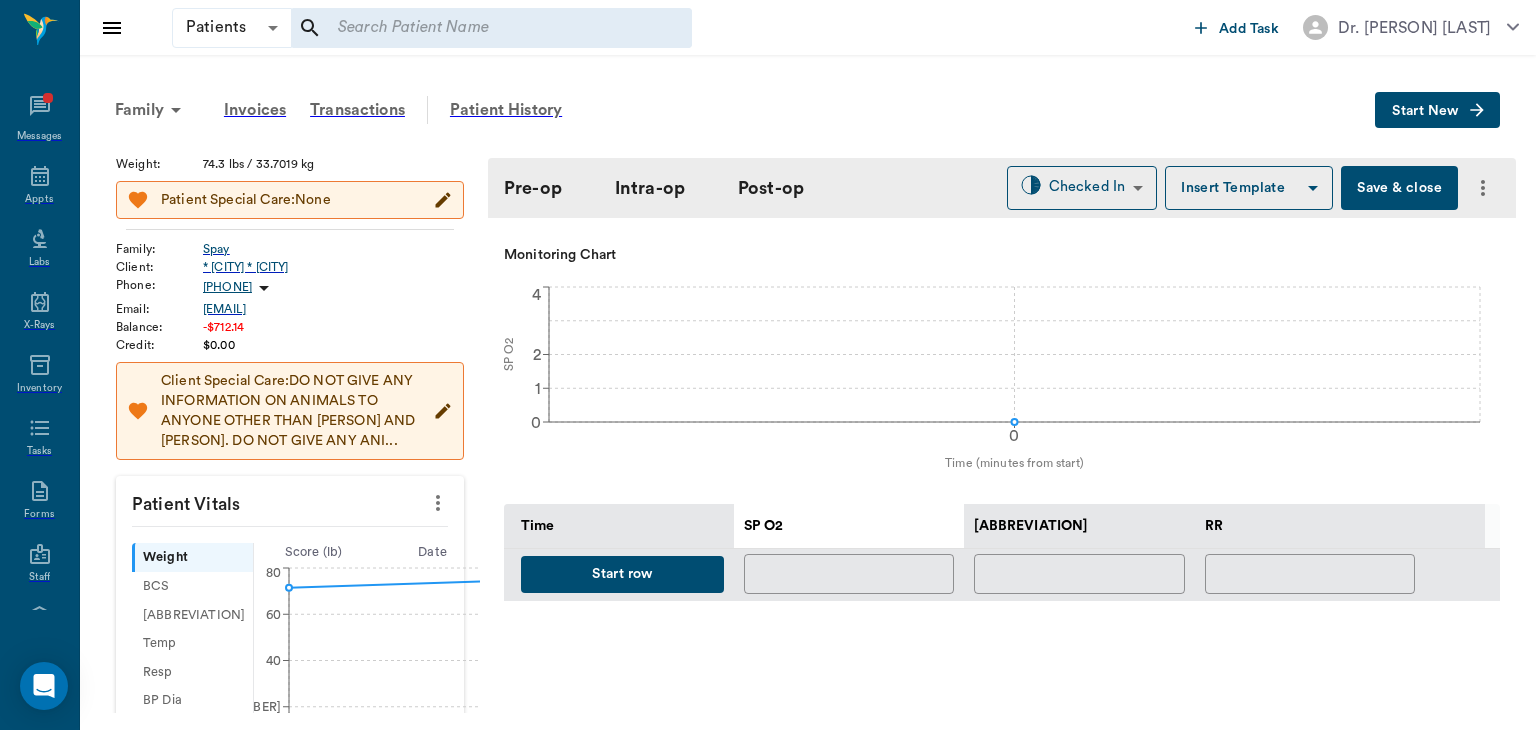 click on "Start row" at bounding box center (622, 574) 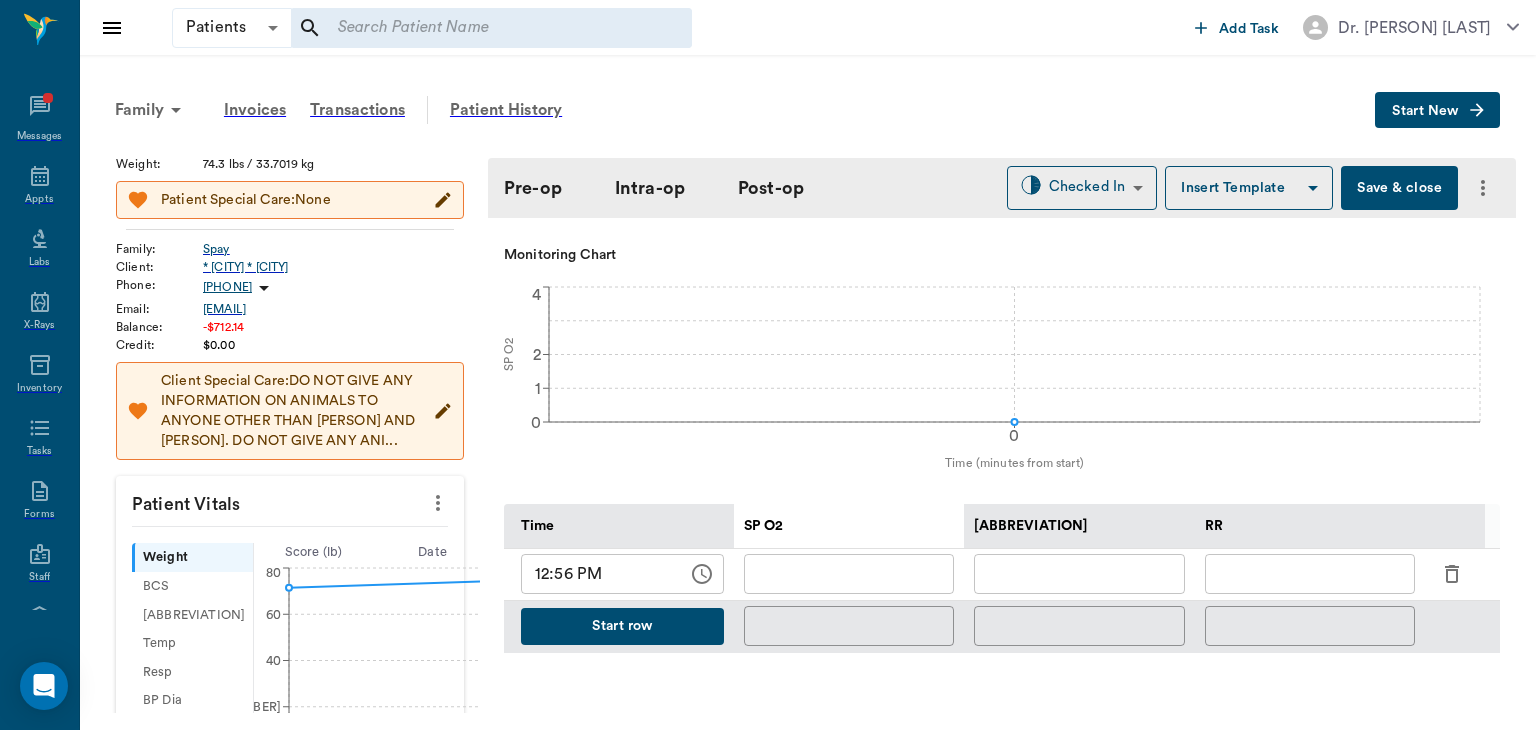 click at bounding box center [1310, 574] 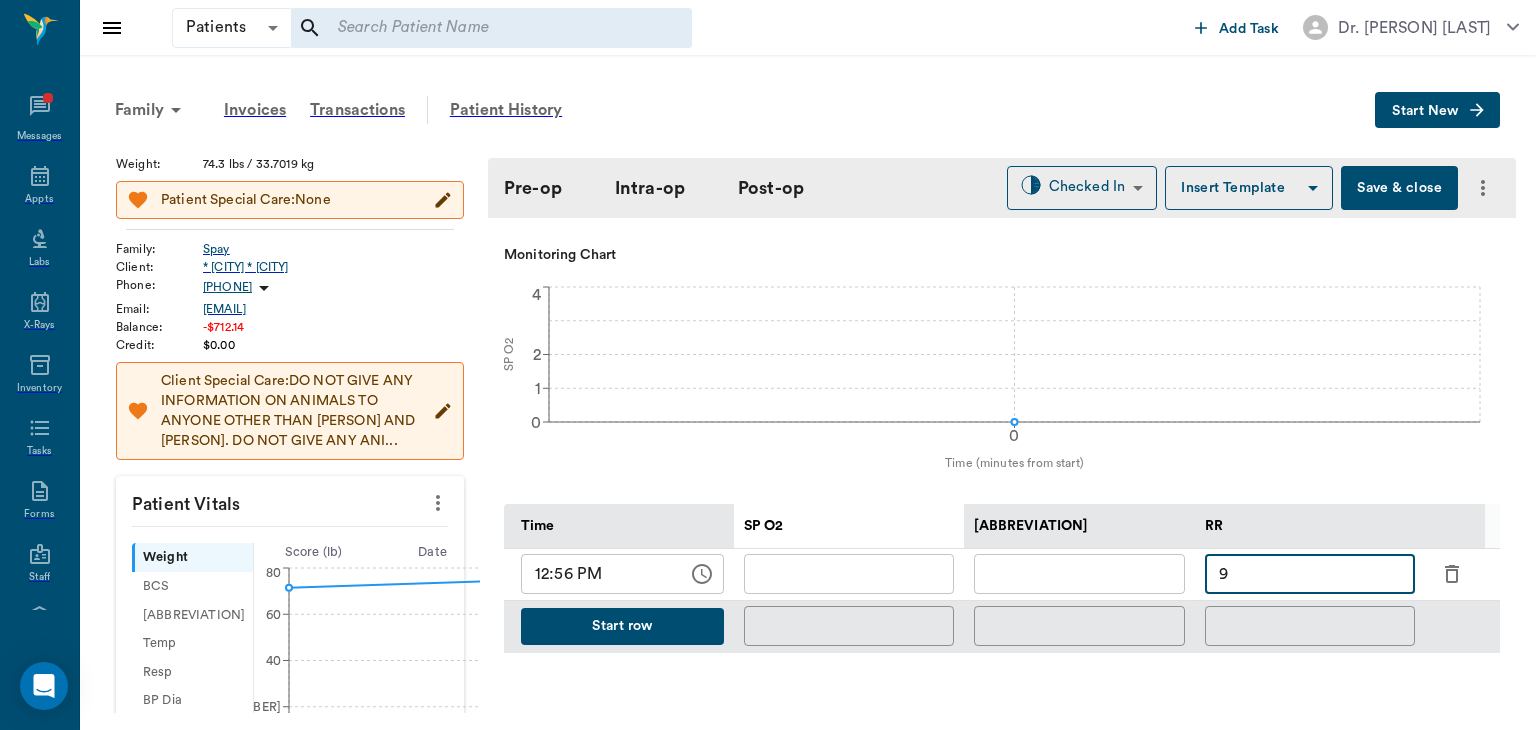 type on "9" 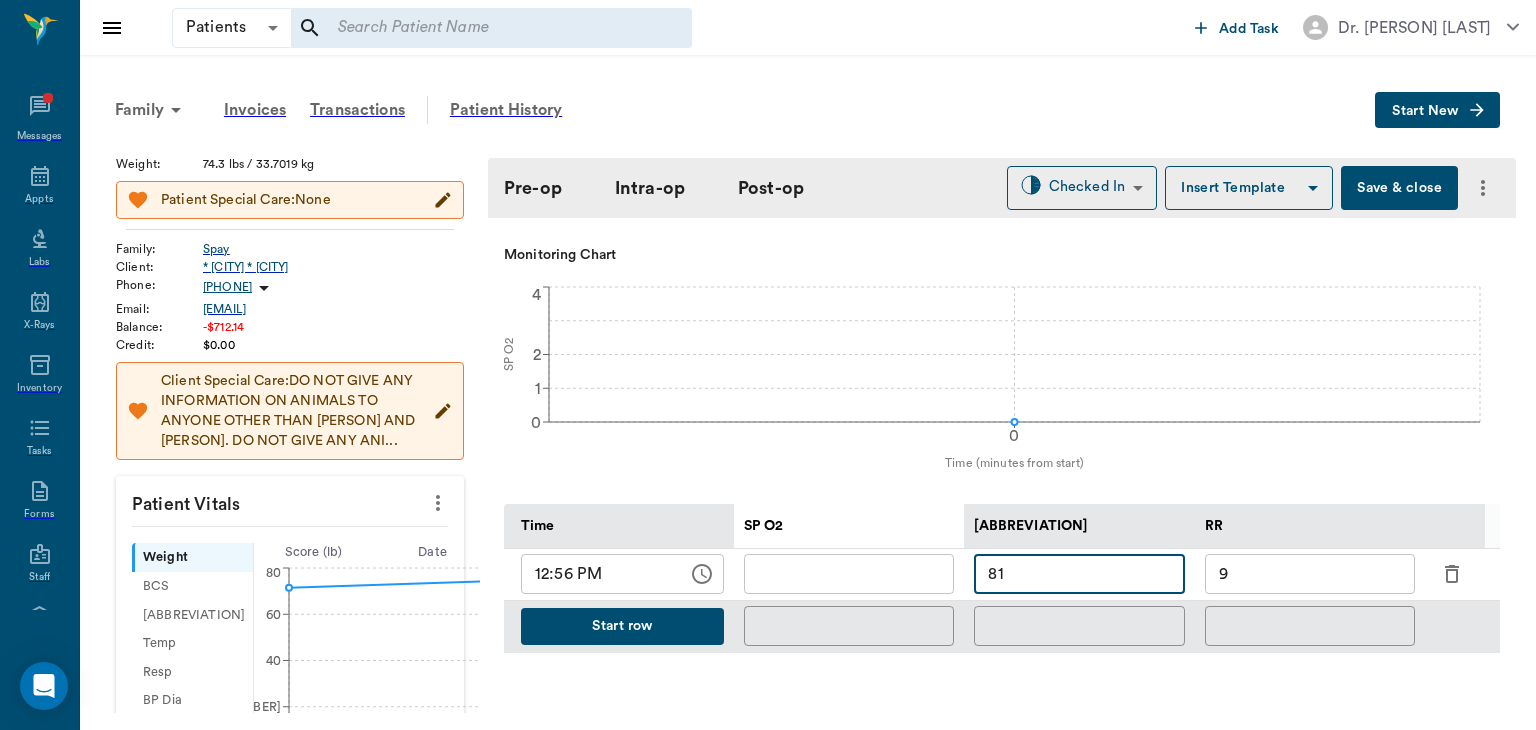 type on "••" 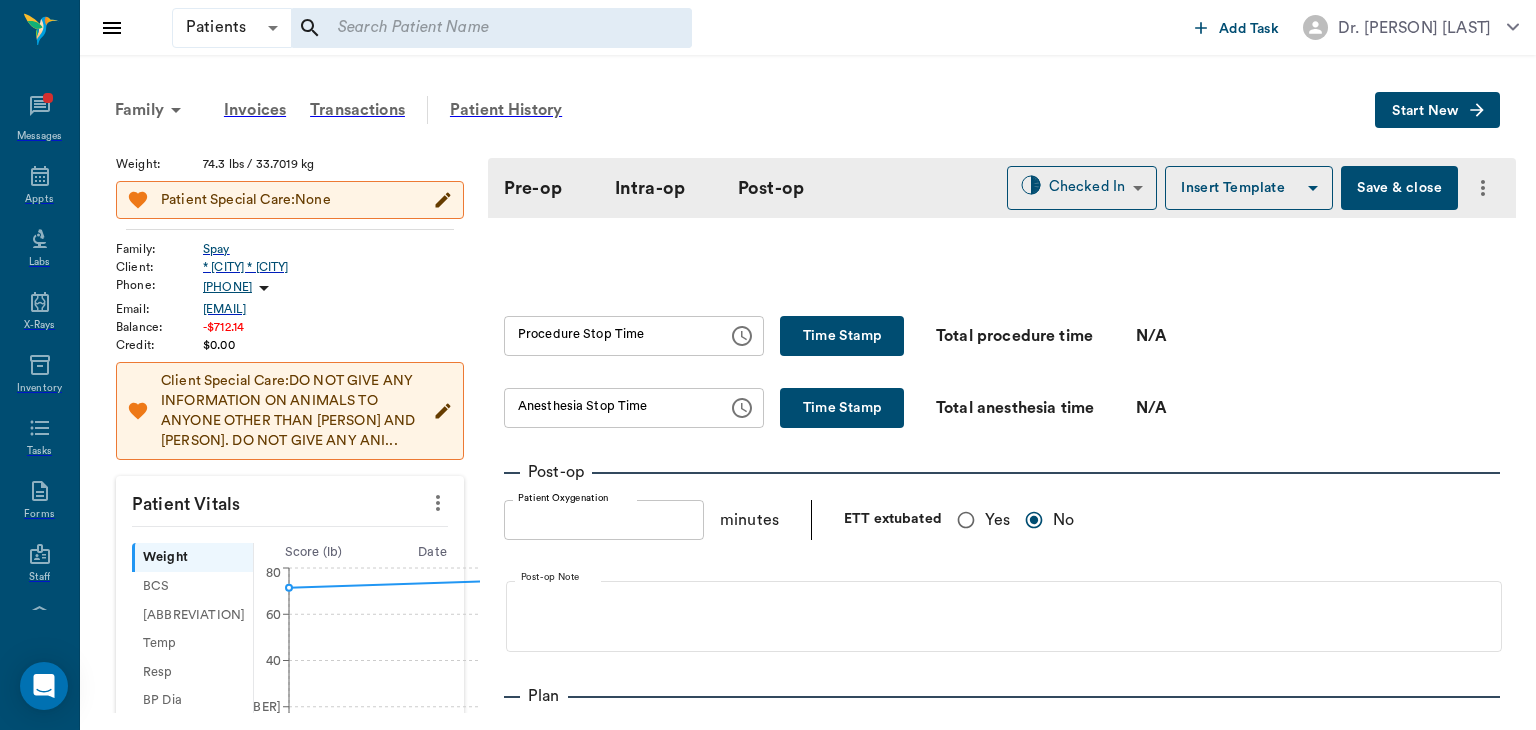type on "97" 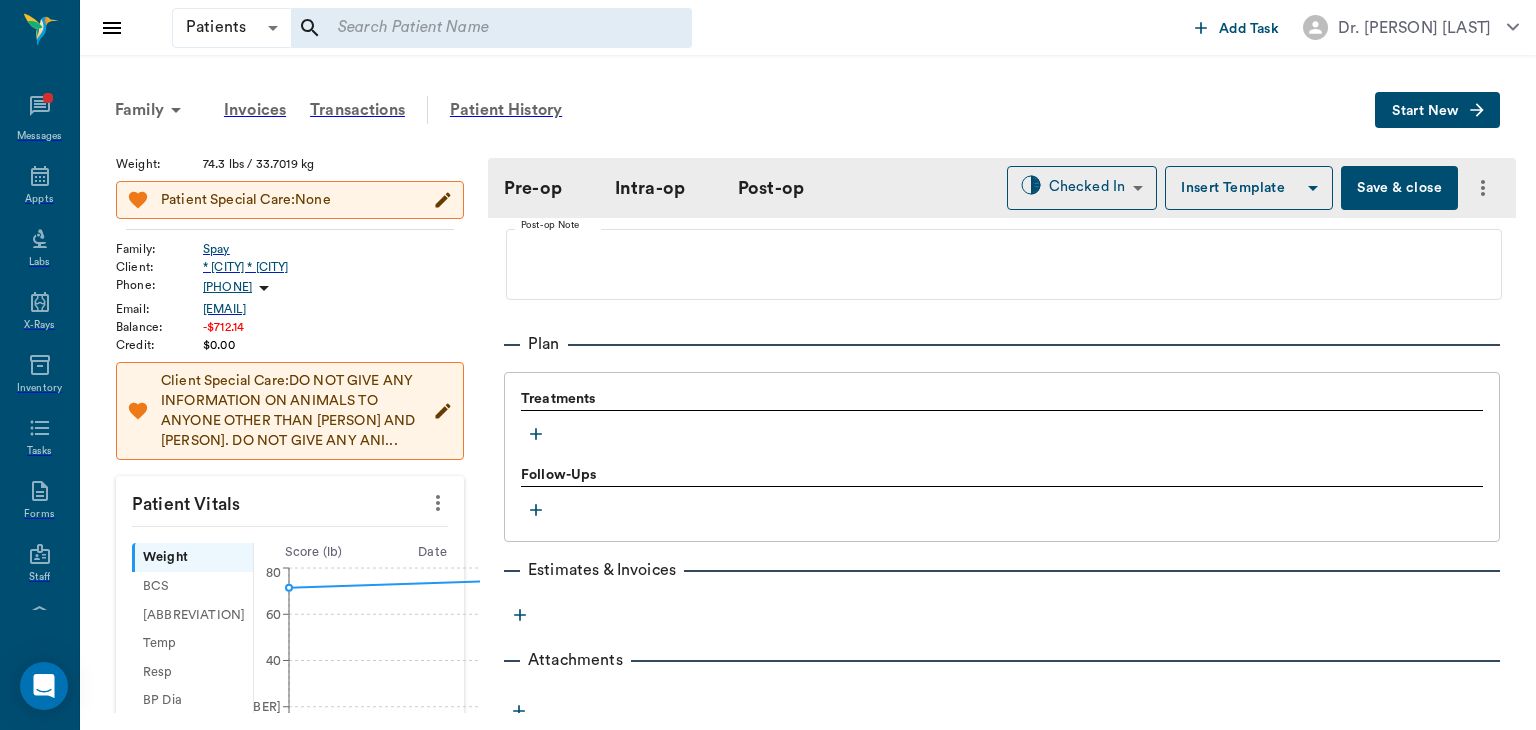 scroll, scrollTop: 1538, scrollLeft: 0, axis: vertical 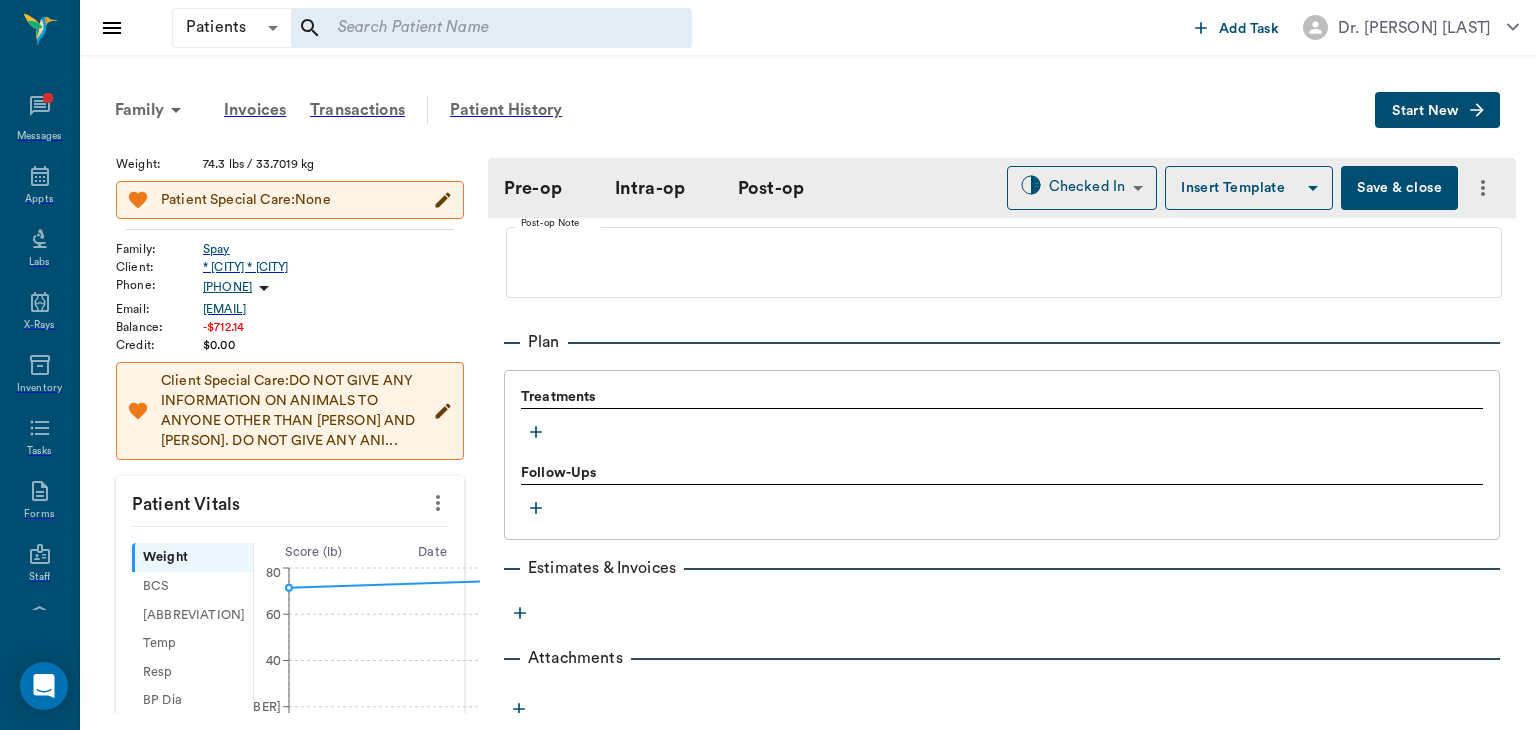 click at bounding box center [536, 432] 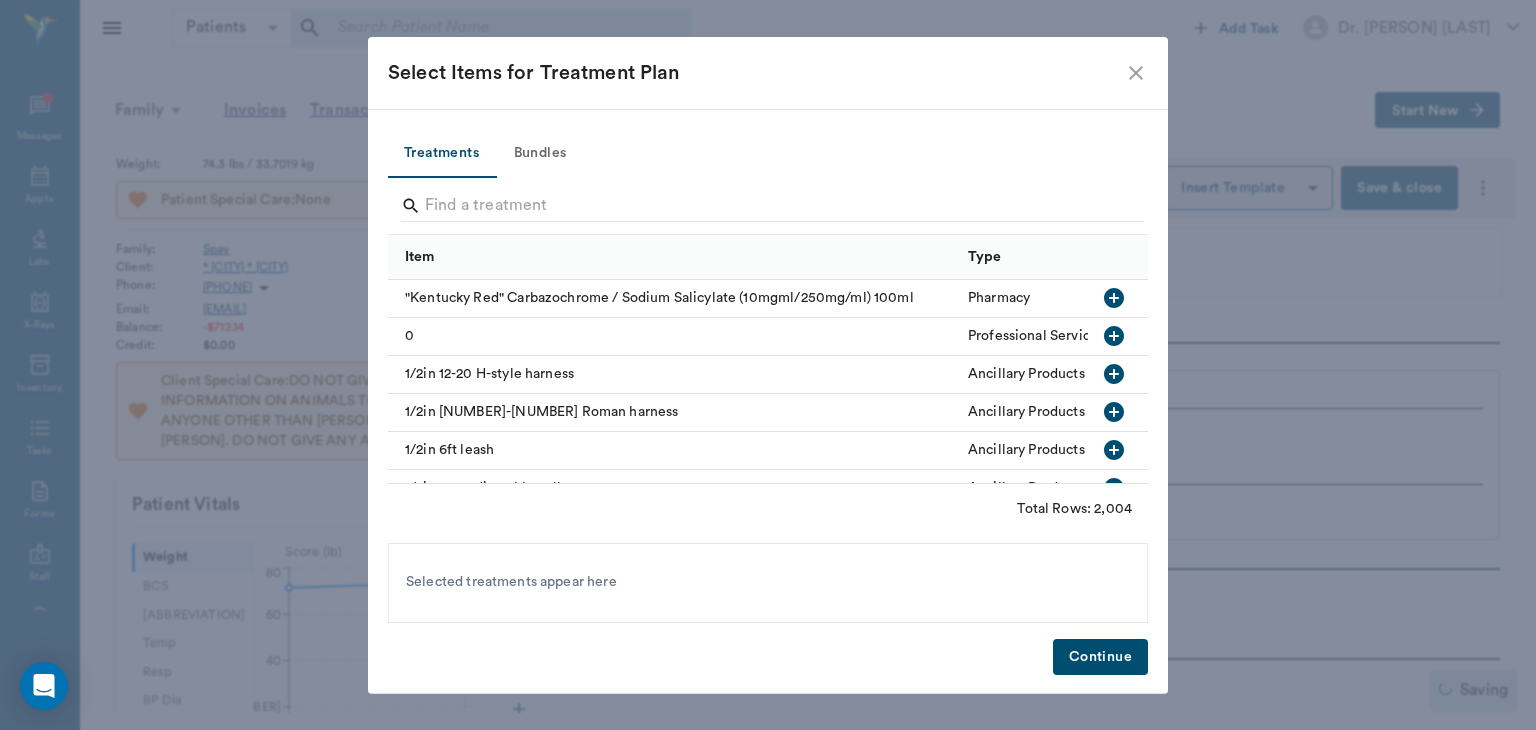 click on "•••••••" at bounding box center (540, 154) 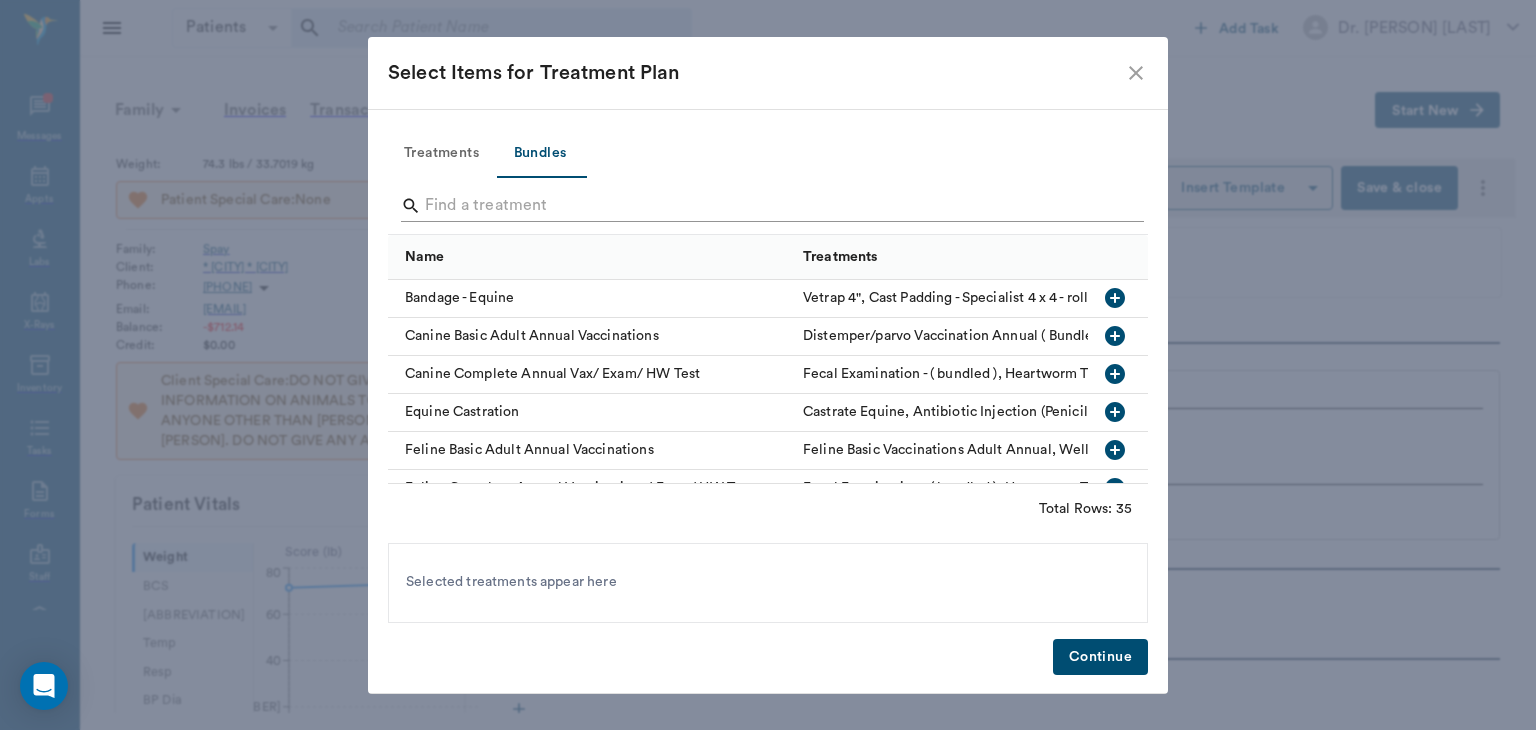 click at bounding box center (769, 206) 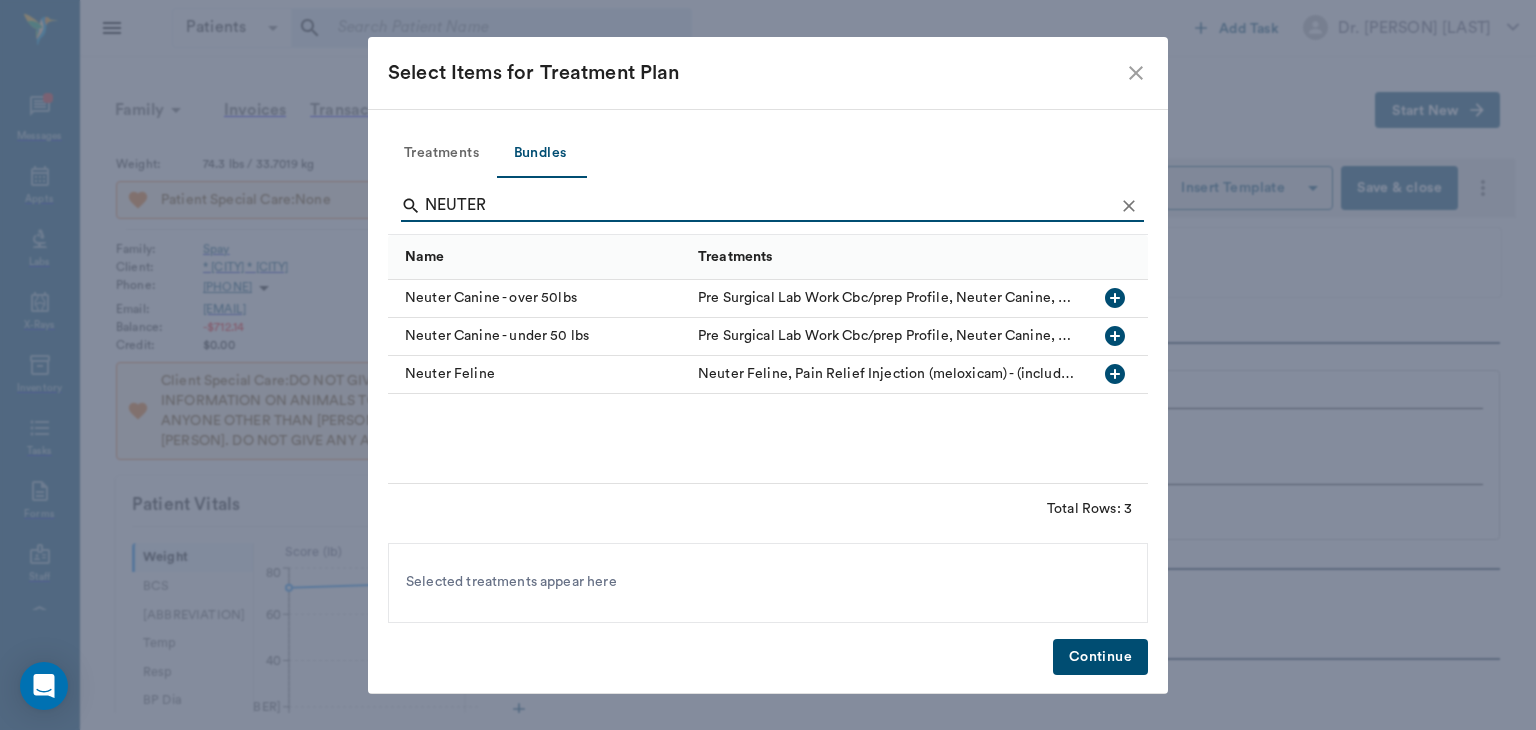 type on "NEUTER" 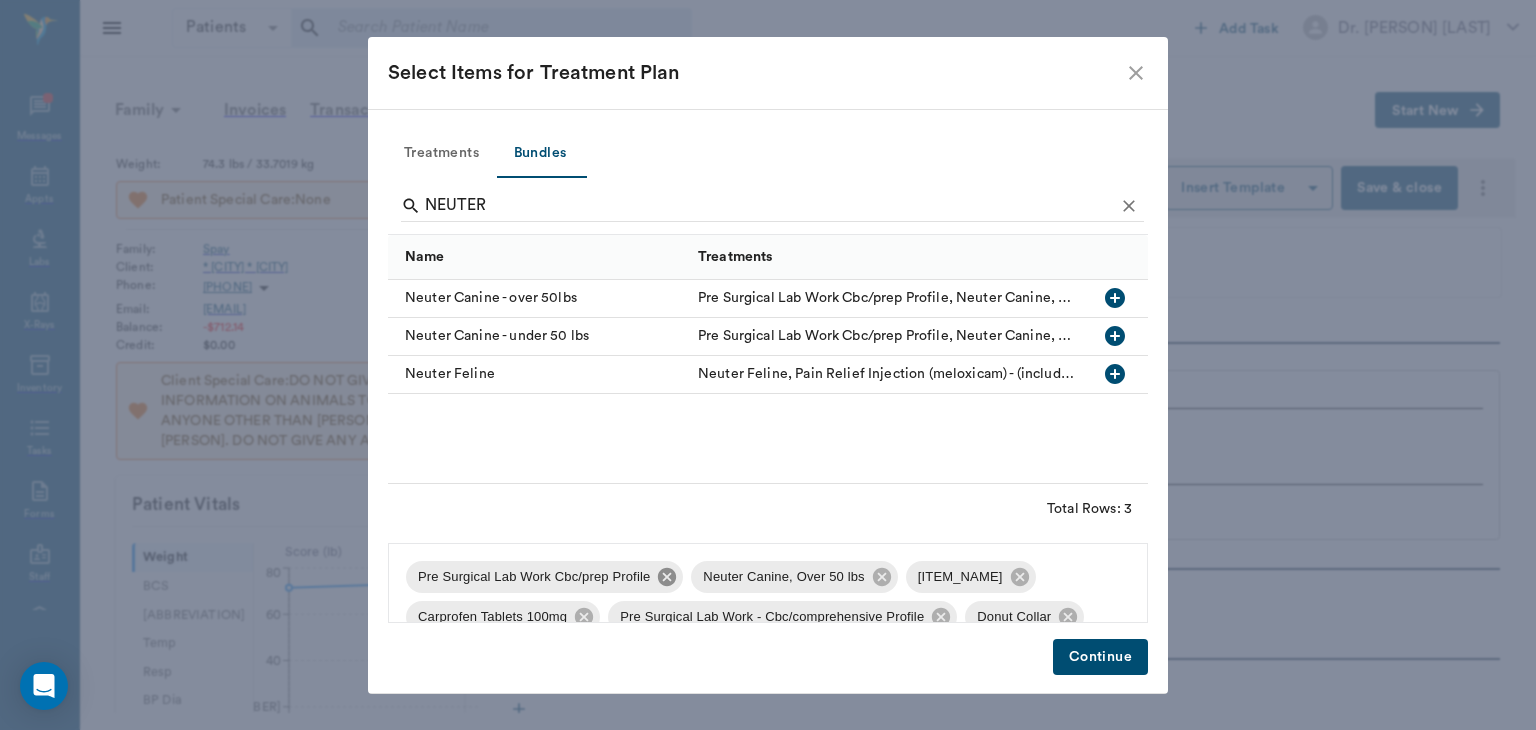 click at bounding box center [667, 577] 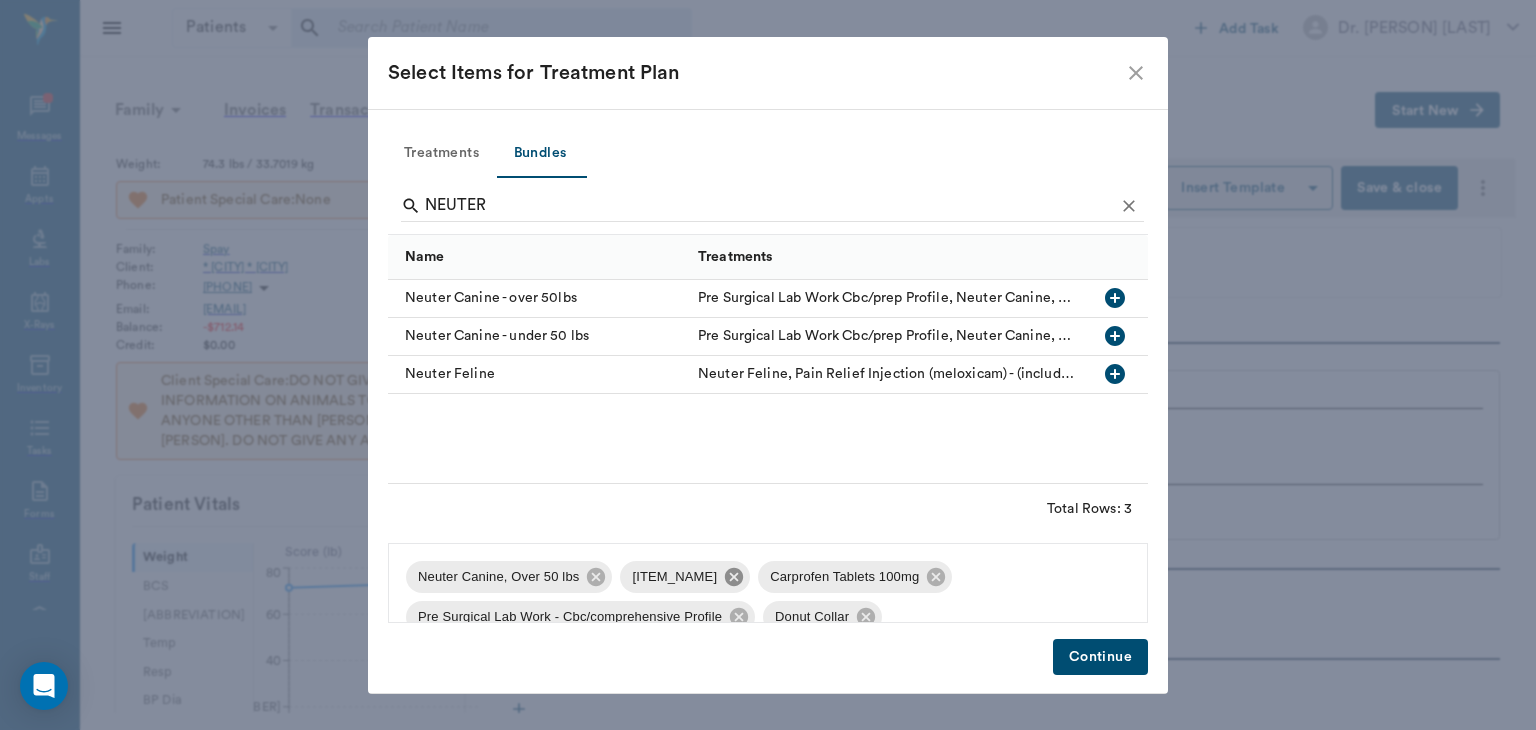click at bounding box center [596, 576] 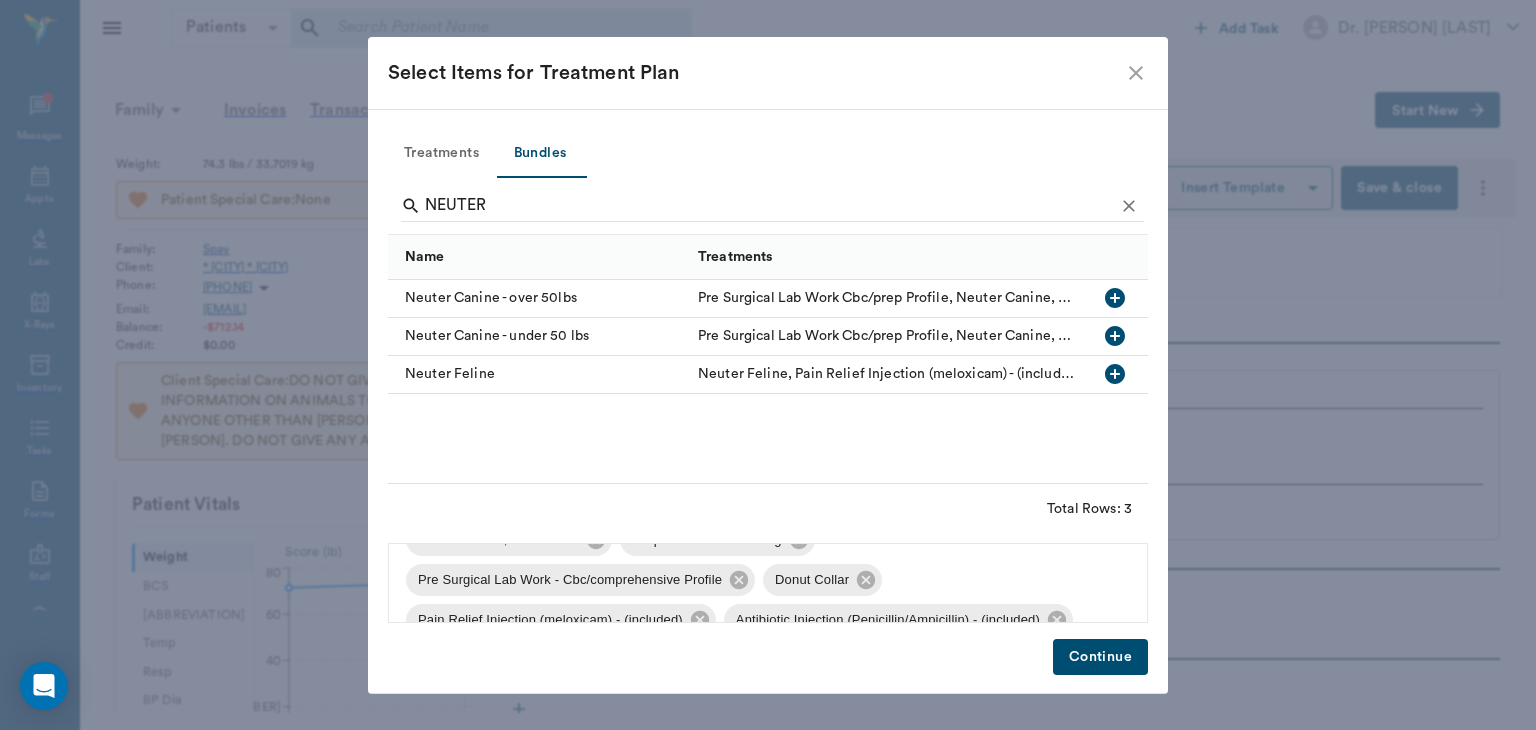 scroll, scrollTop: 42, scrollLeft: 0, axis: vertical 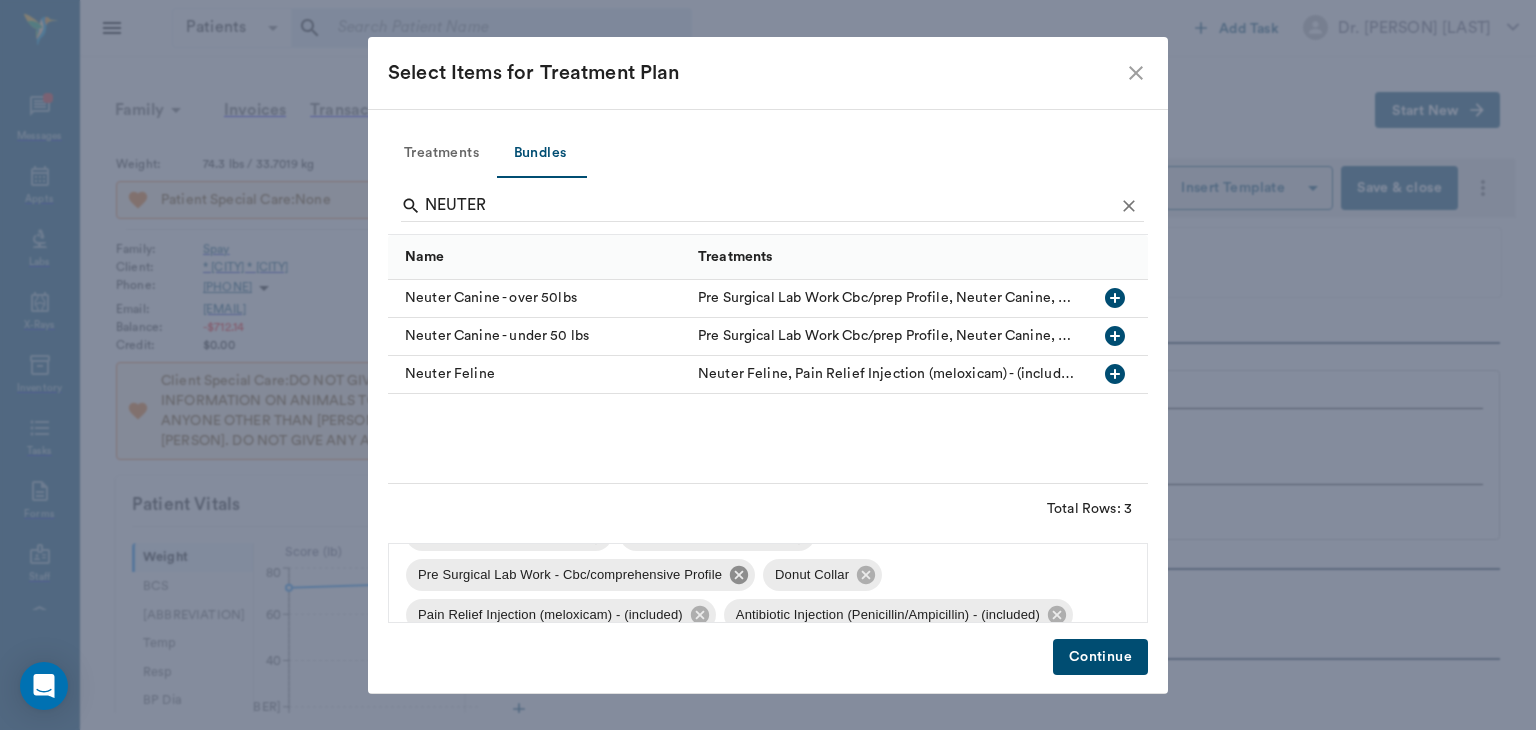 click at bounding box center [596, 534] 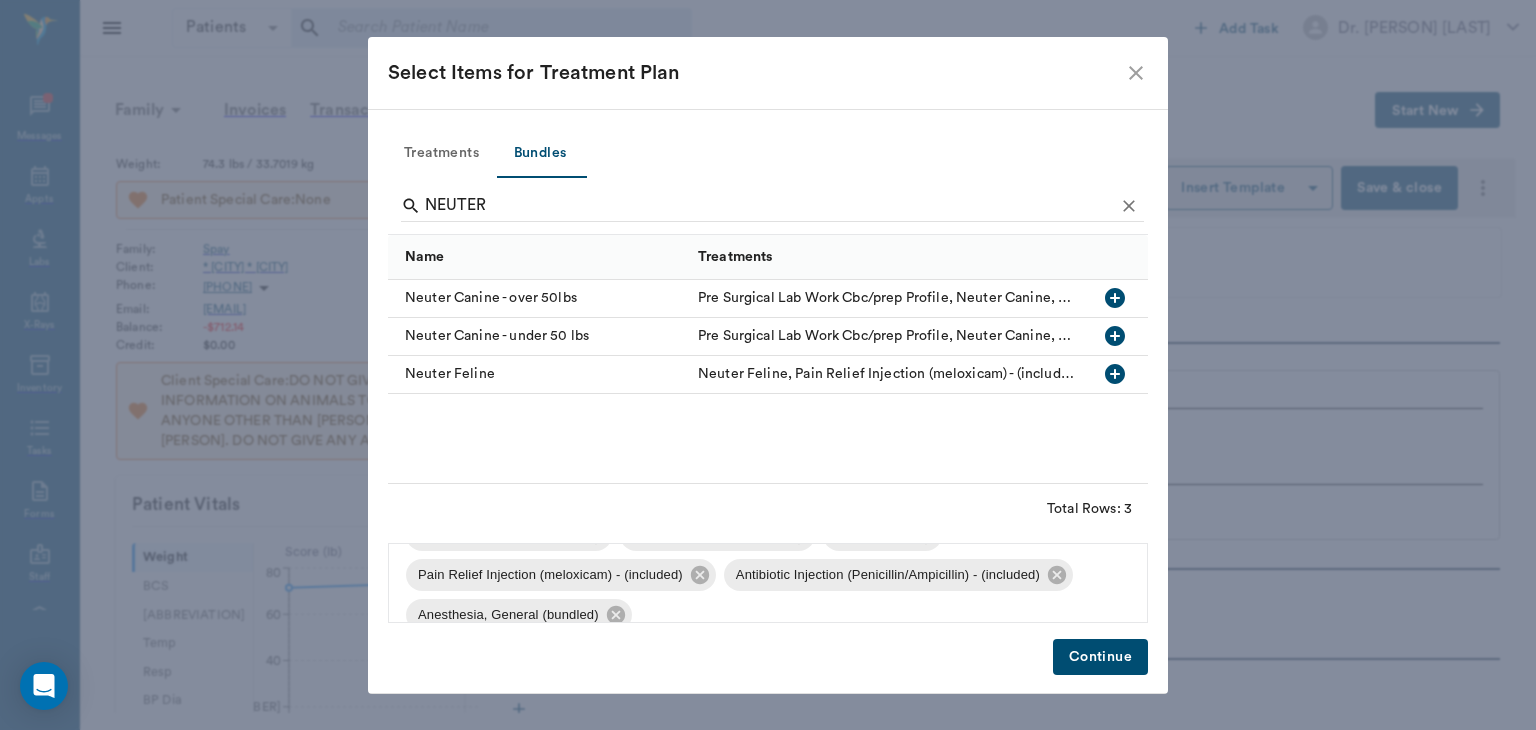 scroll, scrollTop: 0, scrollLeft: 0, axis: both 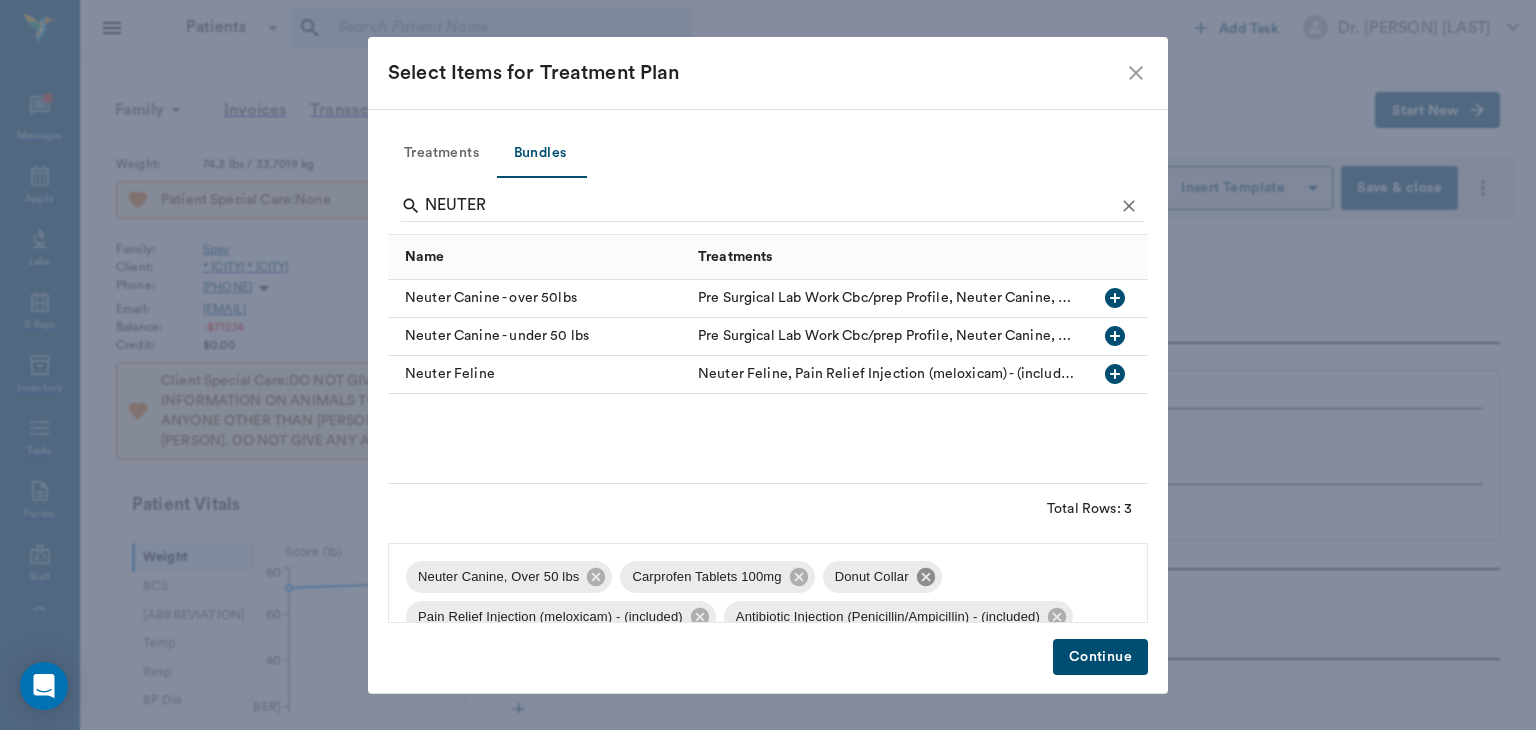 click at bounding box center (596, 576) 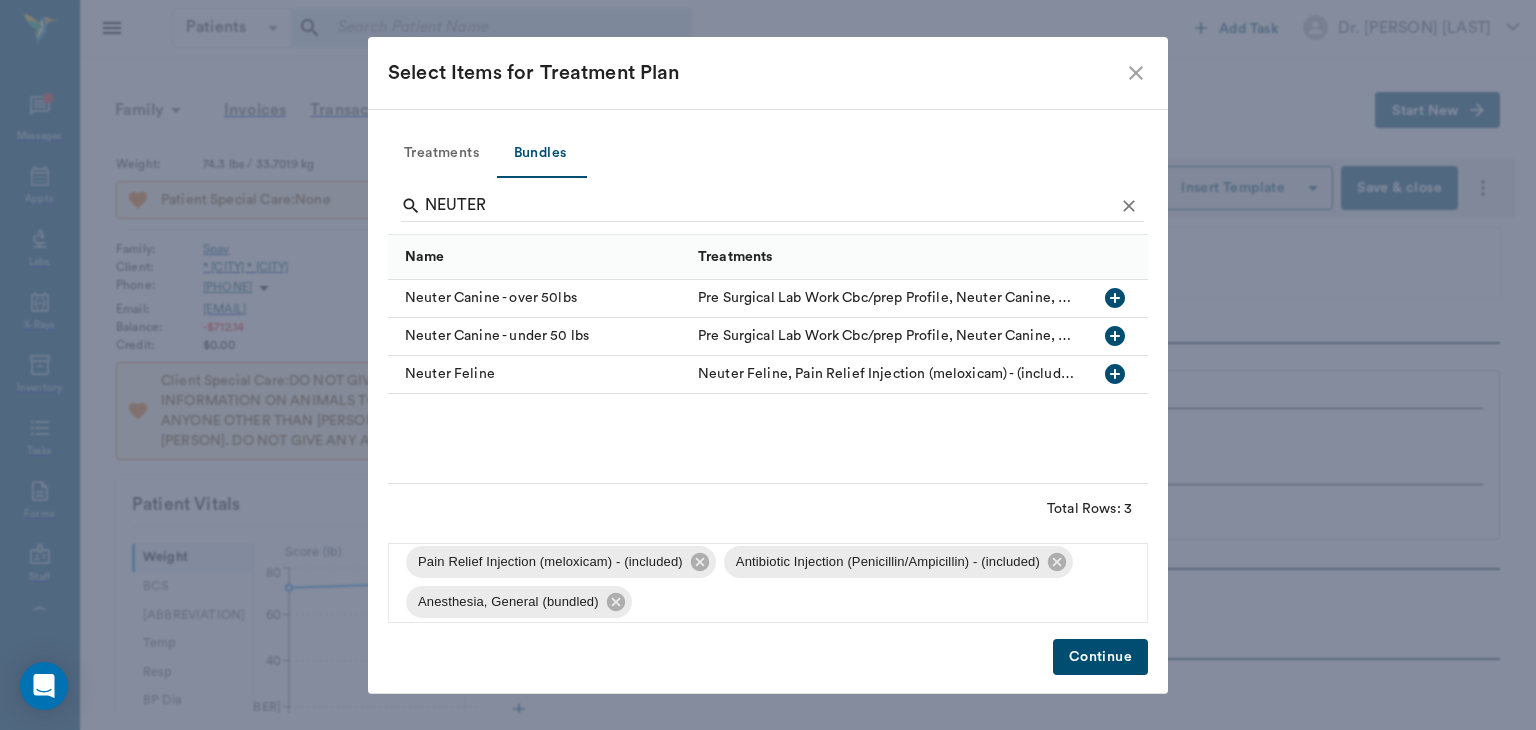 scroll, scrollTop: 67, scrollLeft: 0, axis: vertical 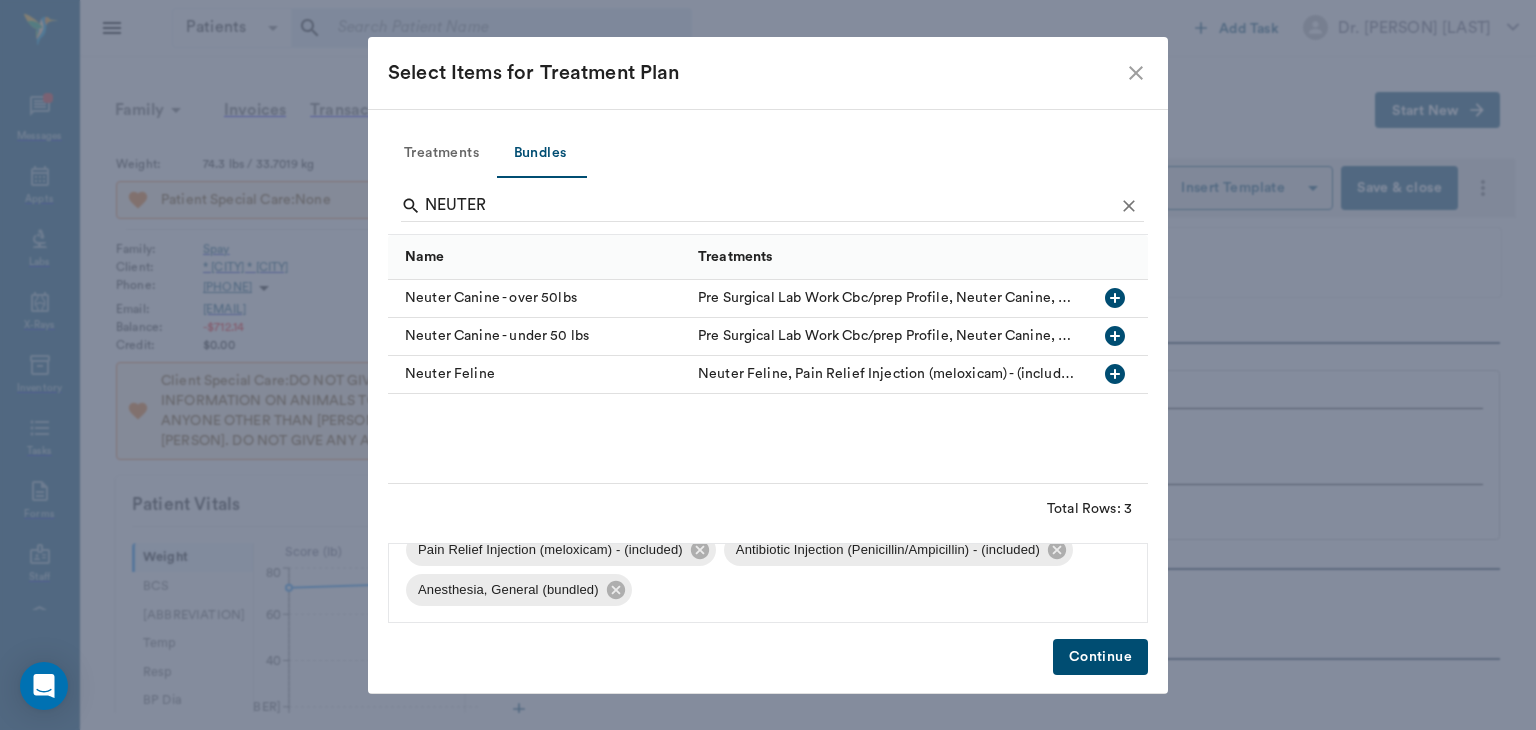 click on "Continue" at bounding box center (1100, 657) 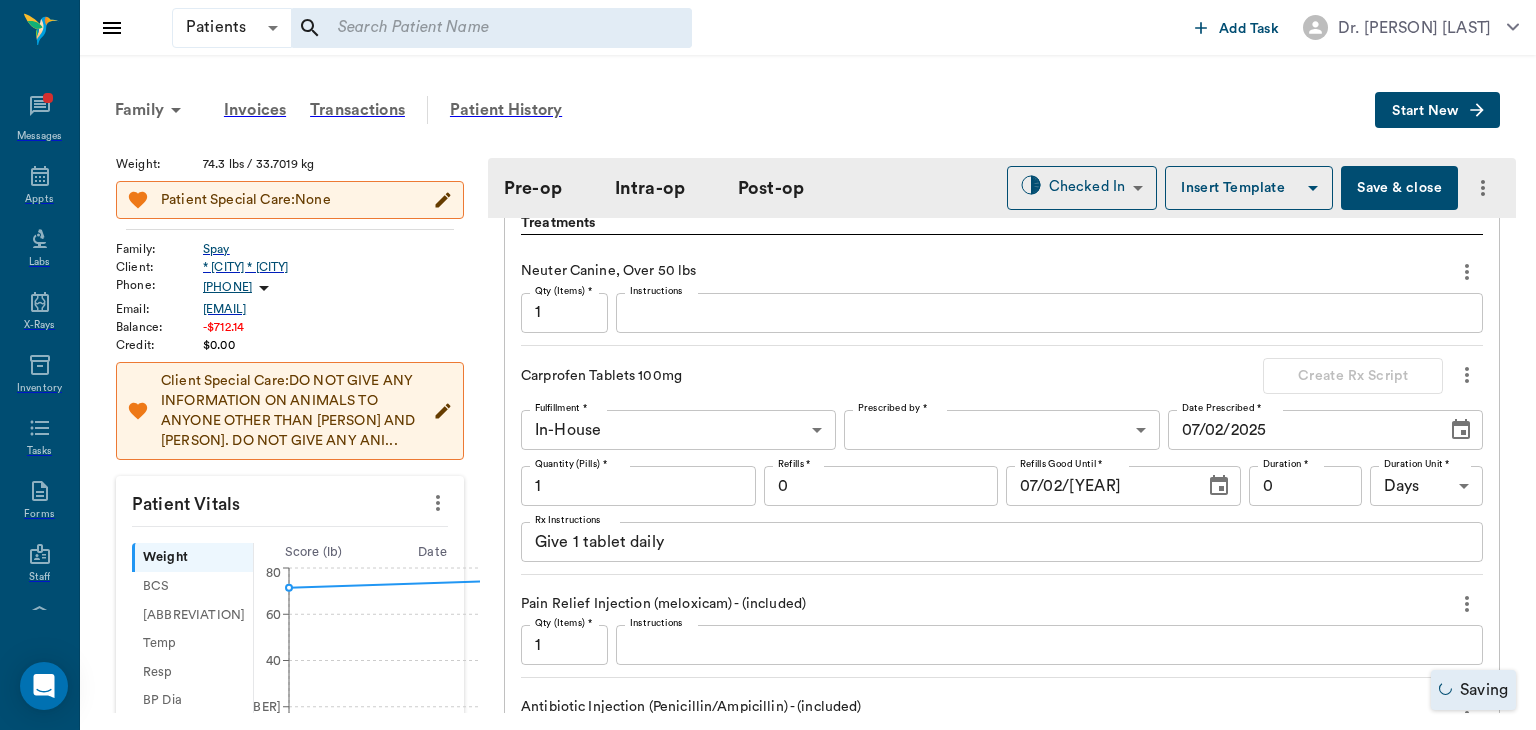 scroll, scrollTop: 1708, scrollLeft: 0, axis: vertical 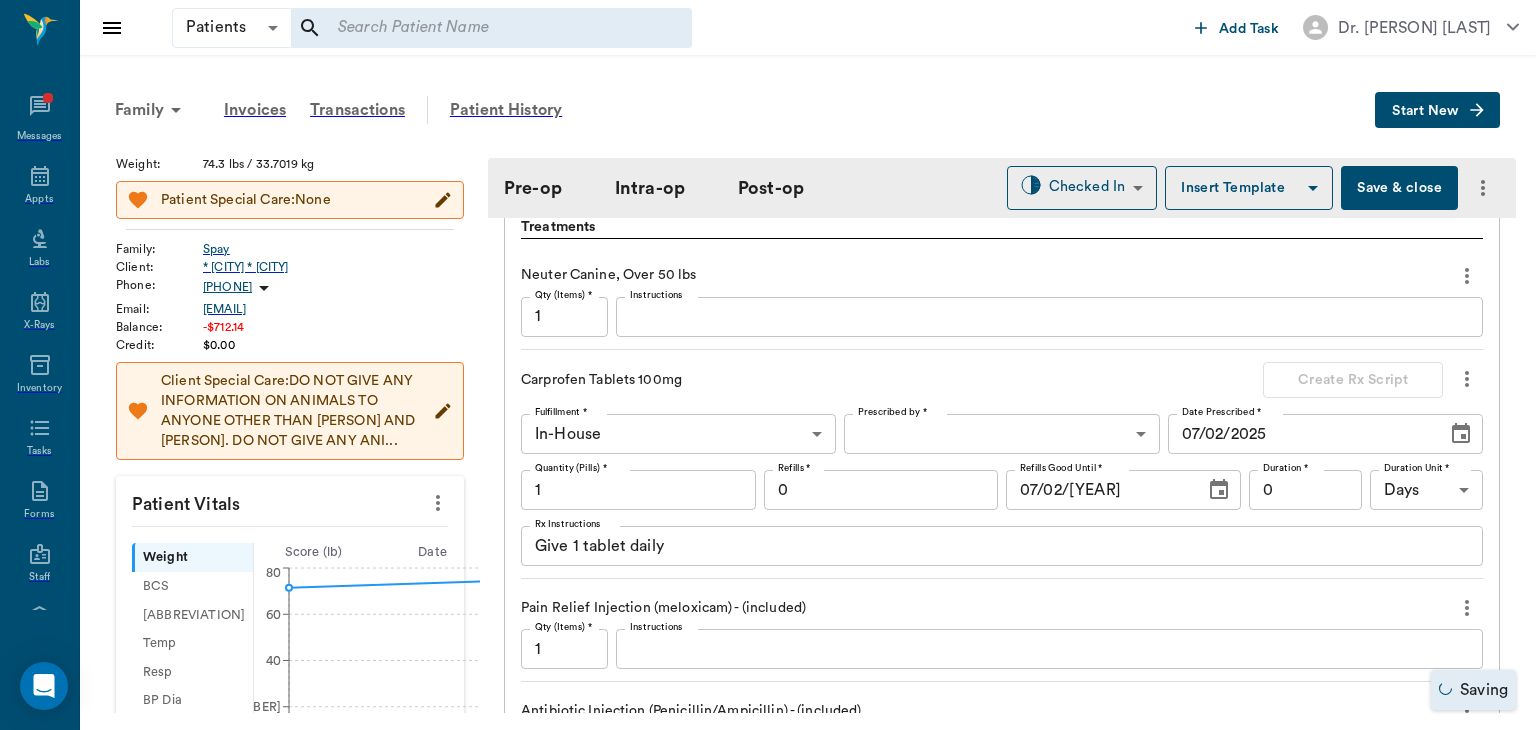click on "Patients Patients ​ ​ Add Task Dr. Bert Ellsworth Nectar Messages Appts Labs X-Rays Inventory Tasks Forms Staff Reports Lookup Settings Family Invoices Transactions Patient History Start New Doug Spay #8836_P740    -    ACTIVE   Species : Canine Breed : Black Labrador Retriever, Black Gender : Male - Not neutered Age : 2 yr 2 mo (04/14/2023) Weight : 74.3 lbs / 33.7019 kg Patient Special Care:  None Family : Spay Client : *Area Spay* *Atlanta* Phone : (111) 111-1111 Email : MICHELE@2mtexas.com Balance : -$712.14 Credit : $0.00 Client Special Care:  DO NOT GIVE ANY INFORMATION ON ANIMALS TO ANYONE OTHER THAN MICHELE AND CARISSA. DO NOT GIVE ANY ANI... Patient Vitals Weight BCS HR Temp Resp BP Dia Pain Perio Score ( lb ) Date 04/16/25 8AM 0 20 40 60 80 Ongoing diagnosis Current Rx tramadol tablets 50mg 06/18/26 carprofen tablets 100mg 06/10/26 cephalexin capsules 500mg 06/10/26 Reminders Pro-heart Hw Prev 6 Month 71-100lbs 10/14/25 Heartworm Antigen Test 04/13/26 Upcoming appointments Schedule Appointment" at bounding box center [768, 364] 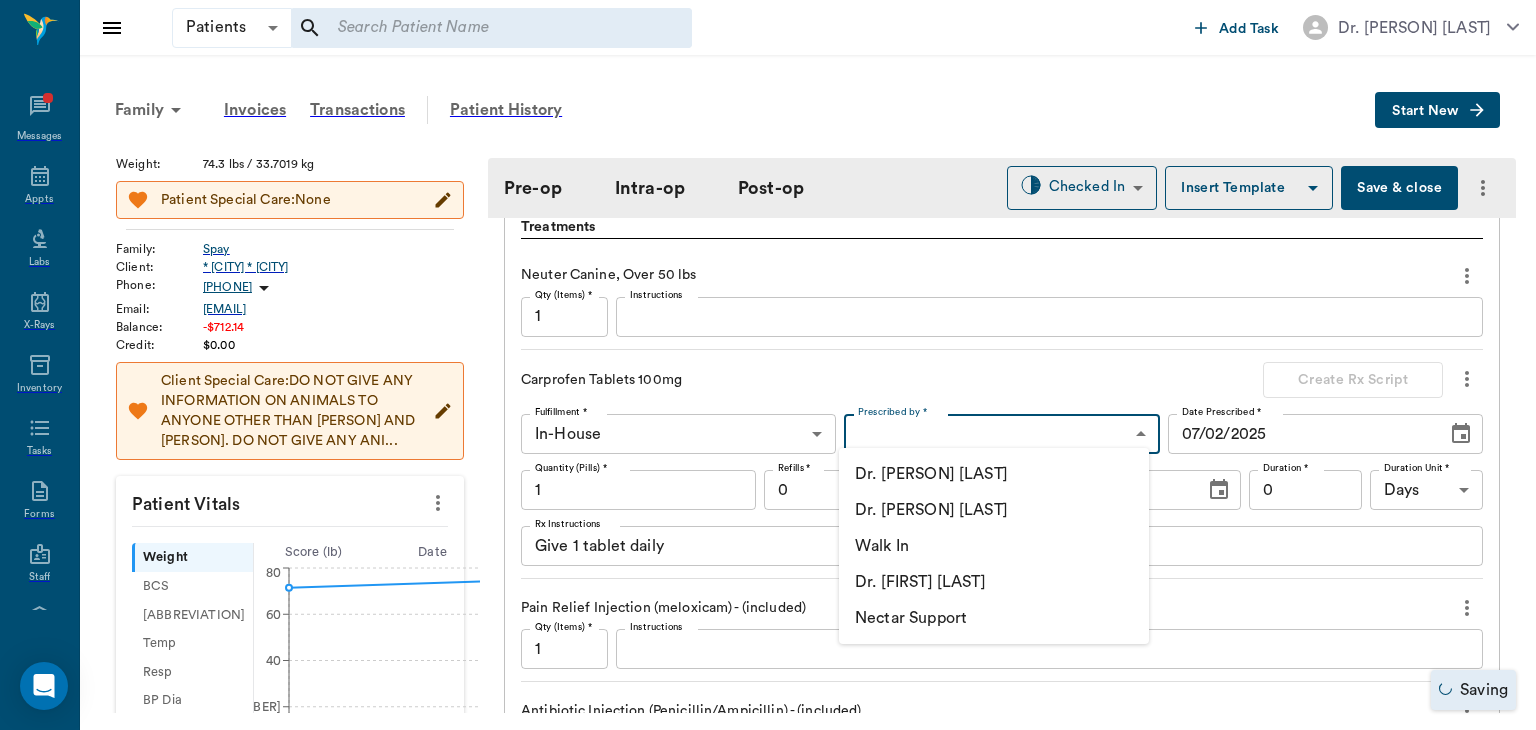 click on "Dr. [LAST] [LAST]" at bounding box center [994, 510] 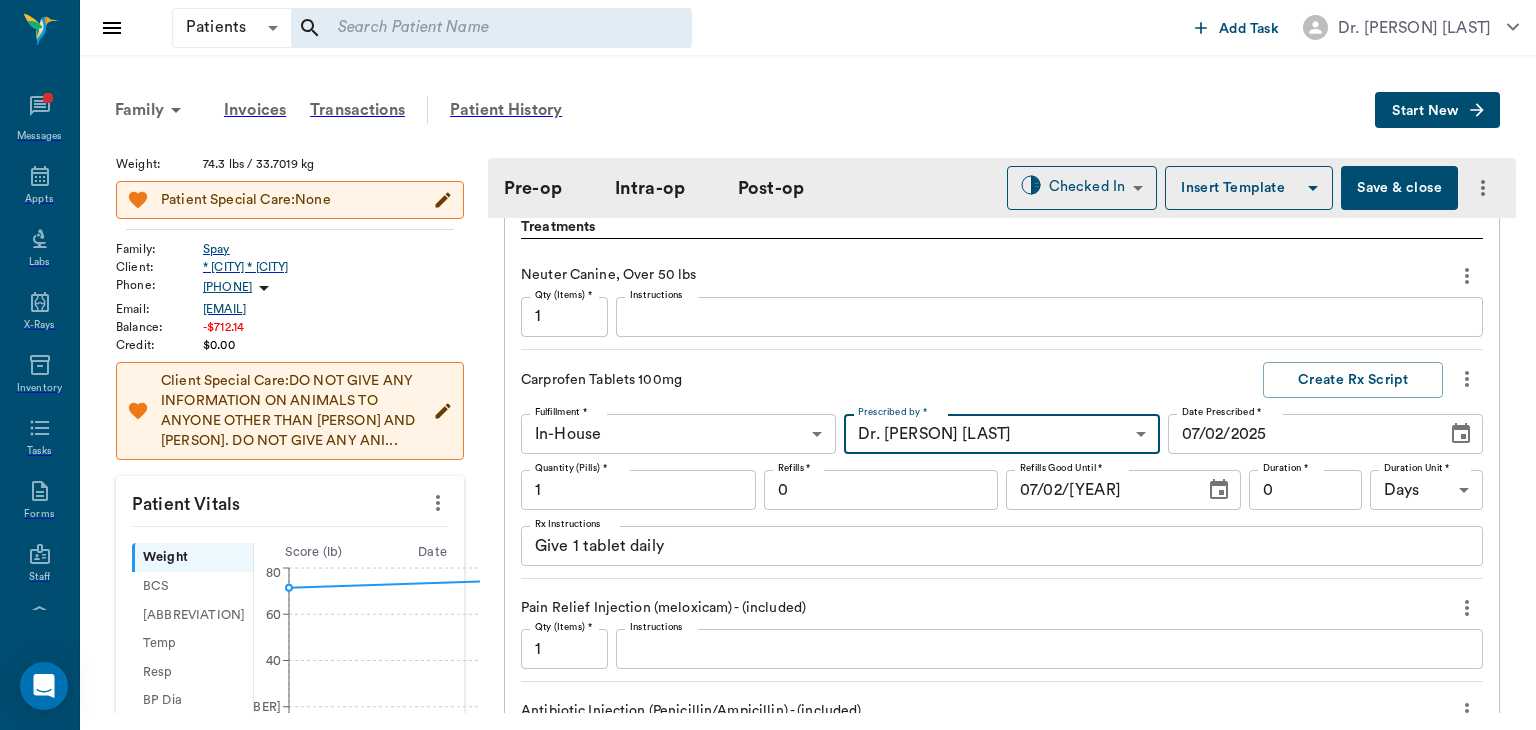 click on "1" at bounding box center (638, 490) 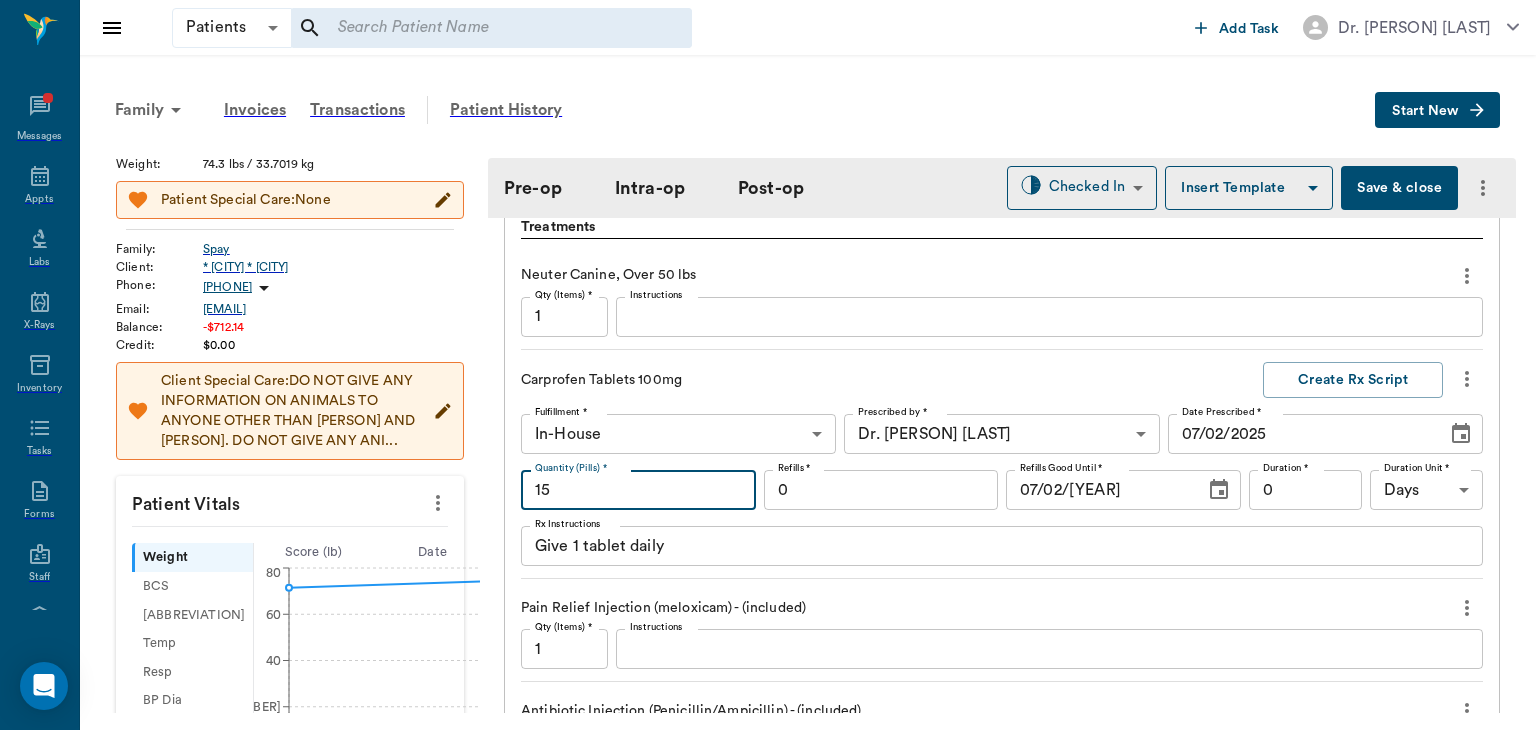 type on "15" 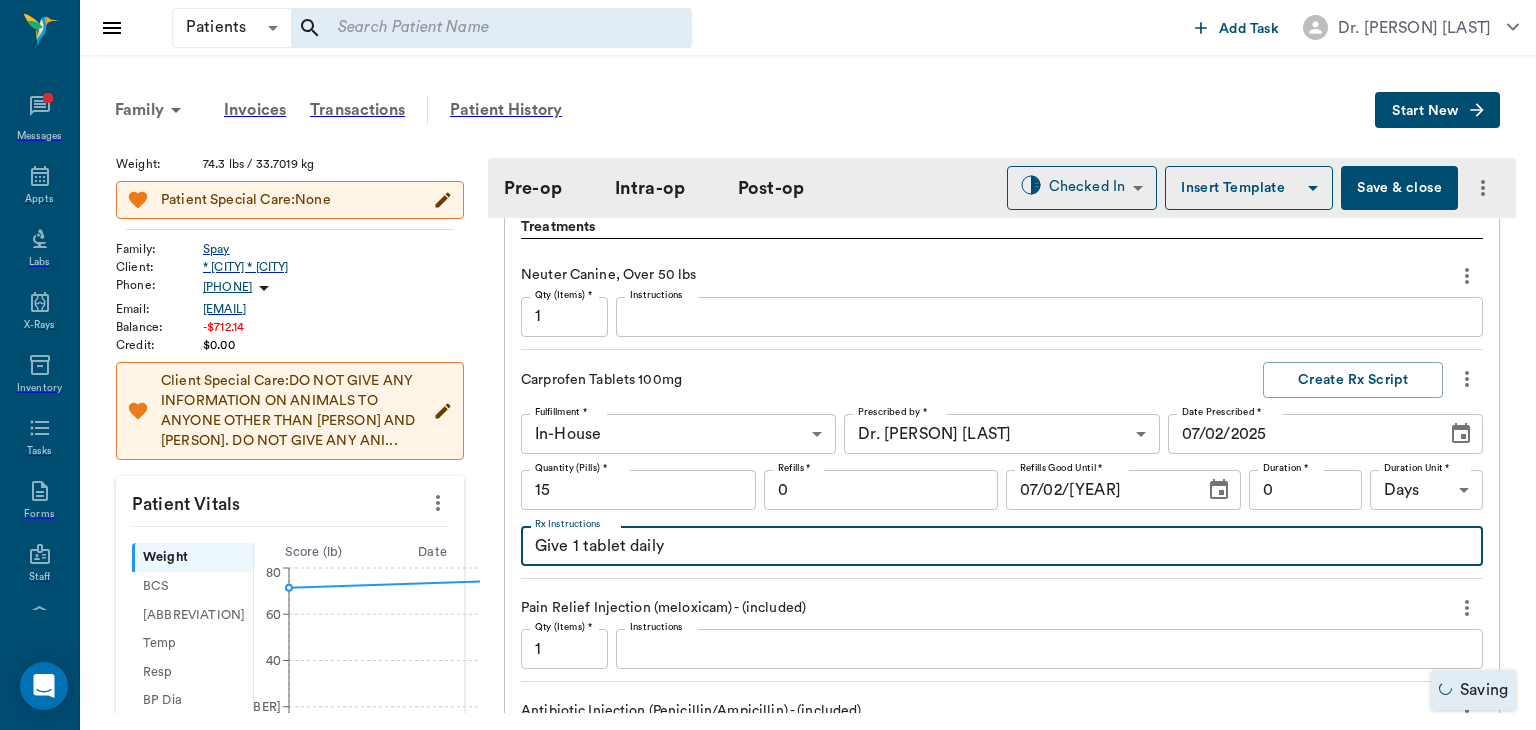 click on "Give 1 tablet daily" at bounding box center (1002, 546) 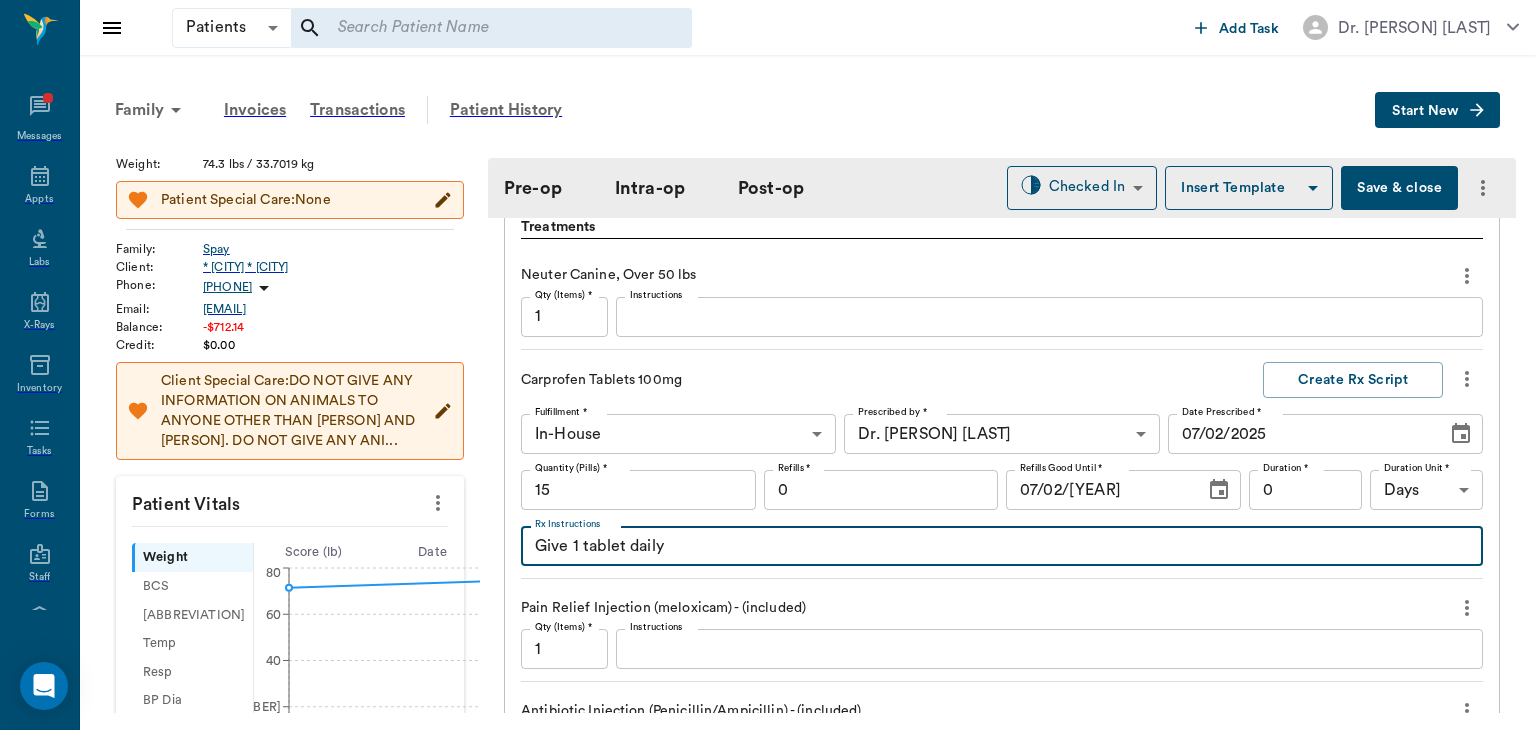 click on "Give 1 tablet daily" at bounding box center [1002, 546] 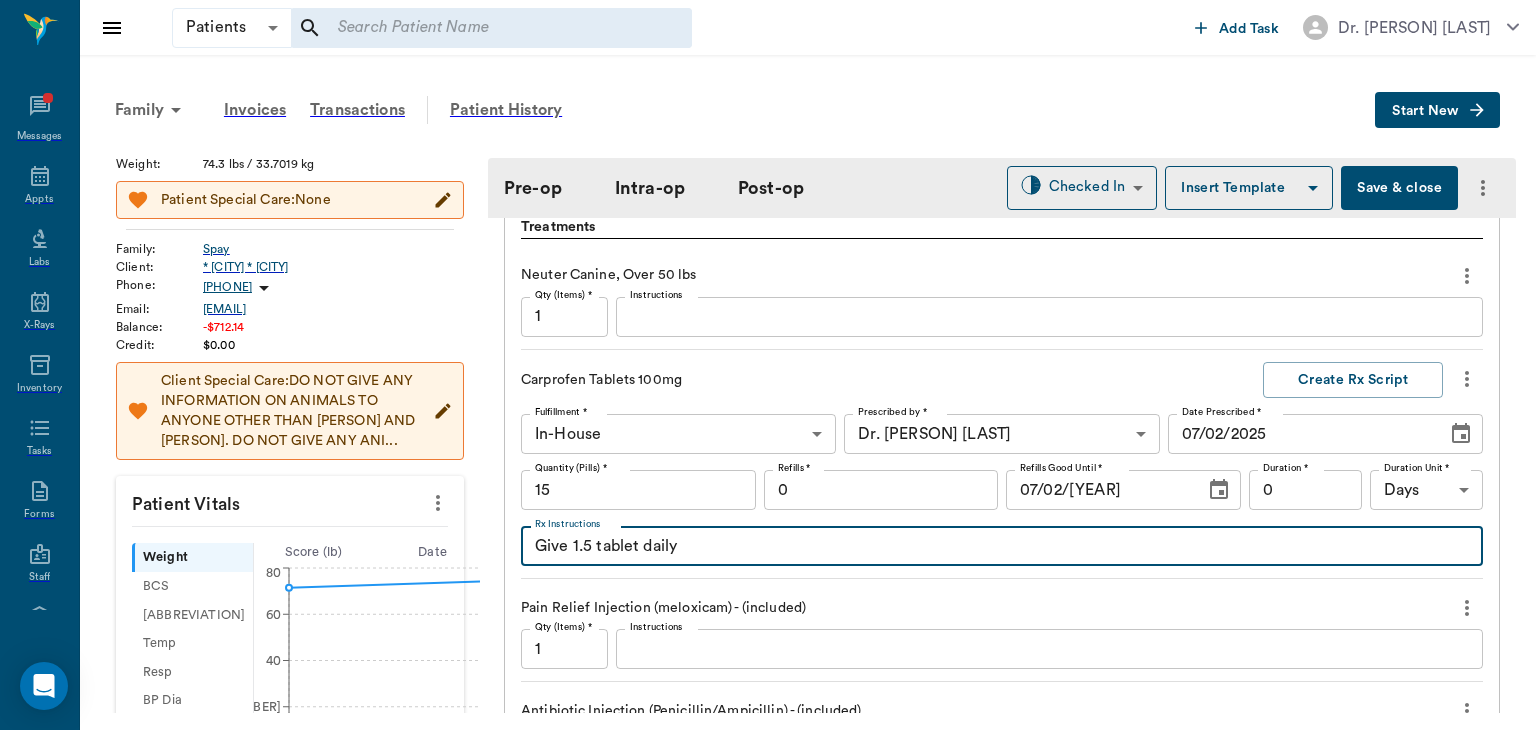 click on "Give 1.5 tablet daily" at bounding box center [1002, 546] 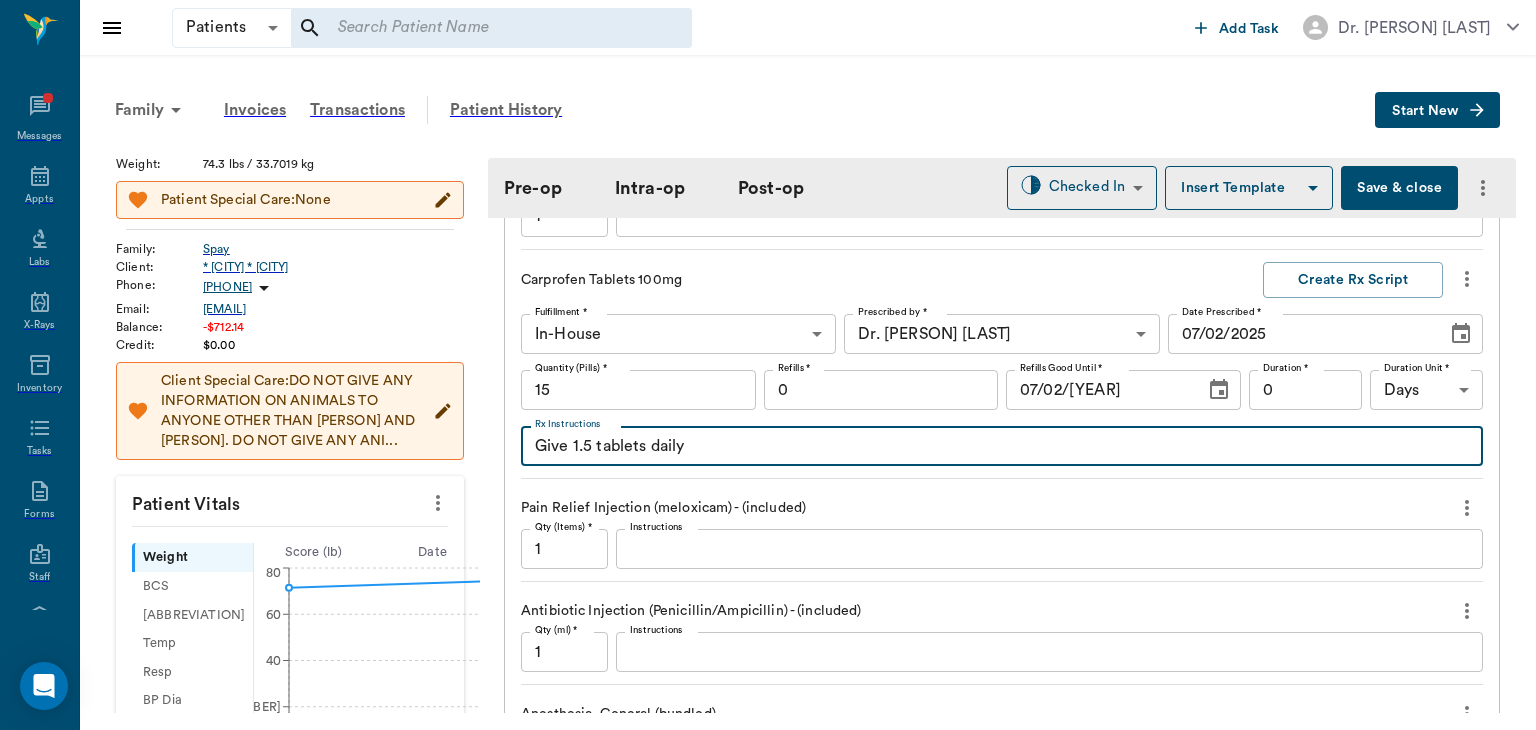 scroll, scrollTop: 1816, scrollLeft: 0, axis: vertical 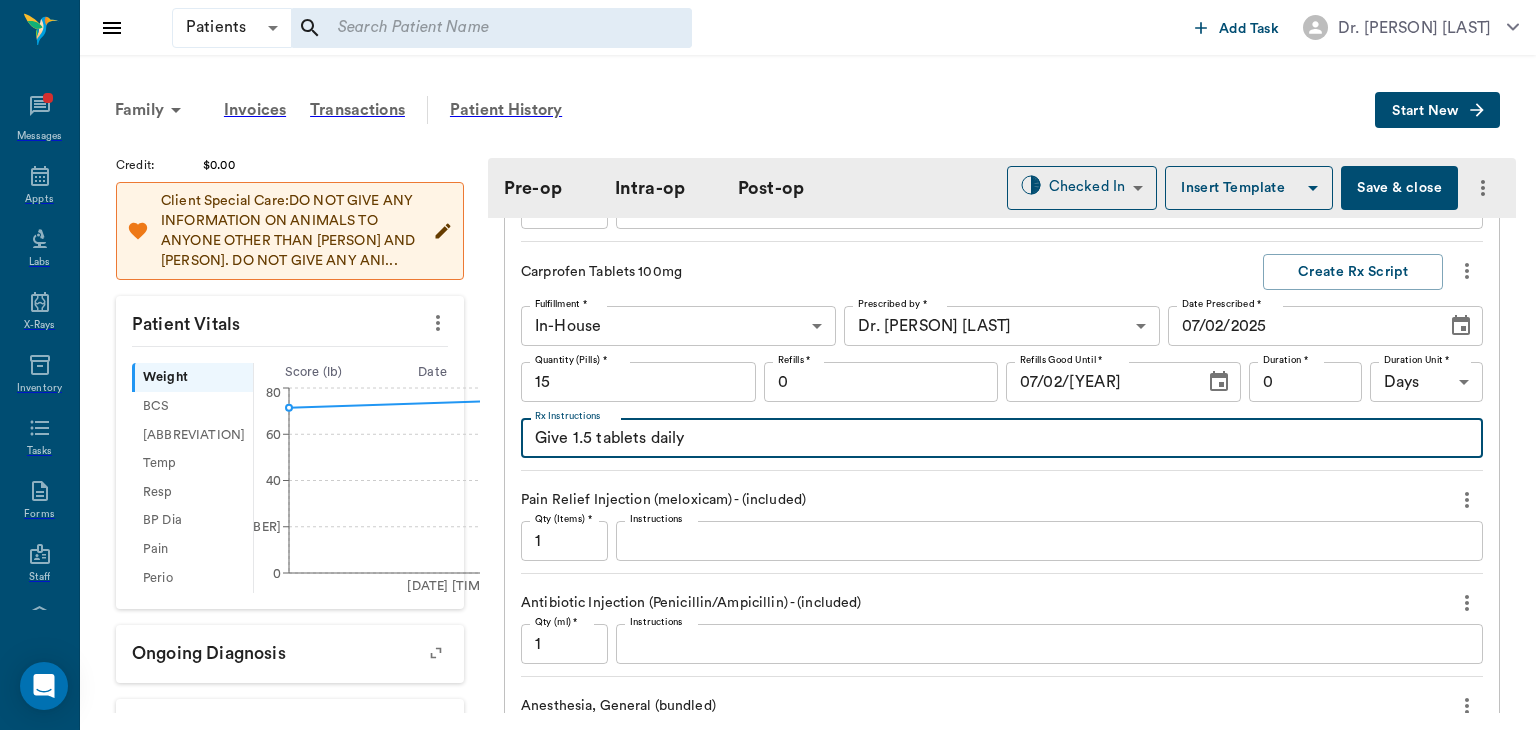 type on "•••• ••• ••••••• •••••" 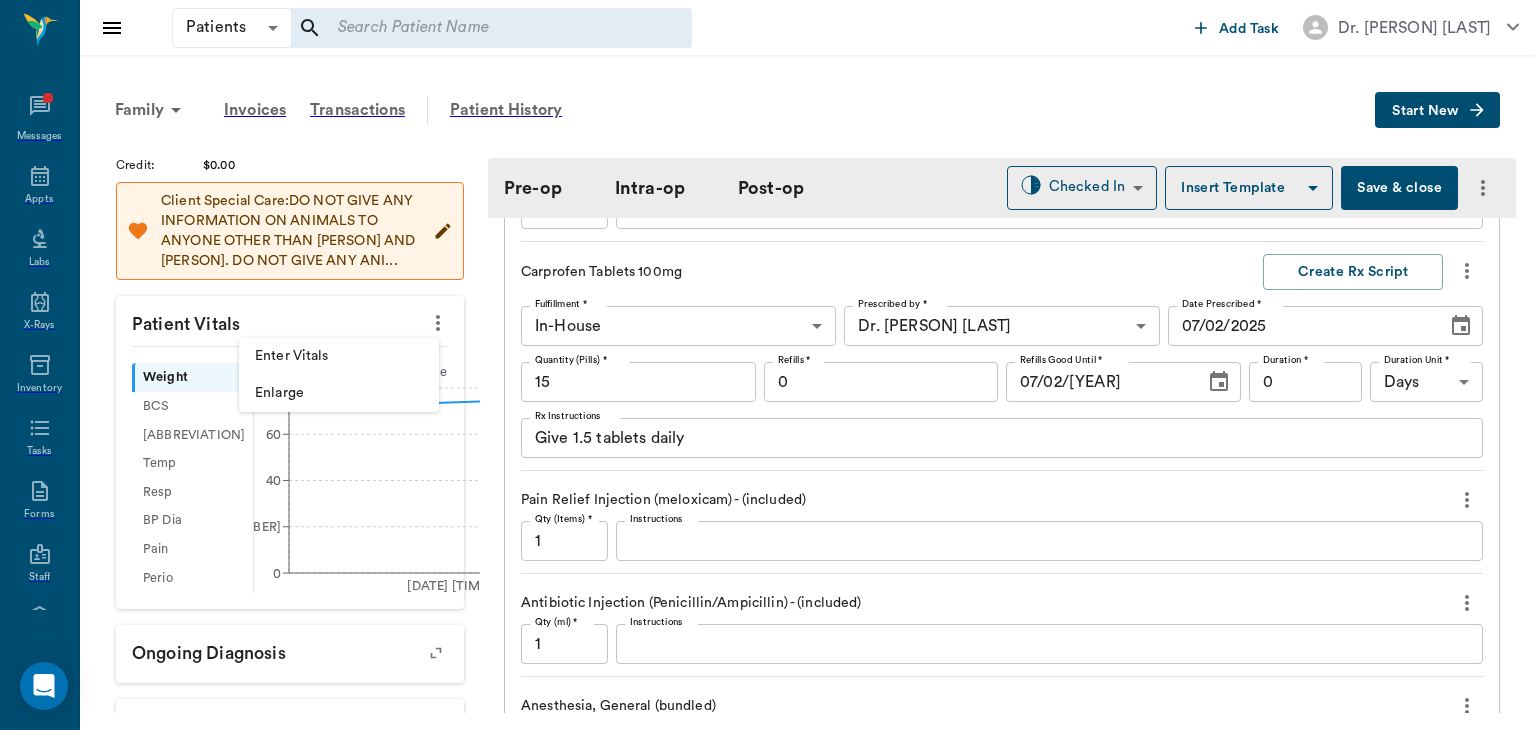 click on "Enter Vitals" at bounding box center [339, 356] 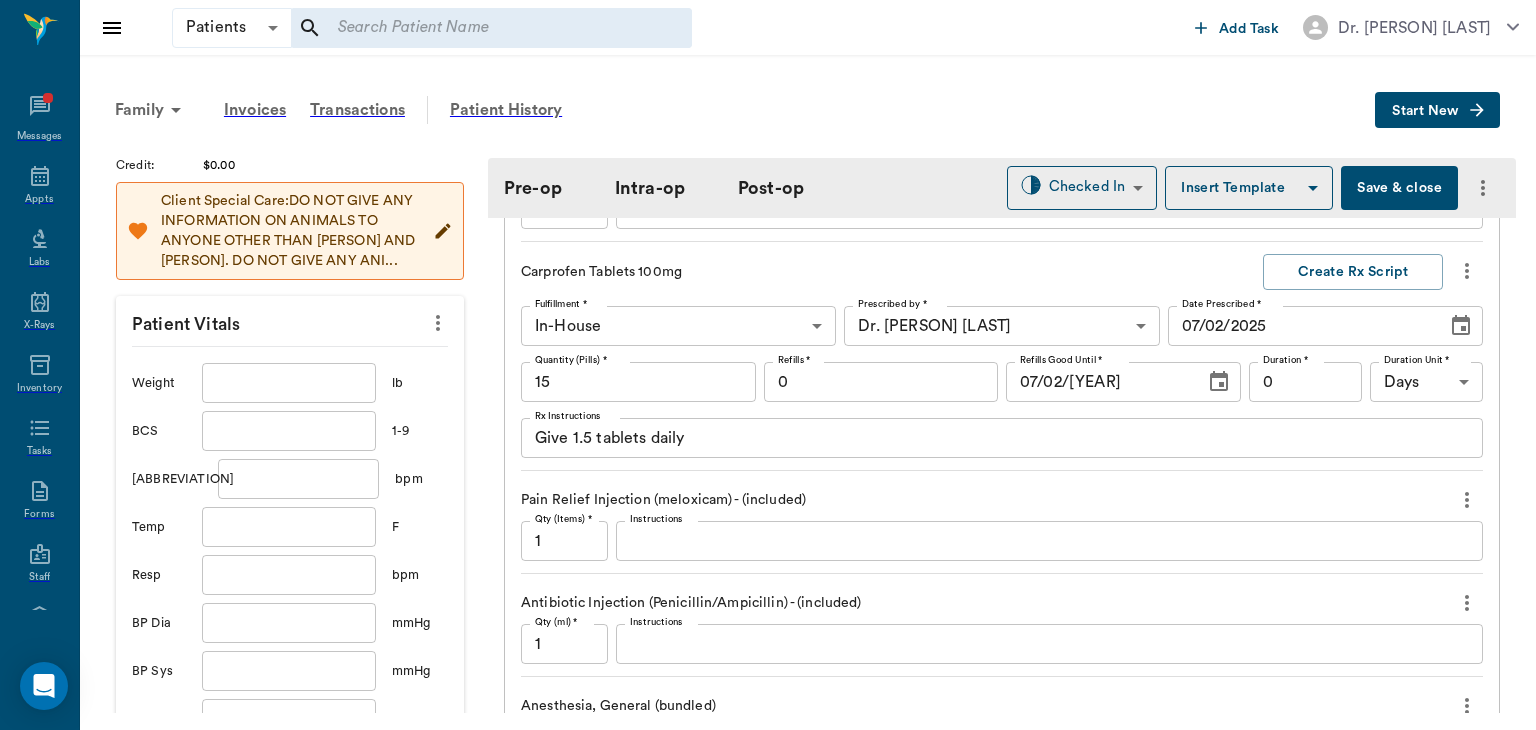 click at bounding box center (289, 383) 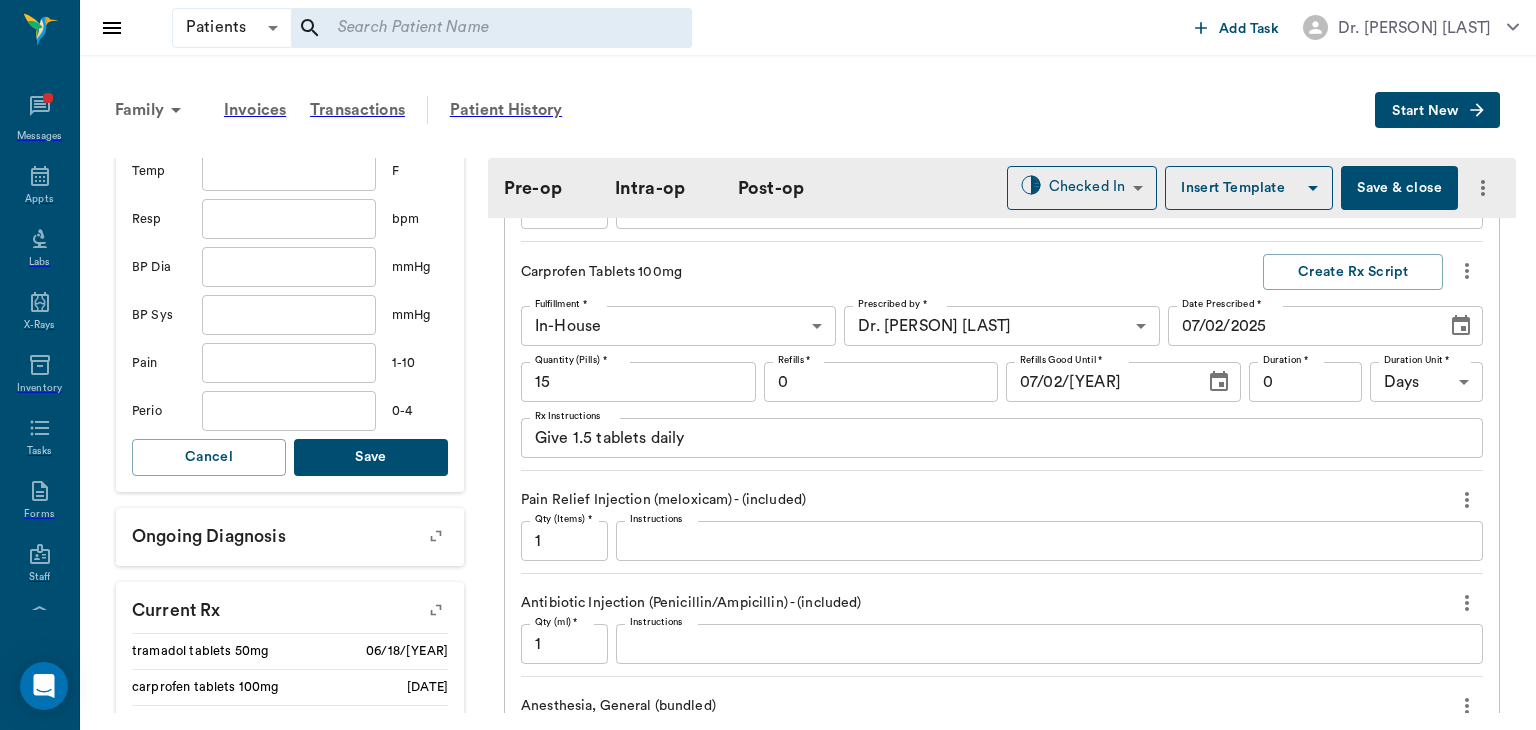scroll, scrollTop: 709, scrollLeft: 0, axis: vertical 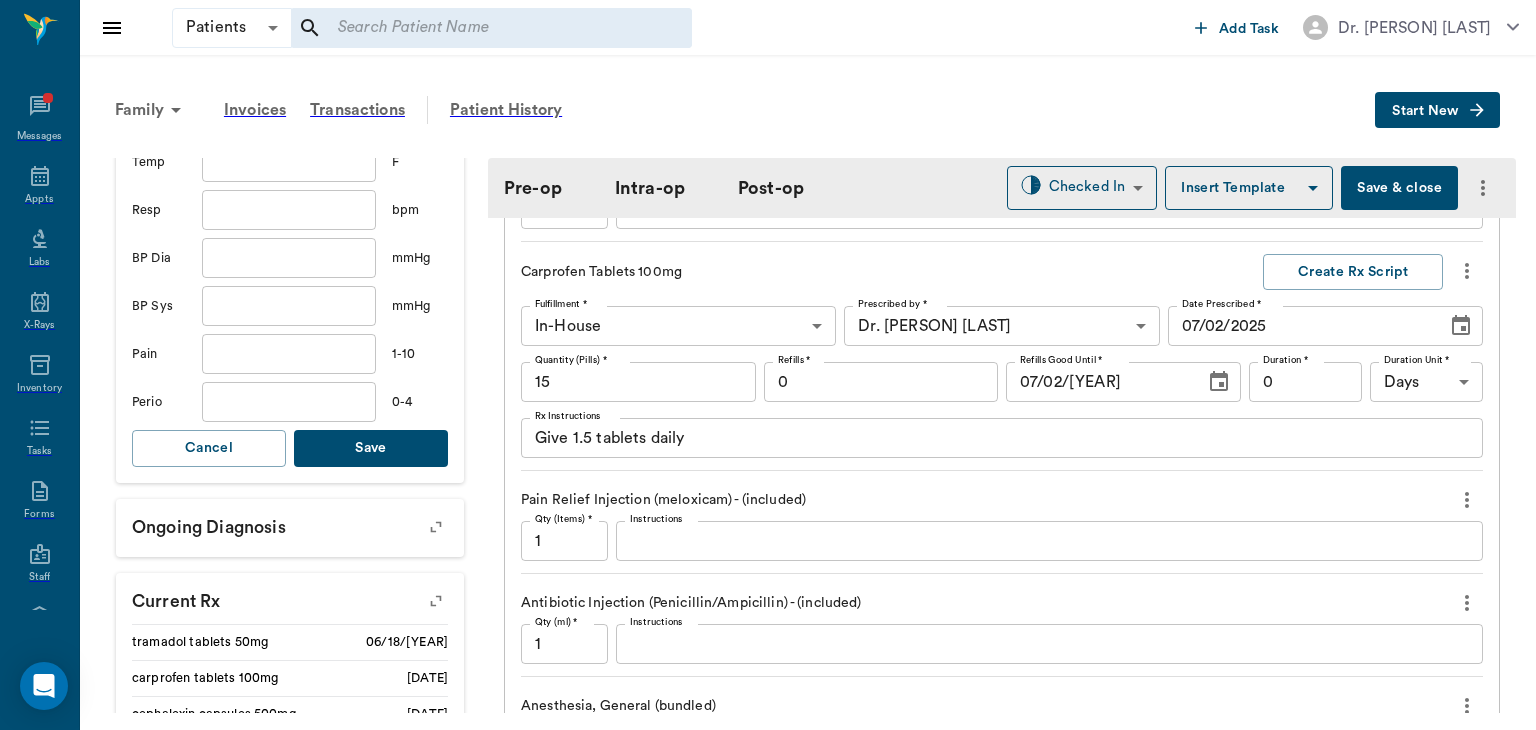 type on "77.3" 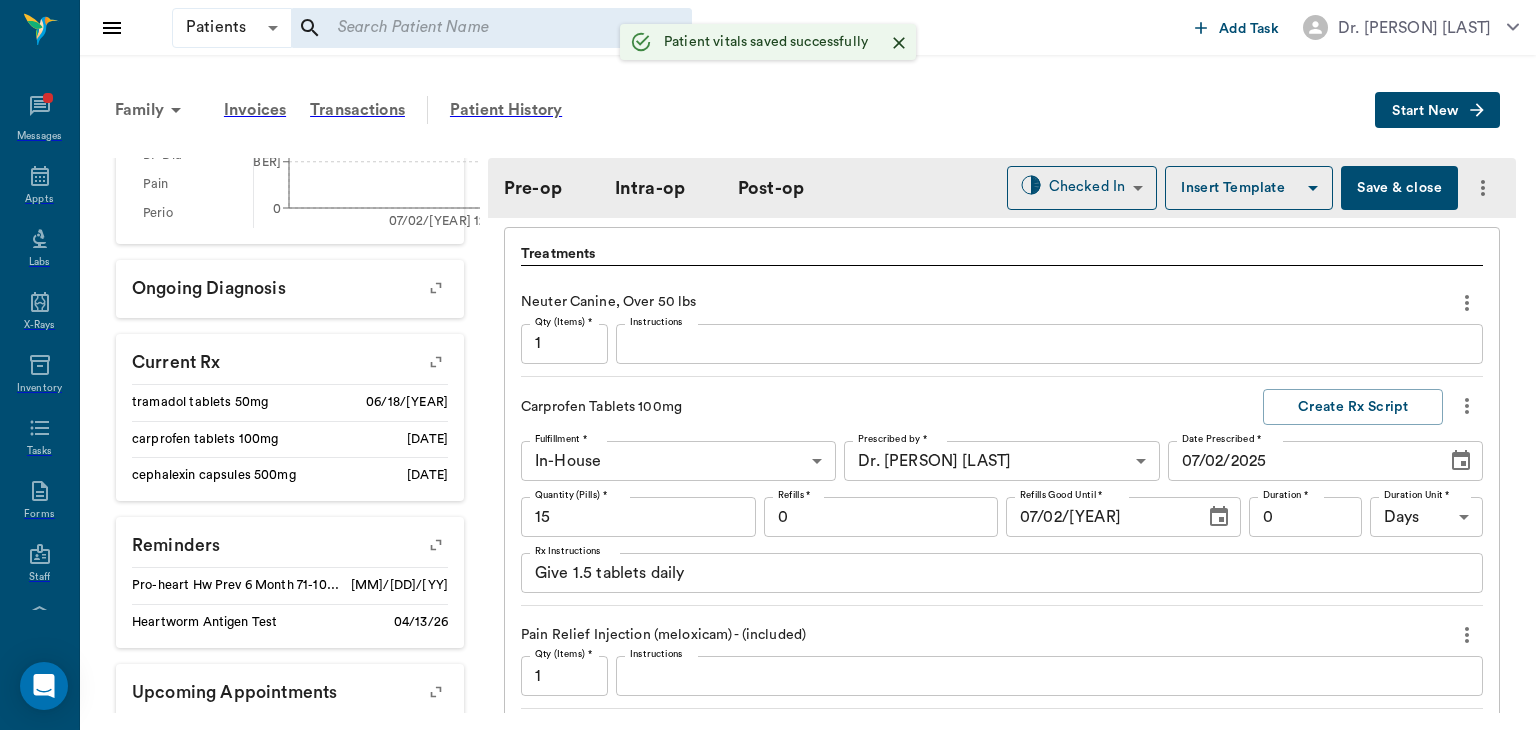 scroll, scrollTop: 1679, scrollLeft: 0, axis: vertical 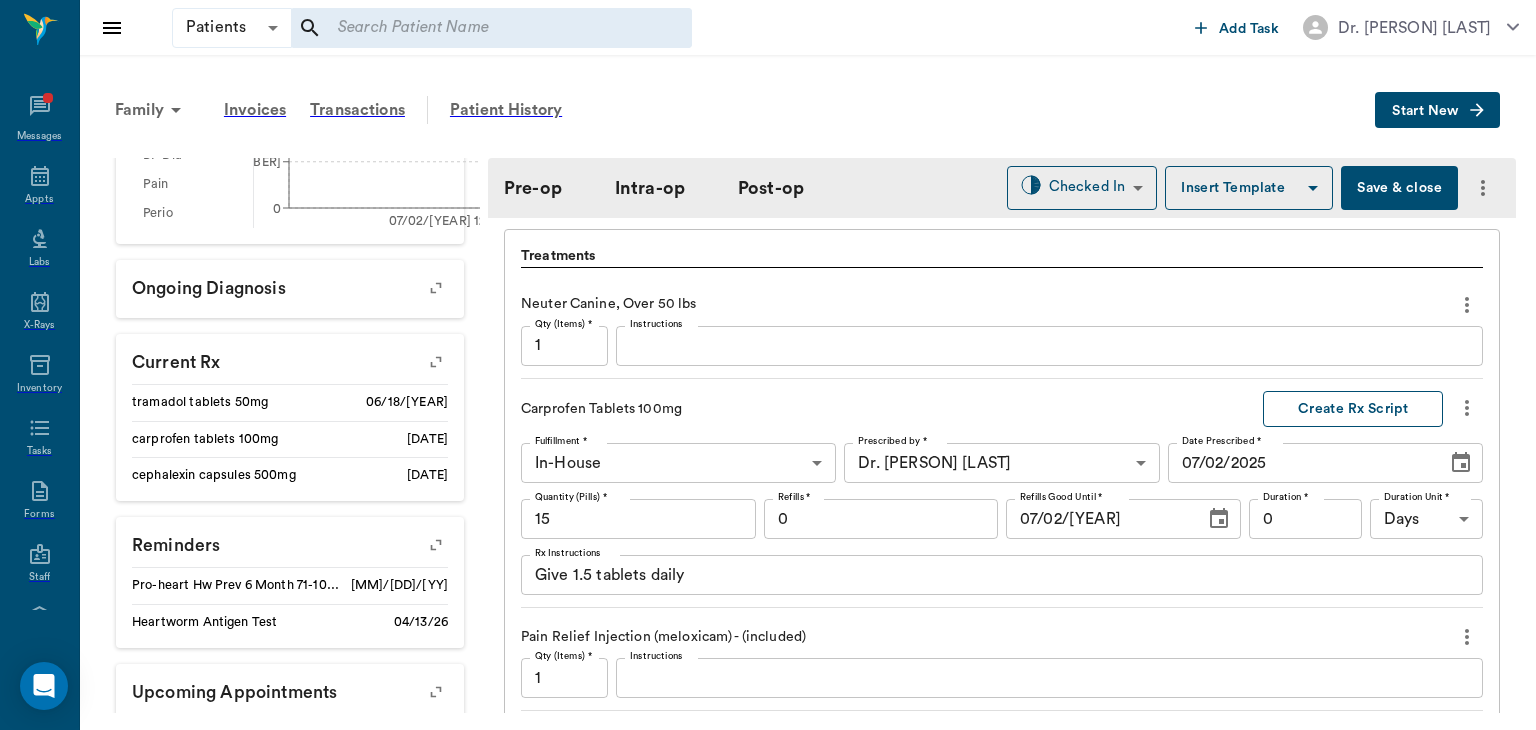 click on "Create Rx Script" at bounding box center [1353, 409] 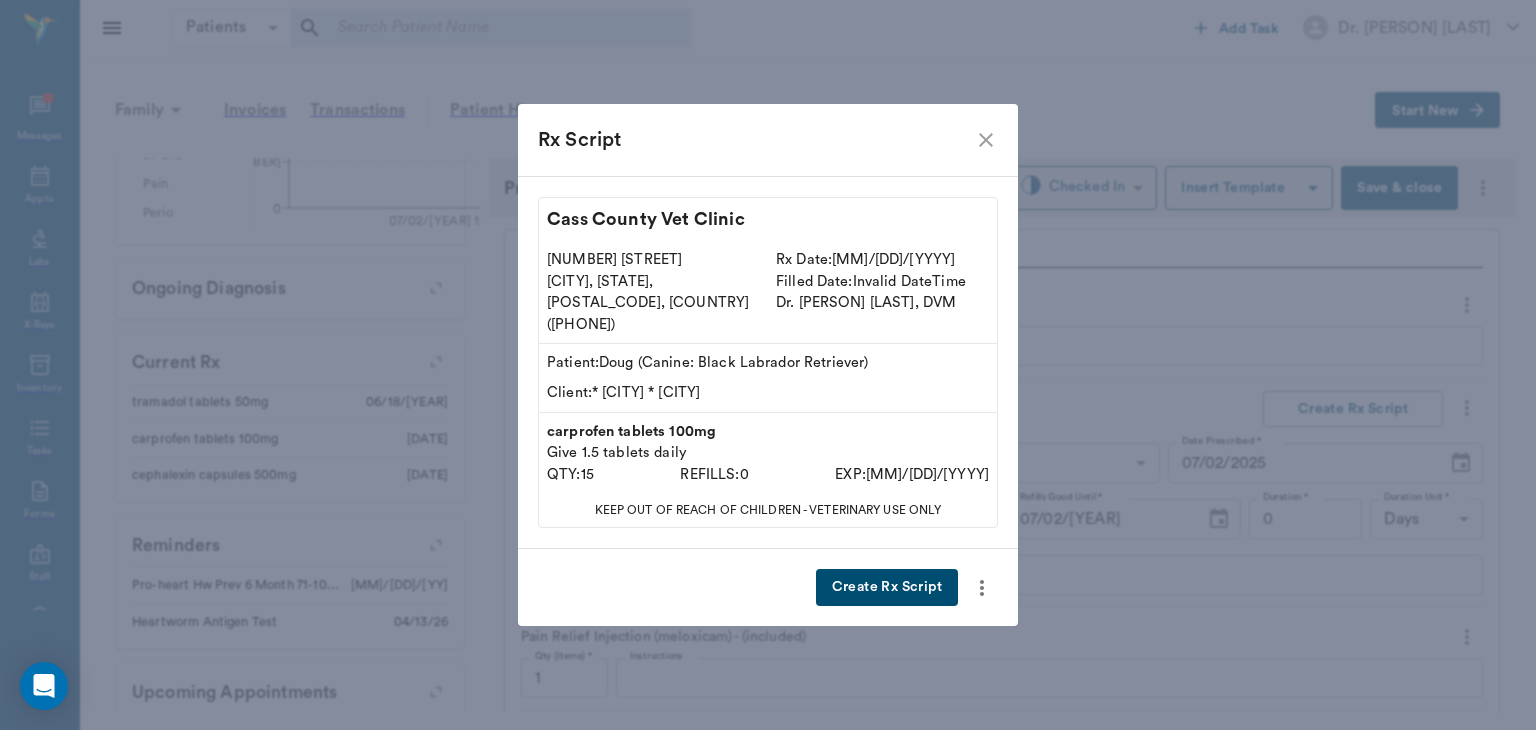 click on "Create Rx Script" at bounding box center (887, 587) 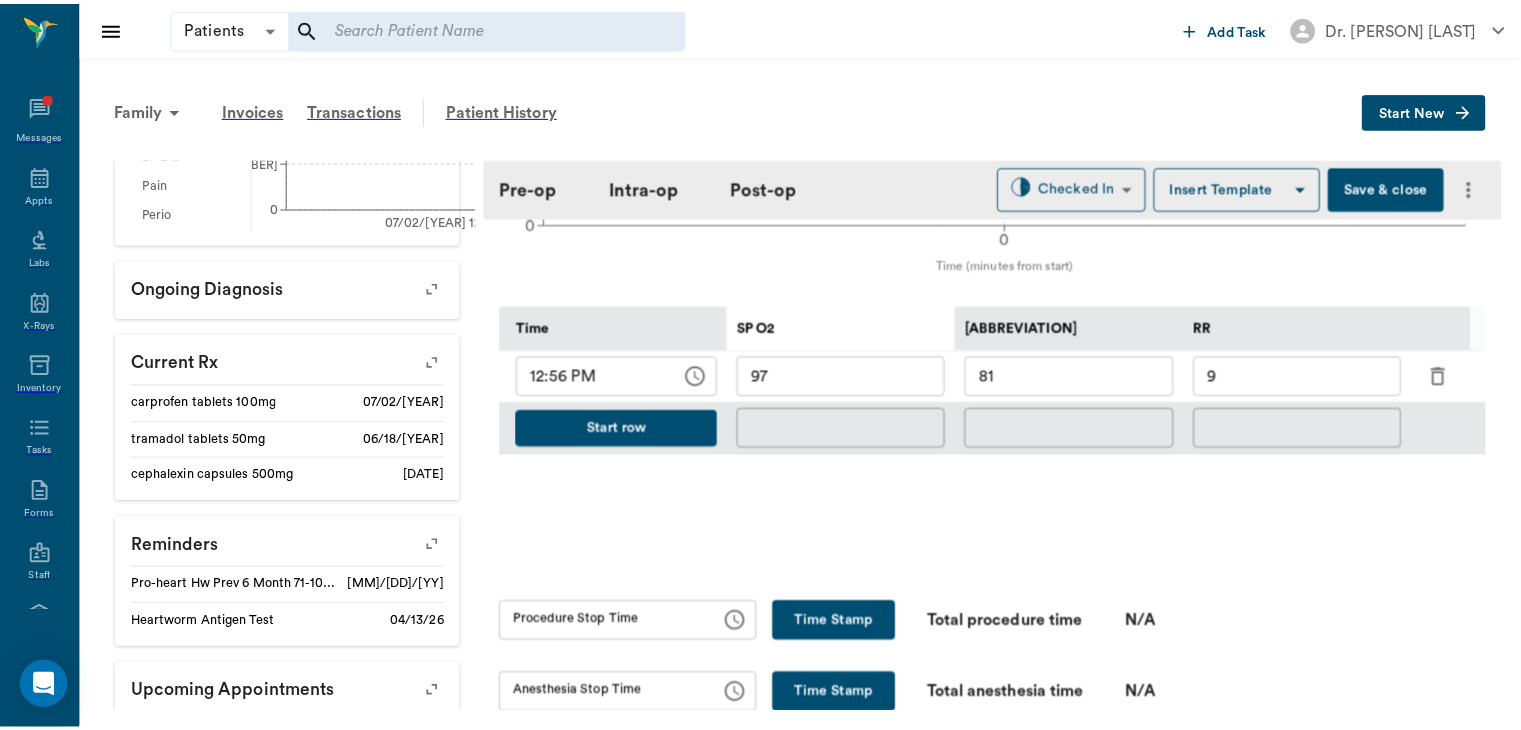 scroll, scrollTop: 886, scrollLeft: 0, axis: vertical 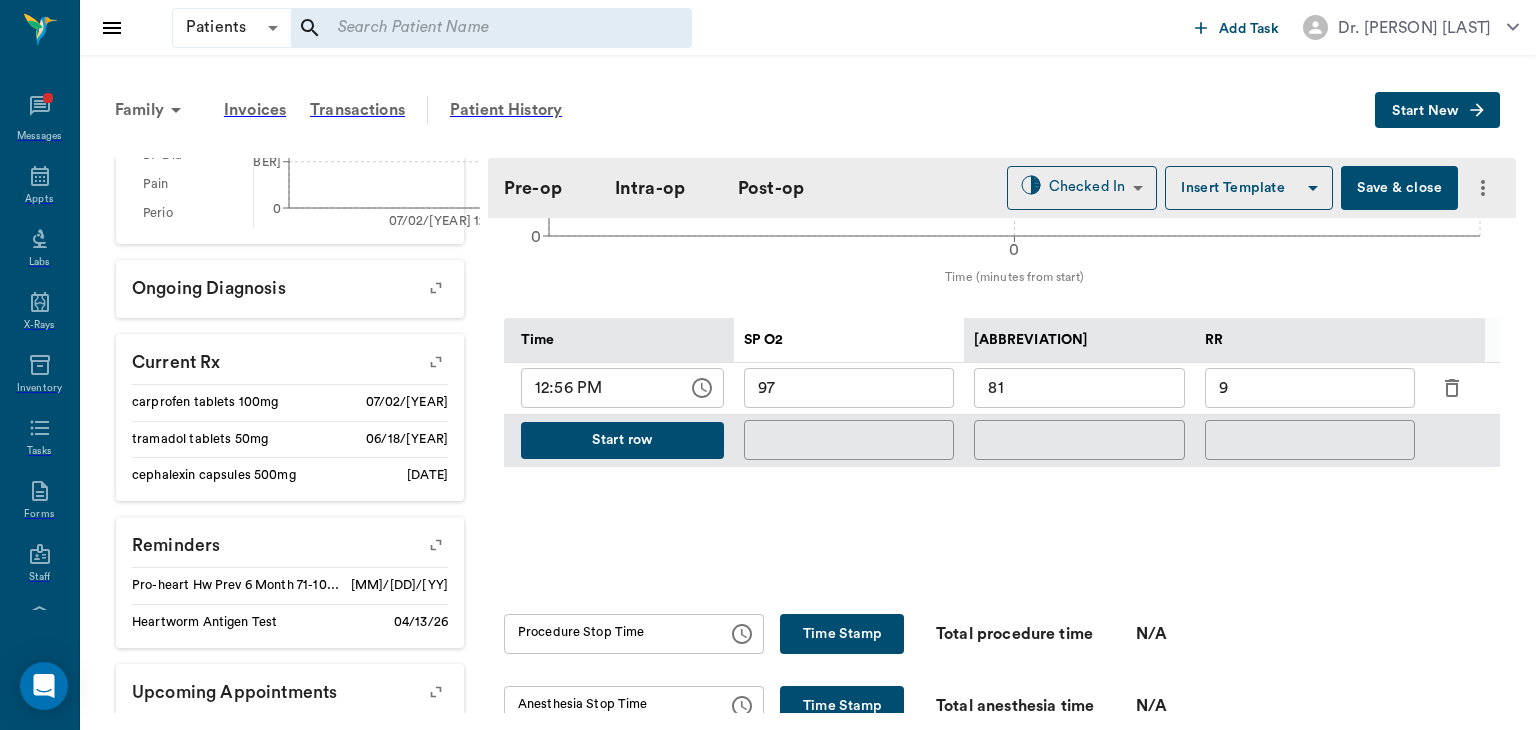 click on "•••• • •••••" at bounding box center (1399, 188) 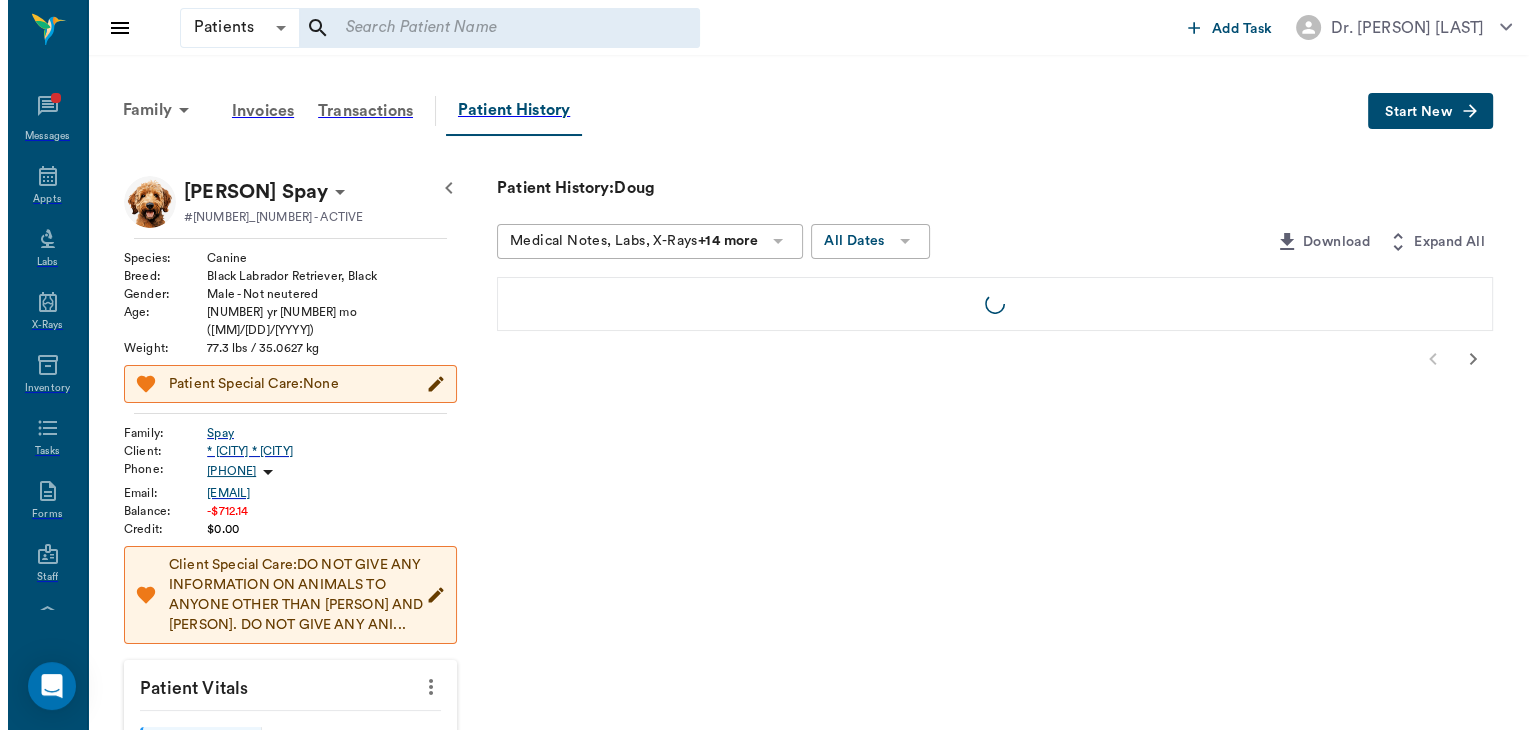 scroll, scrollTop: 0, scrollLeft: 0, axis: both 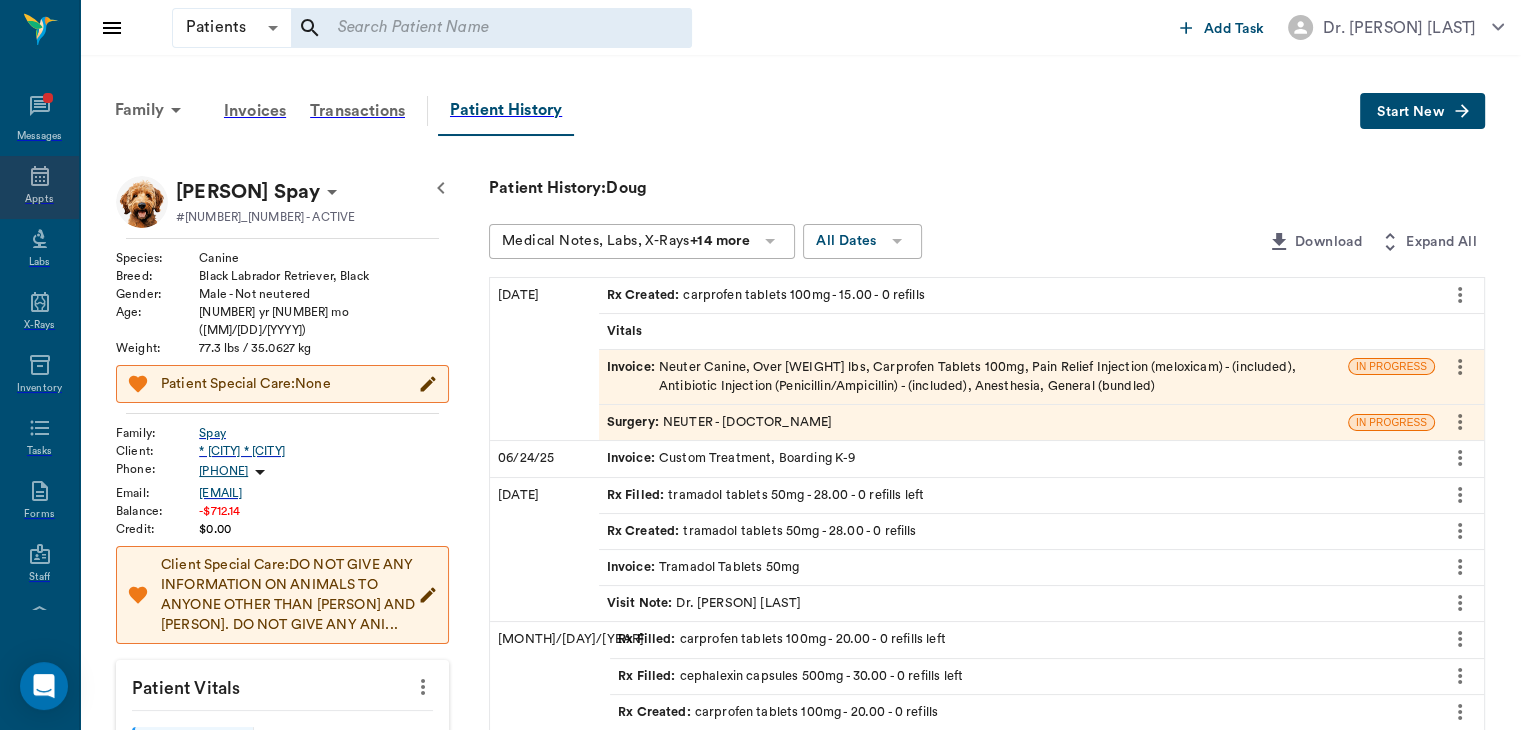 click at bounding box center [40, 176] 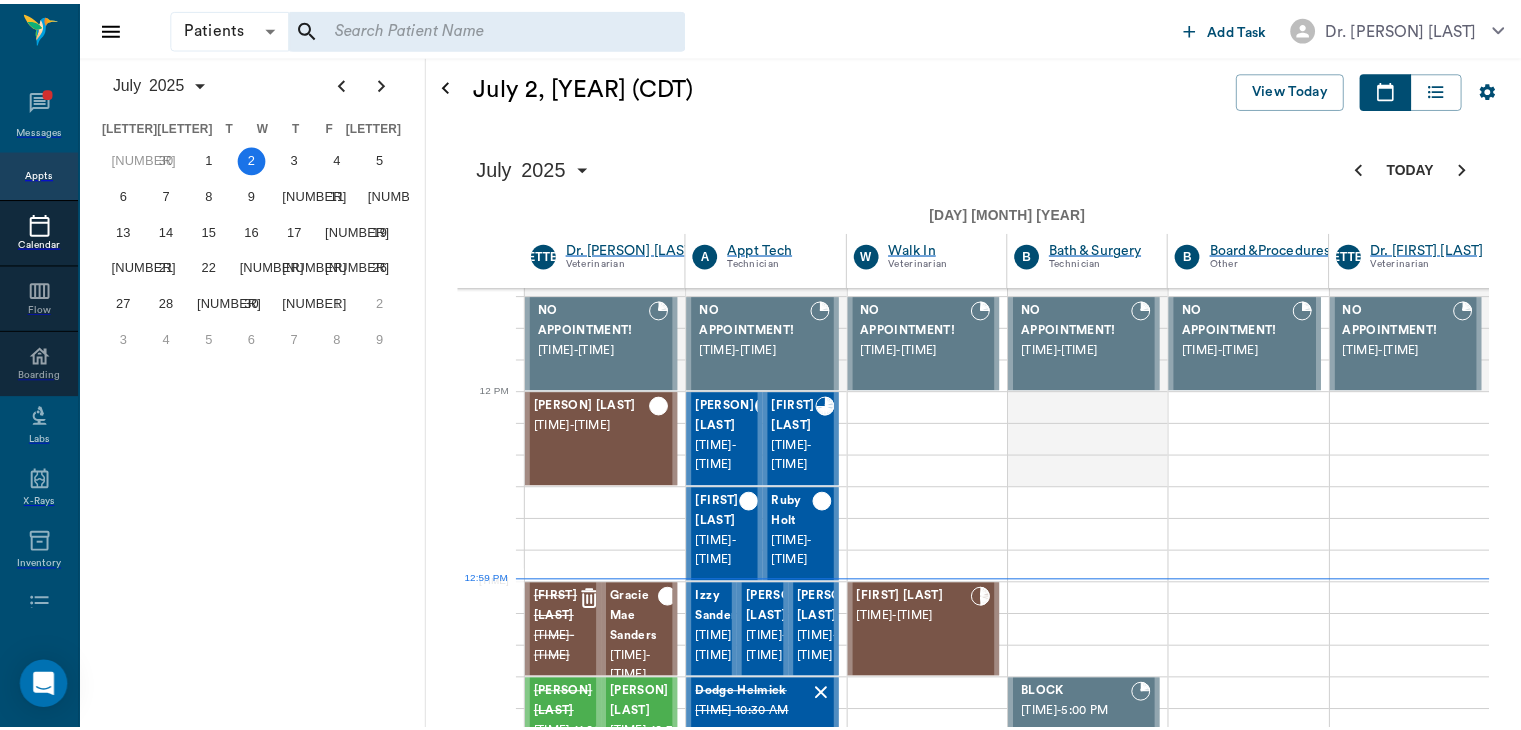 scroll, scrollTop: 691, scrollLeft: 0, axis: vertical 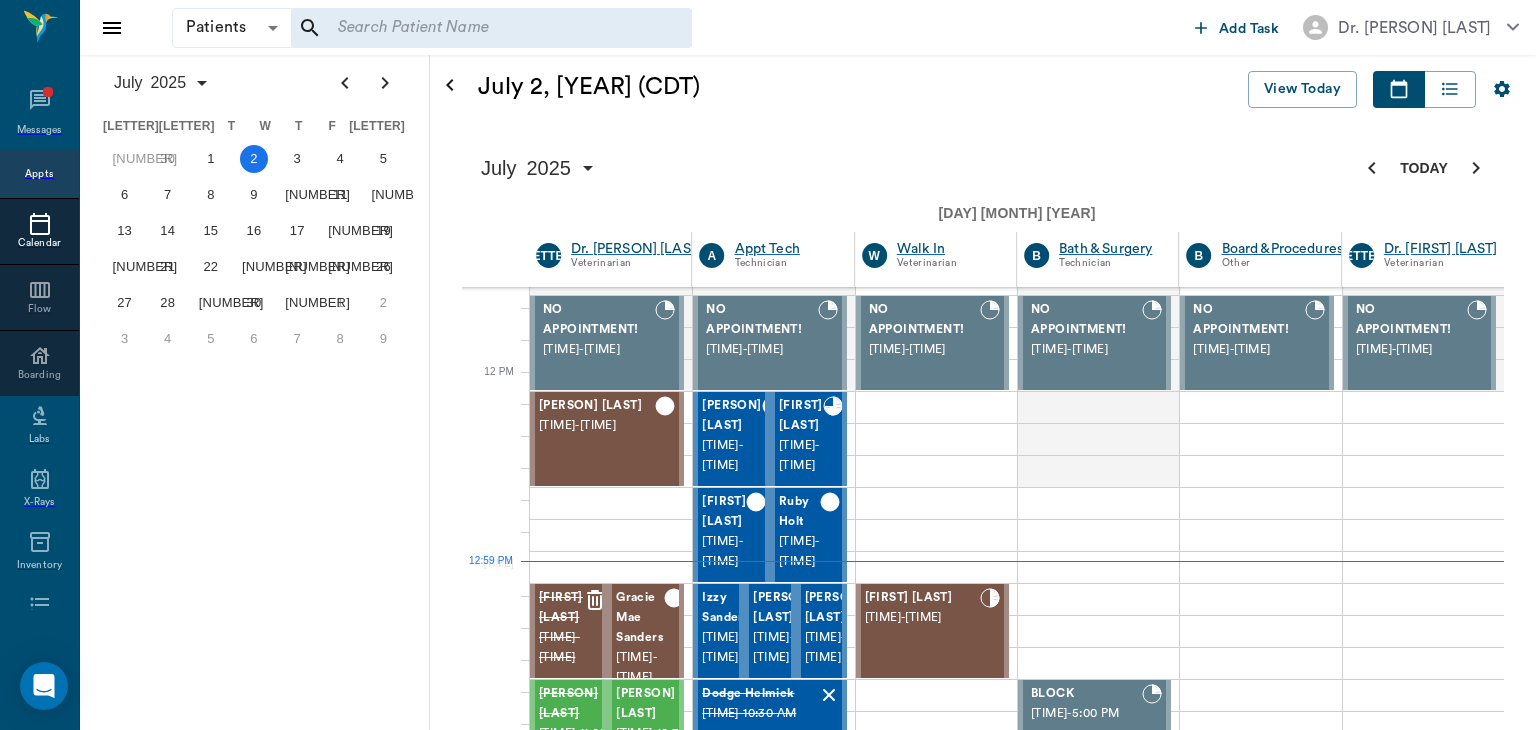 click on "[TIME] - [TIME]" at bounding box center [597, 1387] 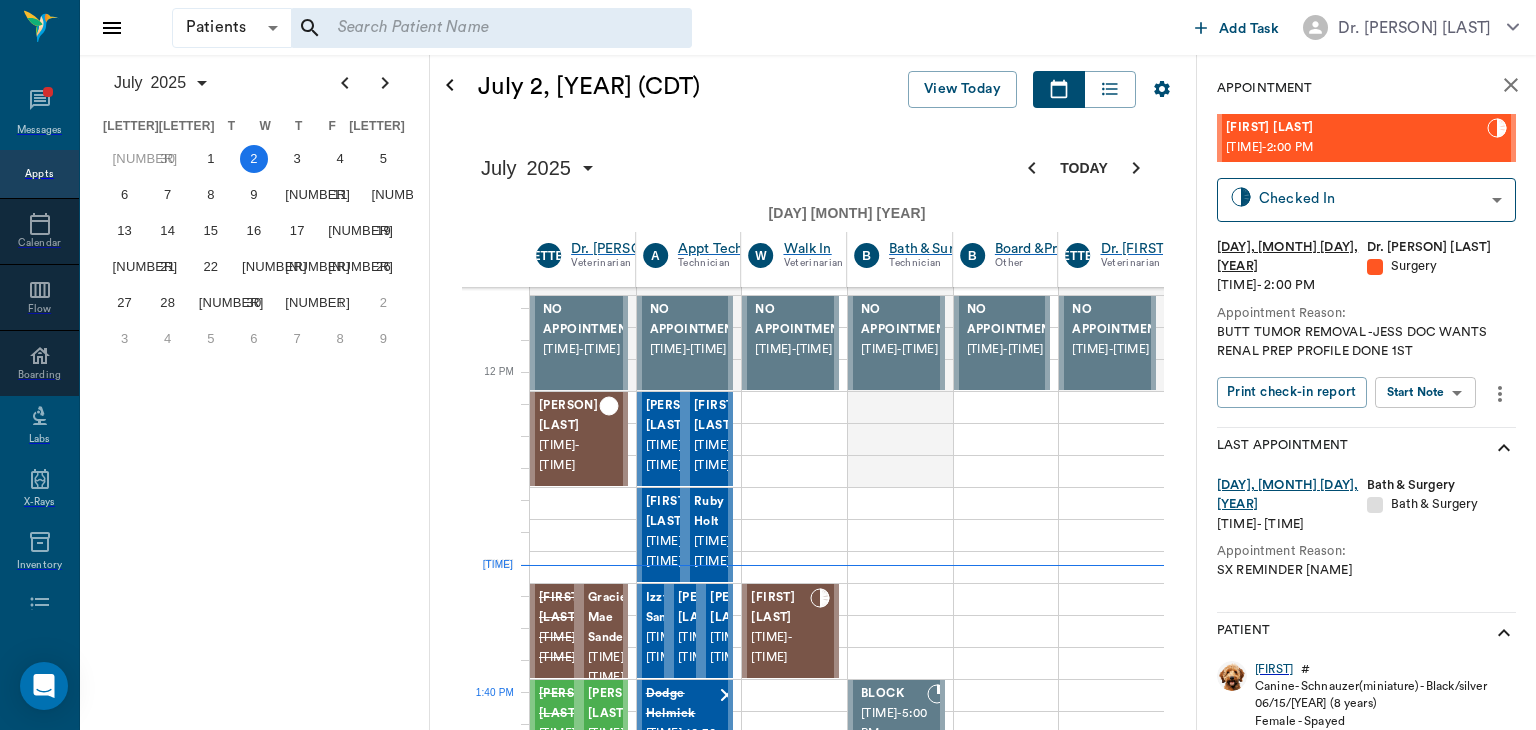 click on "[TIME] - [TIME]" at bounding box center [571, 1417] 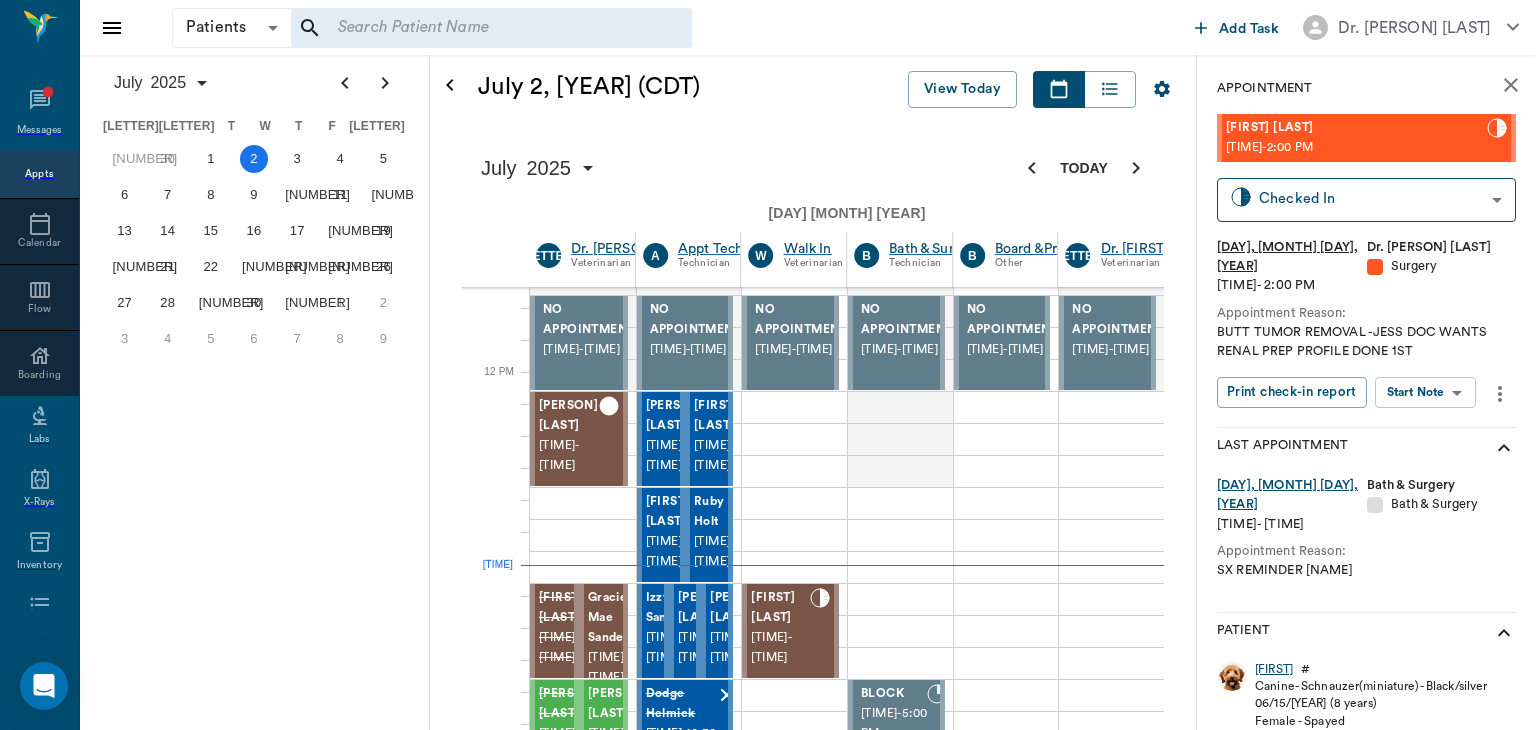 click on "[PERSON]" at bounding box center (1274, 669) 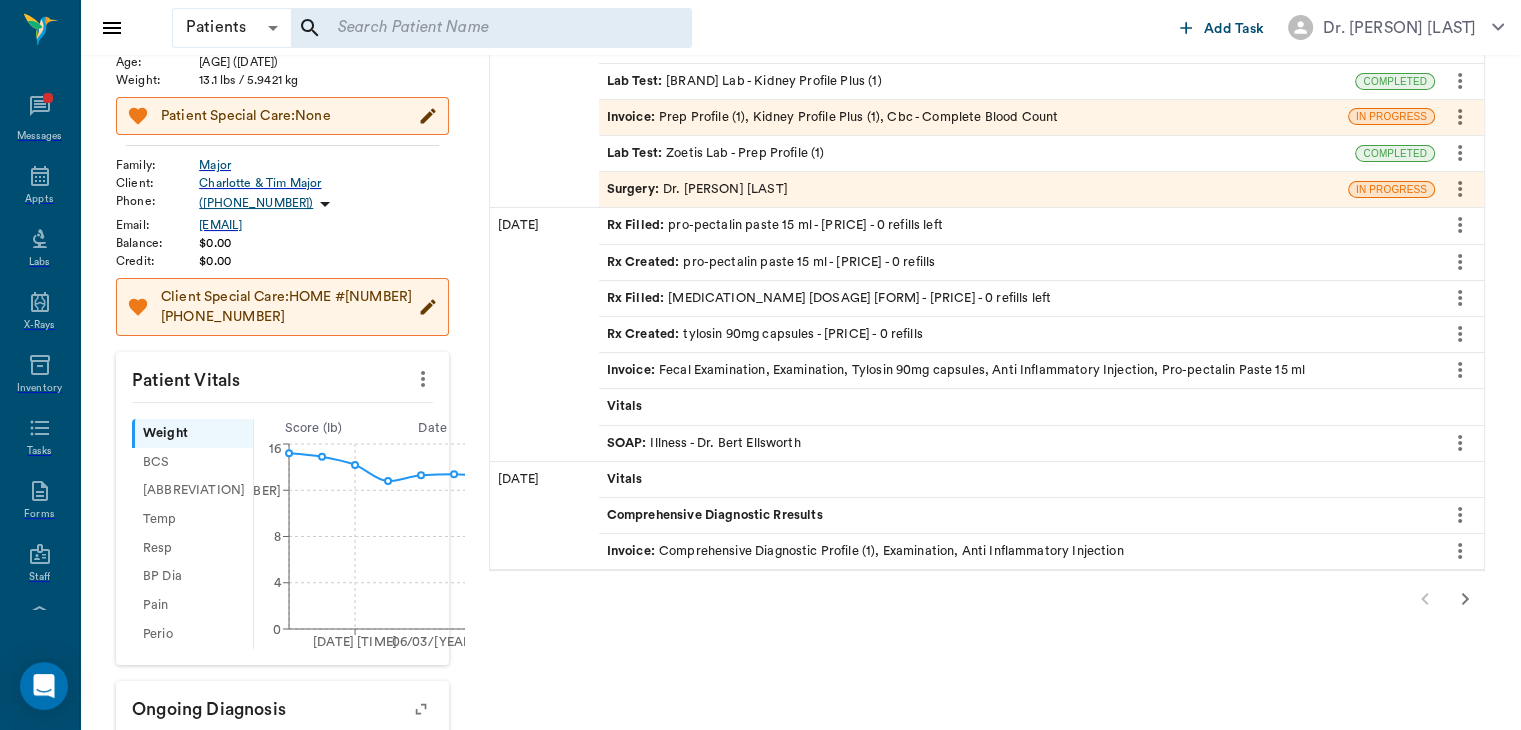scroll, scrollTop: 264, scrollLeft: 0, axis: vertical 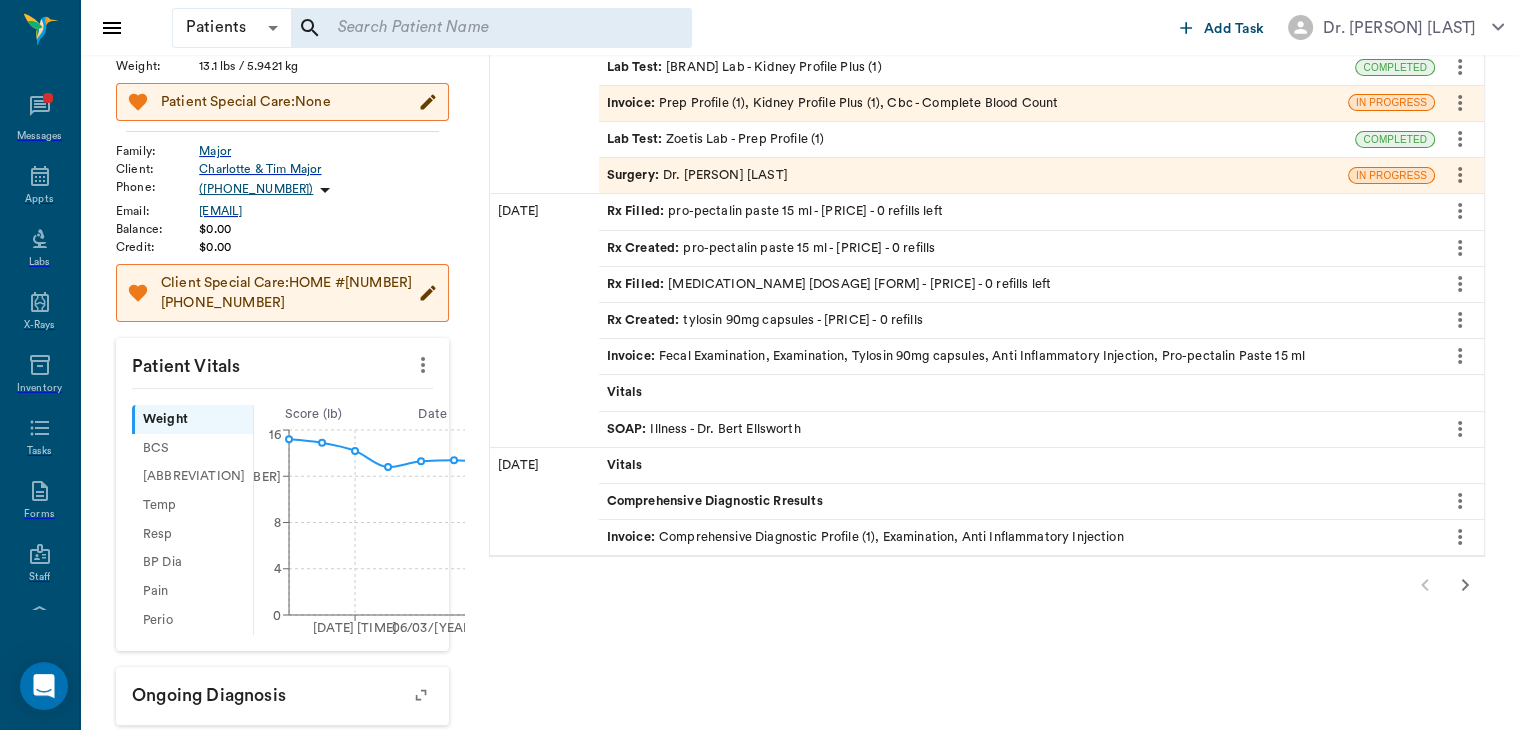 click at bounding box center (1465, 585) 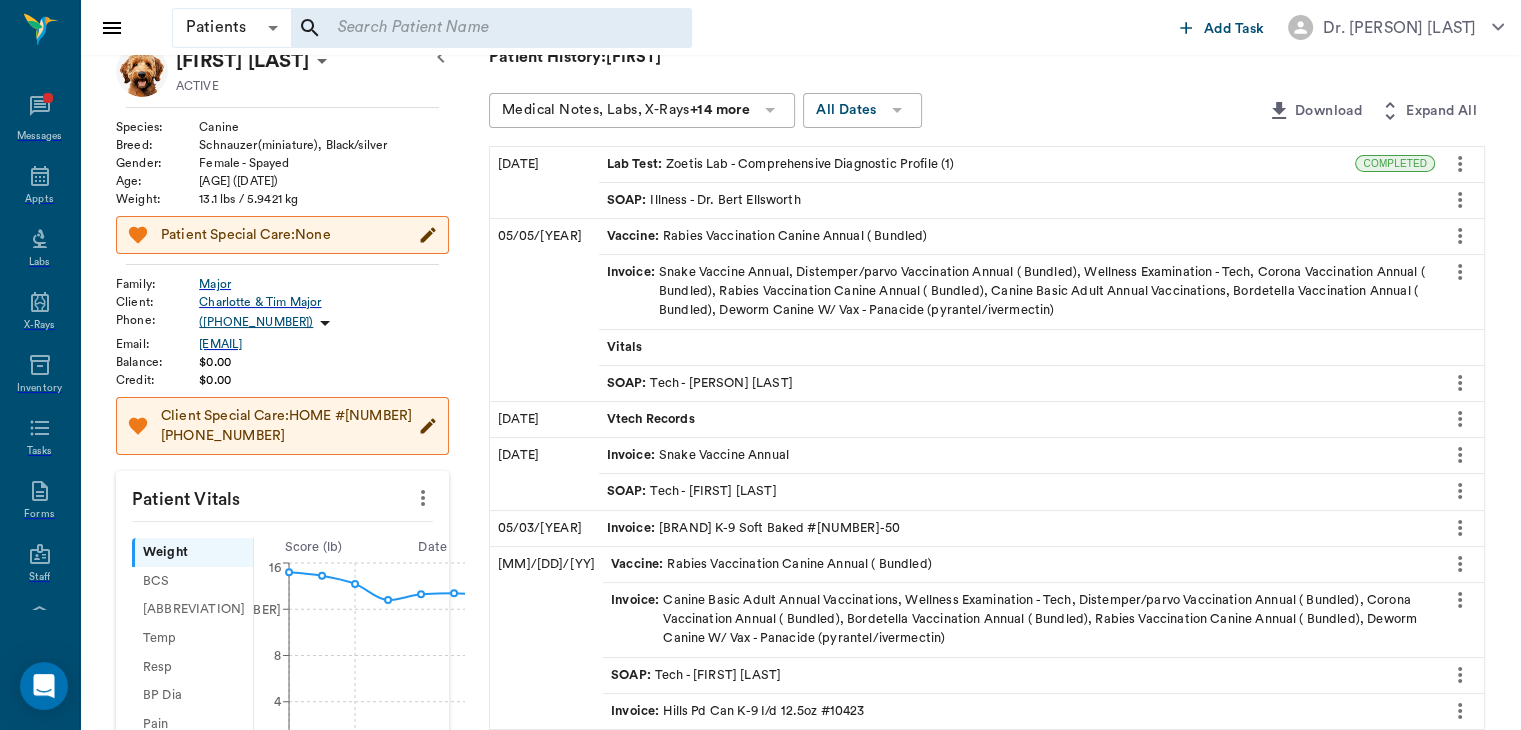 scroll, scrollTop: 132, scrollLeft: 0, axis: vertical 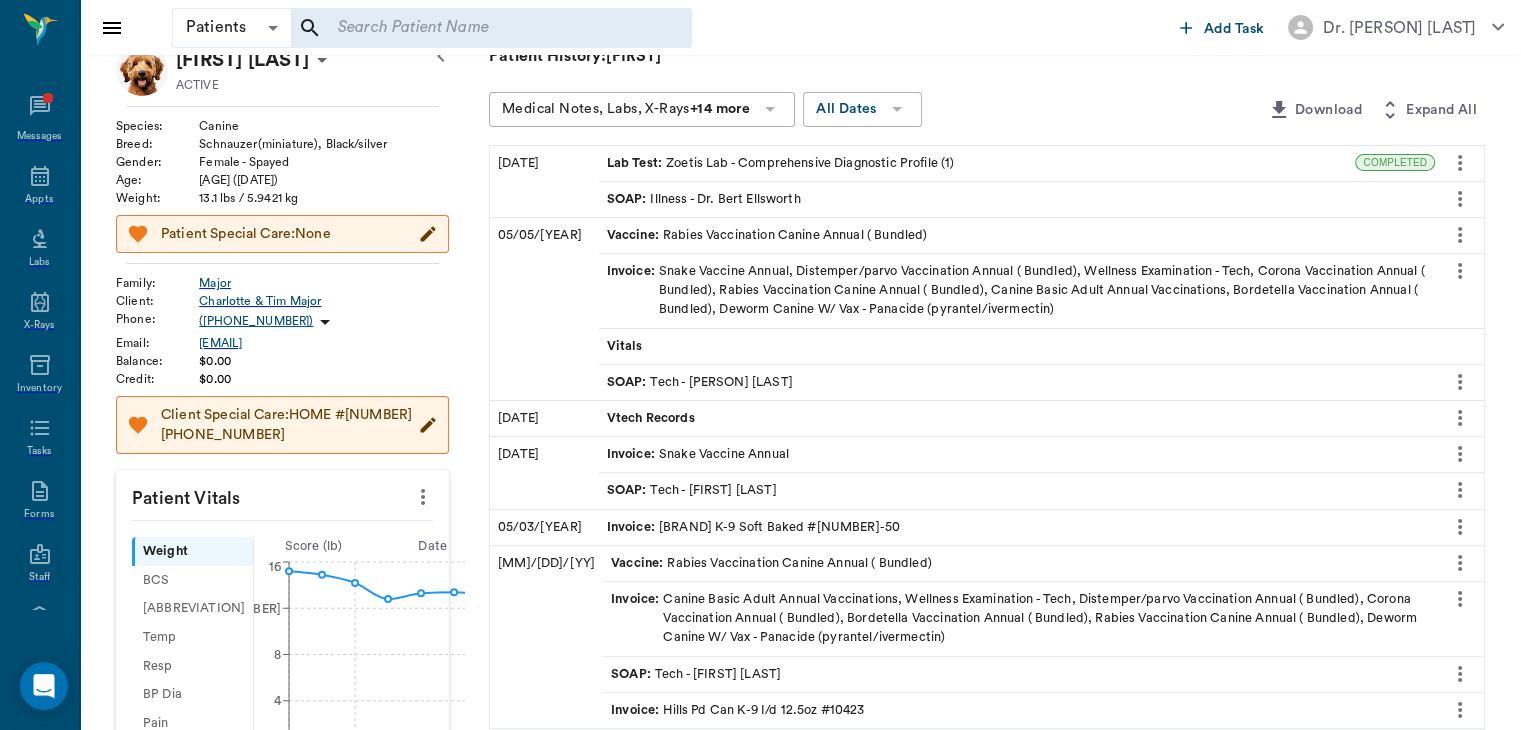 click on "SOAP :" at bounding box center [629, 199] 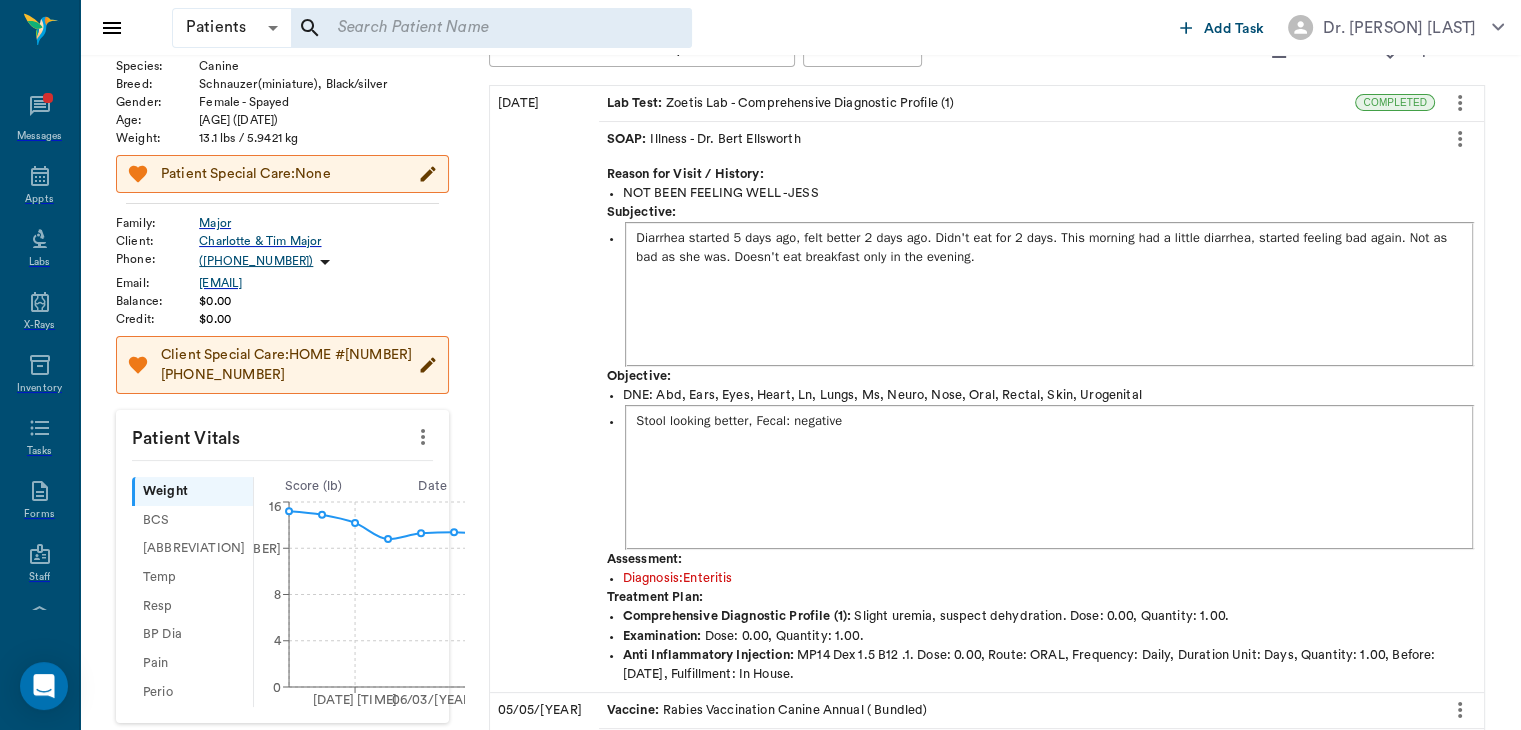 scroll, scrollTop: 190, scrollLeft: 0, axis: vertical 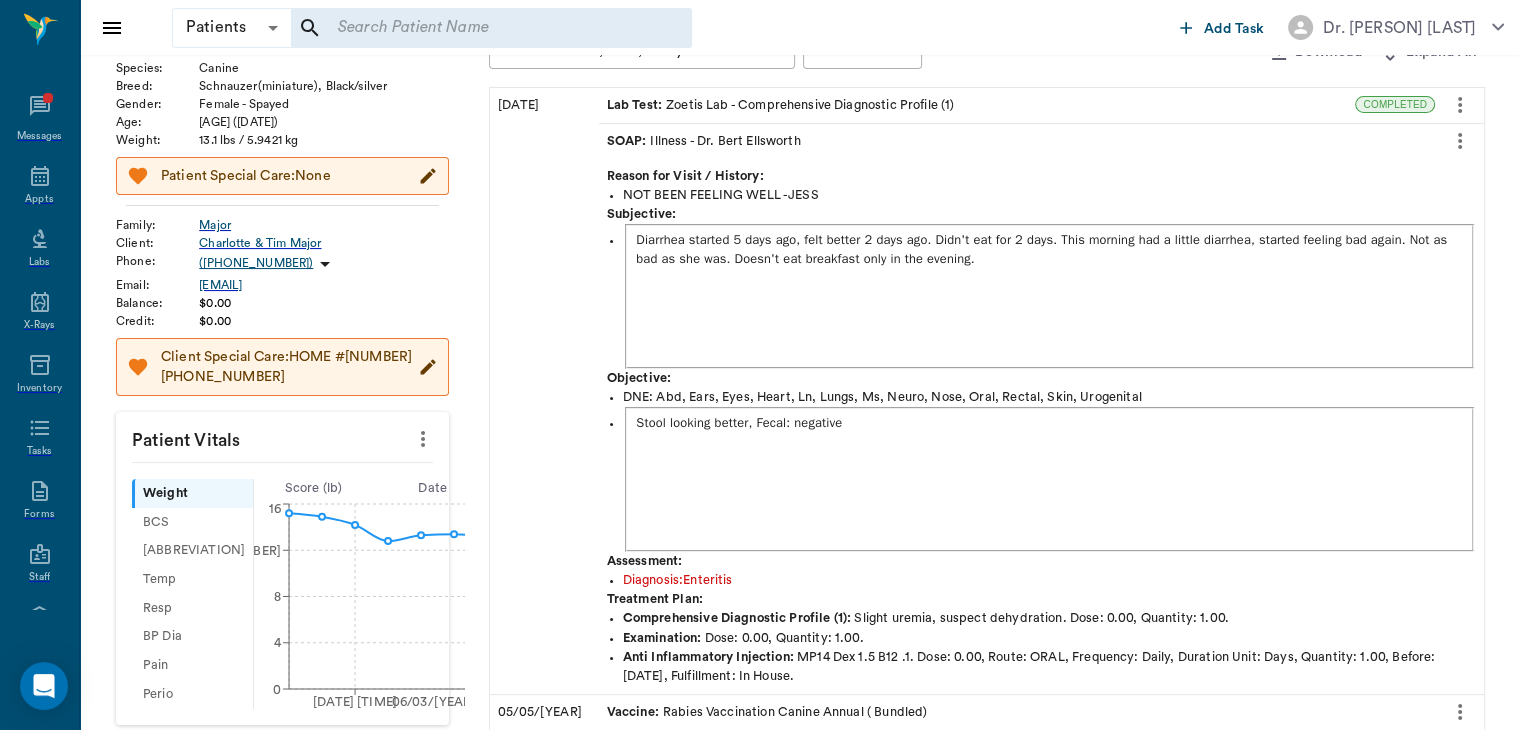 click at bounding box center (1460, 141) 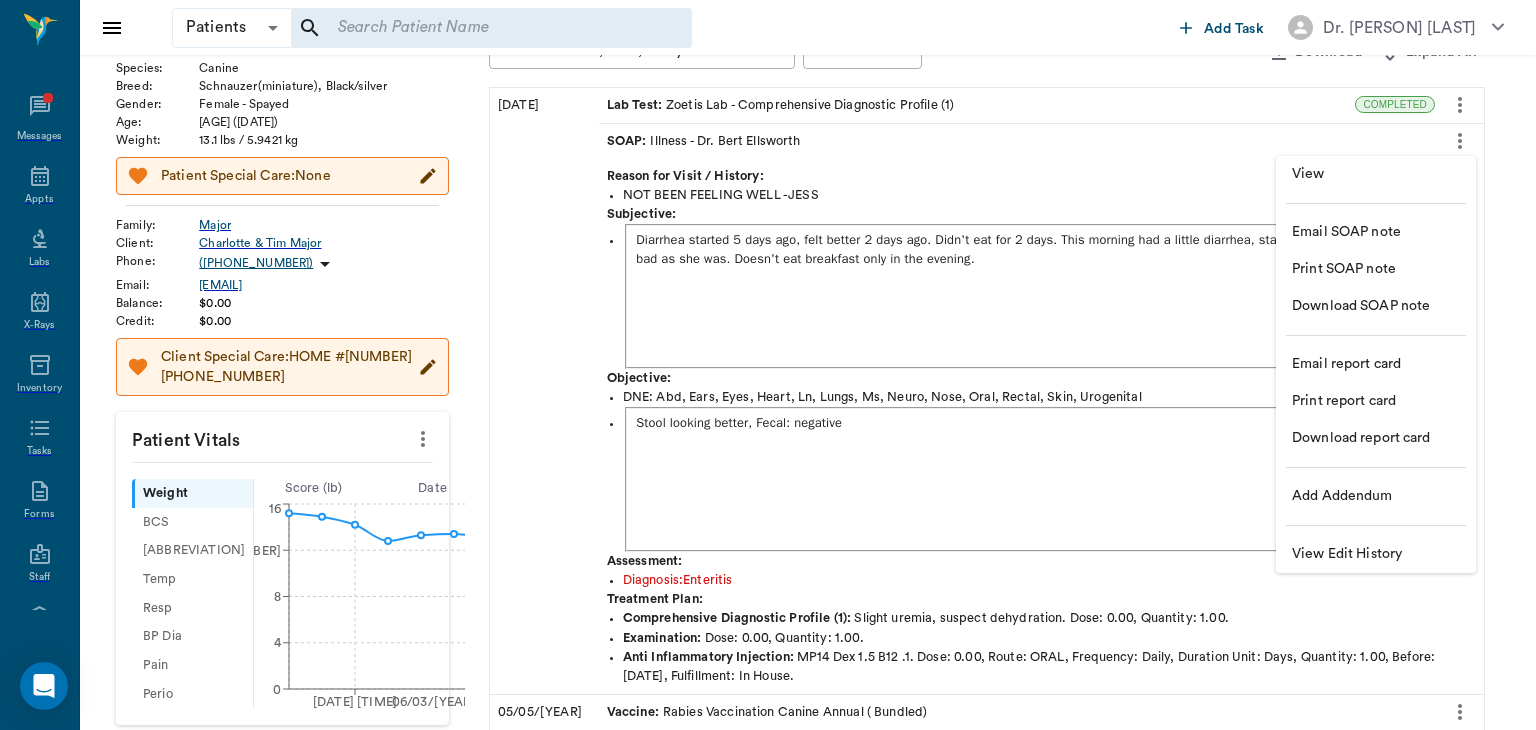 click on "View" at bounding box center (1376, 174) 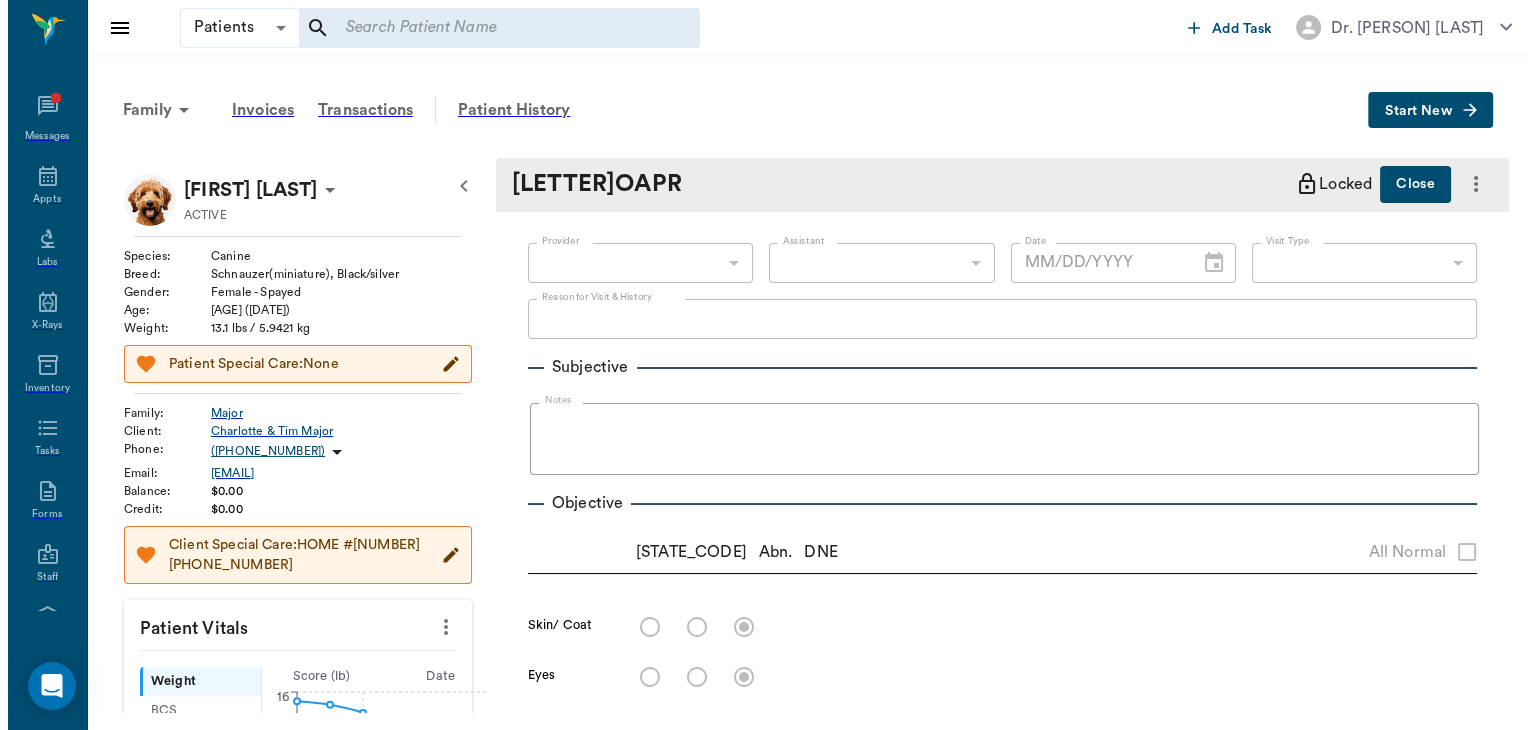 scroll, scrollTop: 0, scrollLeft: 0, axis: both 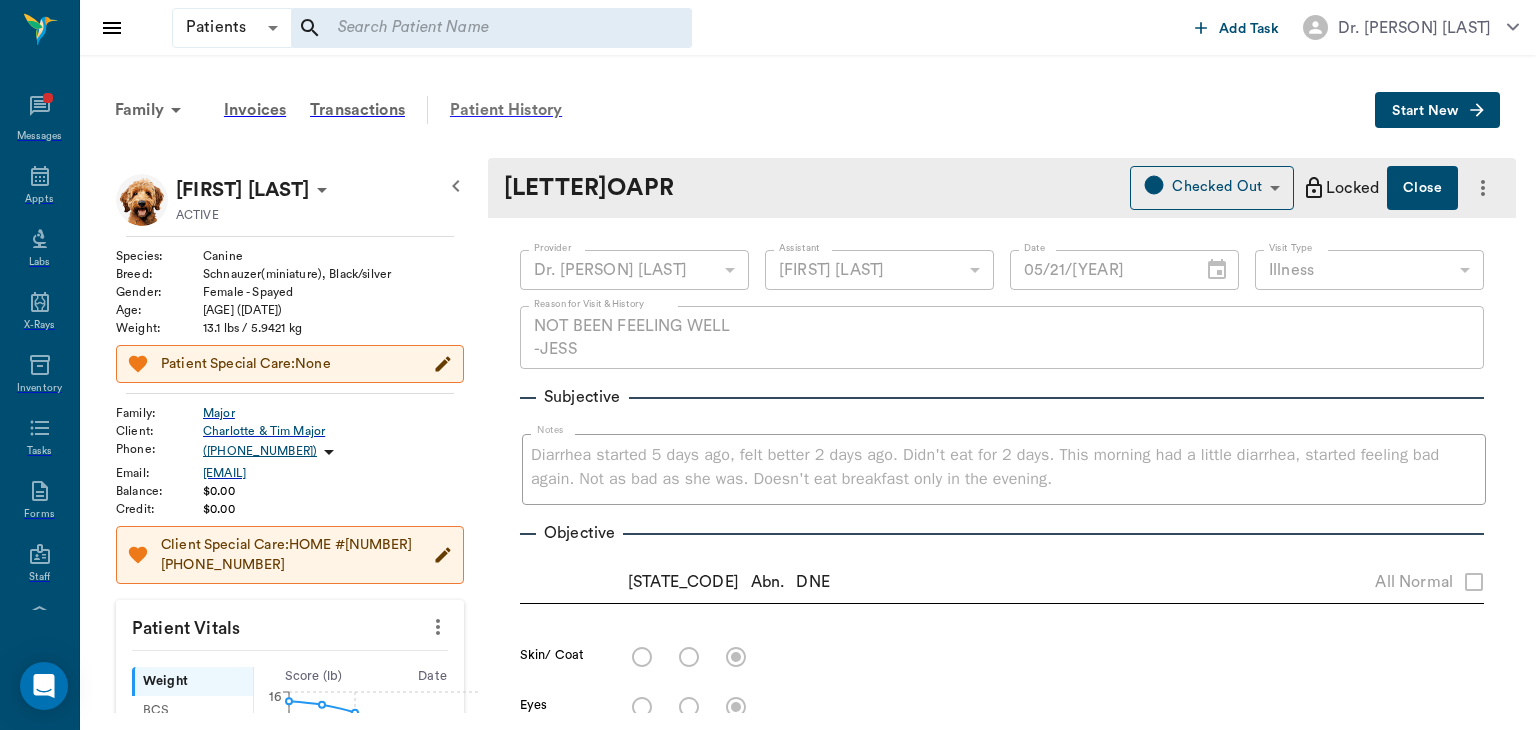click on "••••••• •••••••" at bounding box center (506, 110) 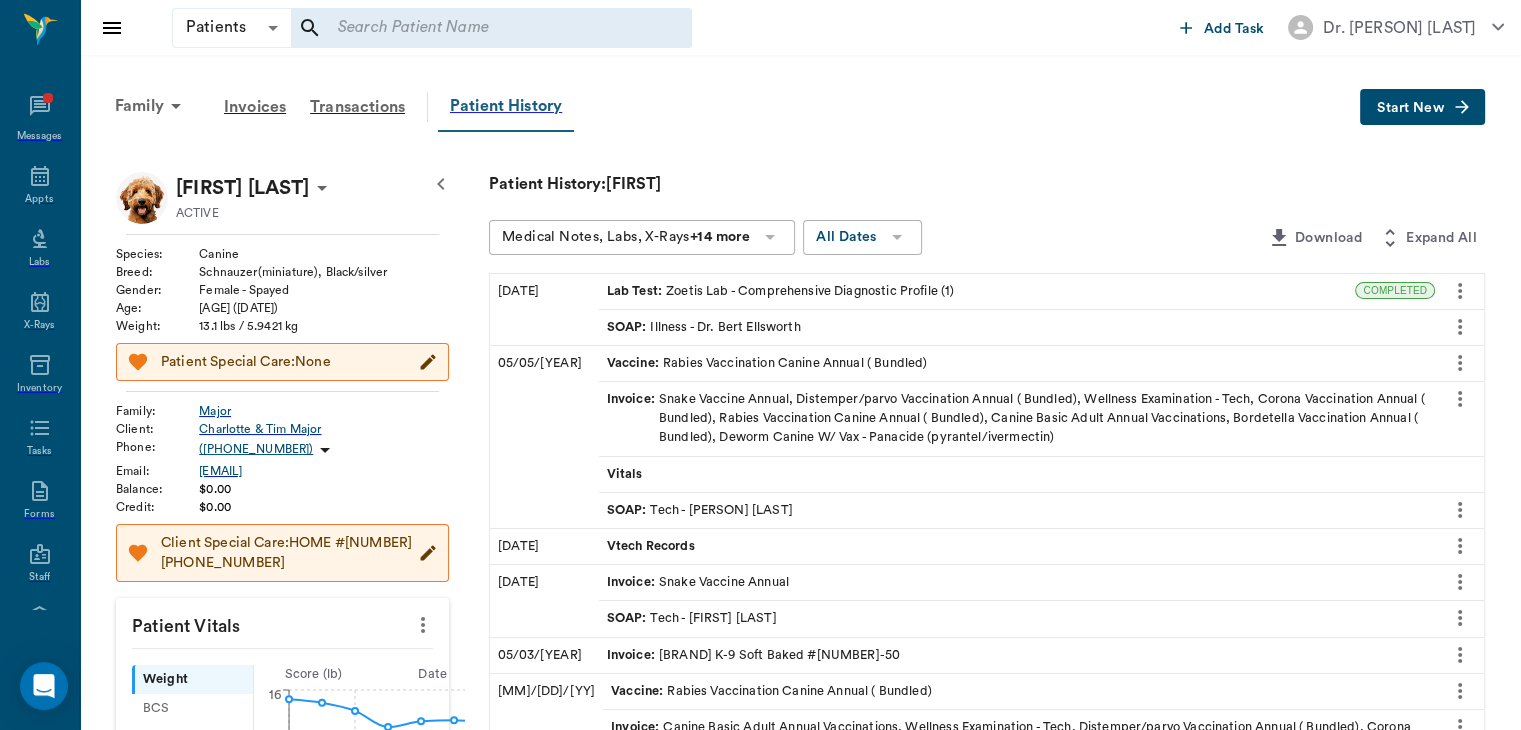 scroll, scrollTop: 0, scrollLeft: 0, axis: both 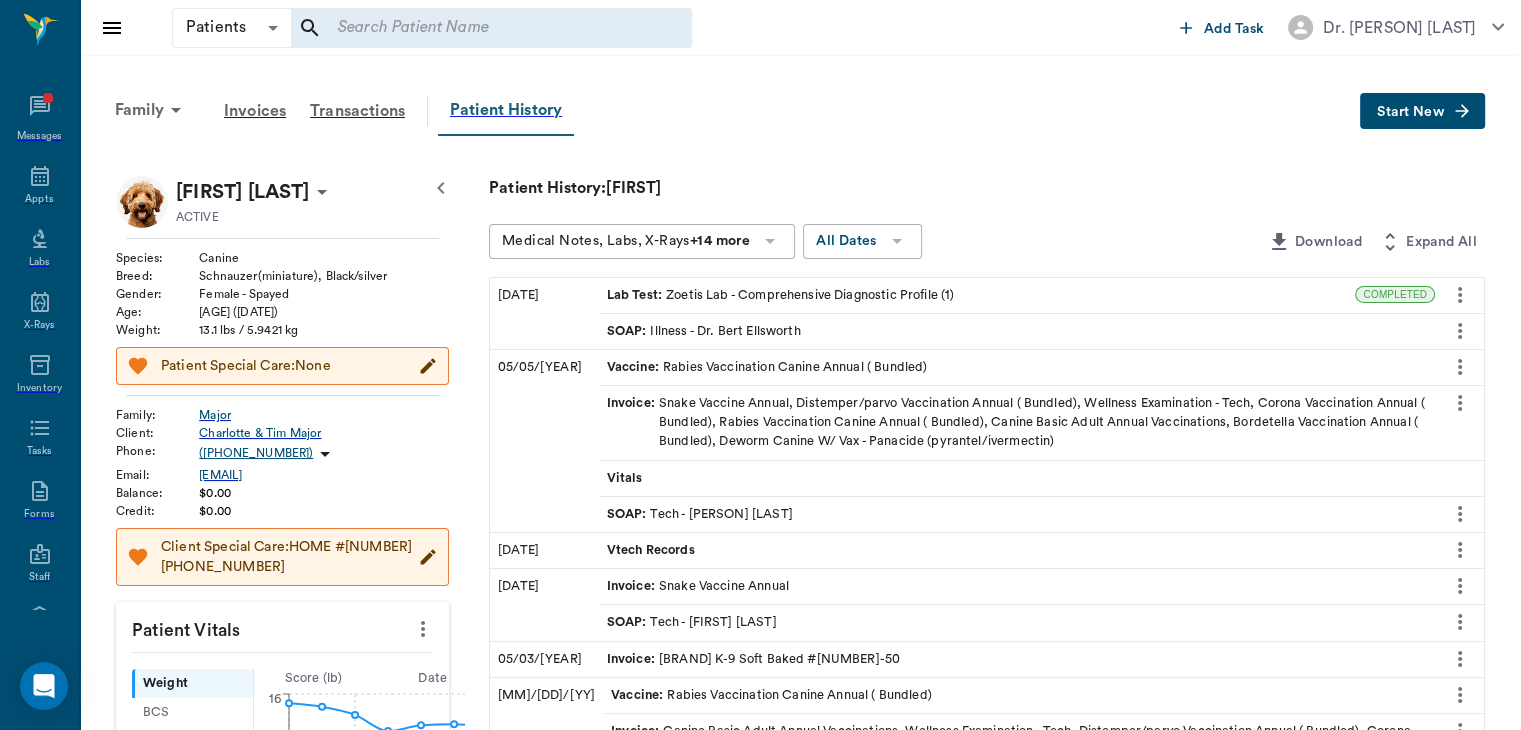 click on "••••••• •••••••" at bounding box center [506, 111] 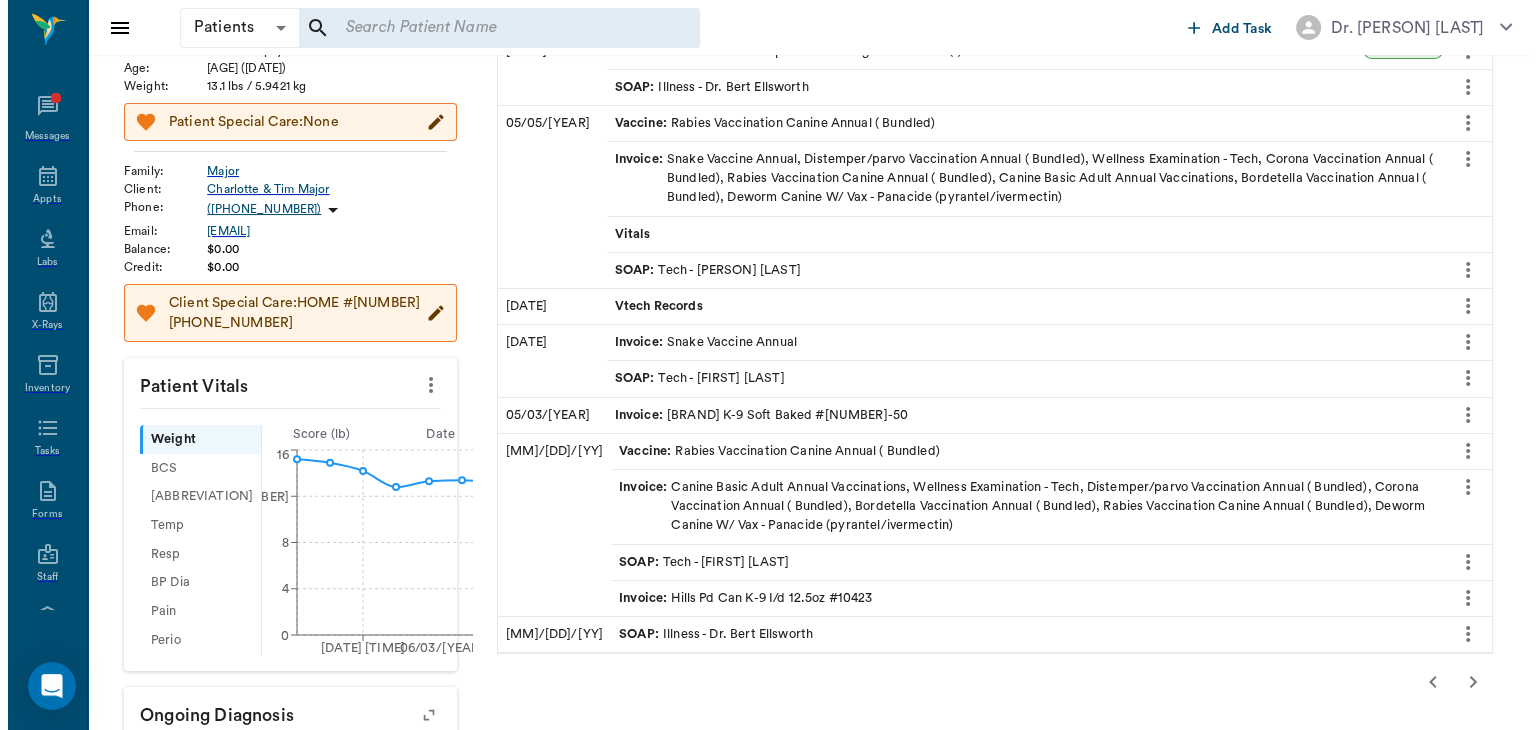 scroll, scrollTop: 0, scrollLeft: 0, axis: both 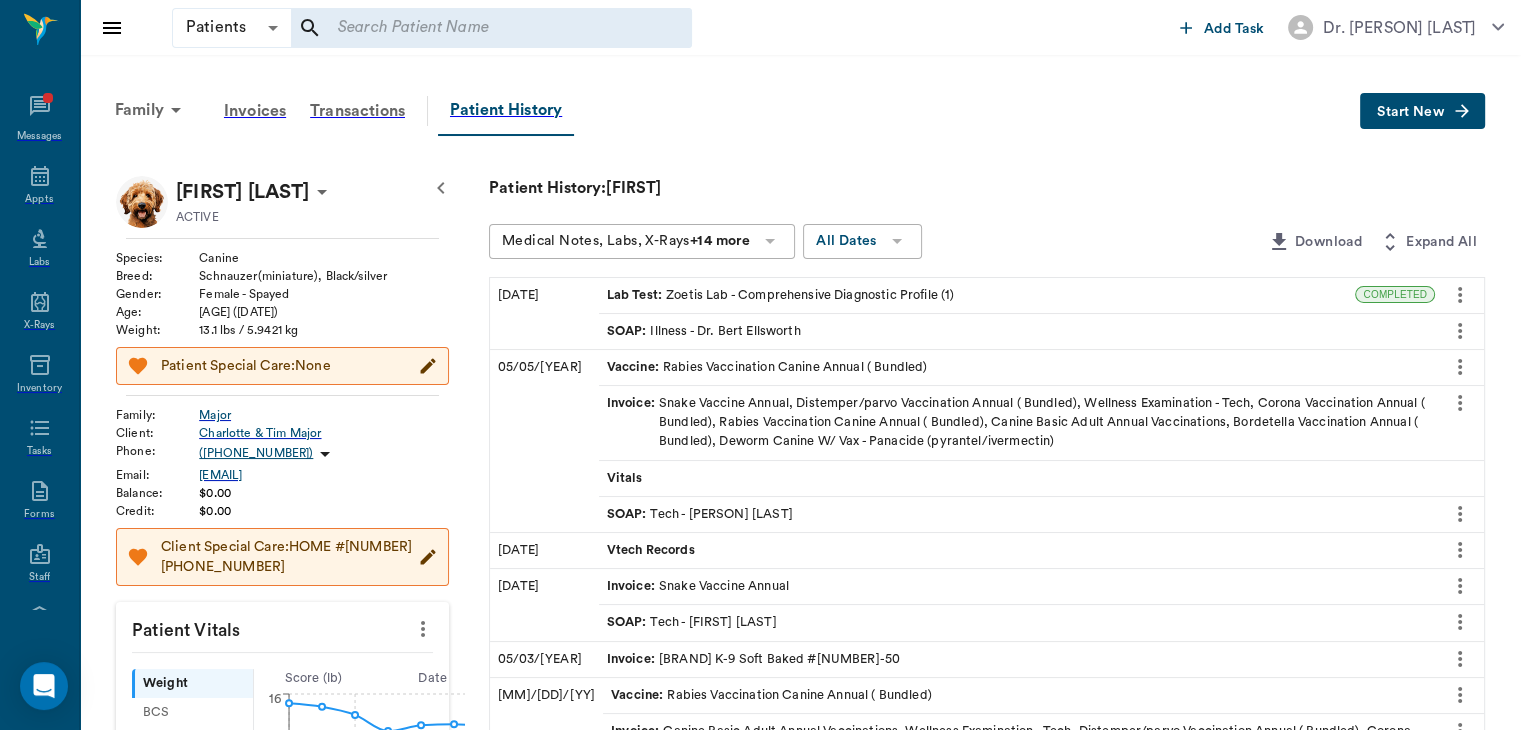 click on "Start New" at bounding box center (1422, 111) 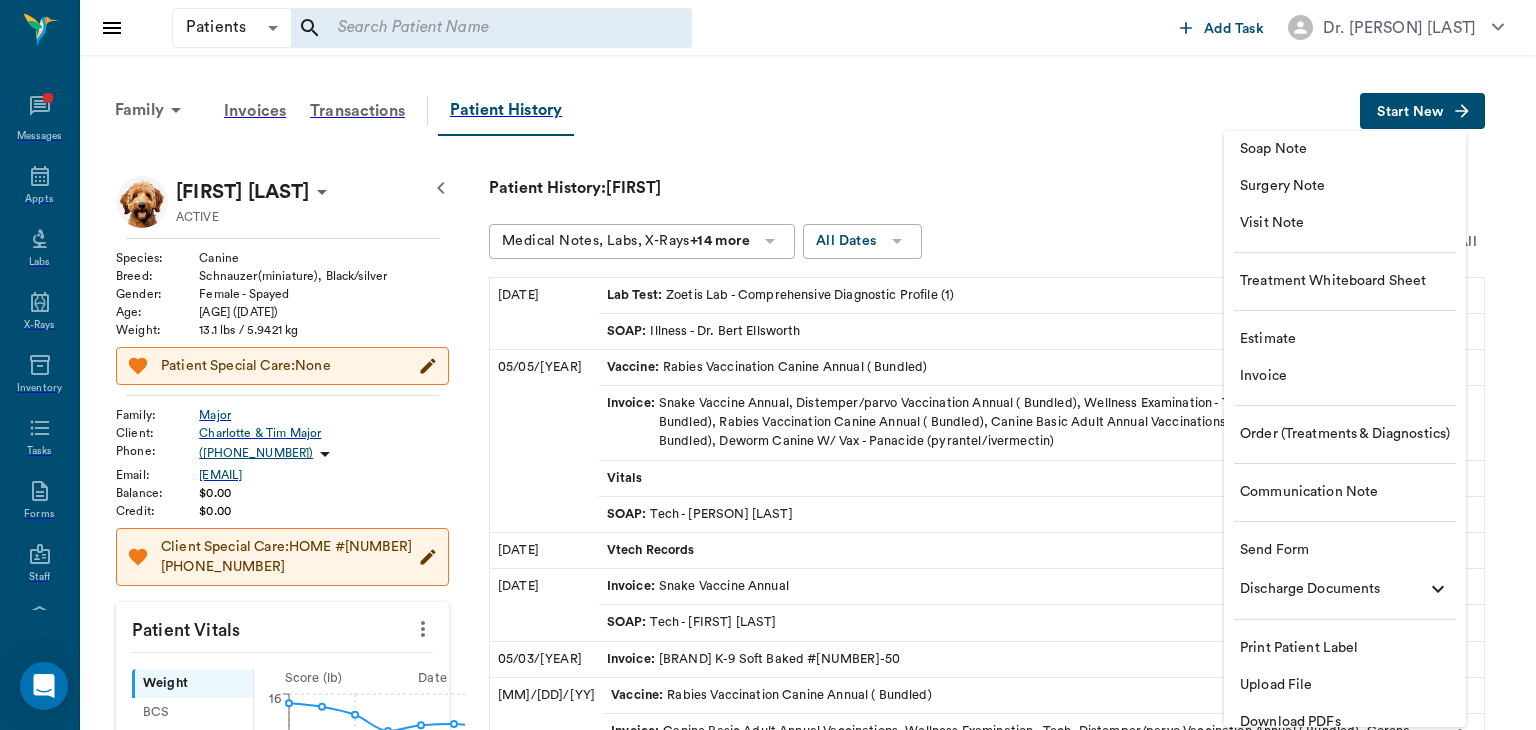 click on "Surgery Note" at bounding box center (1345, 186) 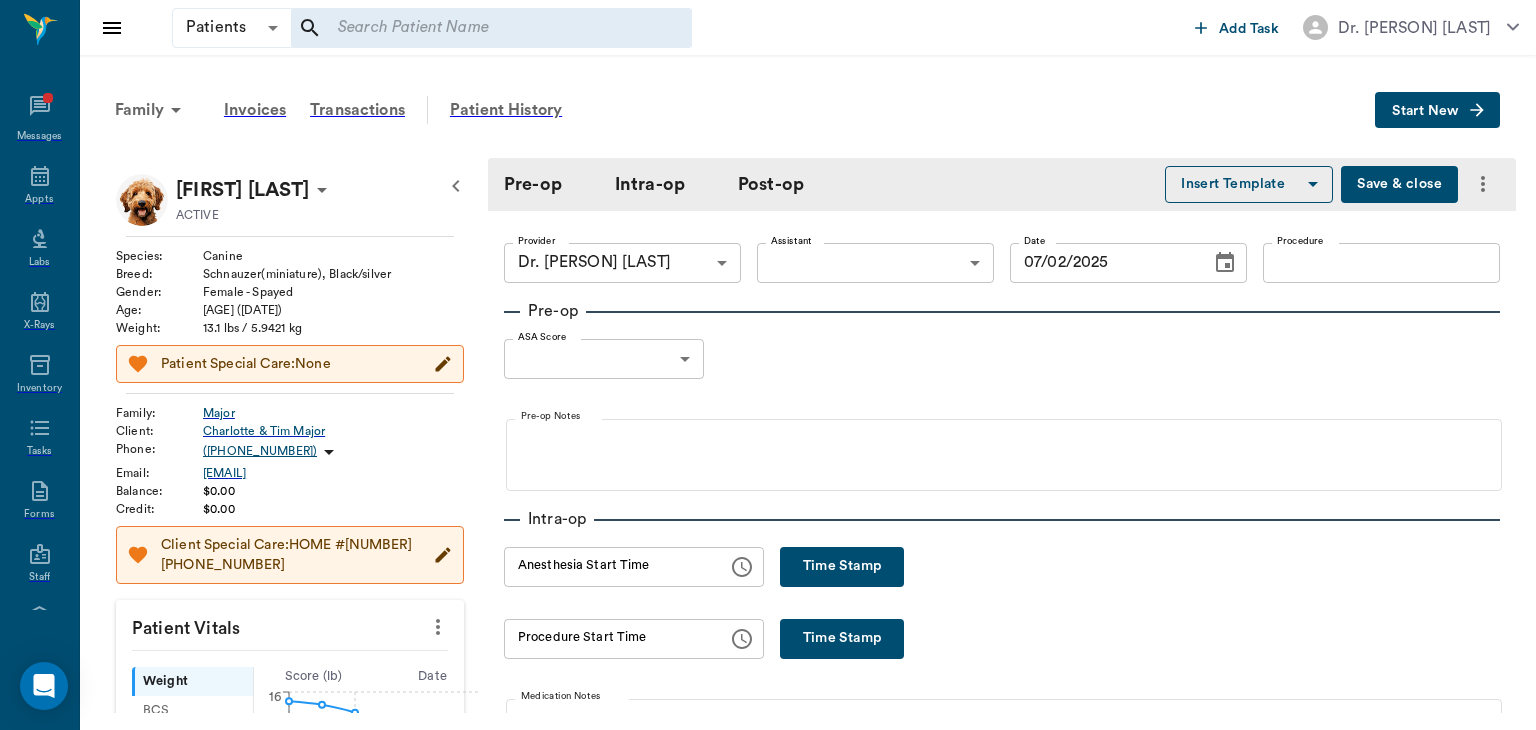 click at bounding box center (438, 627) 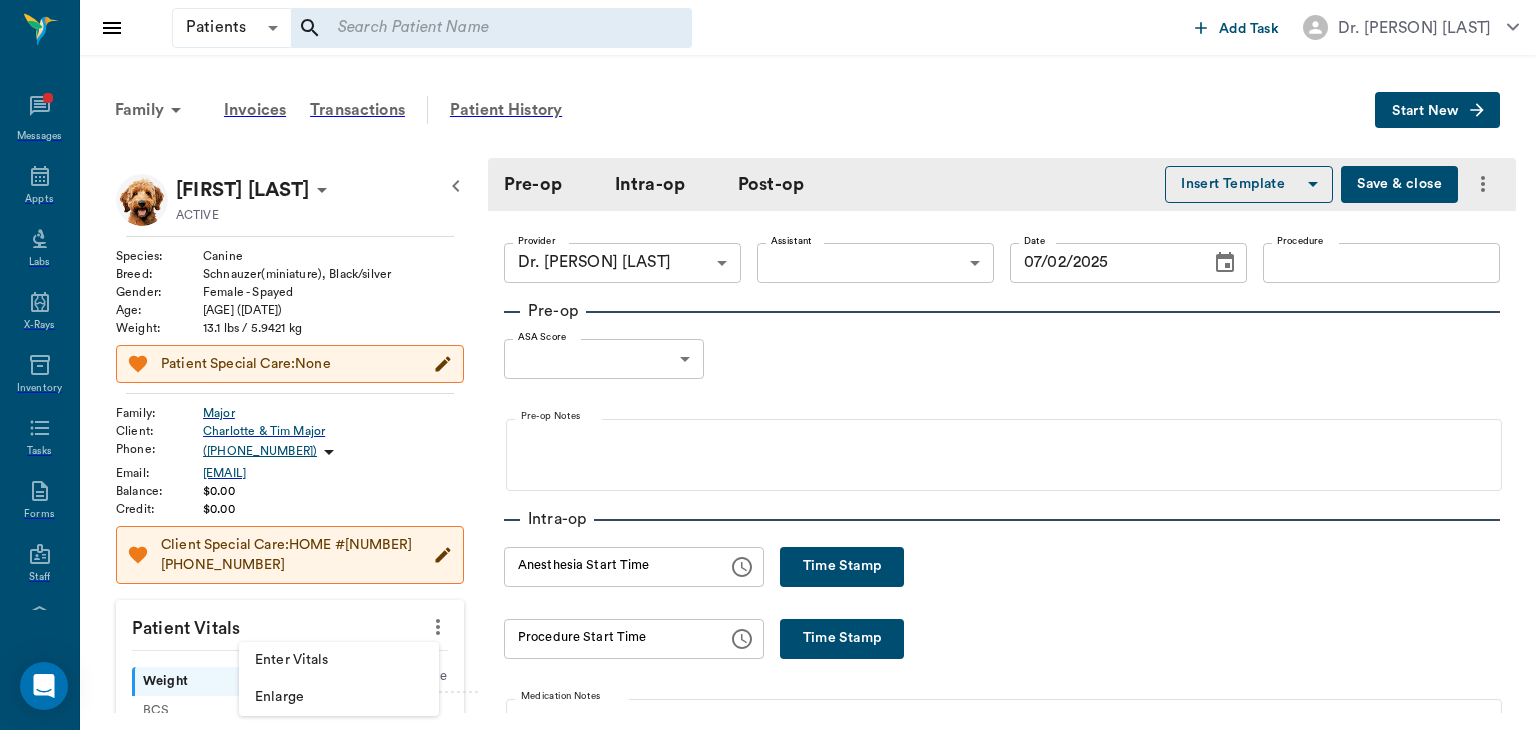 click on "Enter Vitals" at bounding box center (339, 660) 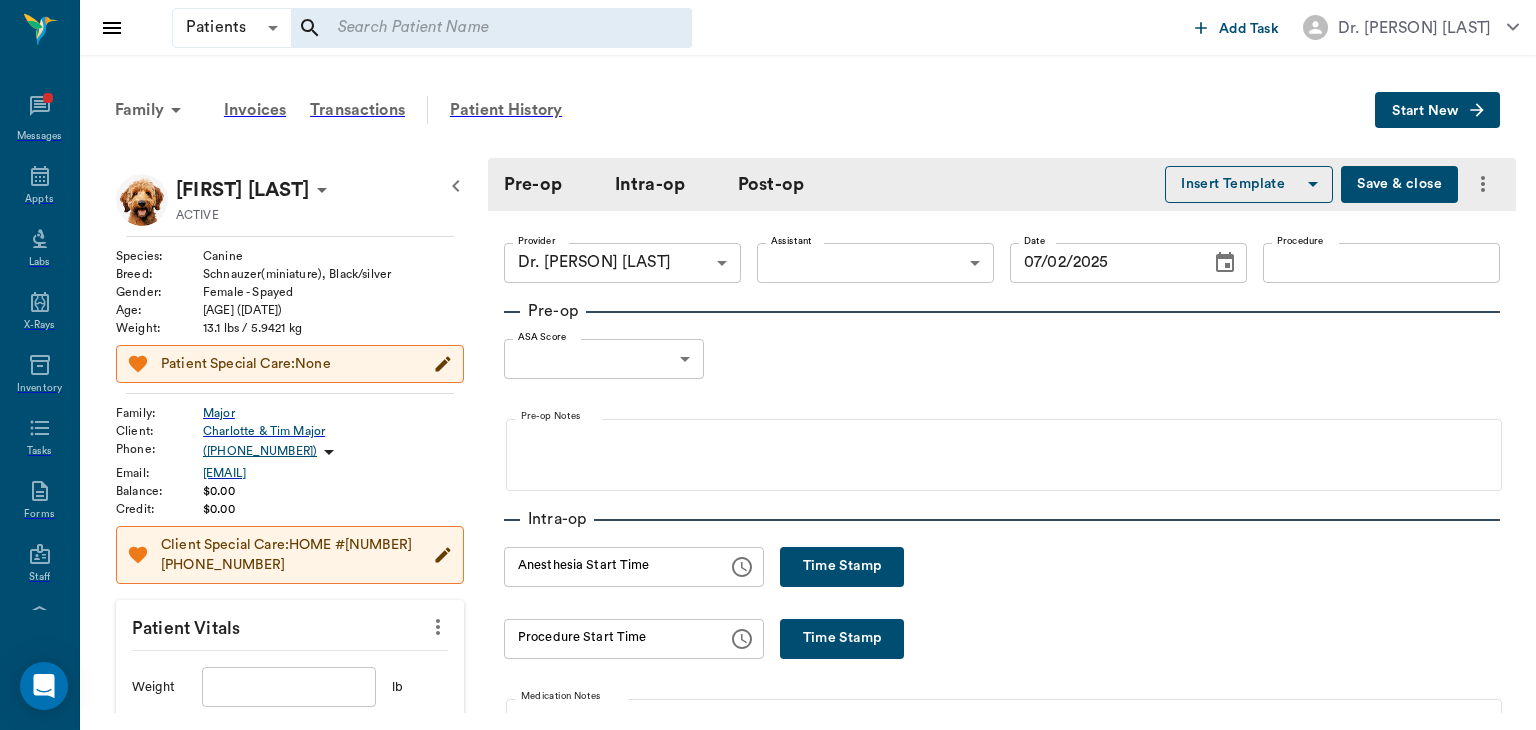 click at bounding box center (289, 687) 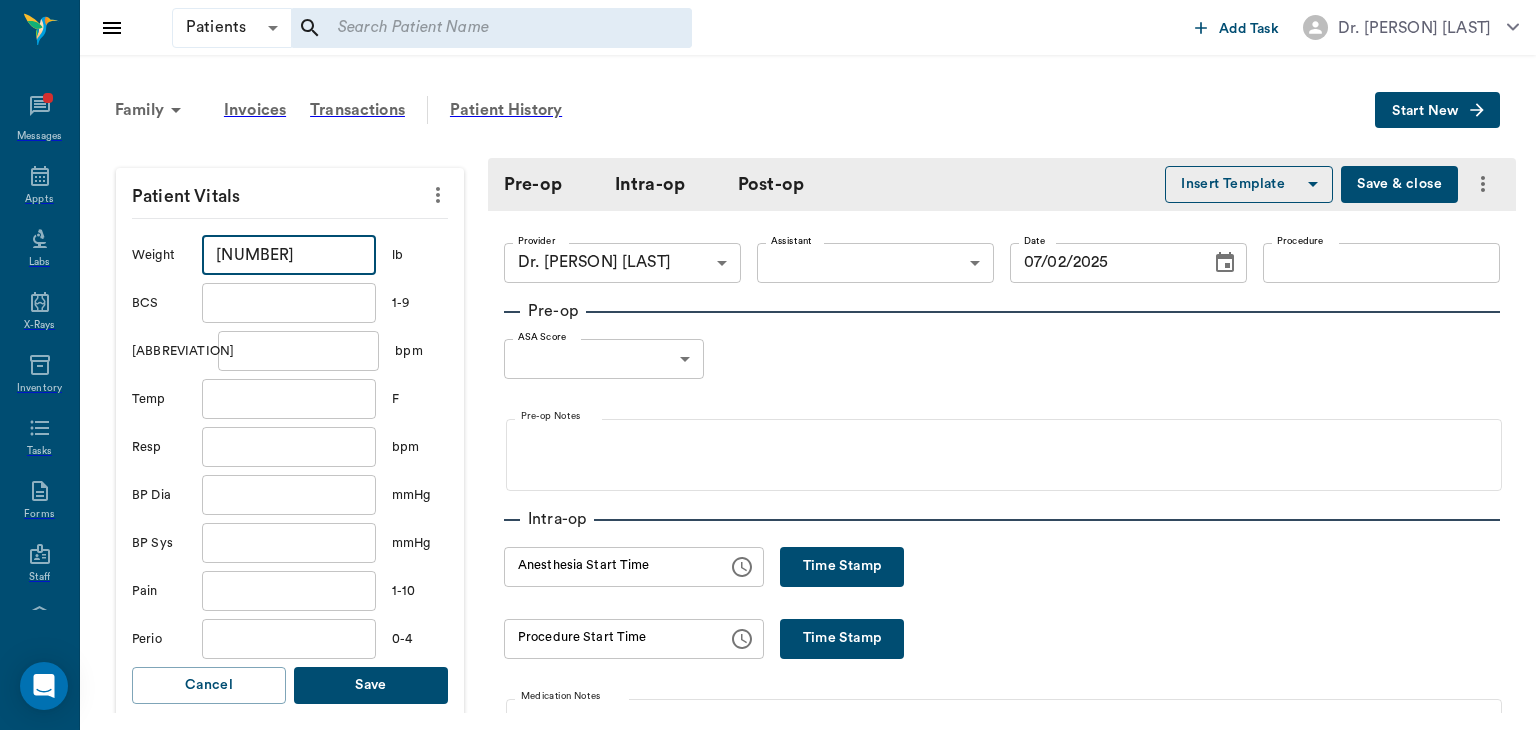 scroll, scrollTop: 440, scrollLeft: 0, axis: vertical 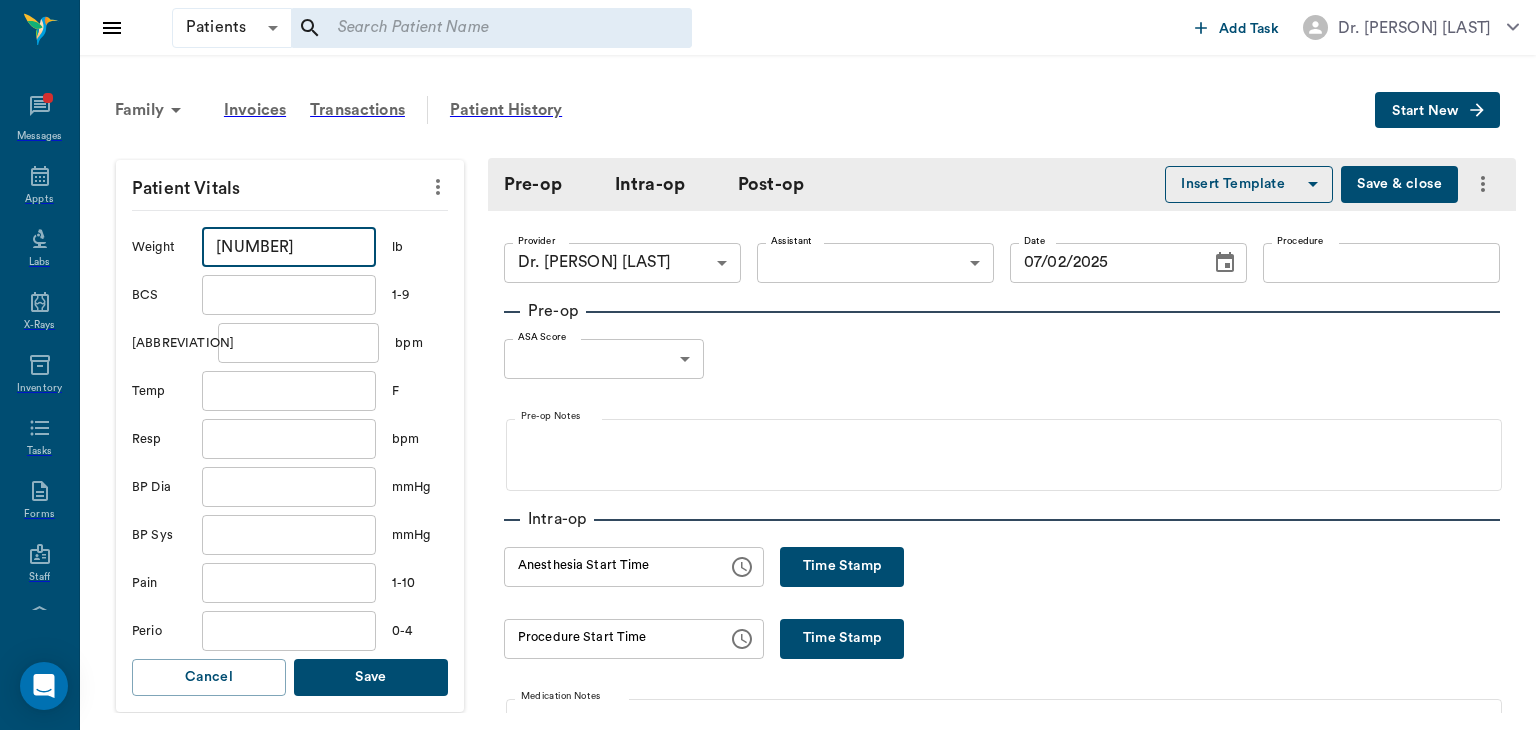 type on "••••" 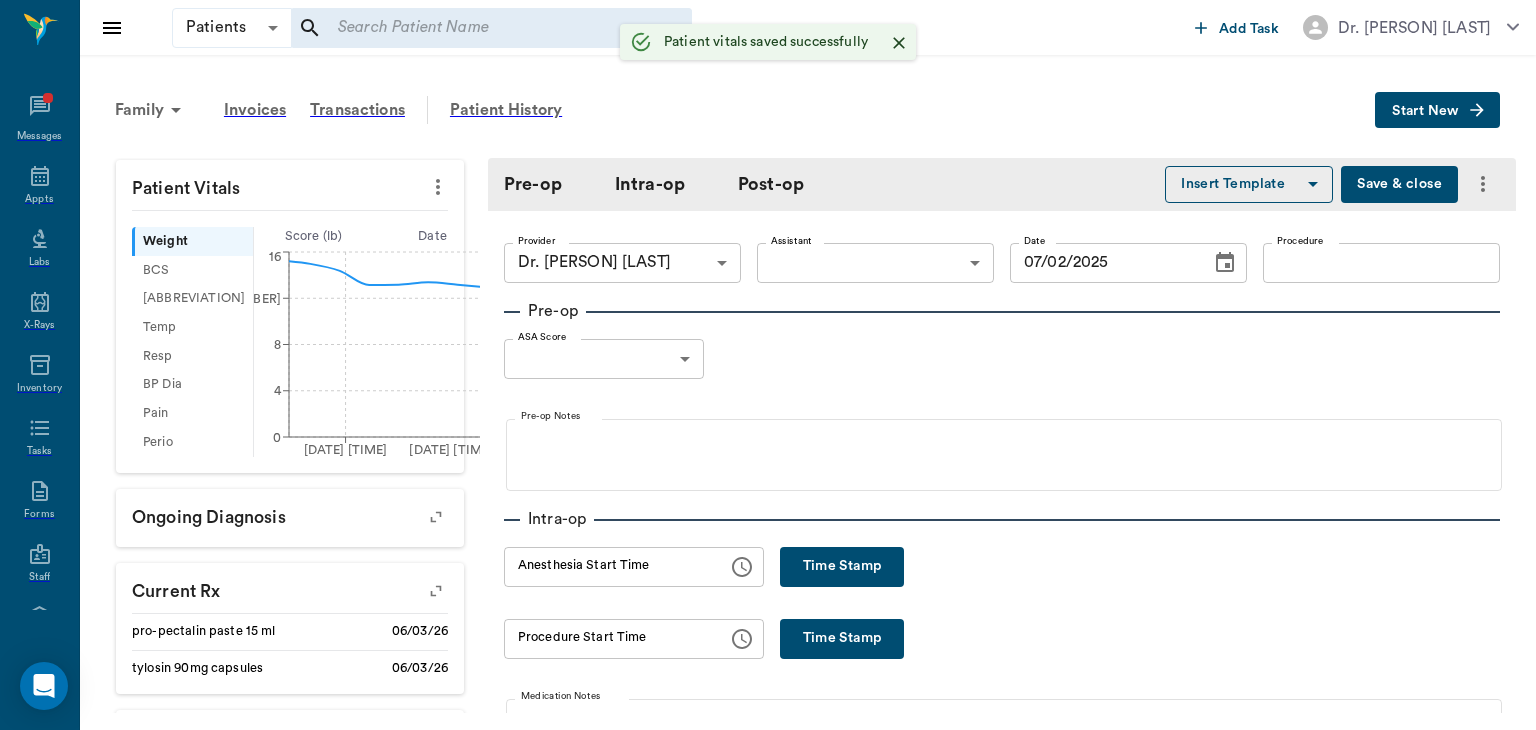 click on "Dr. [LAST] [LAST] Veterinarian A Appt Tech Technician W Walk In Veterinarian B Bath & Surgery Technician B Board &Procedures Other D Dr. [LAST] [LAST] Veterinarian 8 AM 9 AM 10 AM 11 AM 12 PM 1 PM 2 PM 3 PM 4 PM 5 PM 6 PM 7 PM 8 PM 1:28 PM NO APPOINTMENT! 8:00 AM - 8:30 AM [FIRST] [LAST] 8:30 AM - 9:00 AM [FIRST] [LAST] 9:30 AM - 10:00 AM [FIRST] [LAST] 9:30 AM - 10:00 AM -" at bounding box center (768, 364) 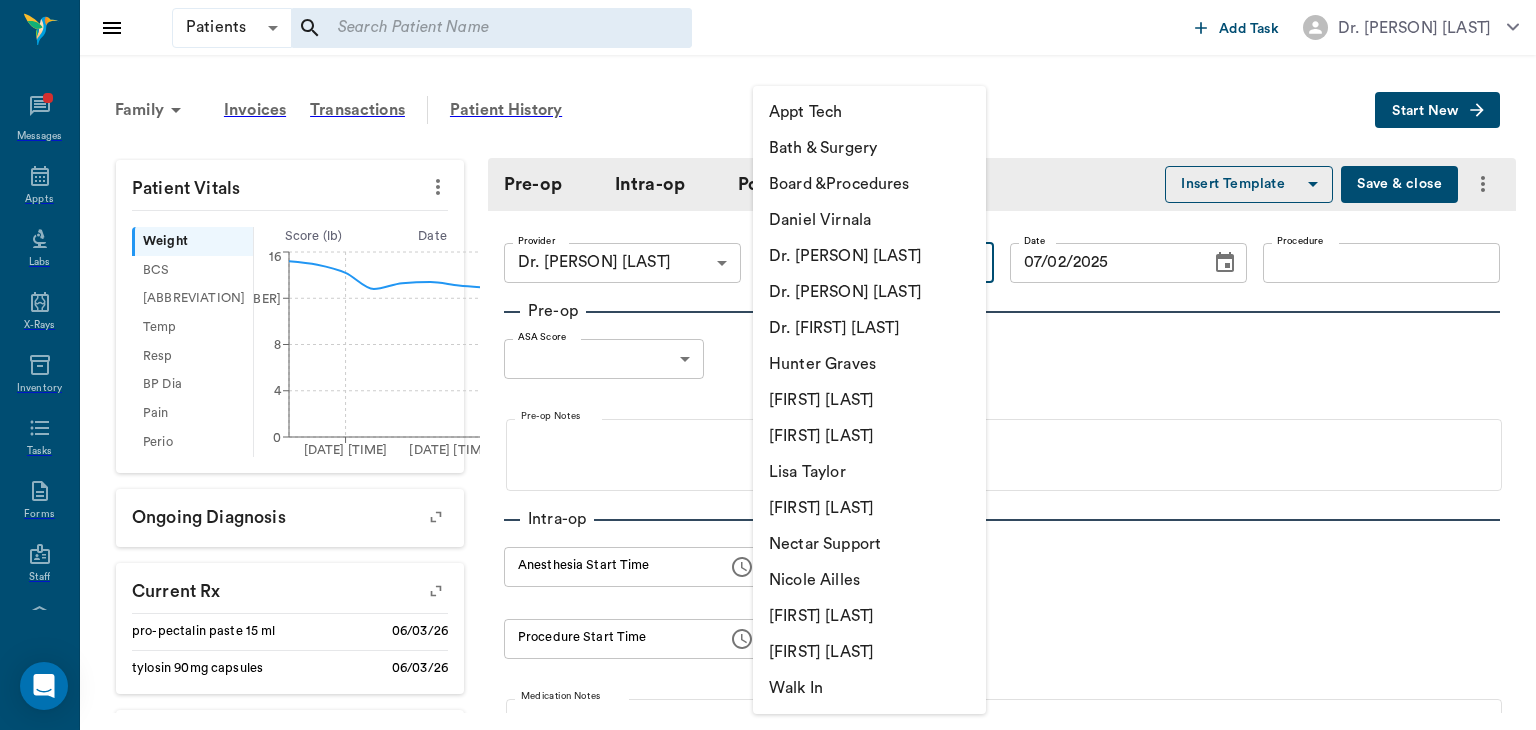 click on "[FIRST] [LAST]" at bounding box center (869, 436) 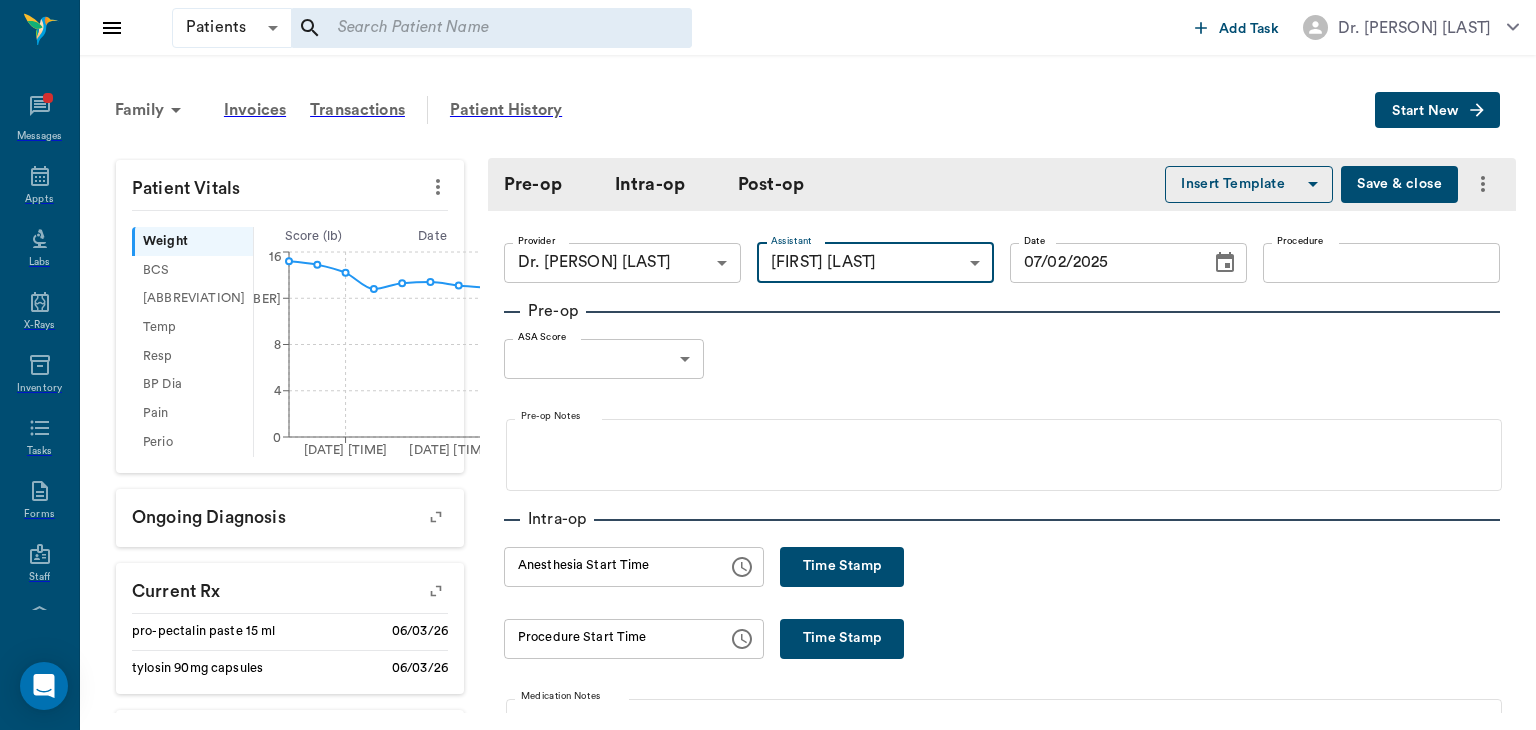click on "•••••••••" at bounding box center [1381, 263] 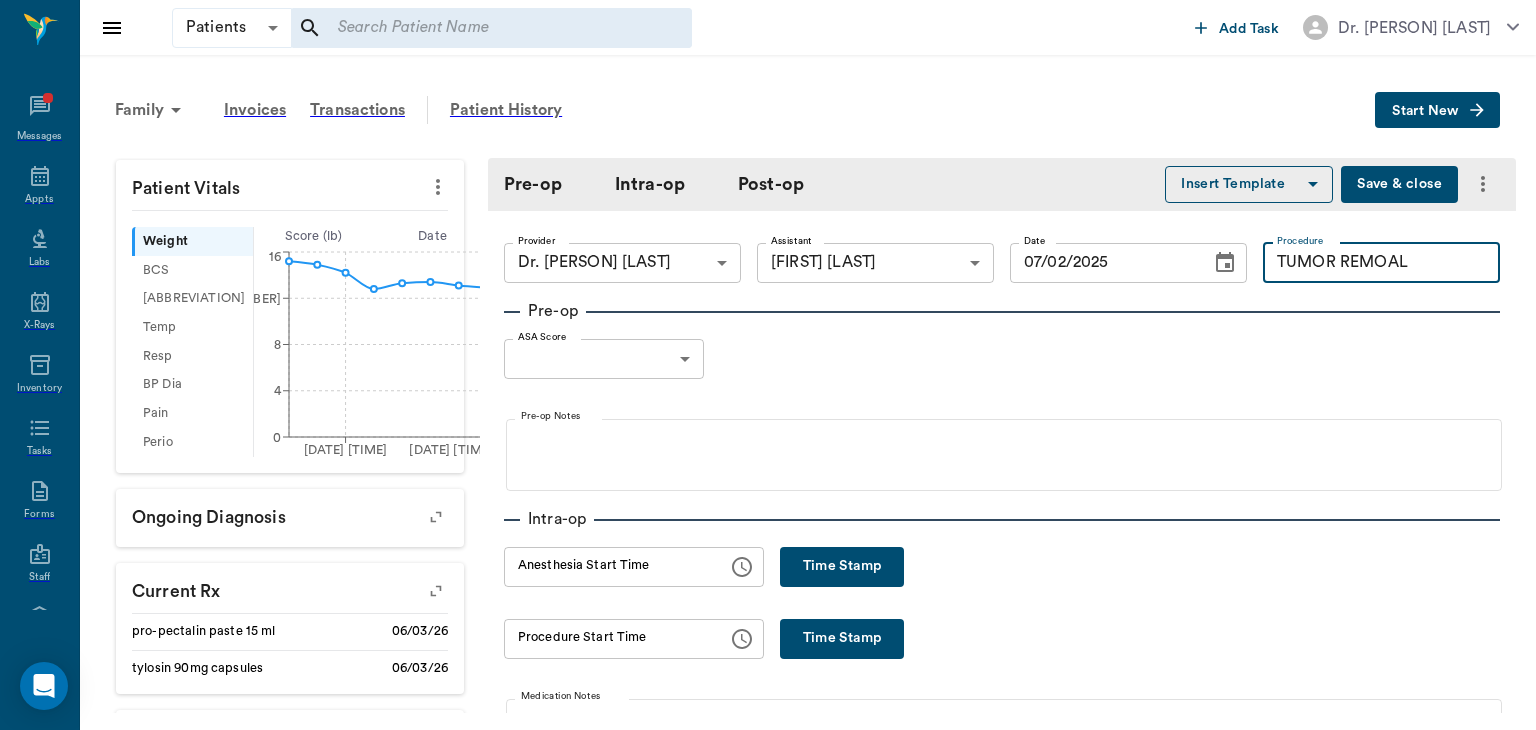 type on "TUMOR REMOAL" 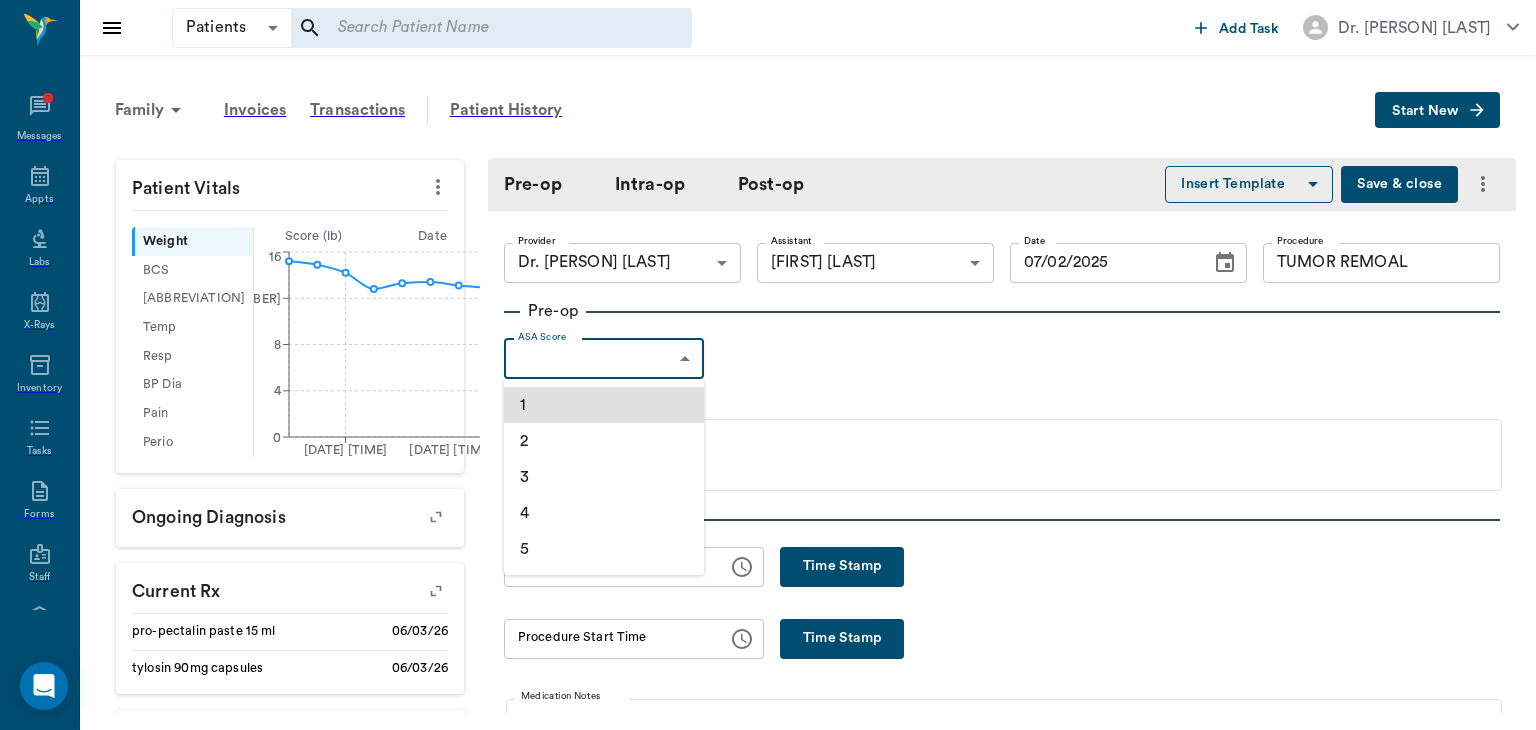 click on "2" at bounding box center [604, 441] 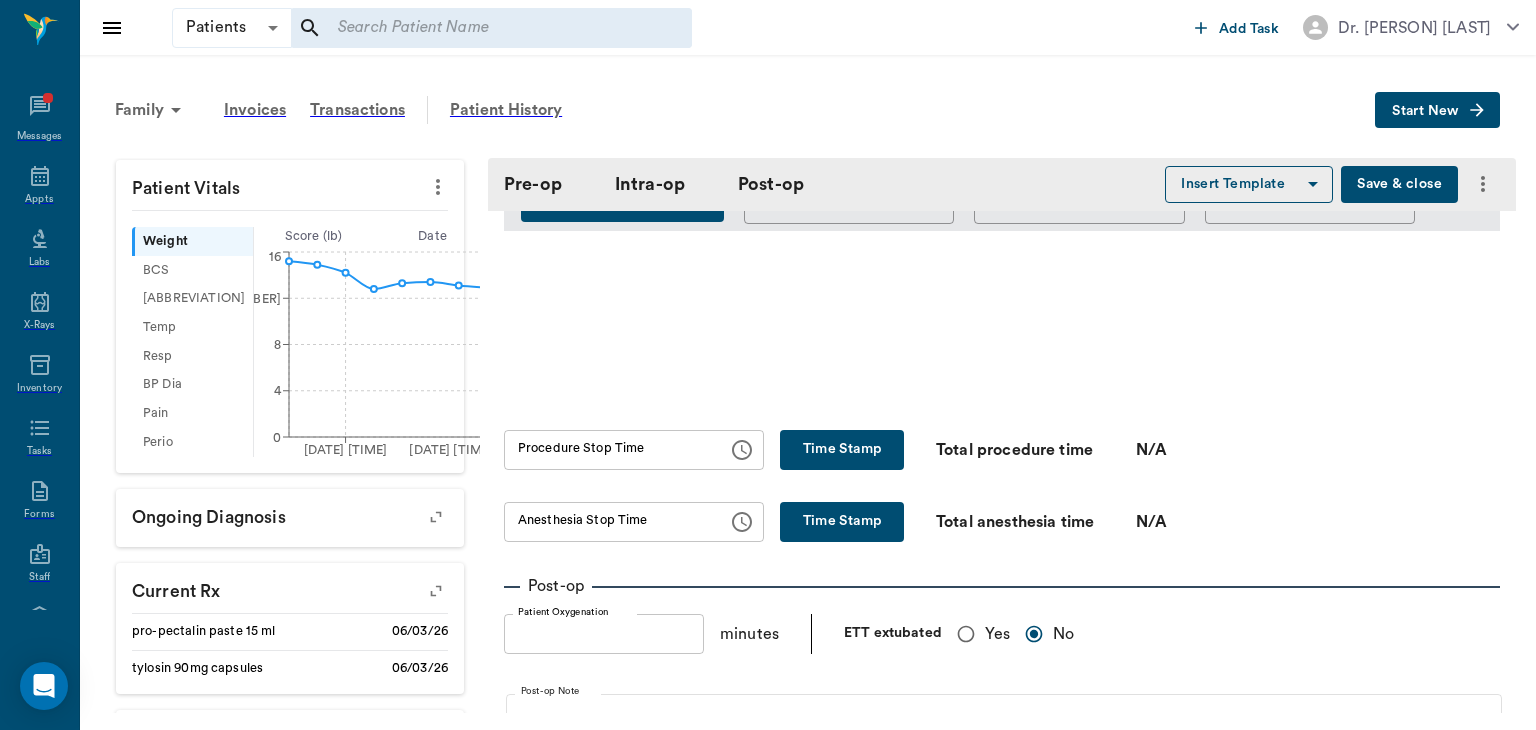 scroll, scrollTop: 1121, scrollLeft: 0, axis: vertical 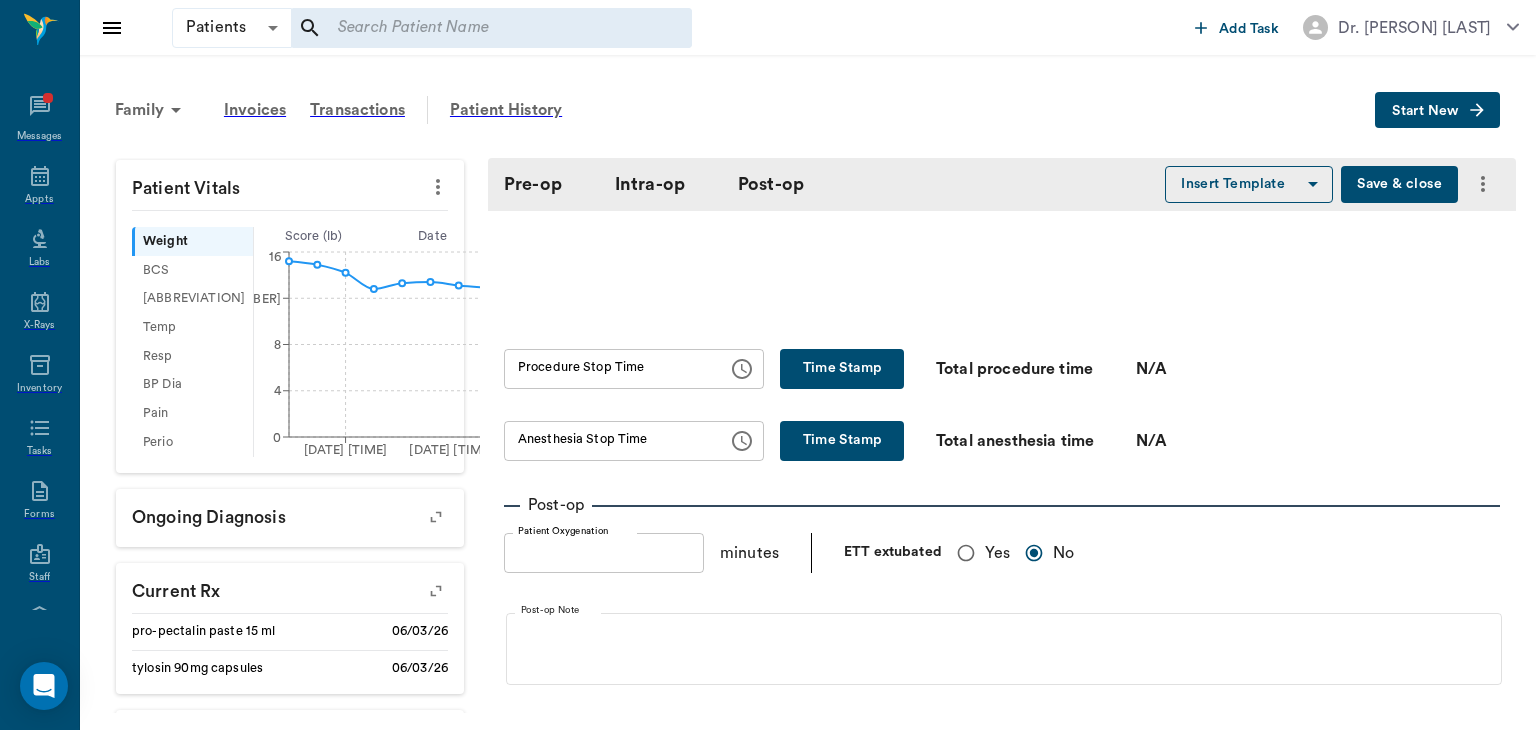 click on "•••" at bounding box center [966, 553] 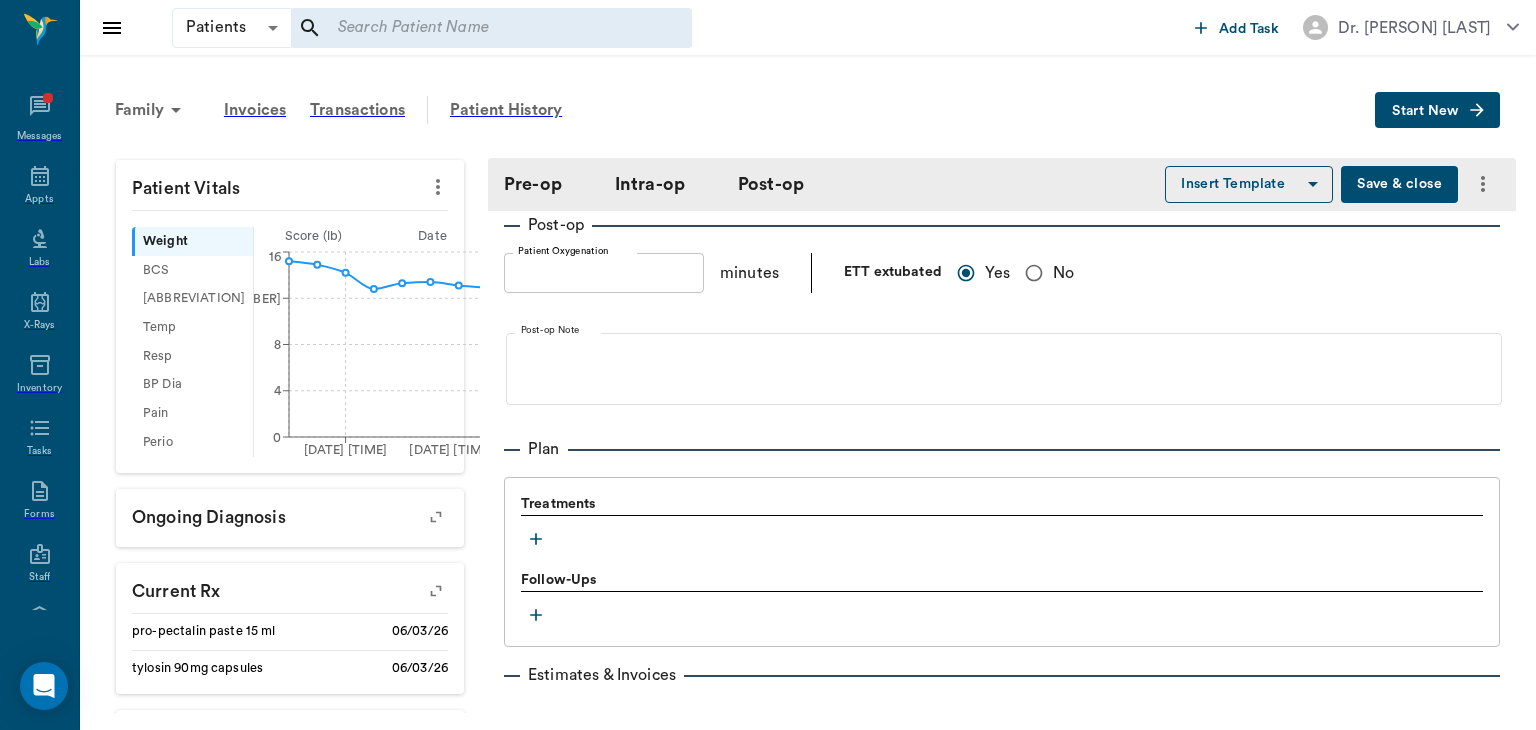 scroll, scrollTop: 1456, scrollLeft: 0, axis: vertical 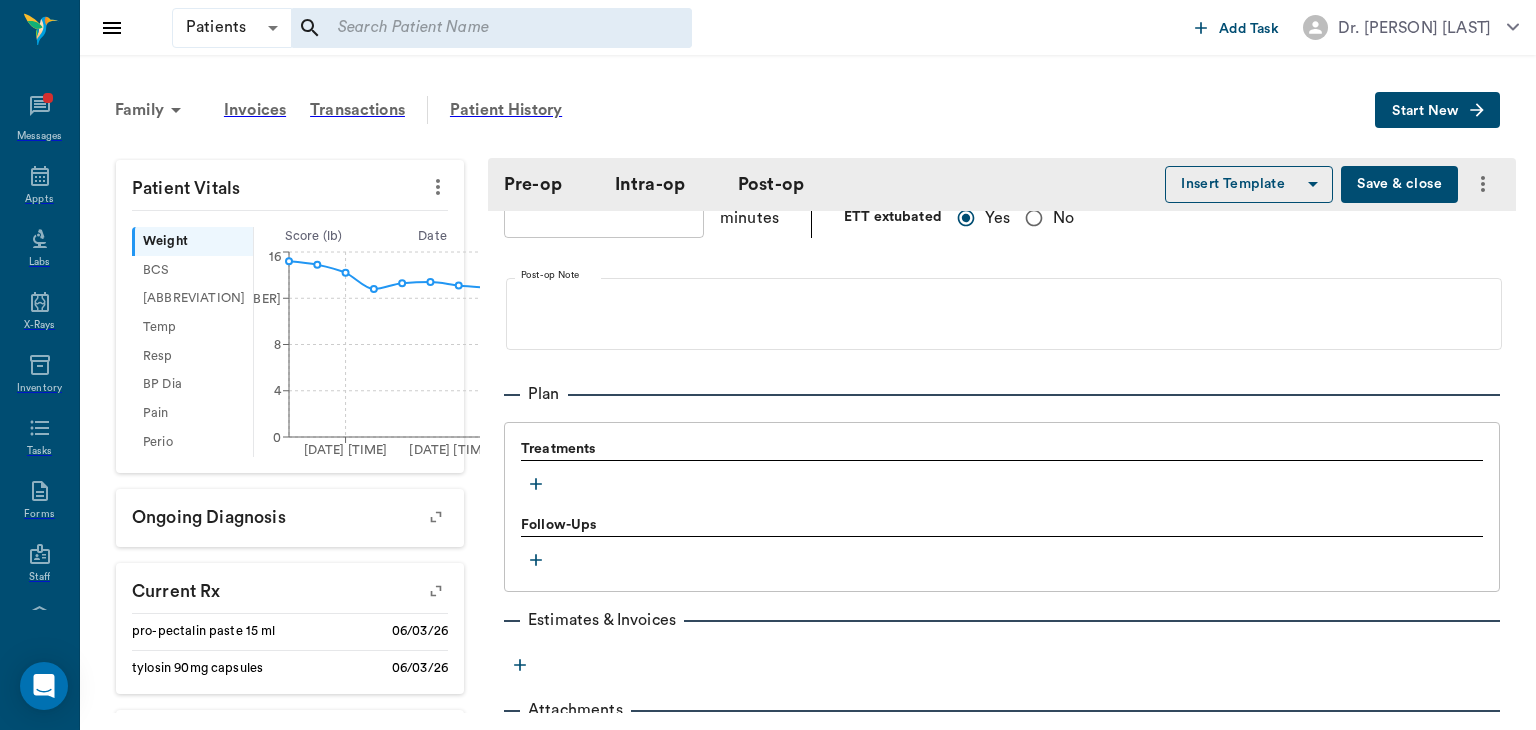 click at bounding box center [536, 484] 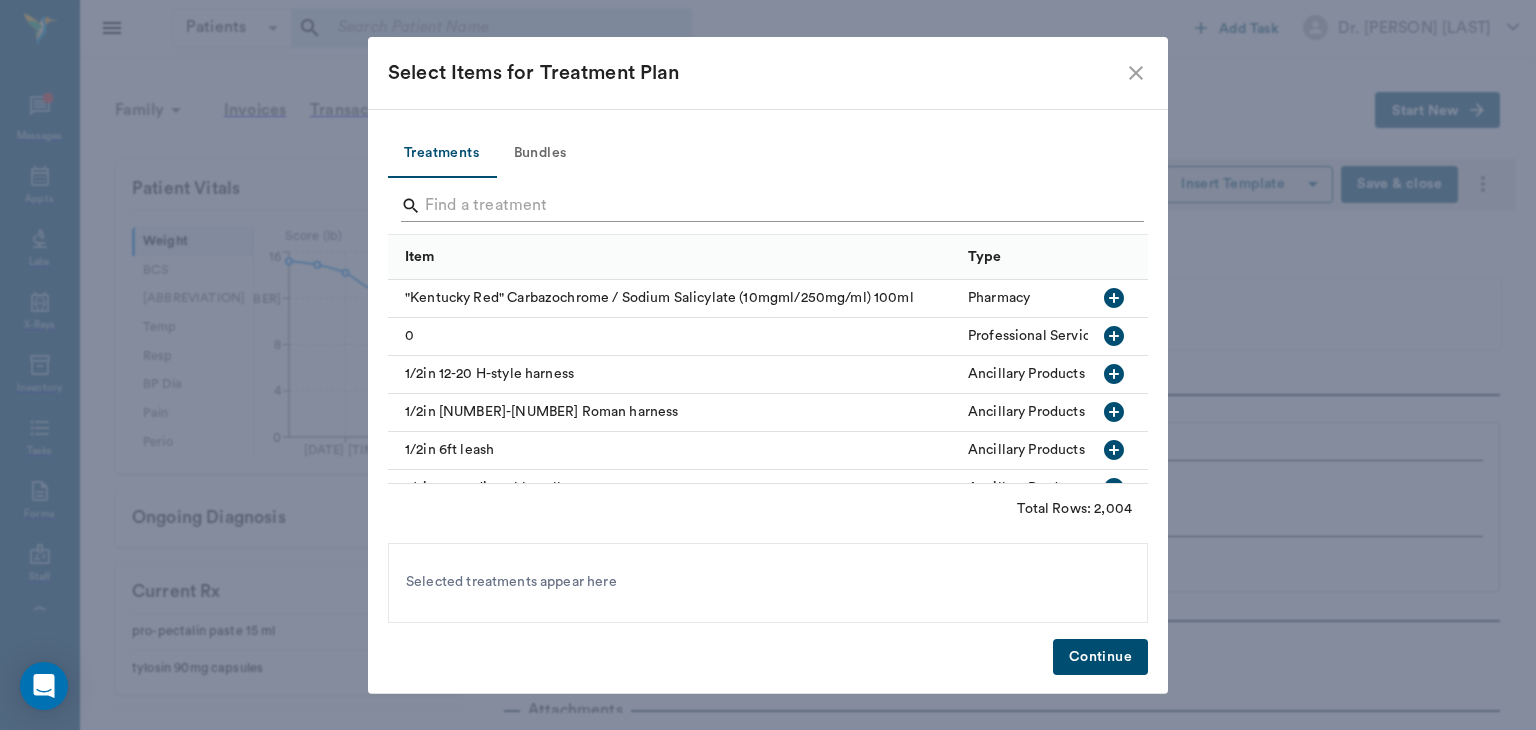 click at bounding box center (769, 206) 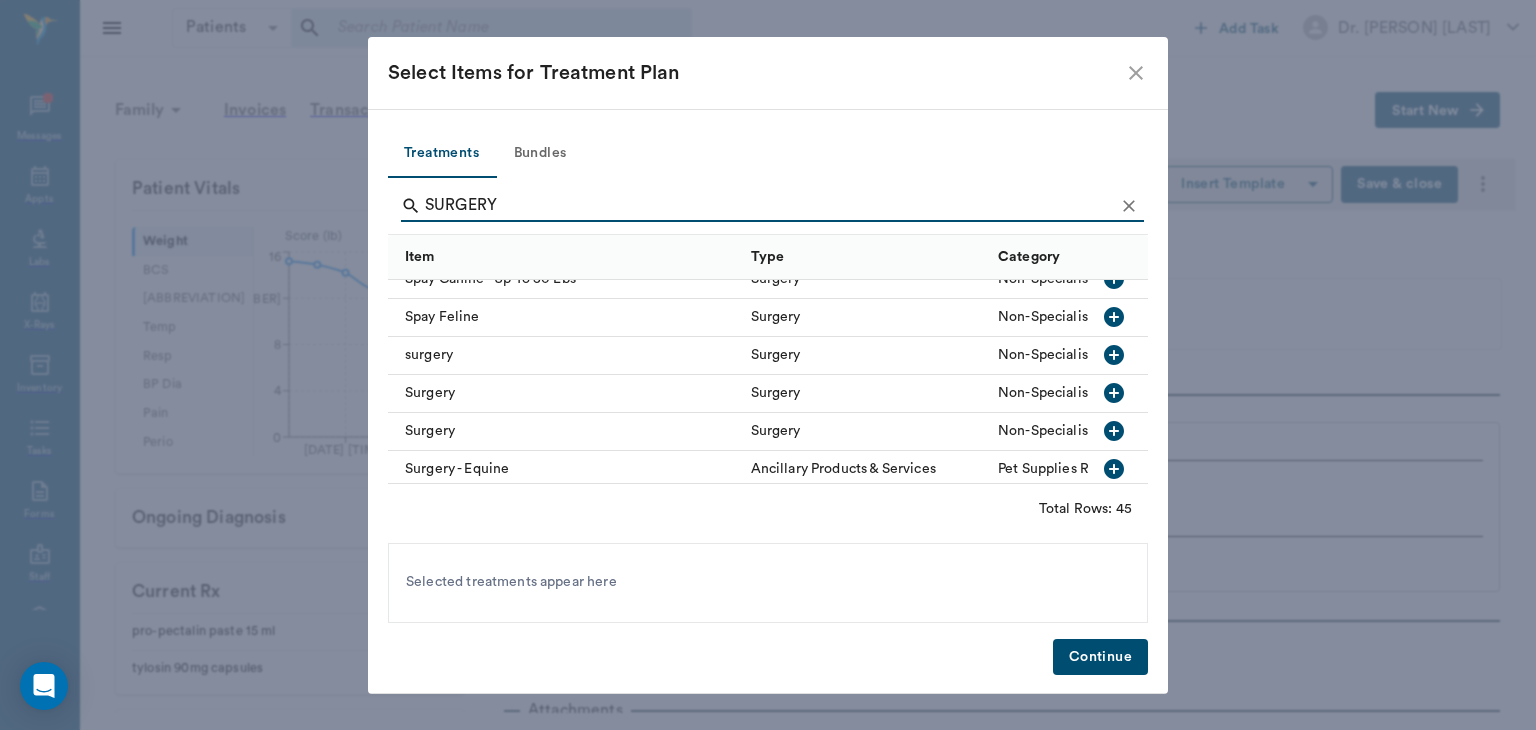 scroll, scrollTop: 1276, scrollLeft: 0, axis: vertical 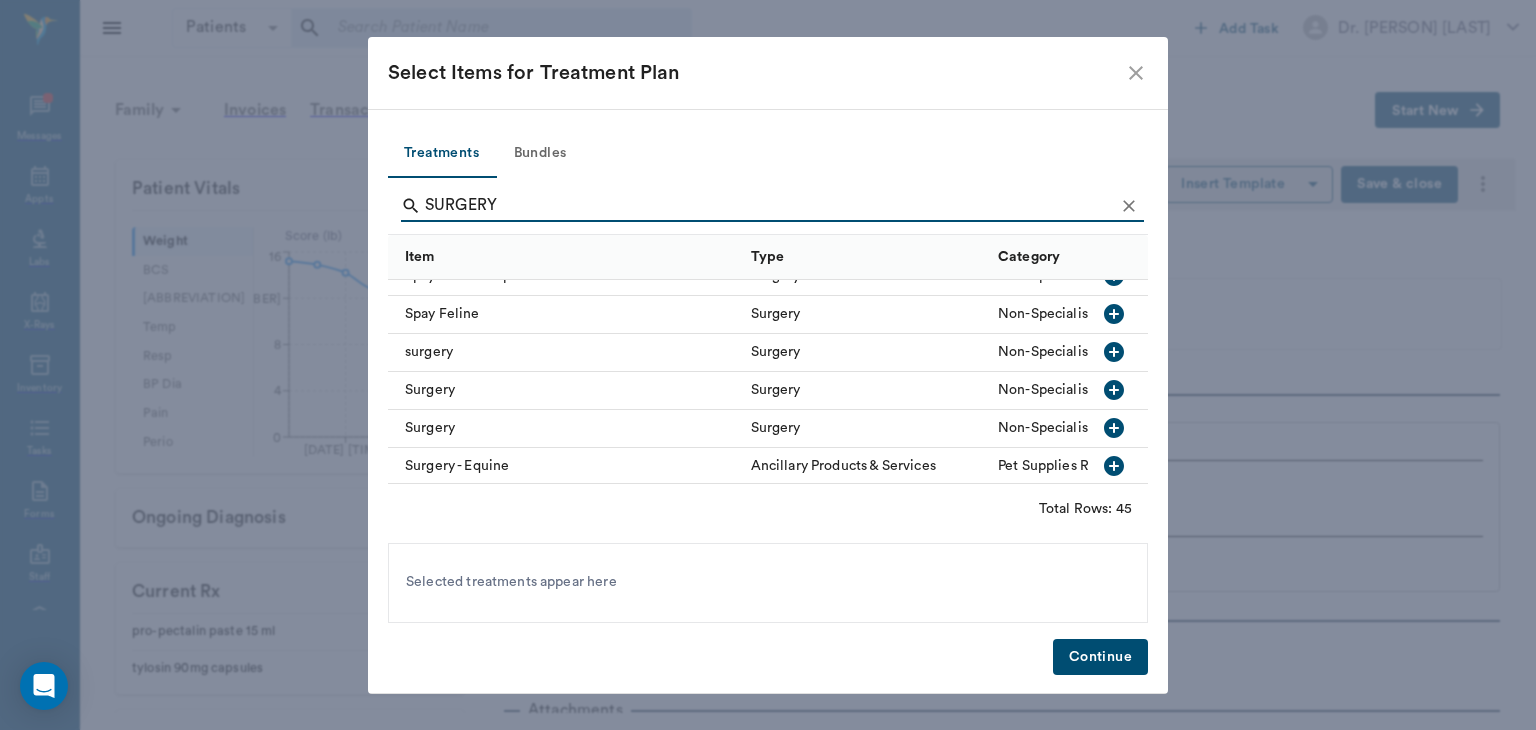 type on "SURGERY" 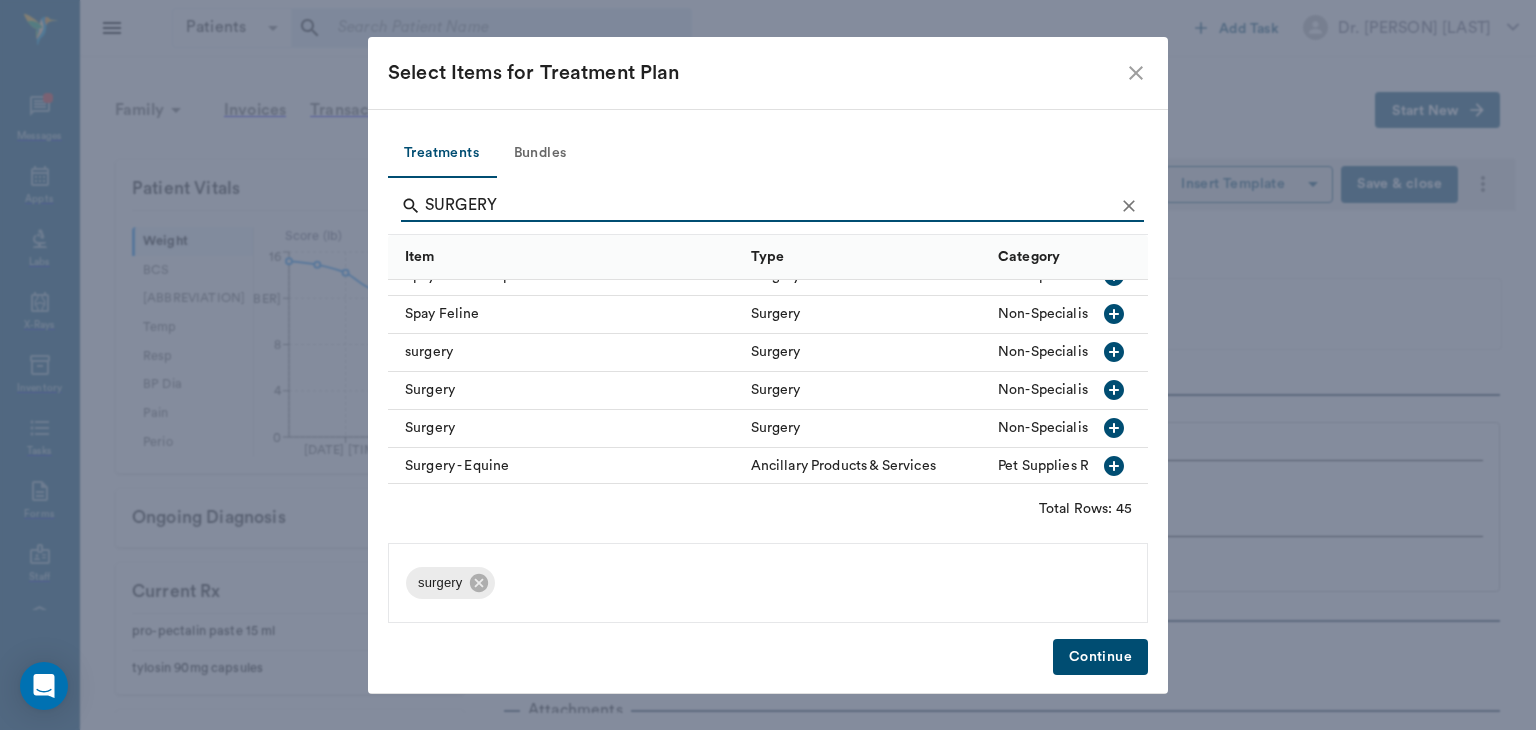 click on "Continue" at bounding box center (1100, 657) 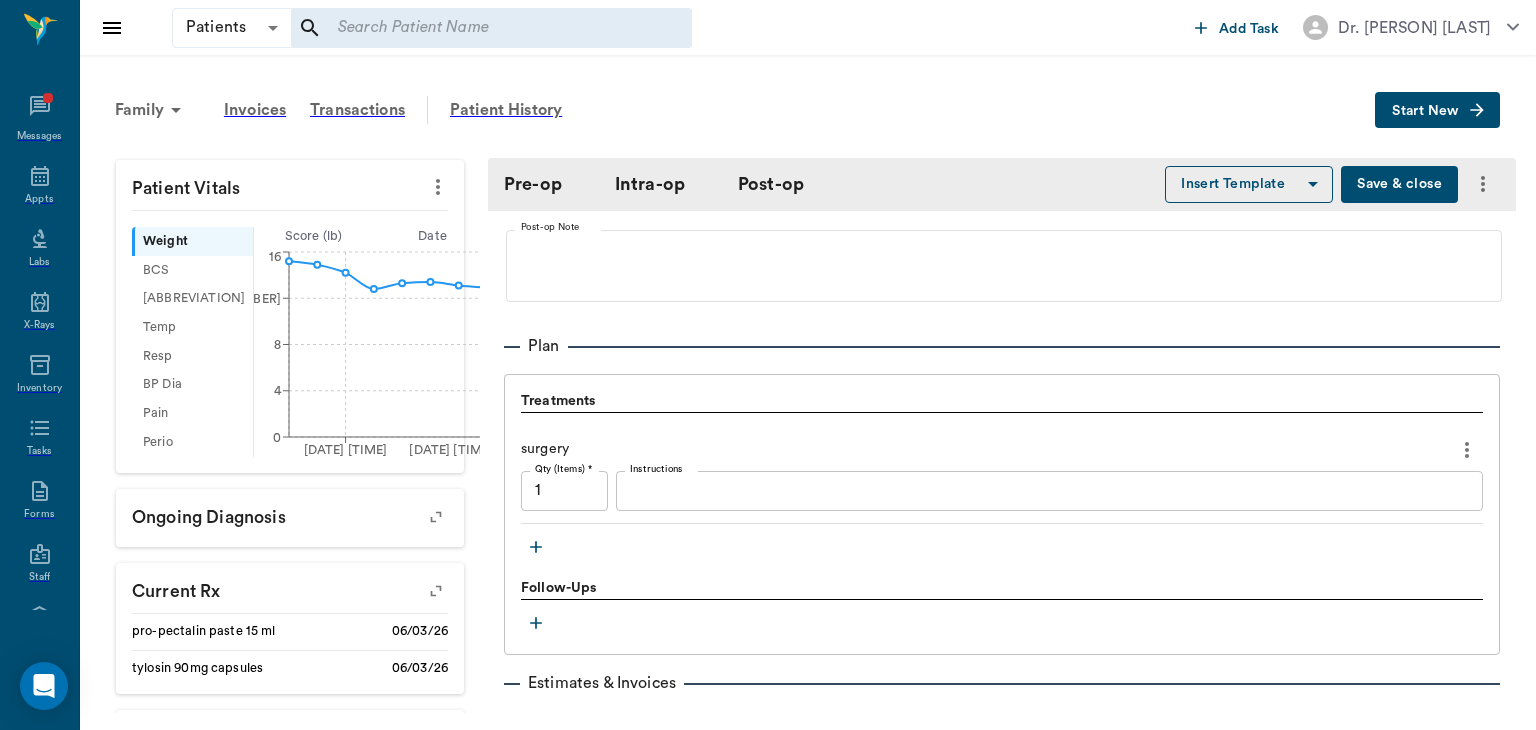 scroll, scrollTop: 1508, scrollLeft: 0, axis: vertical 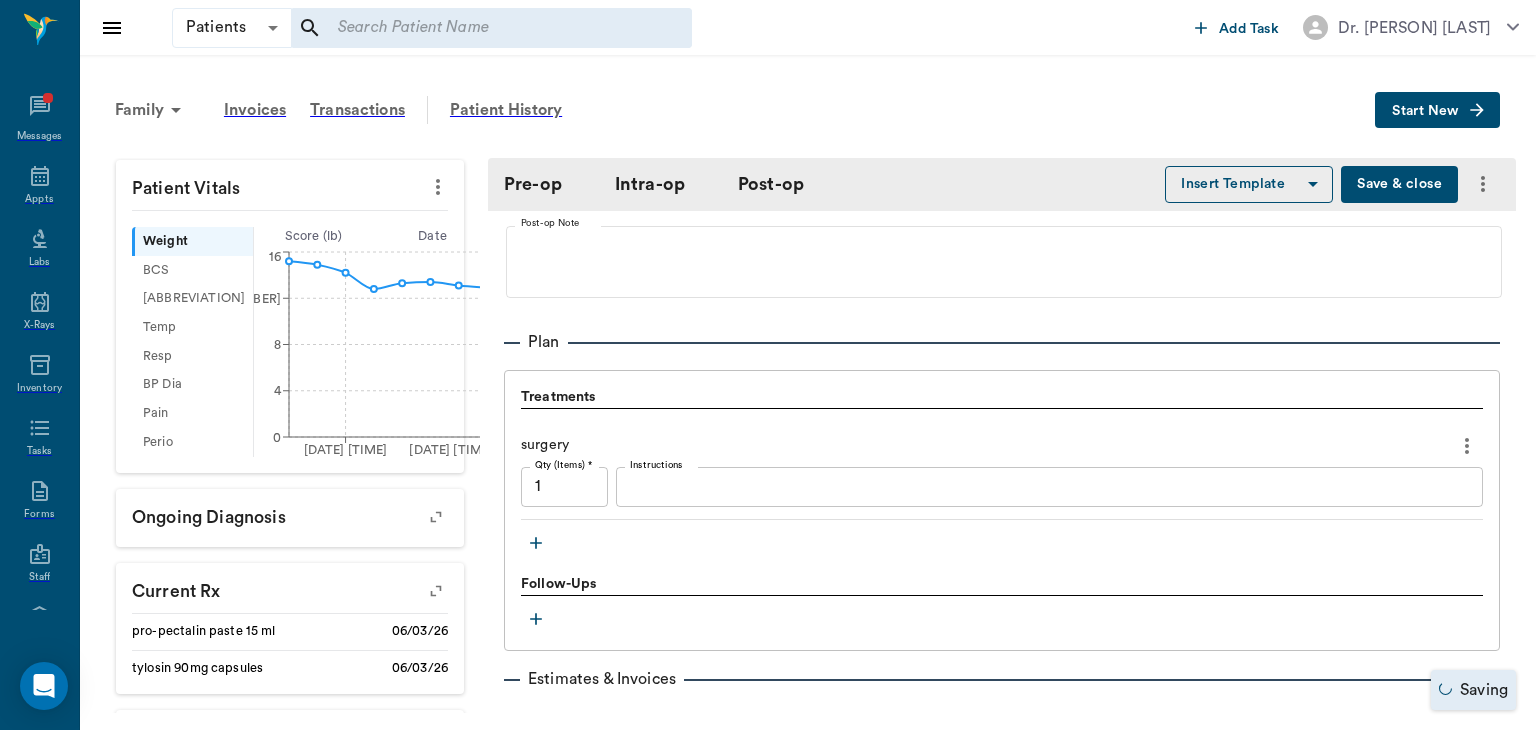 click at bounding box center [536, 543] 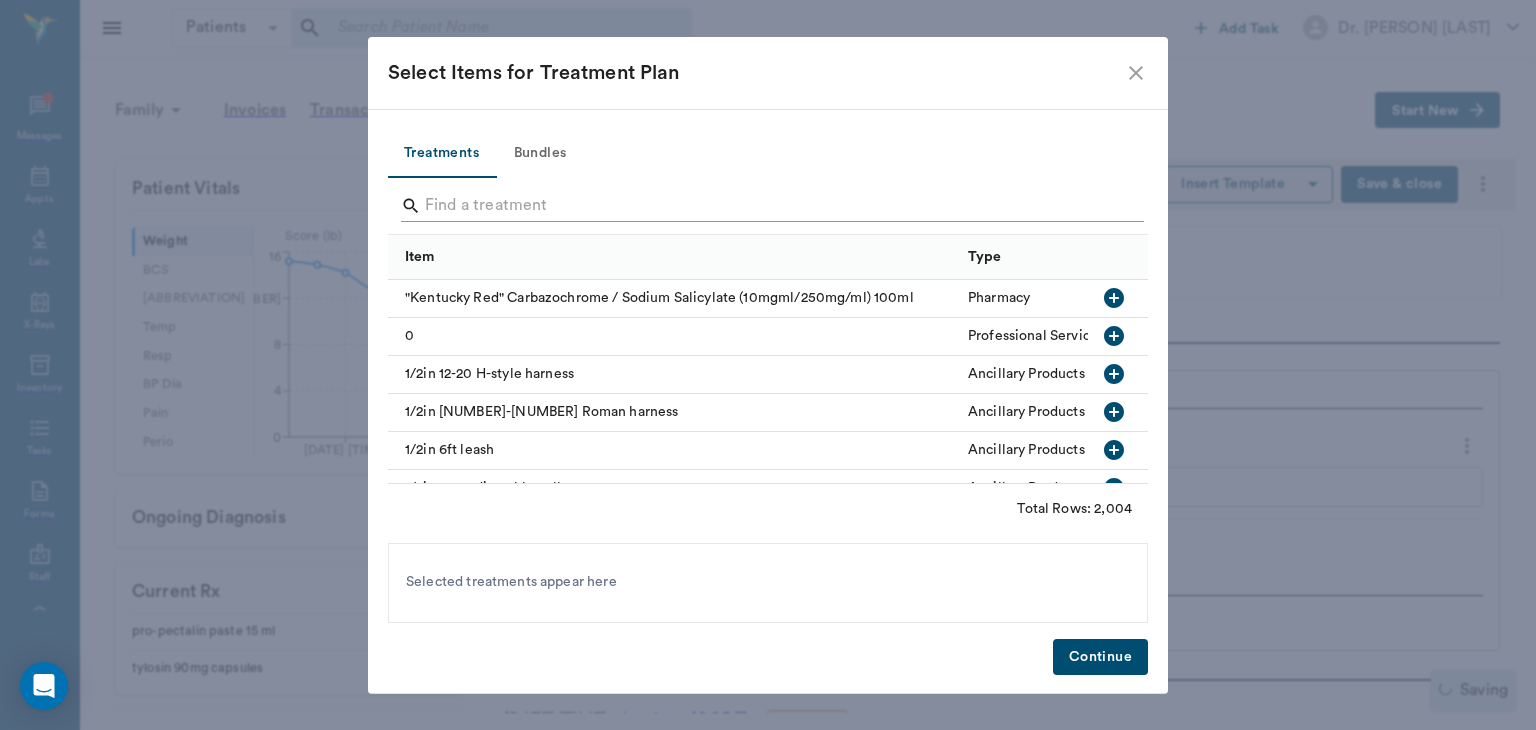 click at bounding box center (769, 206) 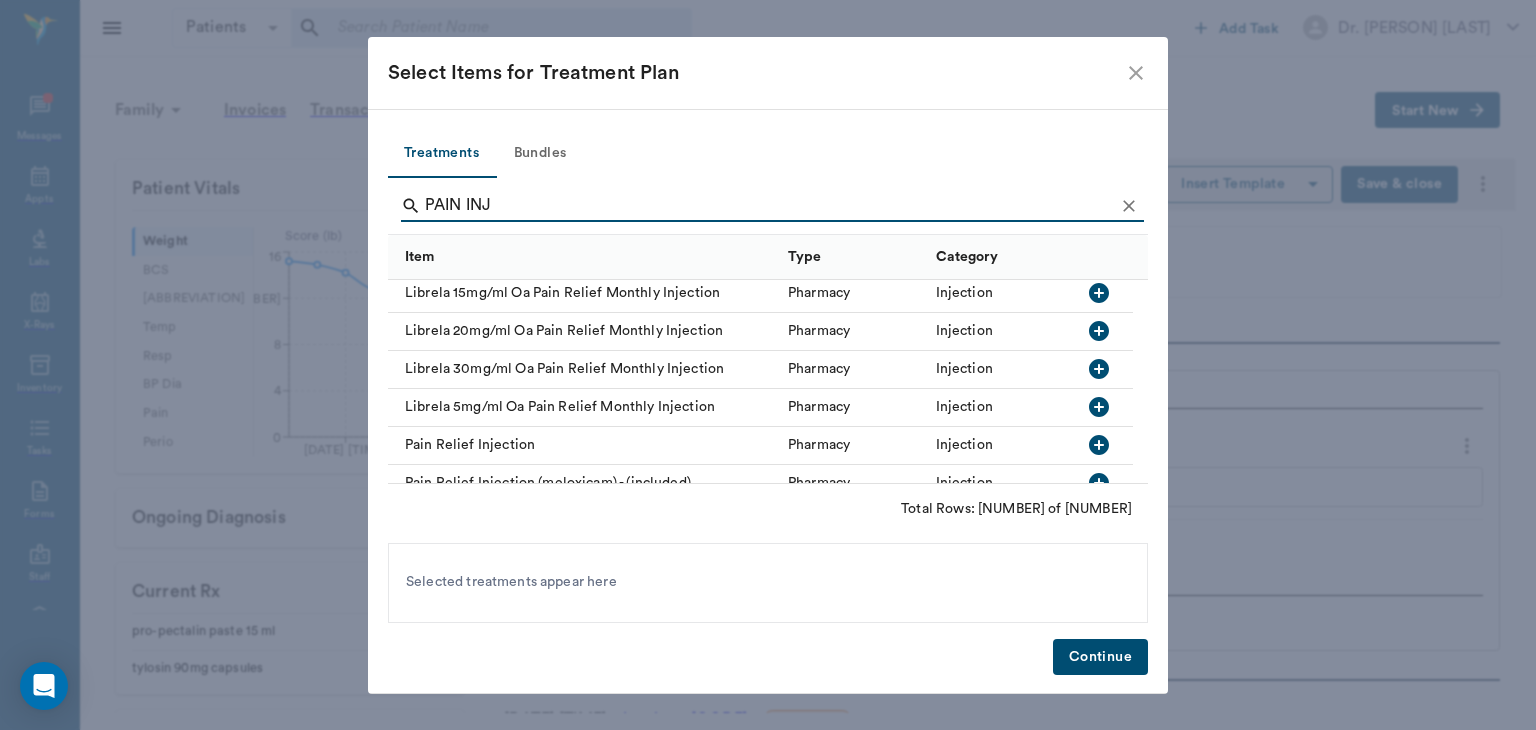 scroll, scrollTop: 62, scrollLeft: 0, axis: vertical 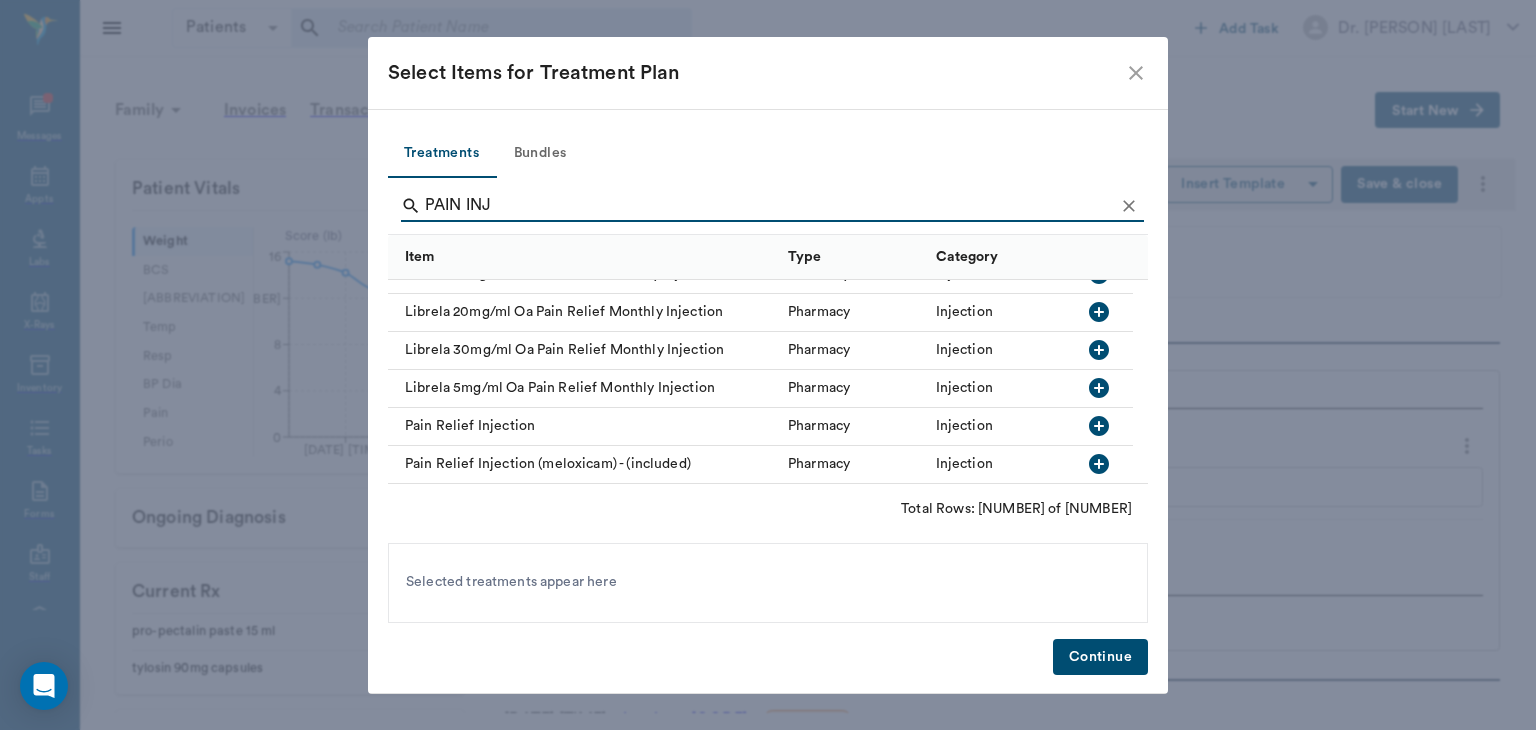 type on "PAIN INJ" 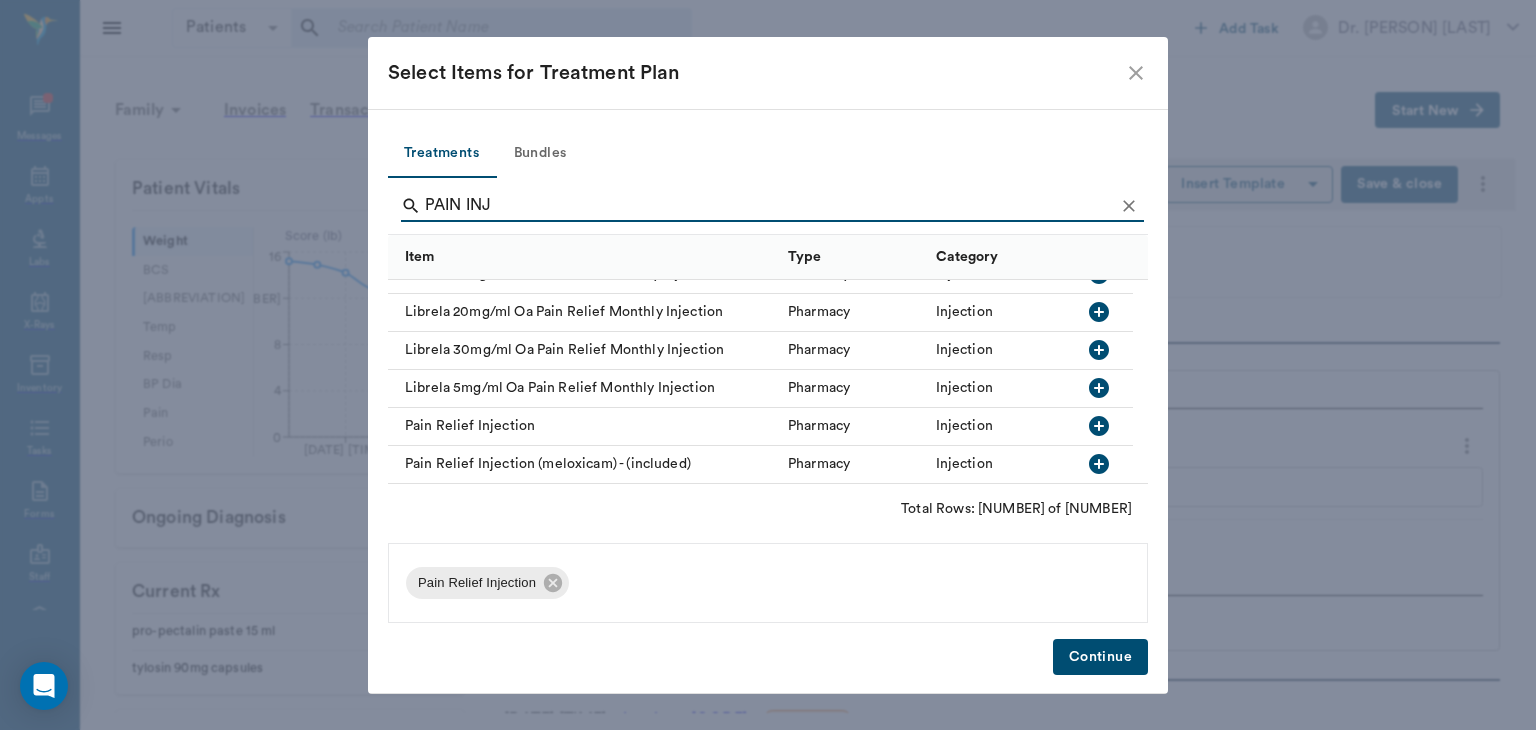 click on "Continue" at bounding box center (1100, 657) 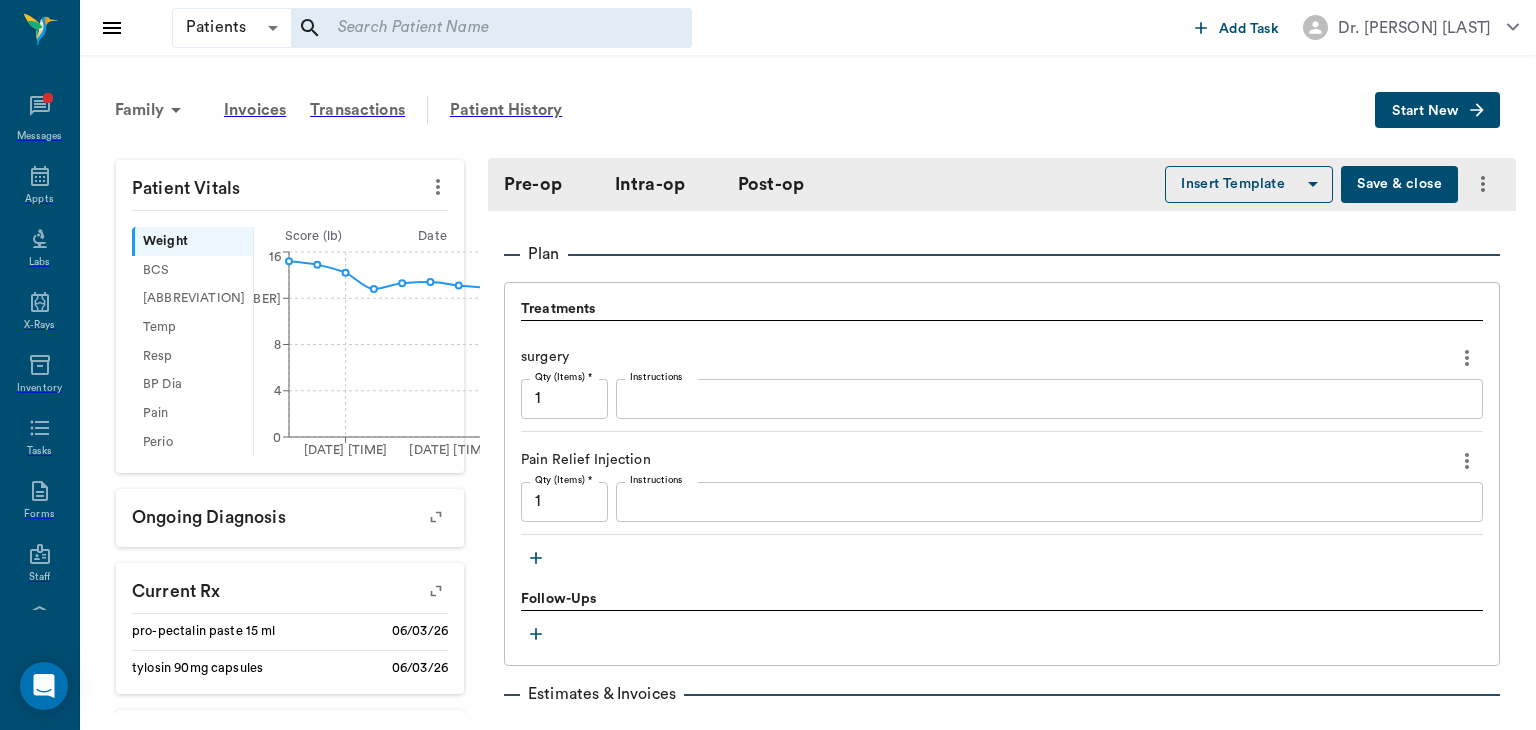 scroll, scrollTop: 1613, scrollLeft: 0, axis: vertical 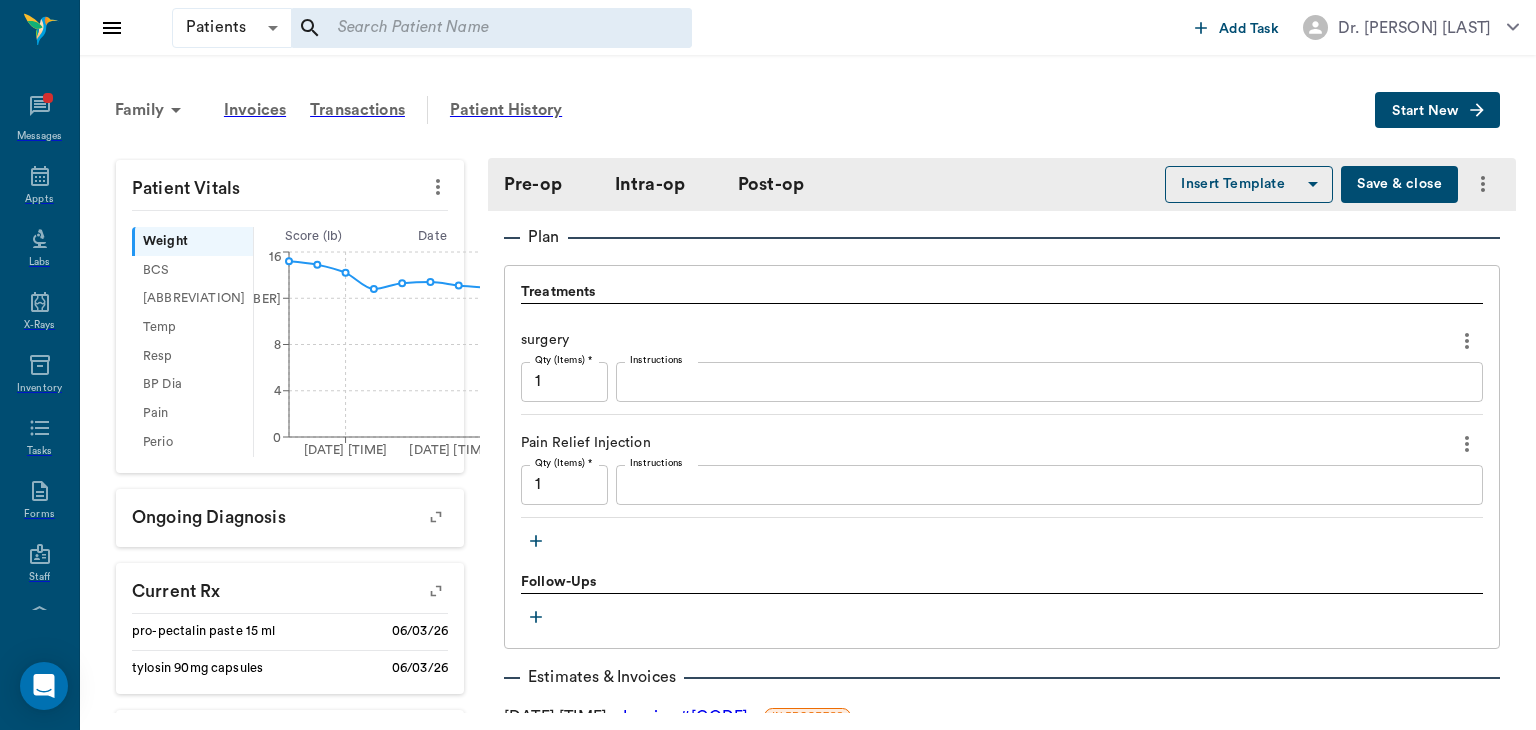 click at bounding box center [536, 541] 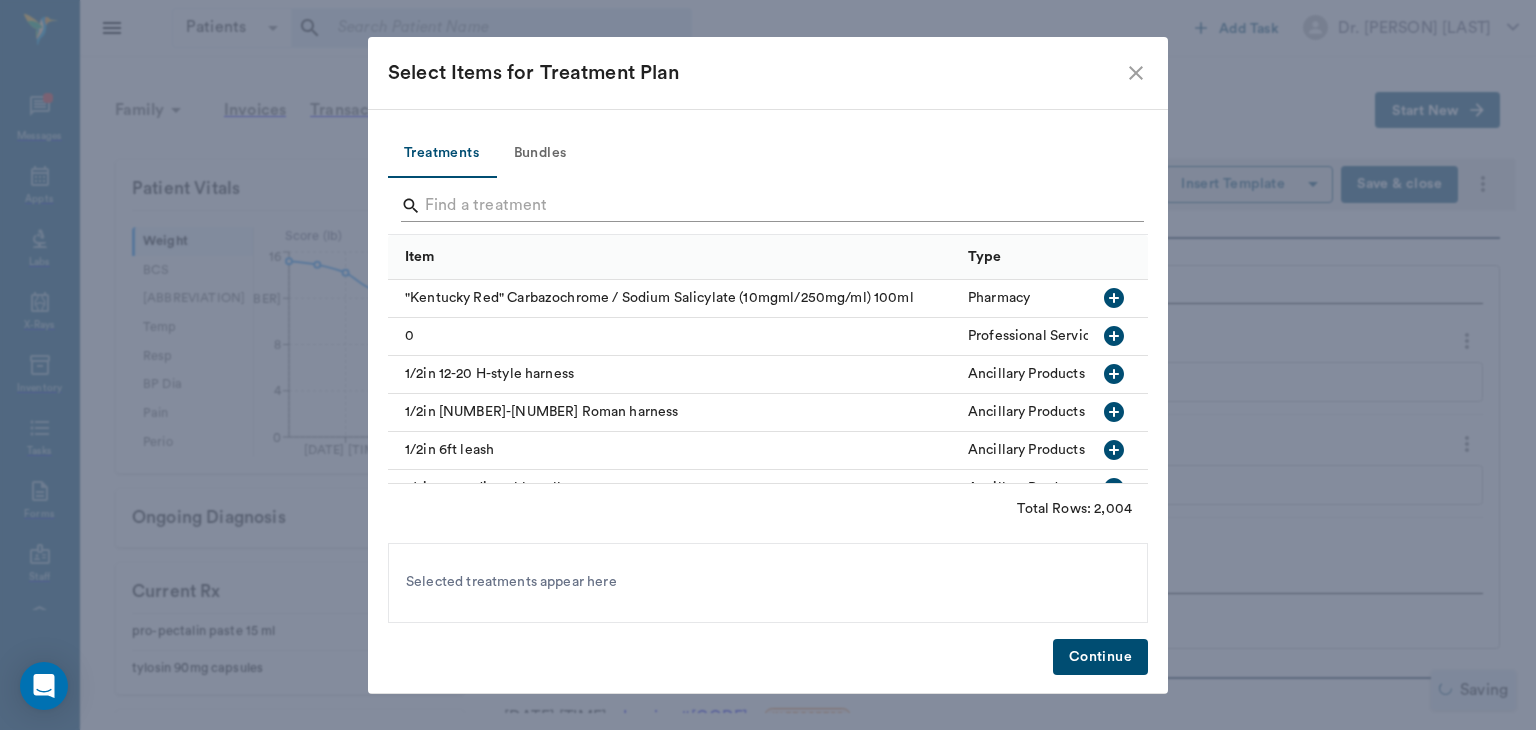 click at bounding box center [769, 206] 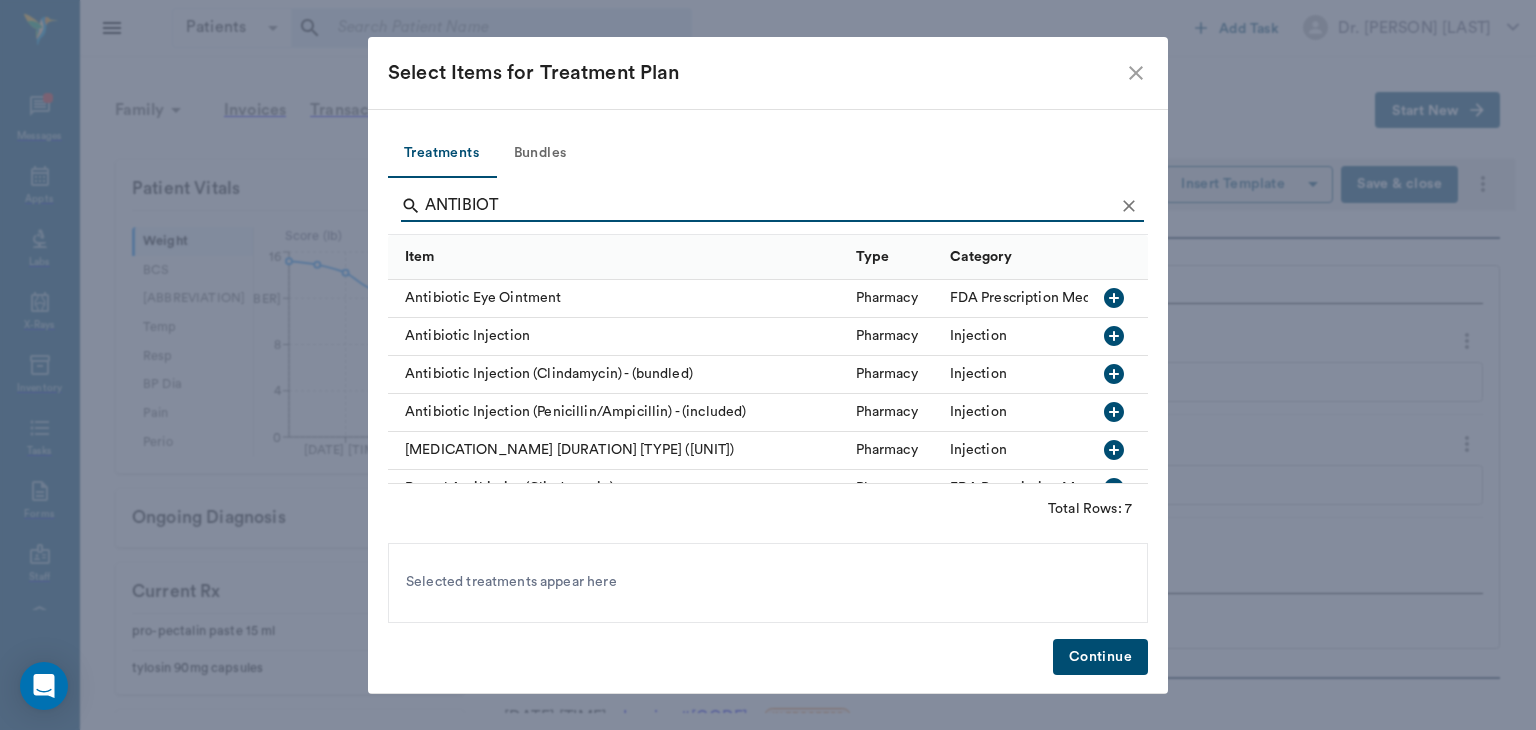 type on "ANTIBIOT" 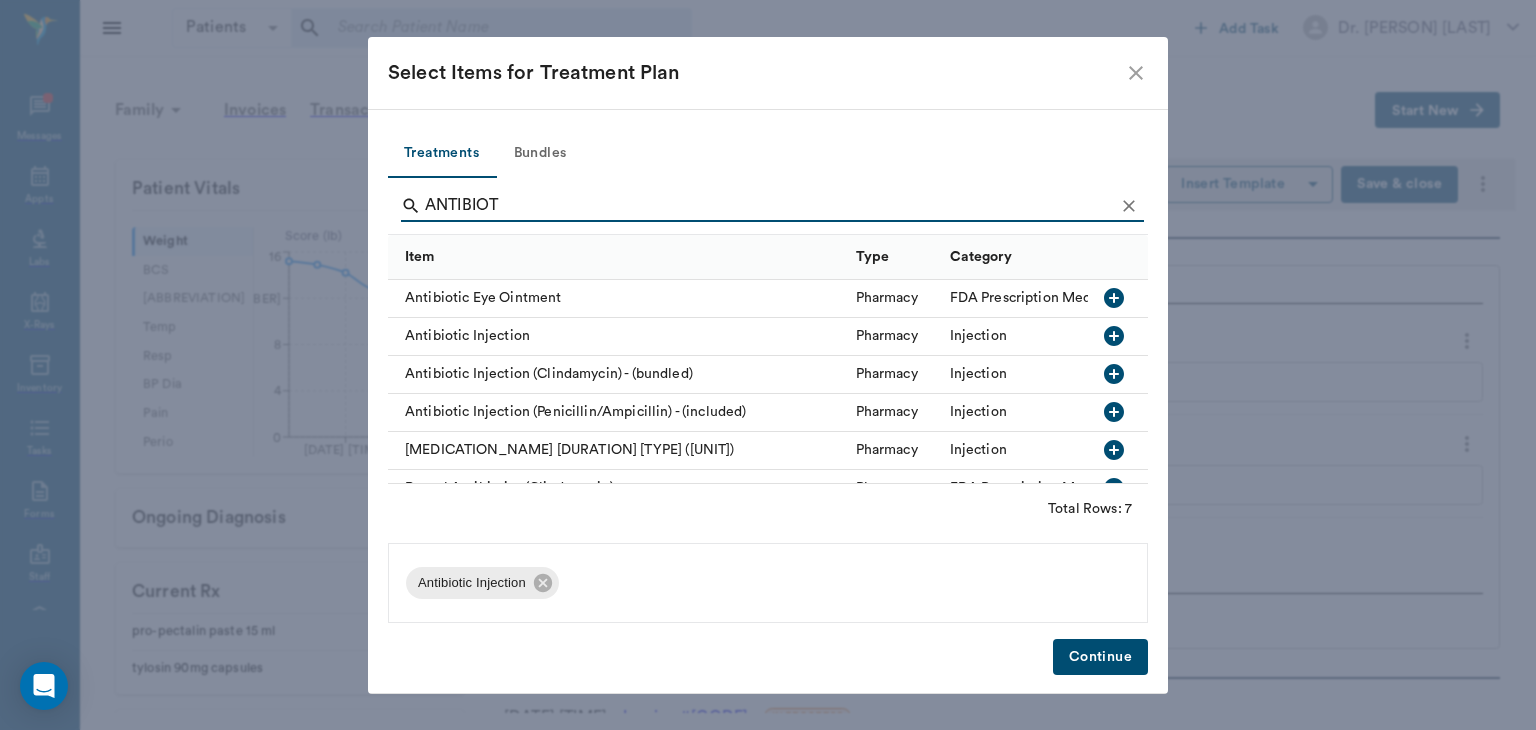 click on "Continue" at bounding box center [1100, 657] 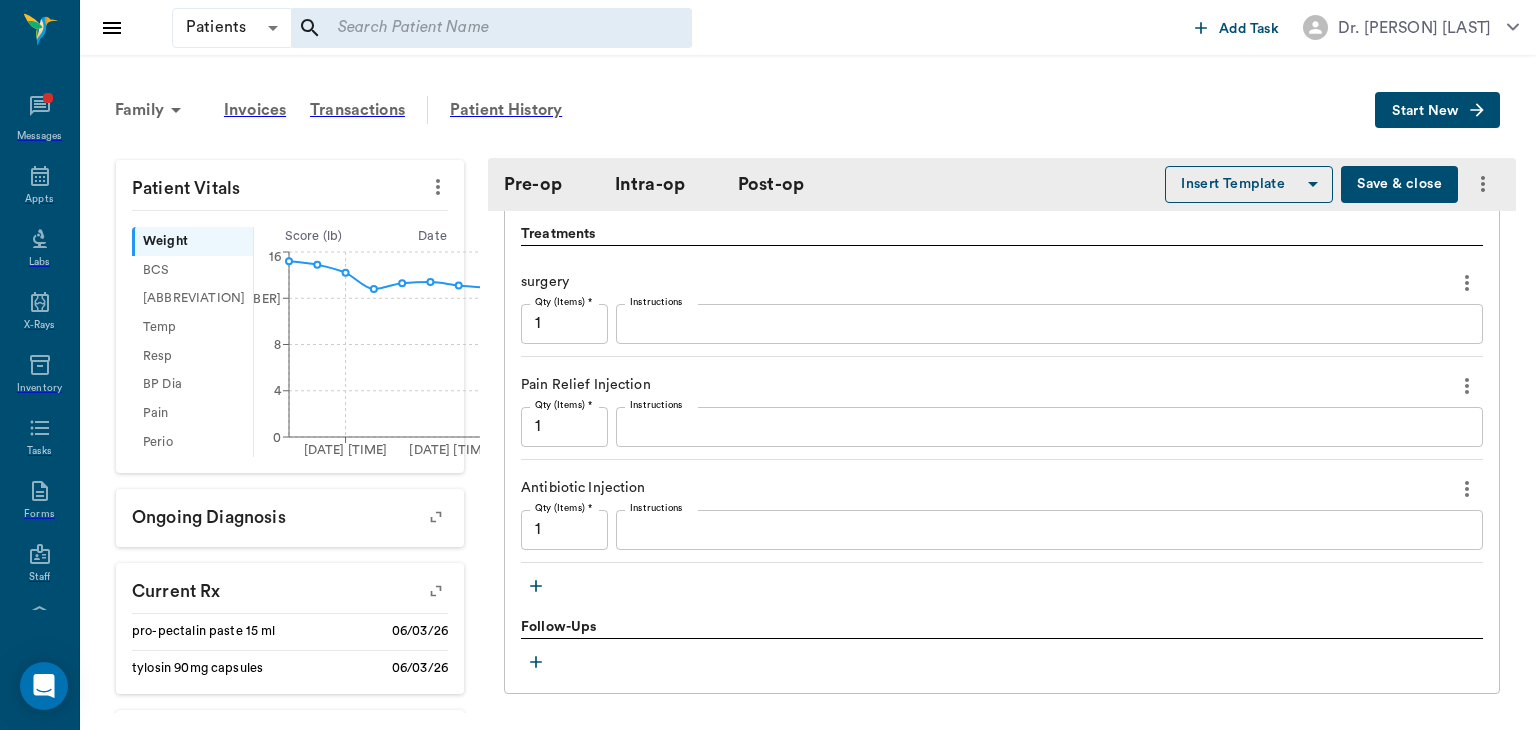 scroll, scrollTop: 1685, scrollLeft: 0, axis: vertical 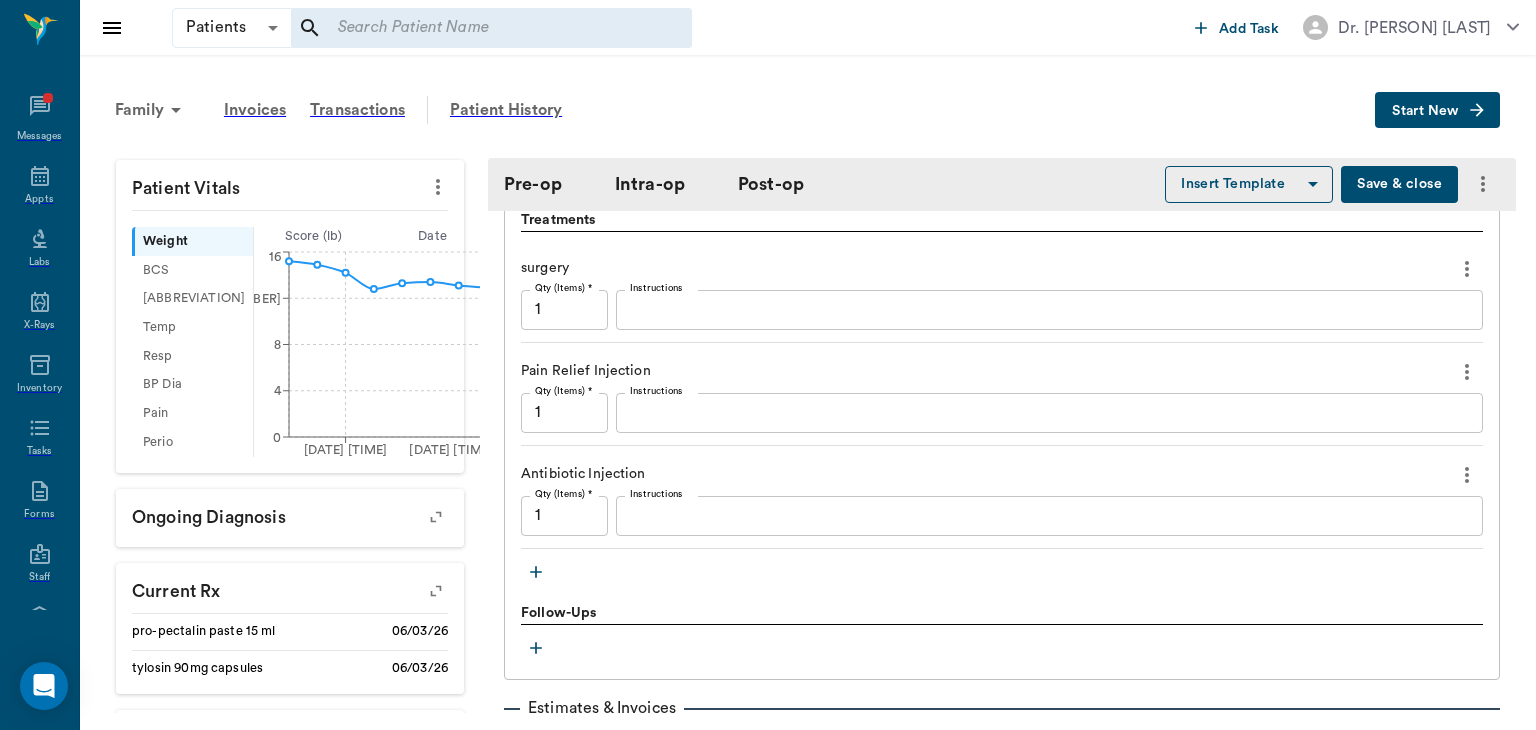 click at bounding box center (536, 572) 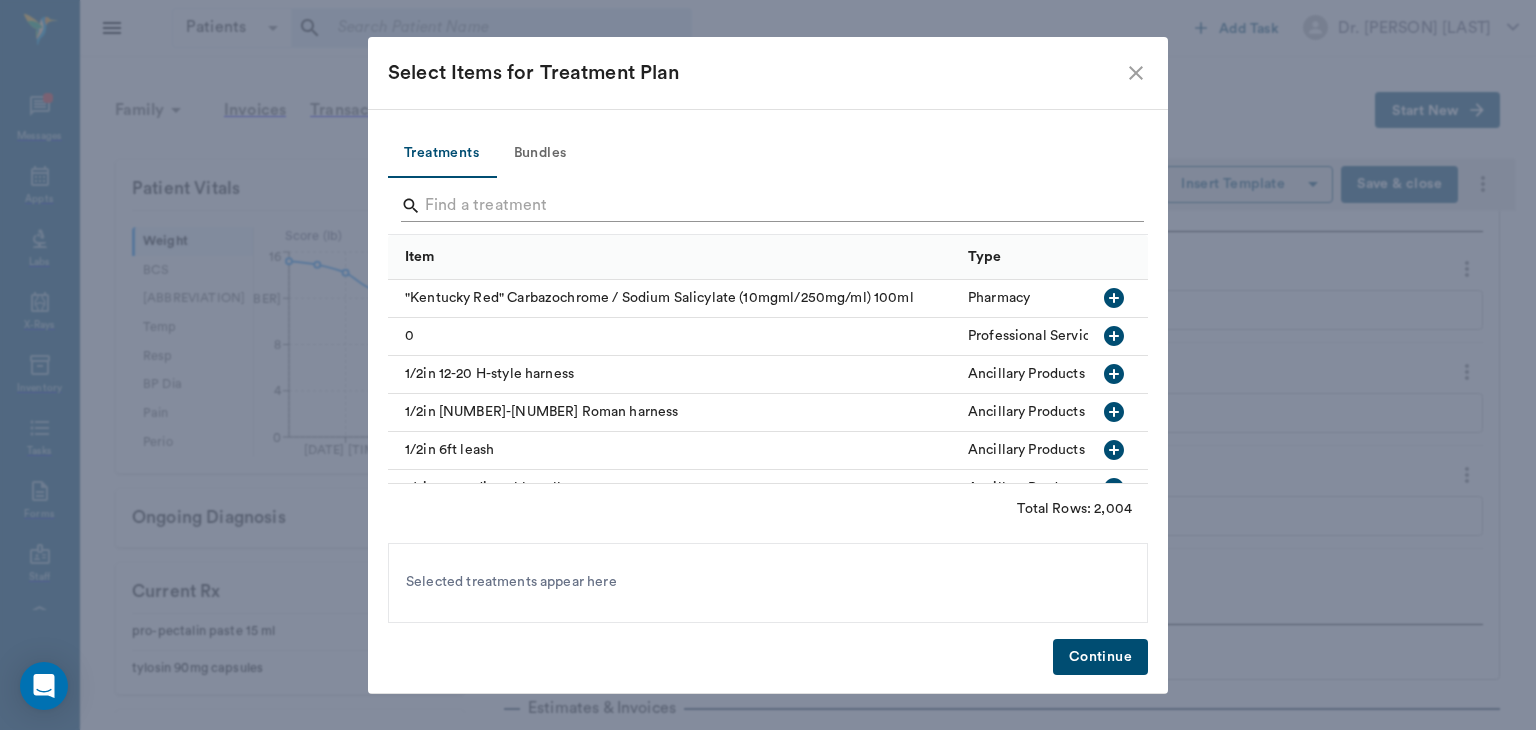 click at bounding box center (769, 206) 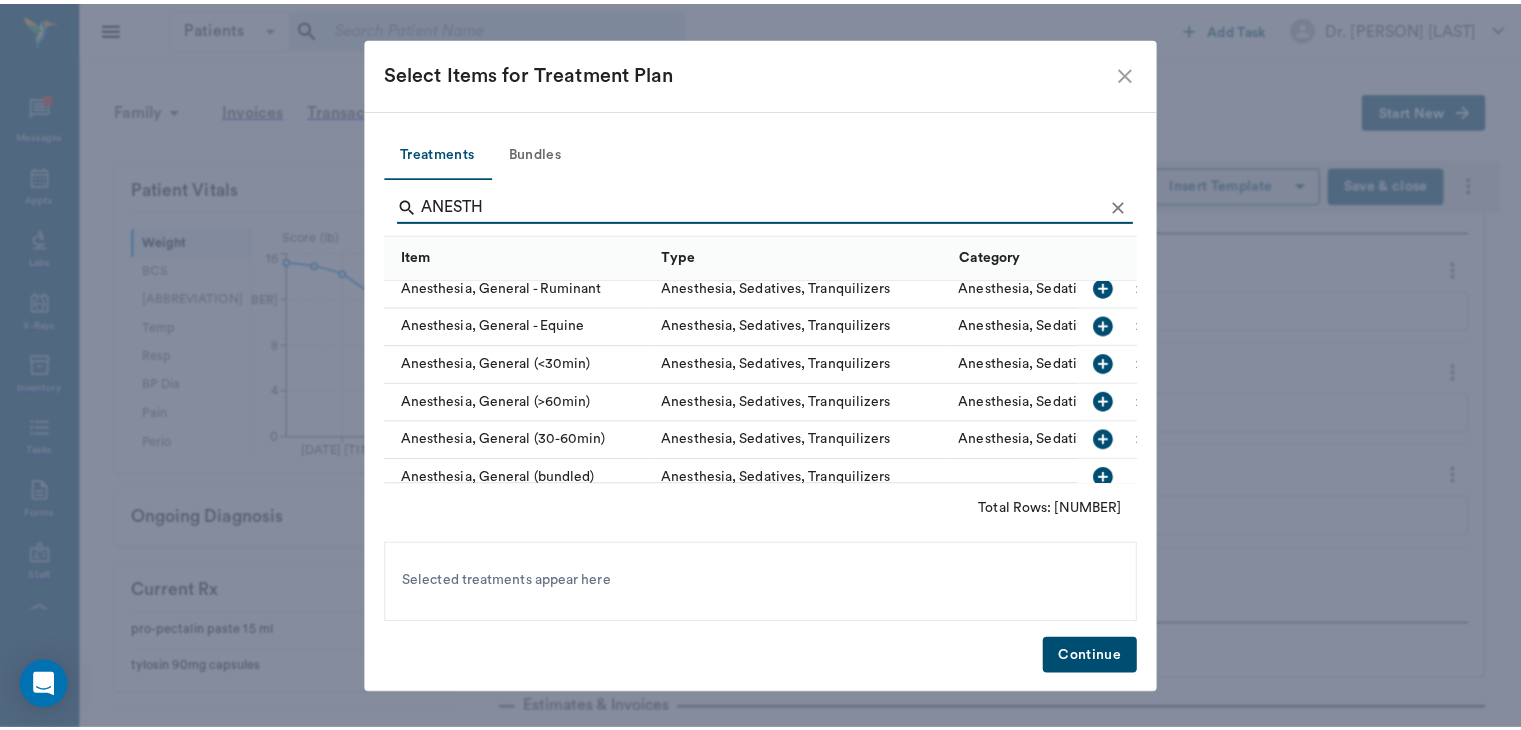 scroll, scrollTop: 119, scrollLeft: 0, axis: vertical 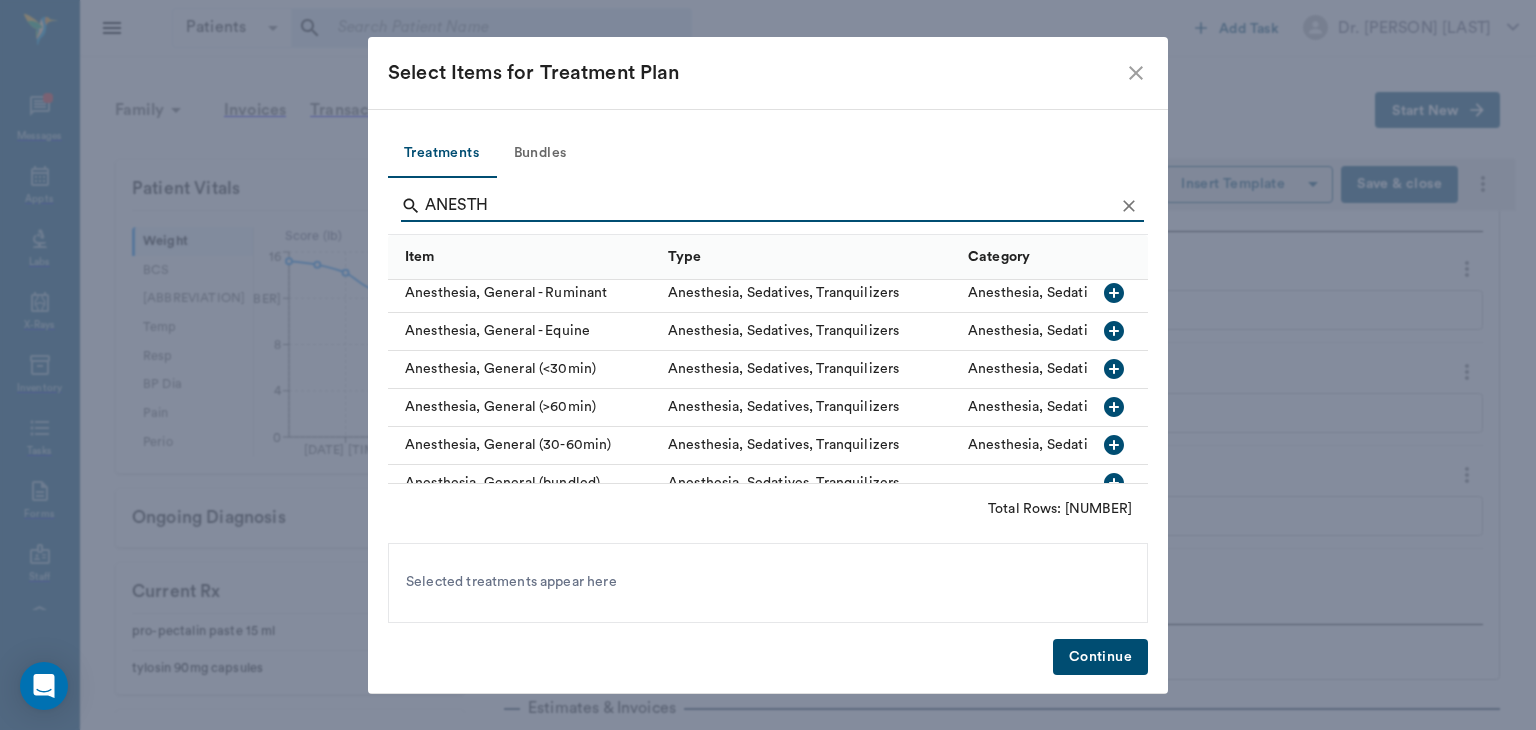 type on "ANESTH" 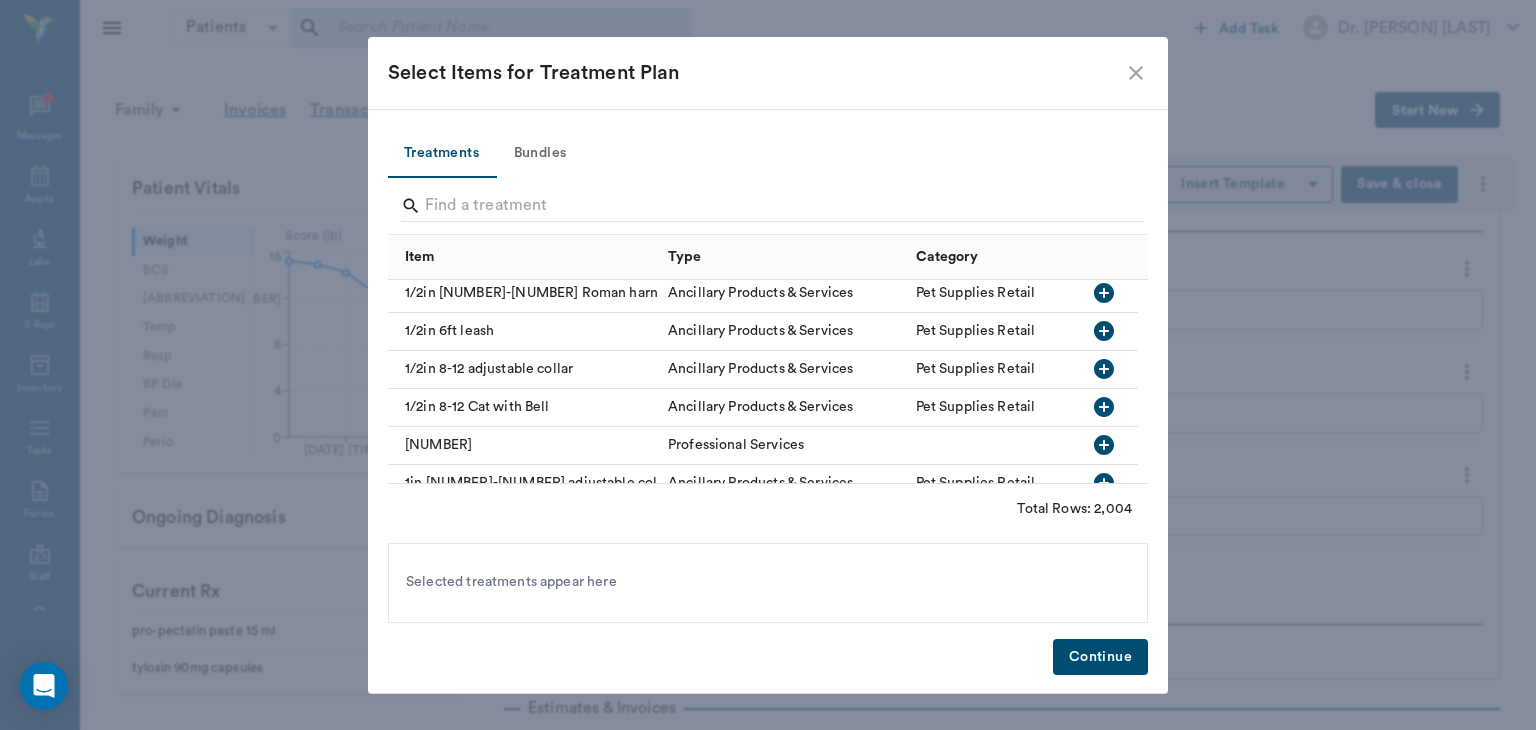 click at bounding box center (1136, 73) 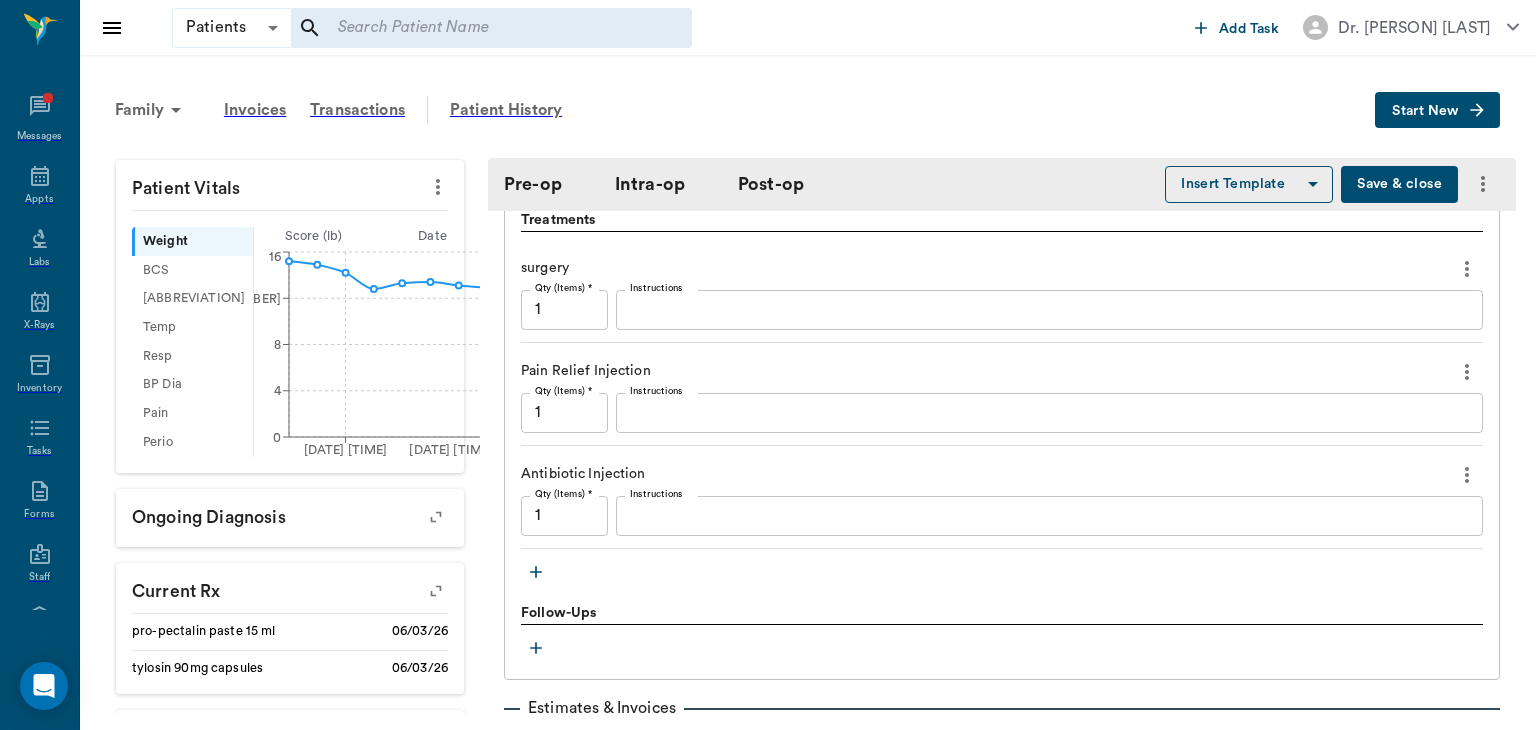 click on "•••• • •••••" at bounding box center [1399, 184] 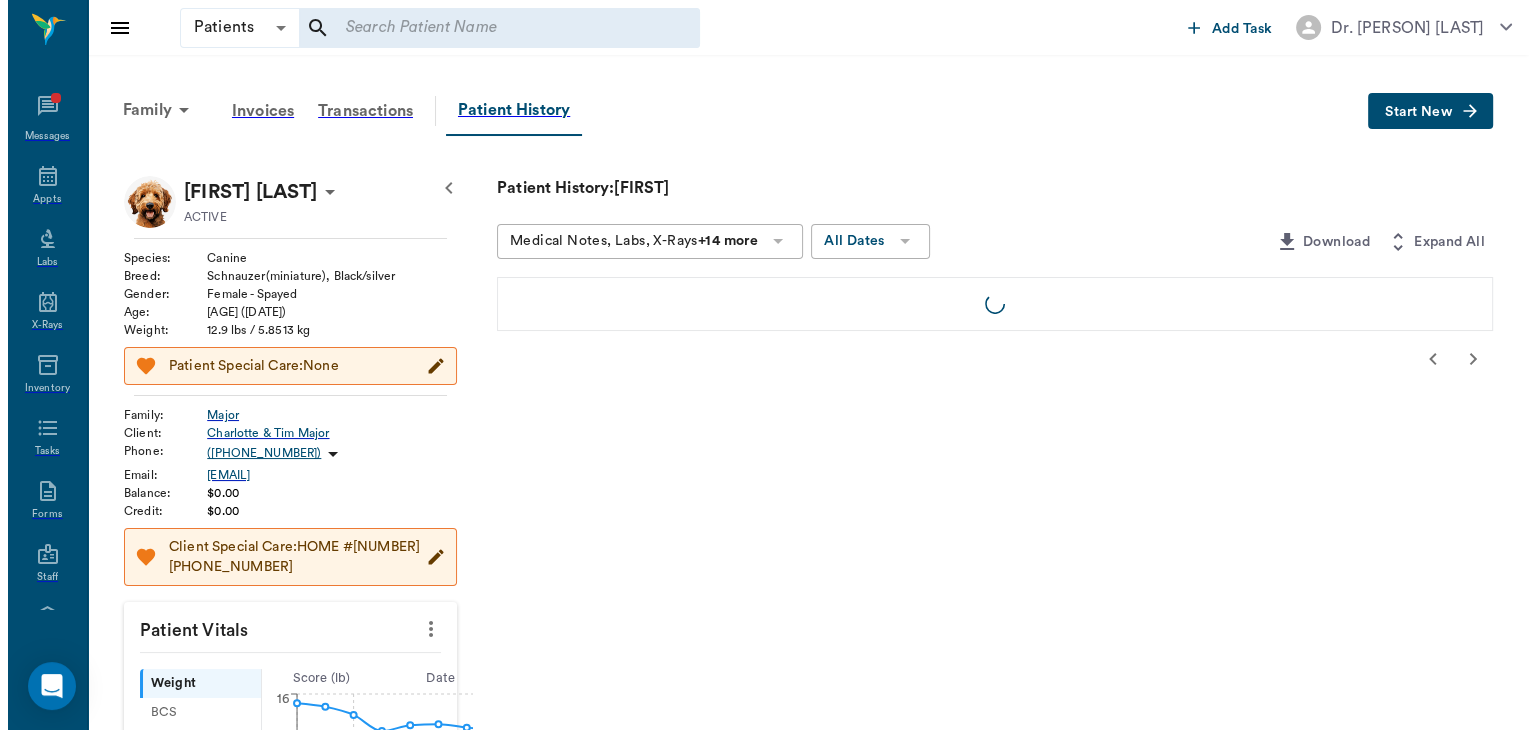 scroll, scrollTop: 0, scrollLeft: 0, axis: both 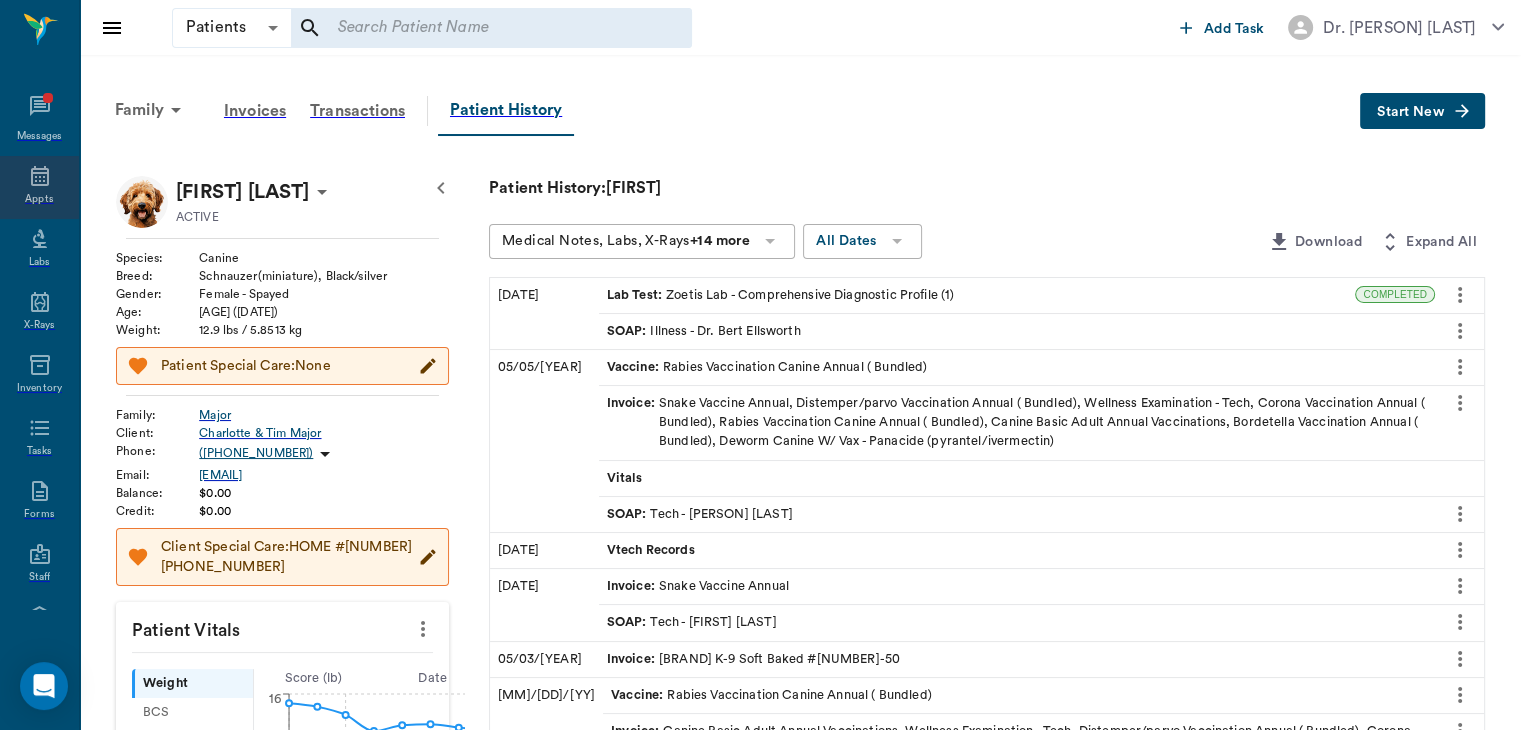 click at bounding box center [40, 176] 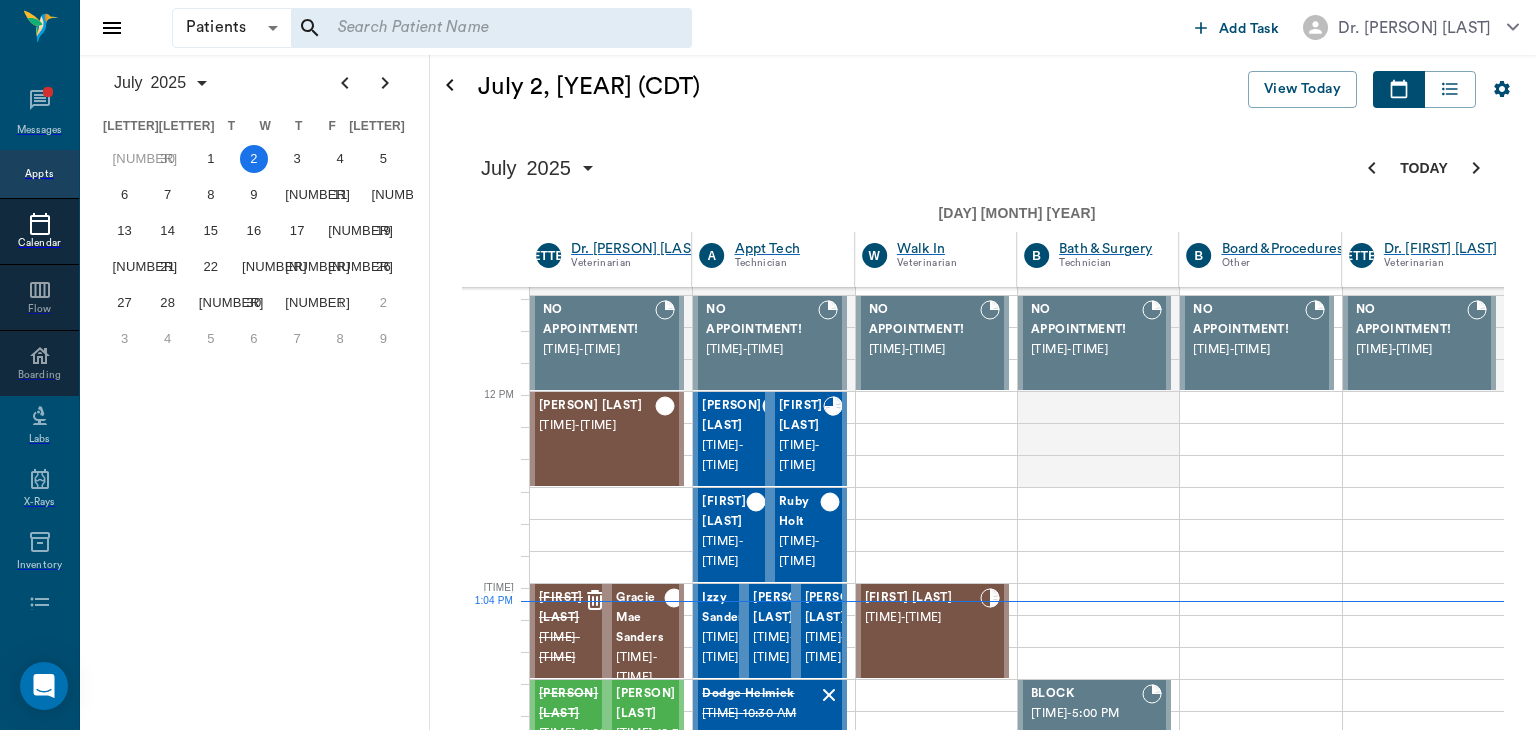 scroll, scrollTop: 663, scrollLeft: 0, axis: vertical 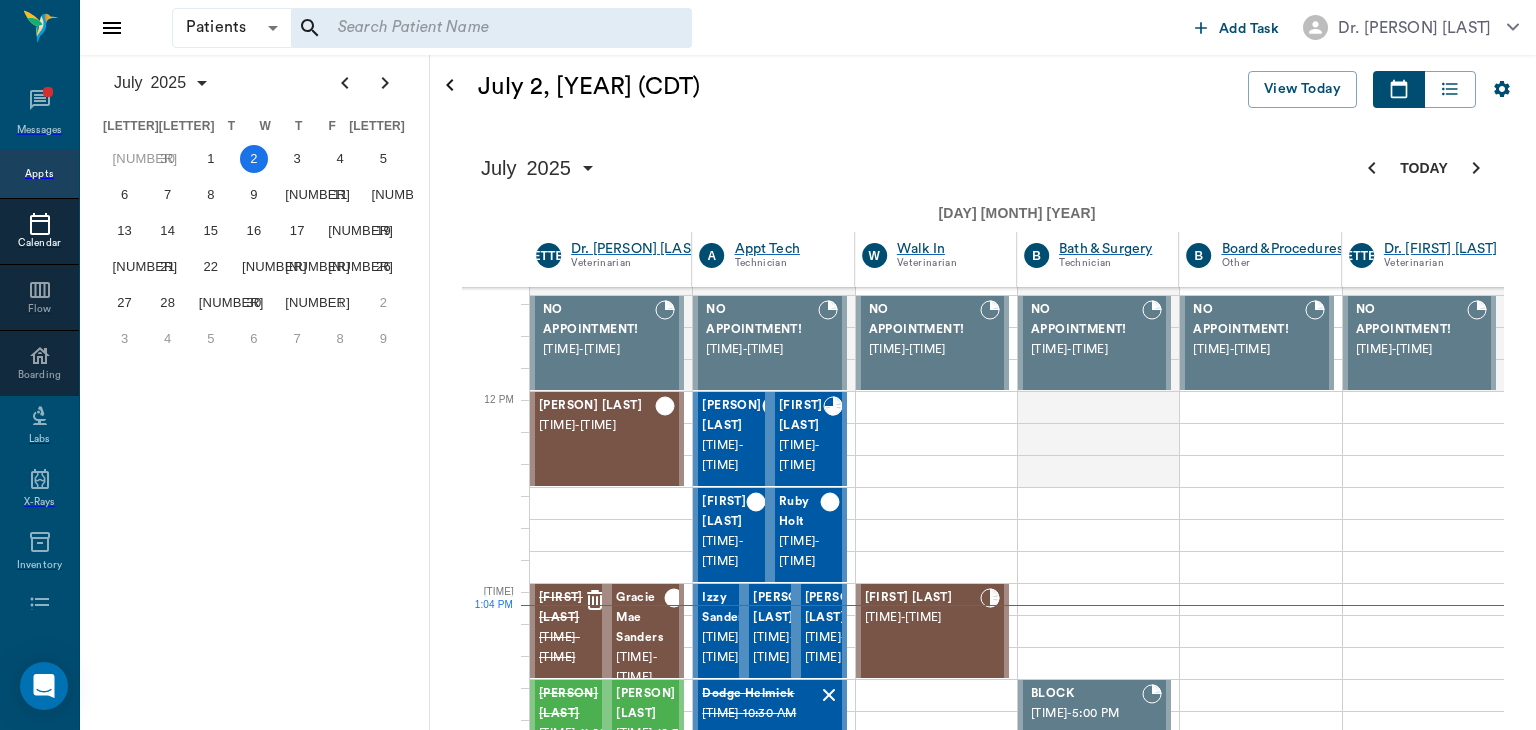 click on "12:00 PM  -  12:30 PM" at bounding box center [597, 1098] 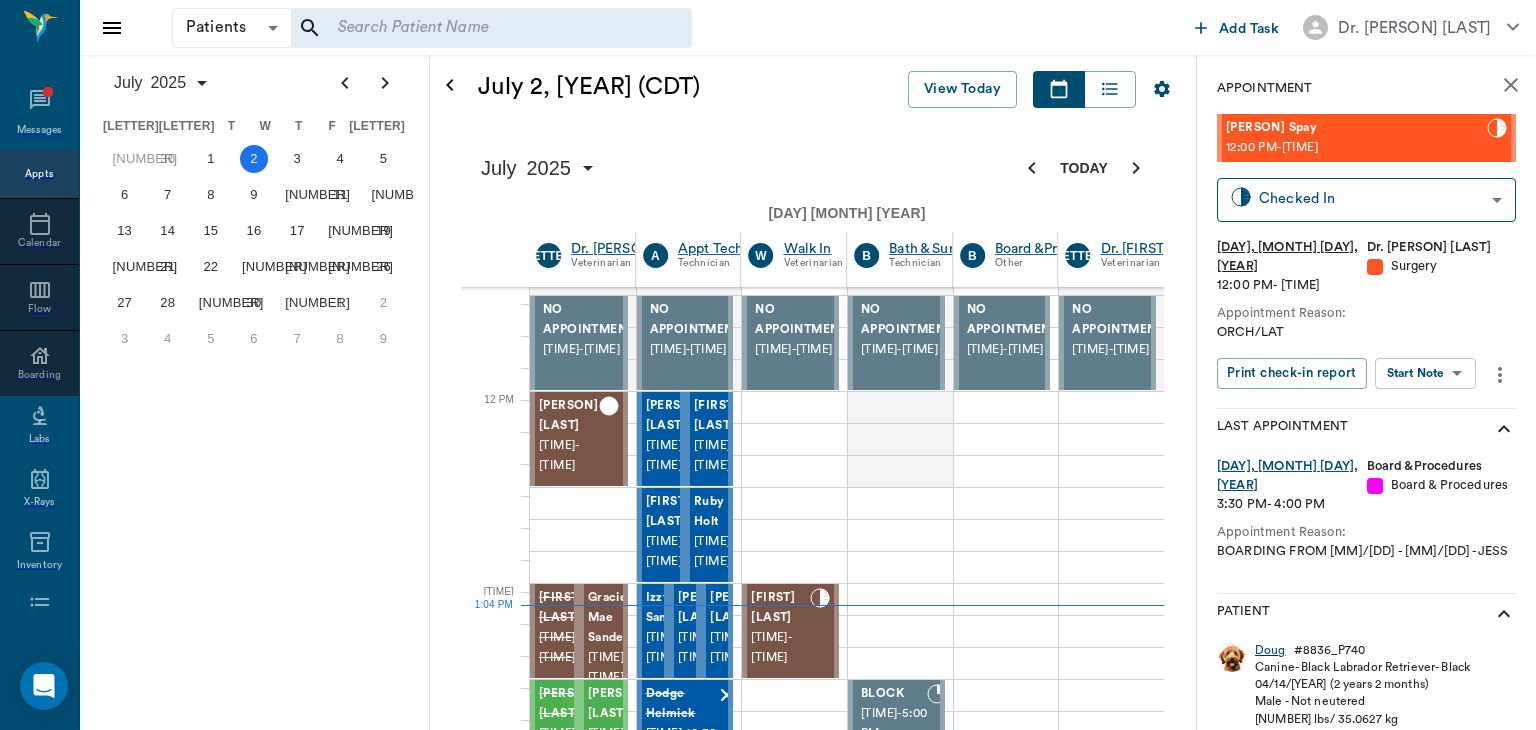 click on "Patients Patients ​ ​ Add Task Dr. Bert Ellsworth Nectar Messages Appts Calendar Flow Boarding Labs X-Rays Inventory Tasks Forms Staff Reports Lookup Settings July 2025 S M T W T F S Jun 1 2 3 4 5 6 7 8 9 10 11 12 13 14 15 16 17 18 19 20 21 22 23 24 25 26 27 28 29 30 Jul 1 2 3 4 5 6 7 8 9 10 11 12 S M T W T F S 29 30 Jul 1 2 3 4 5 6 7 8 9 10 11 12 13 14 15 16 17 18 19 20 21 22 23 24 25 26 27 28 29 30 31 Aug 1 2 3 4 5 6 7 8 9 S M T W T F S 27 28 29 30 31 Aug 1 2 3 4 5 6 7 8 9 10 11 12 13 14 15 16 17 18 19 20 21 22 23 24 25 26 27 28 29 30 31 Sep 1 2 3 4 5 6 July 2, 2025 (CDT) View Today July 2025 Today 2 Wed Jul 2025 D Dr. Bert Ellsworth Veterinarian A Appt Tech Technician W Walk In Veterinarian B Bath & Surgery Technician B Board &Procedures Other D Dr. Kindall Jones Veterinarian 8 AM 9 AM 10 AM 11 AM 12 PM 1 PM 2 PM 3 PM 4 PM 5 PM 6 PM 7 PM 8 PM 1:04 PM NO APPOINTMENT! 8:00 AM  -  8:30 AM Sammie Voss 8:30 AM  -  9:00 AM Charlie Elouise Rambin 9:30 AM  -  10:00 AM Gracie Mae Sanders 9:30 AM  -  10:00 AM  -" at bounding box center [768, 1319] 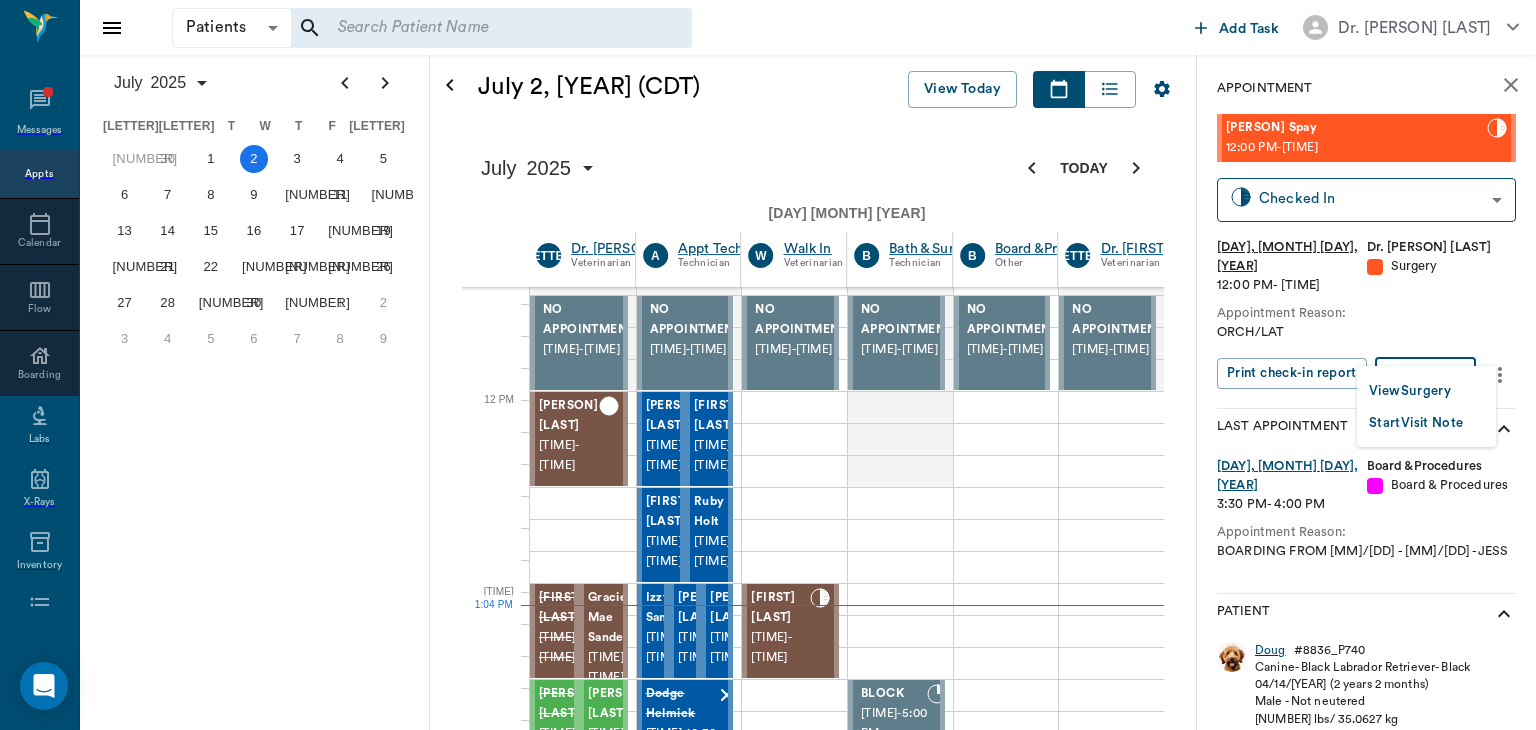 click on "••••  •••••••" at bounding box center (1410, 391) 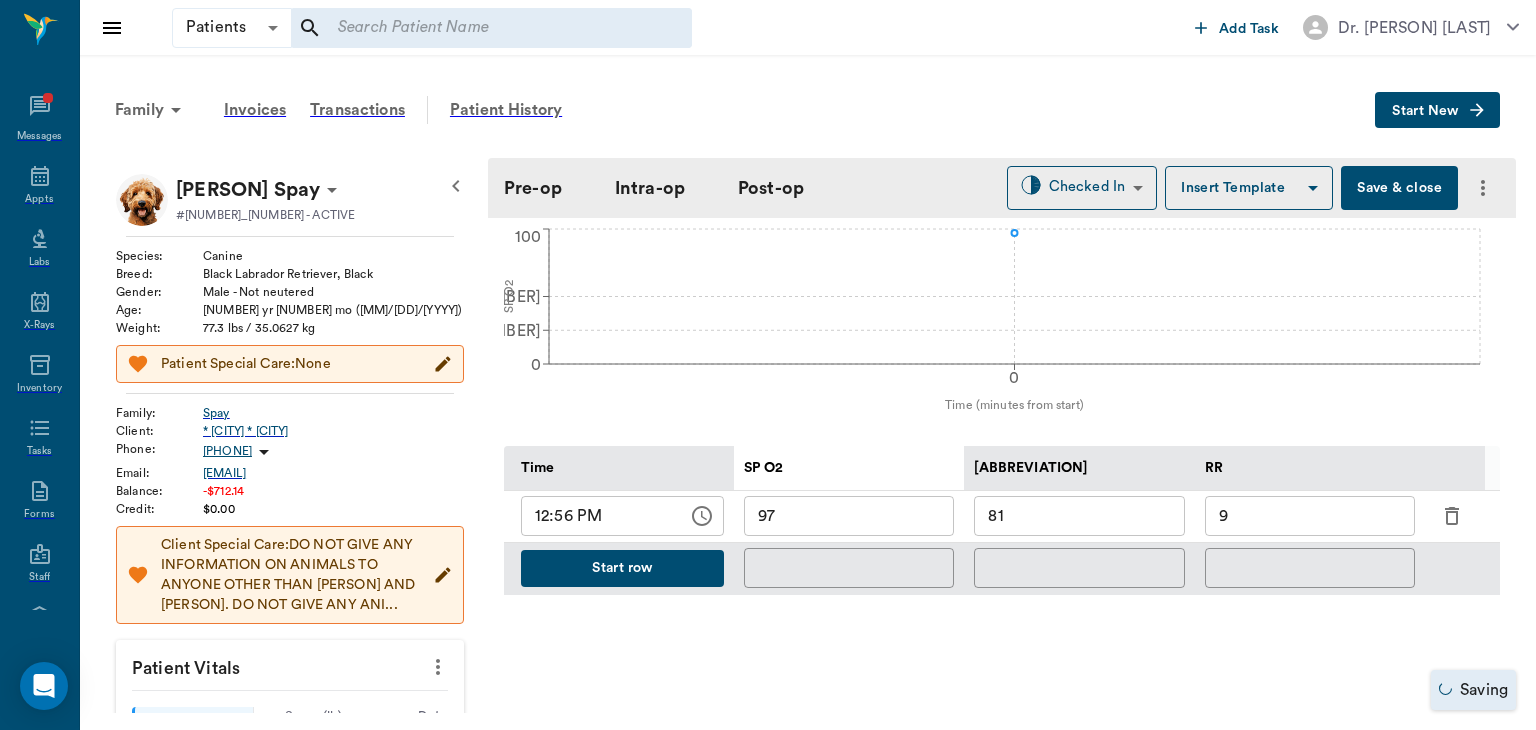scroll, scrollTop: 760, scrollLeft: 0, axis: vertical 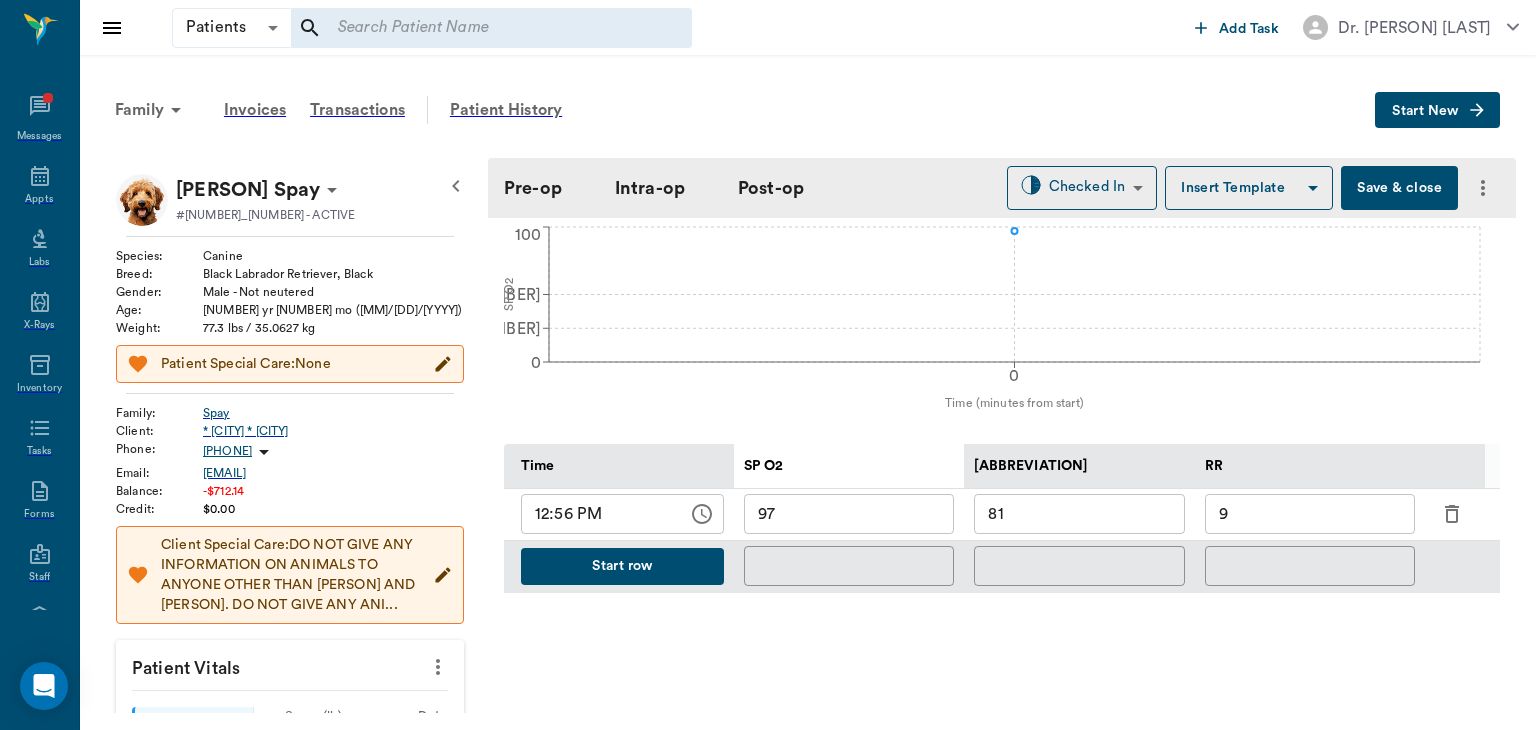 click on "Start row" at bounding box center (622, 566) 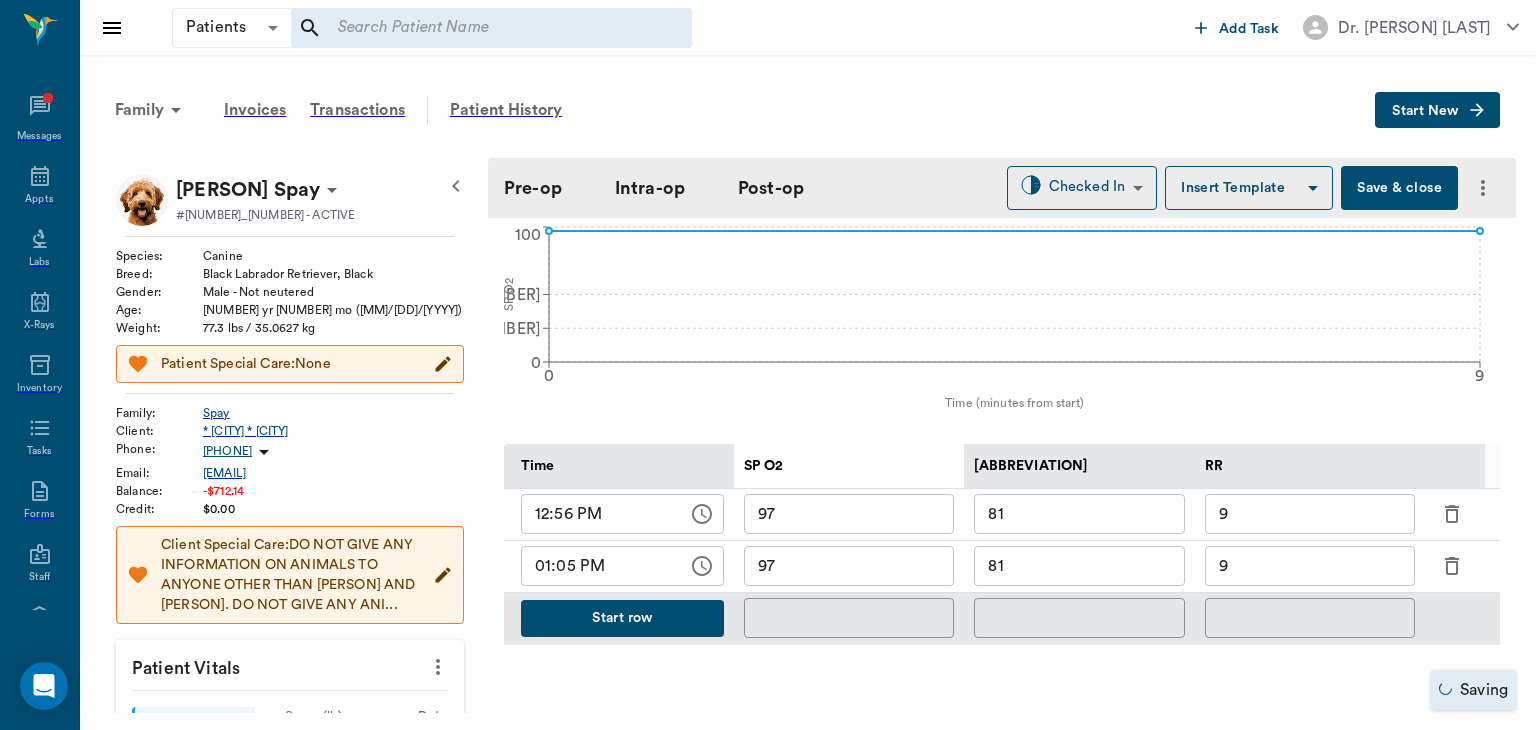 click on "••" at bounding box center (1079, 566) 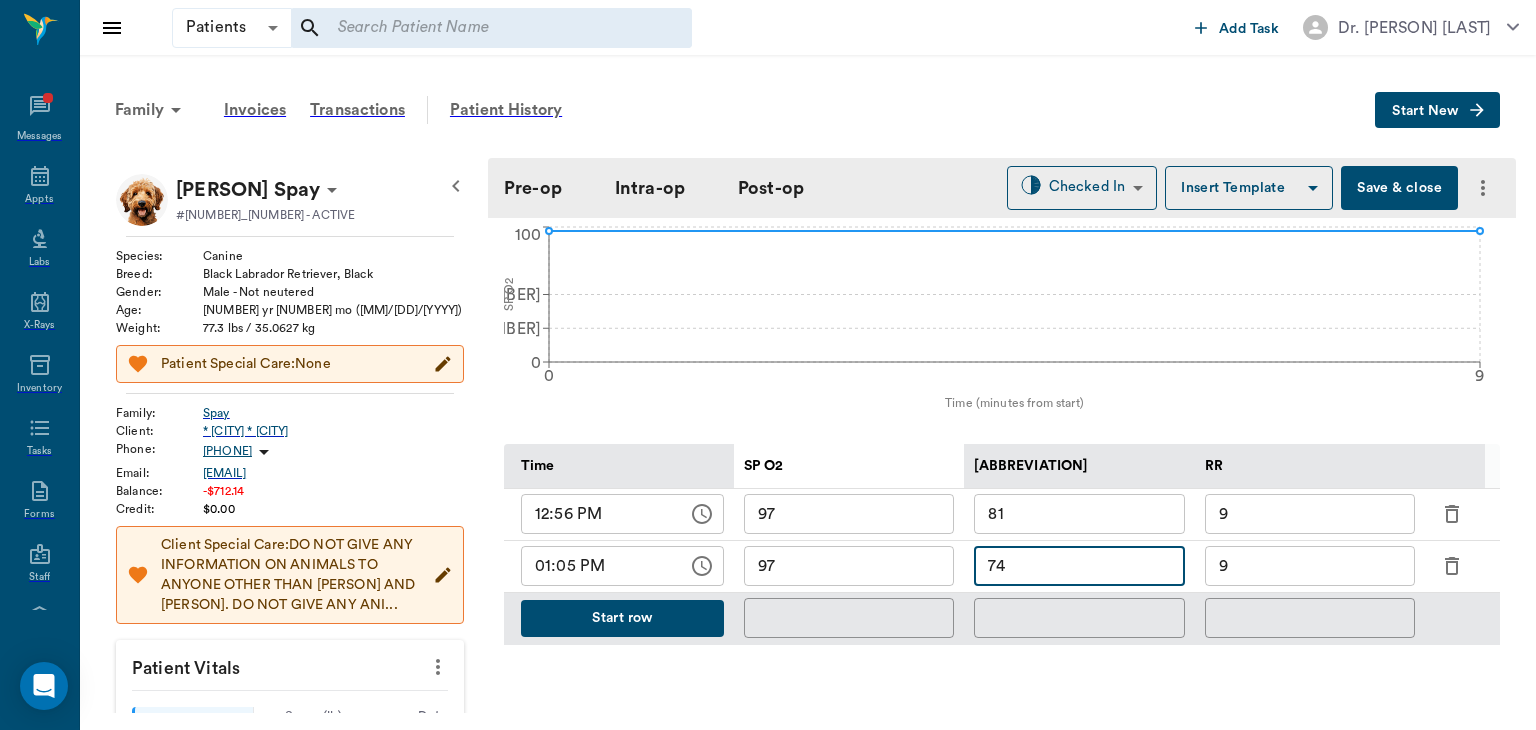 type on "74" 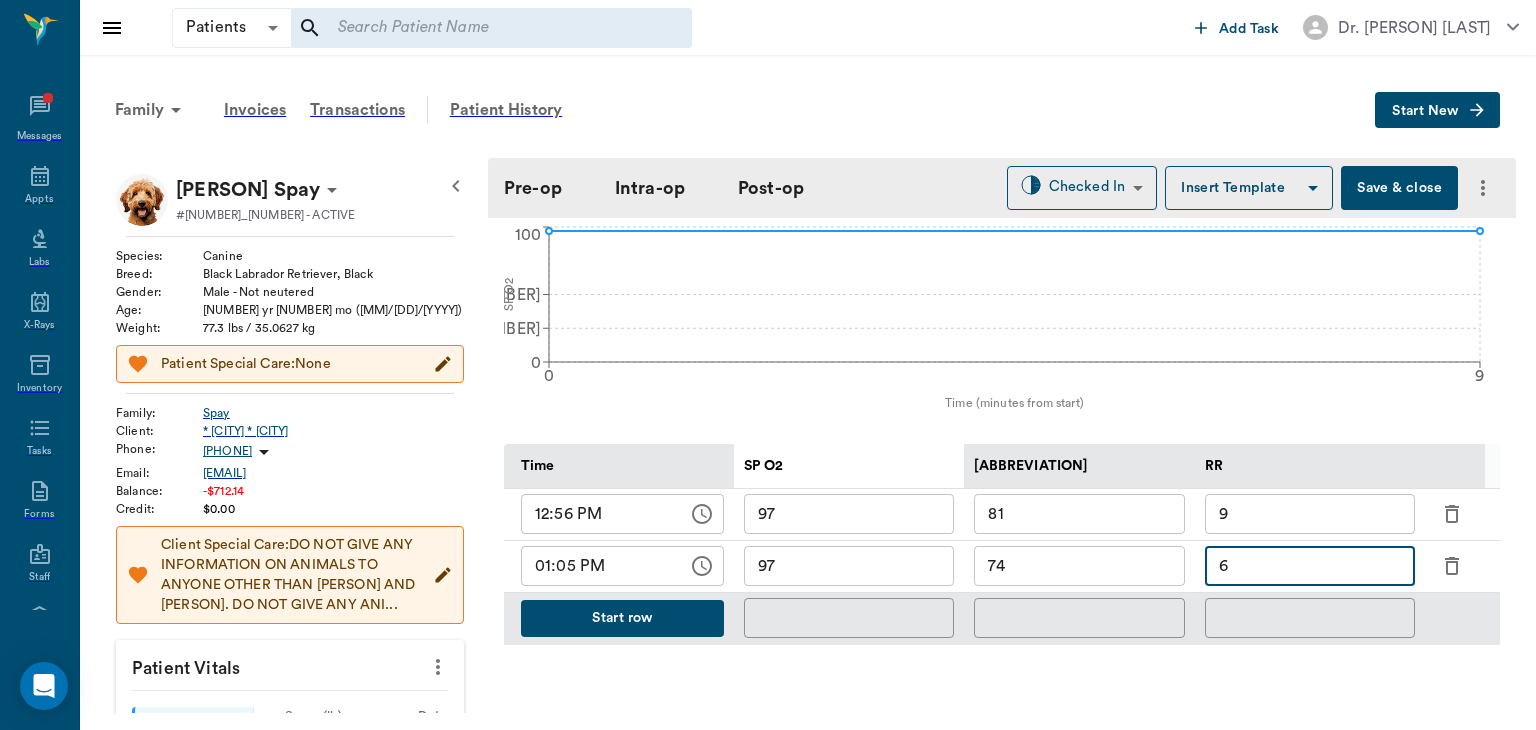 type on "6" 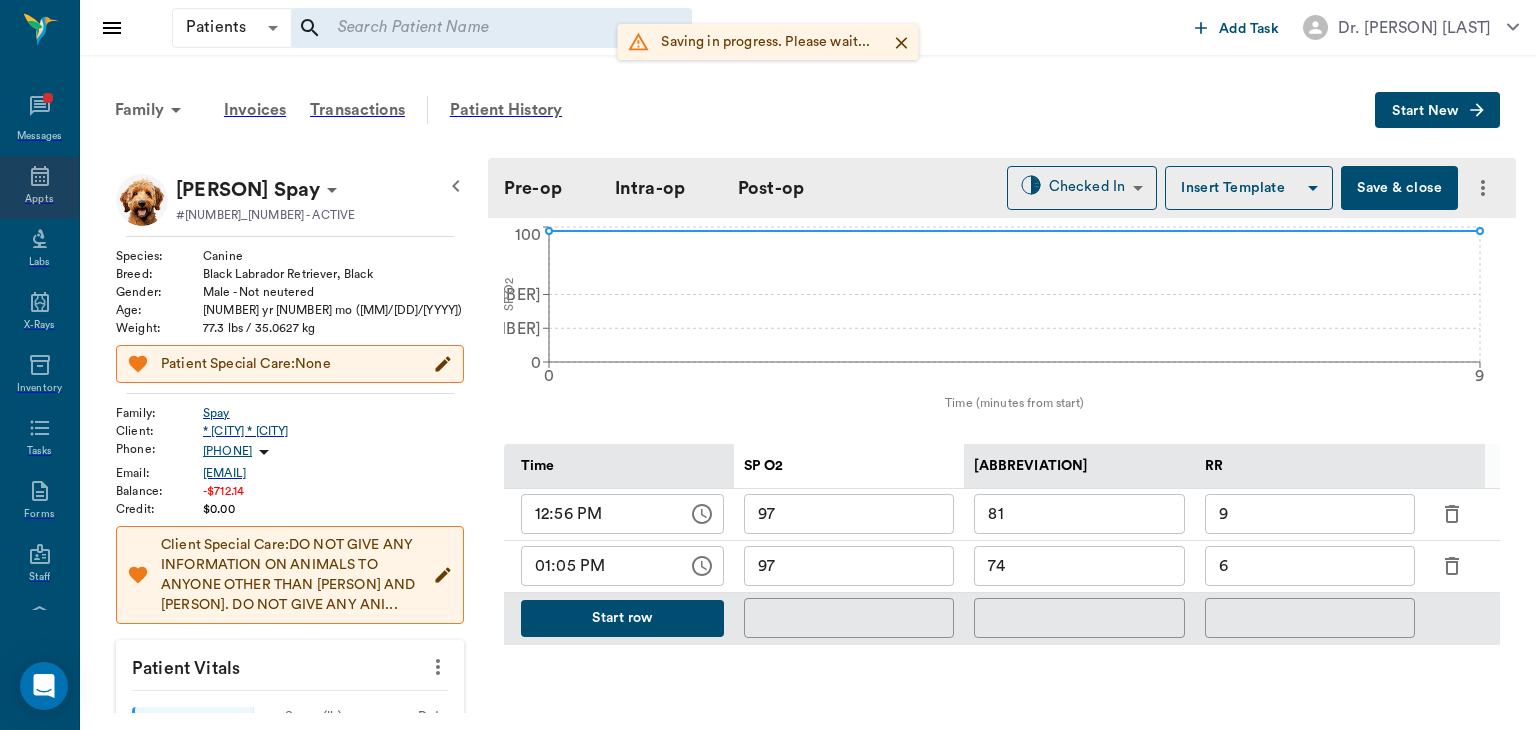 click at bounding box center (40, 176) 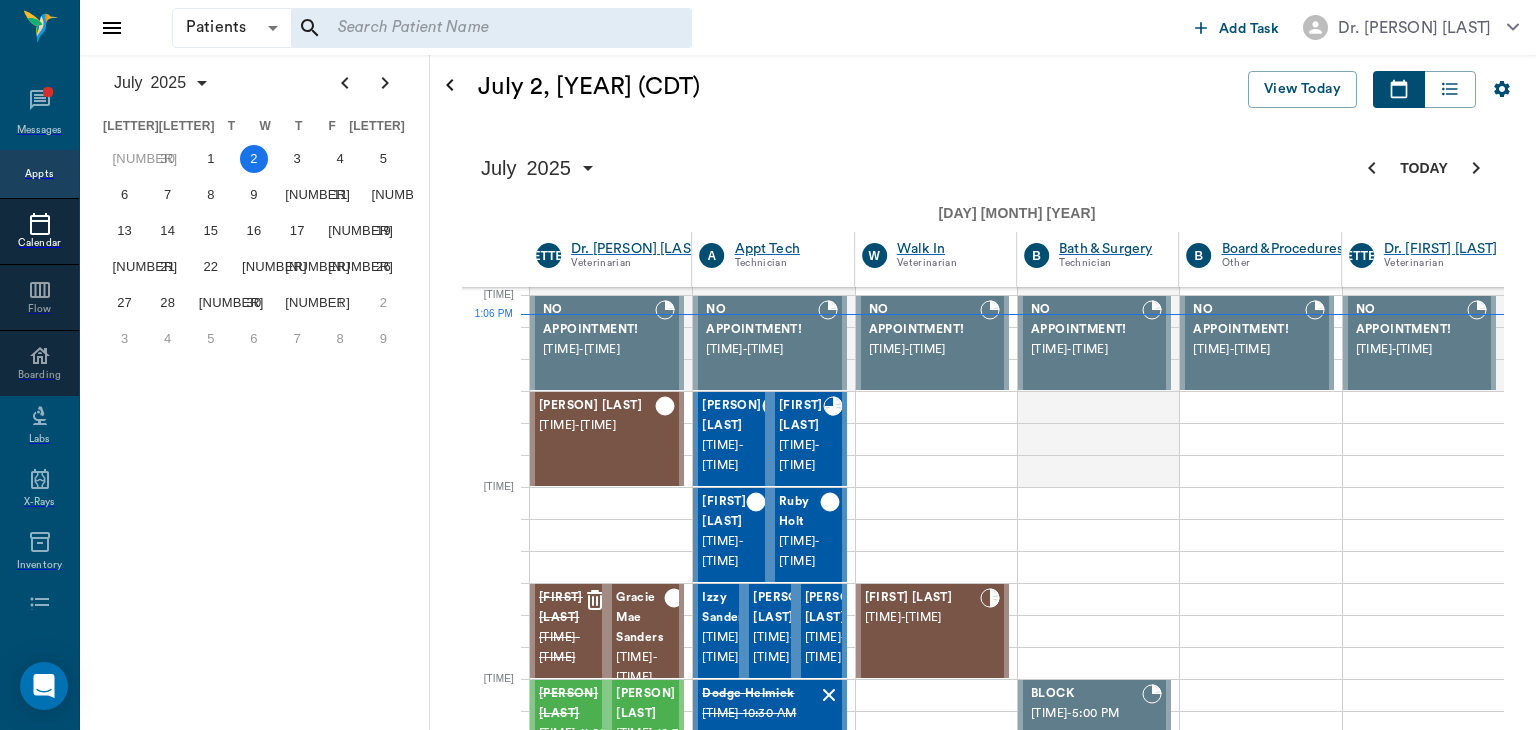 scroll, scrollTop: 960, scrollLeft: 0, axis: vertical 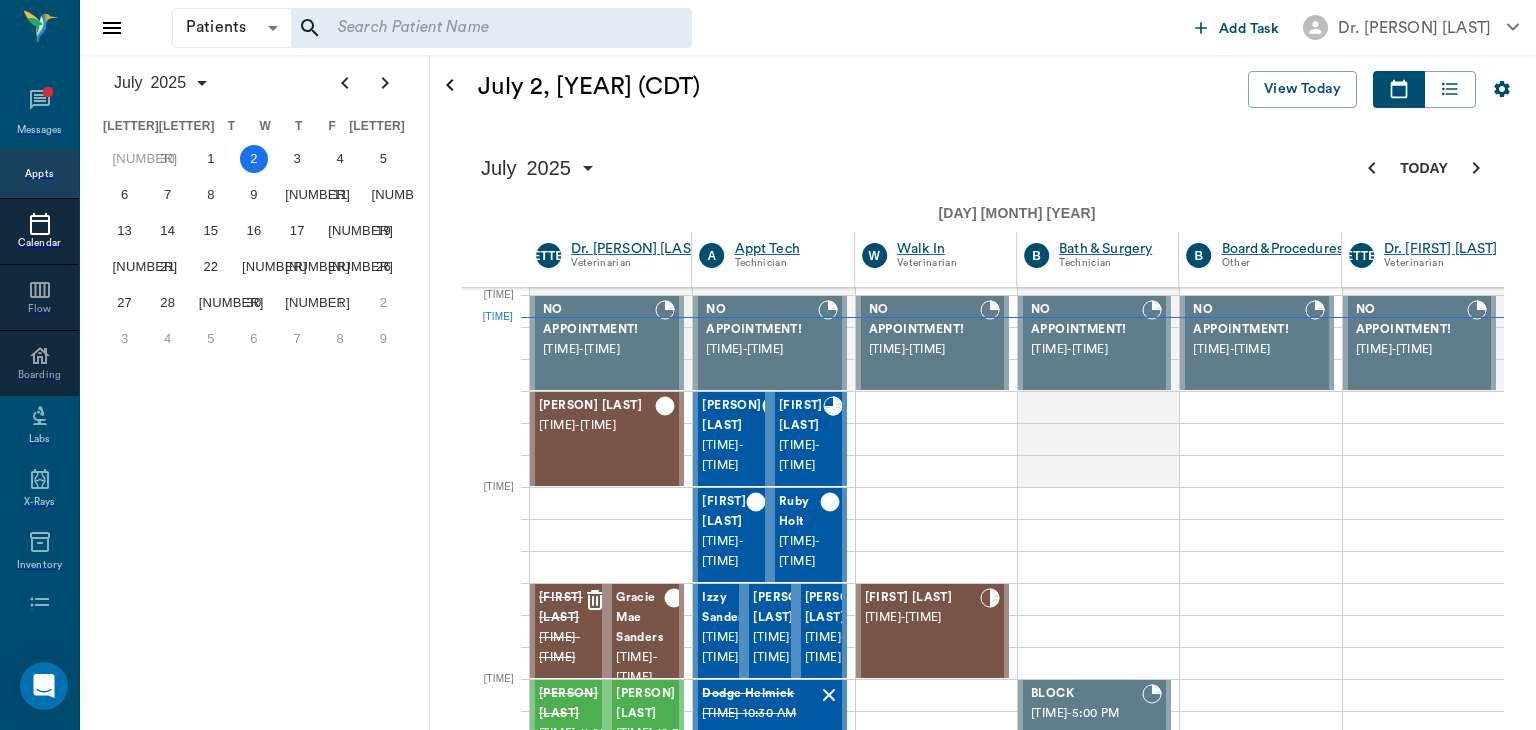 click on "8" at bounding box center (211, 195) 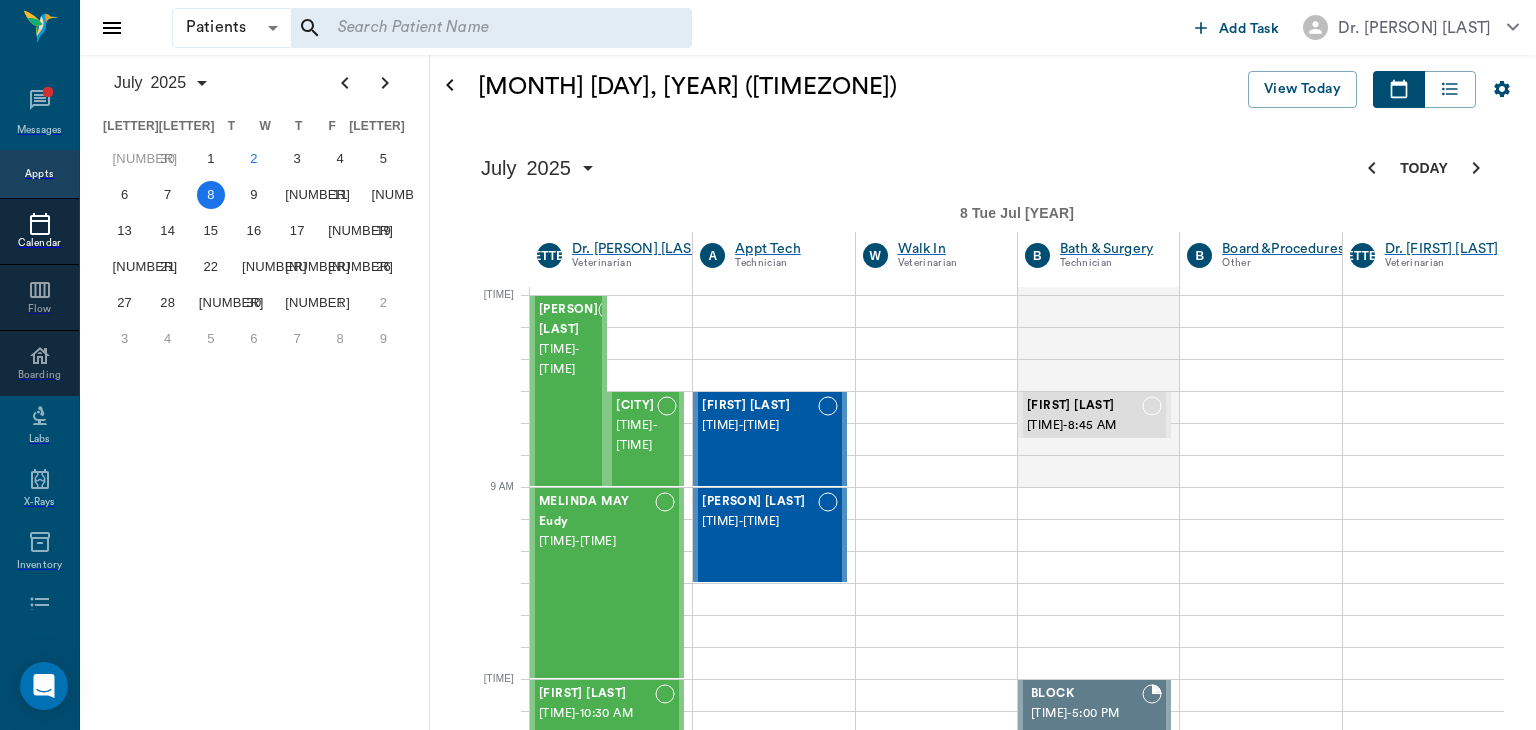 scroll, scrollTop: 0, scrollLeft: 0, axis: both 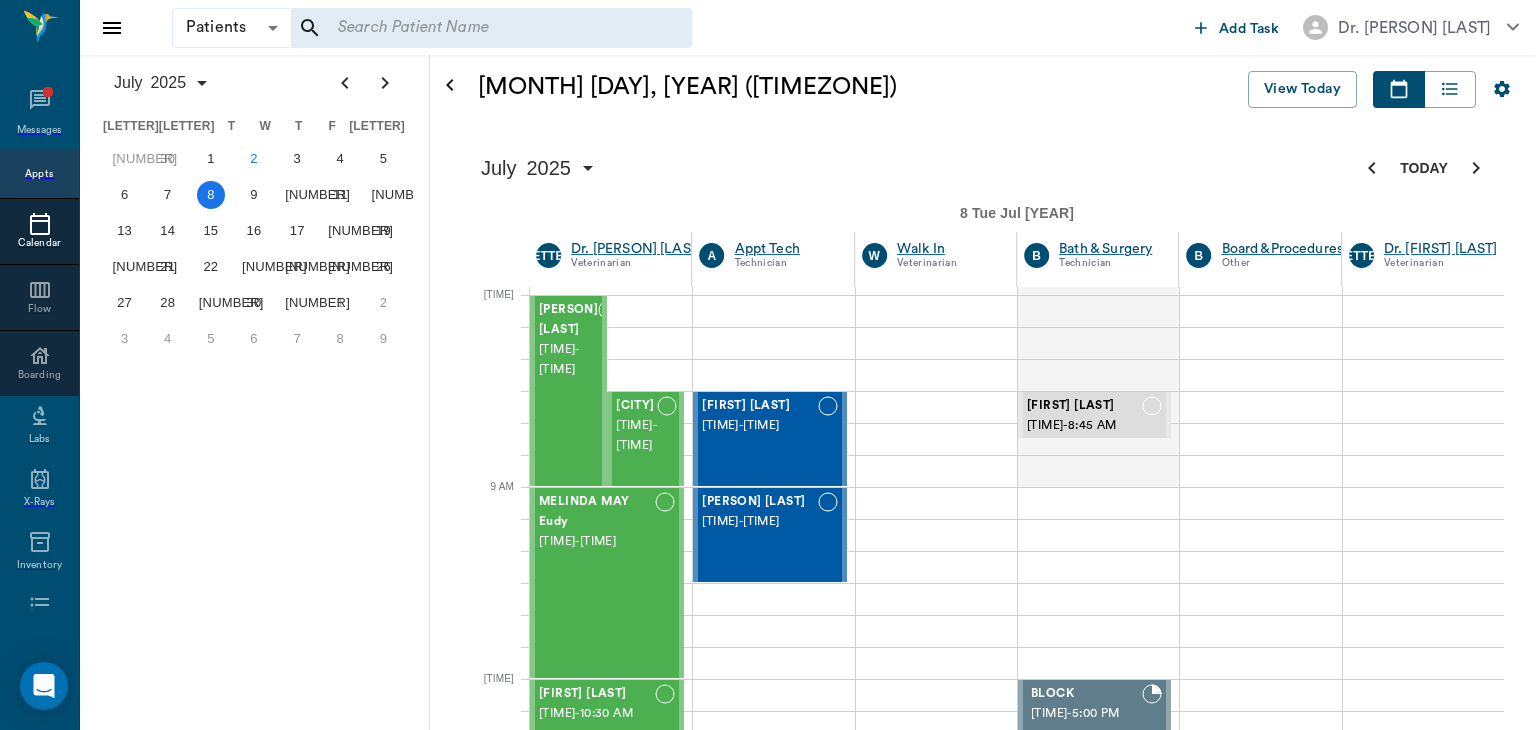 click on "9" at bounding box center [254, 195] 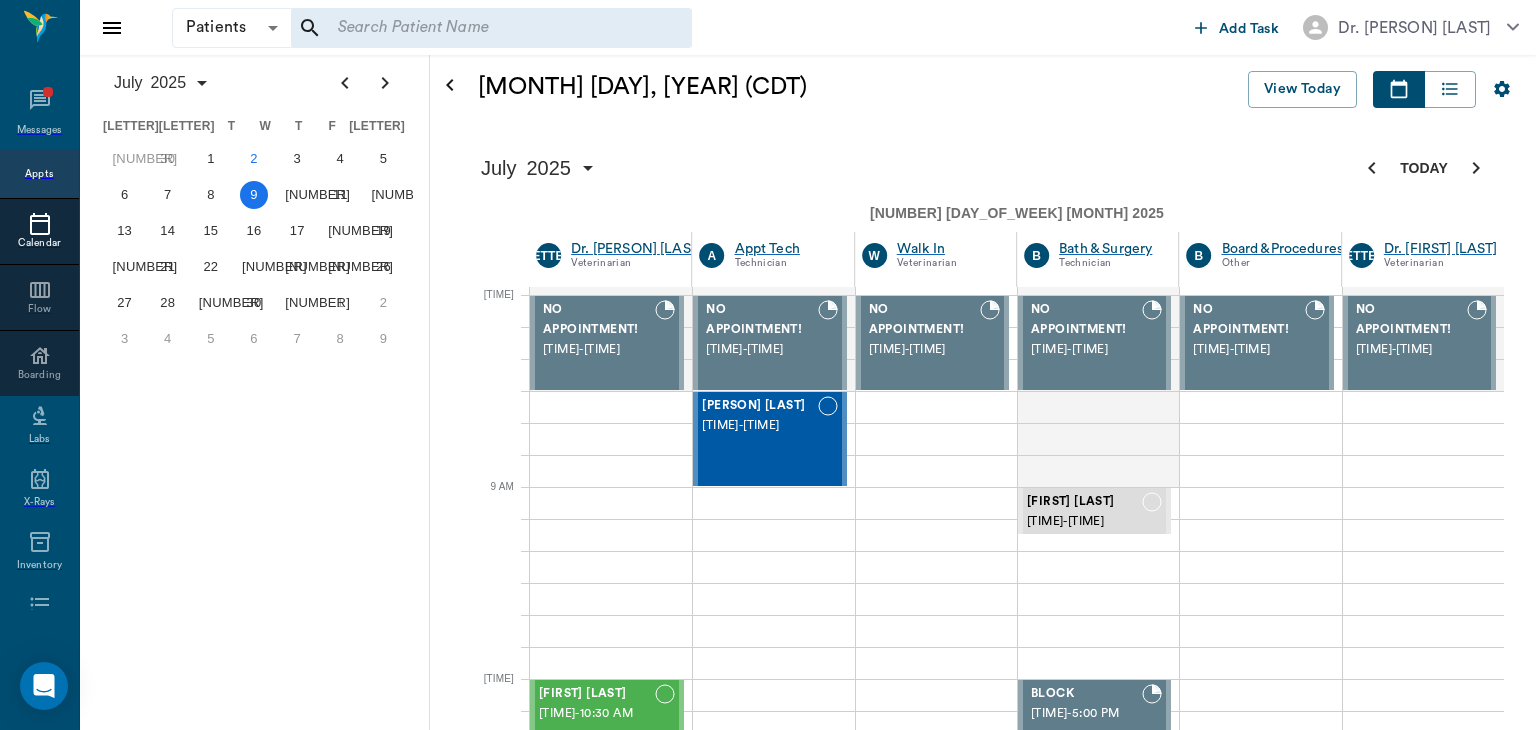 scroll, scrollTop: 0, scrollLeft: 0, axis: both 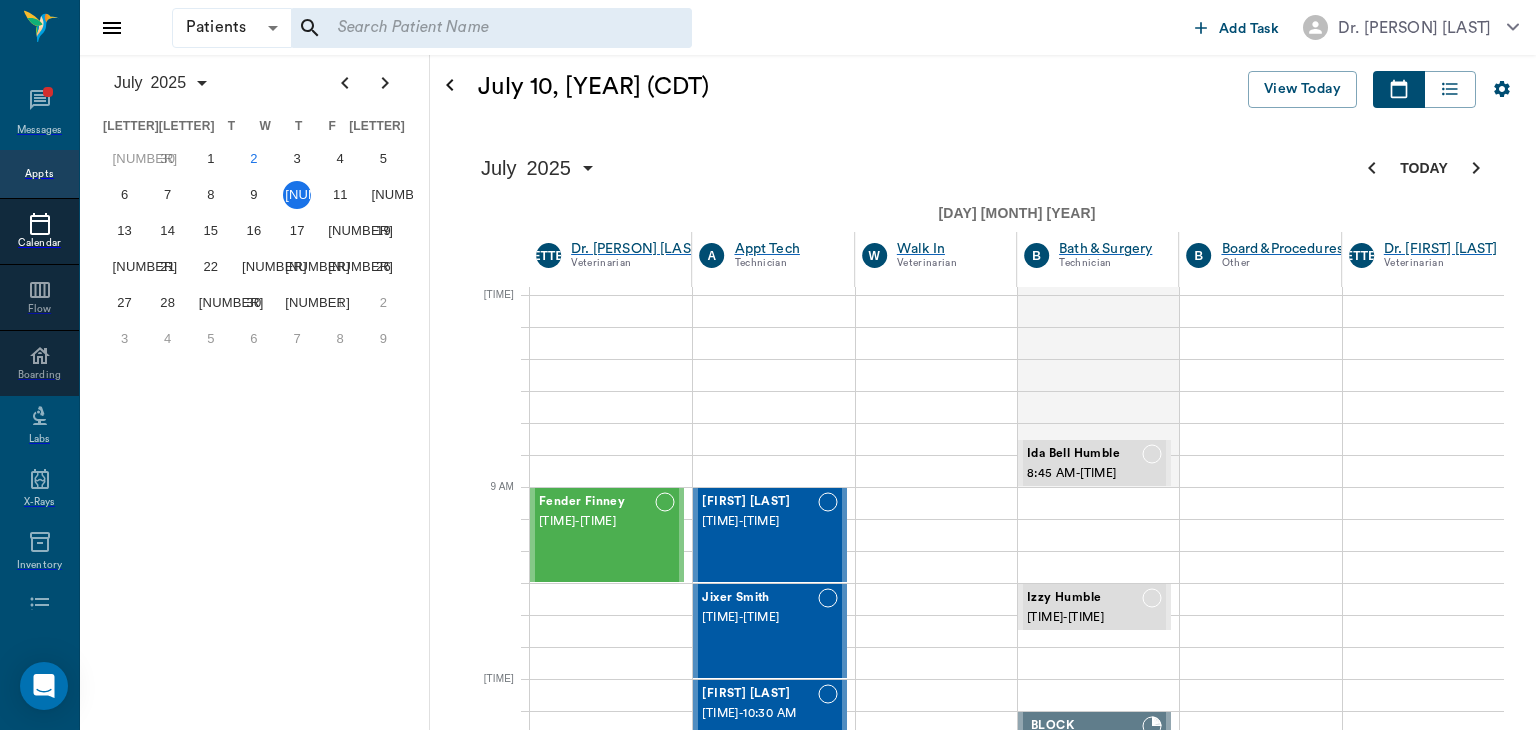 click on "••" at bounding box center (340, 195) 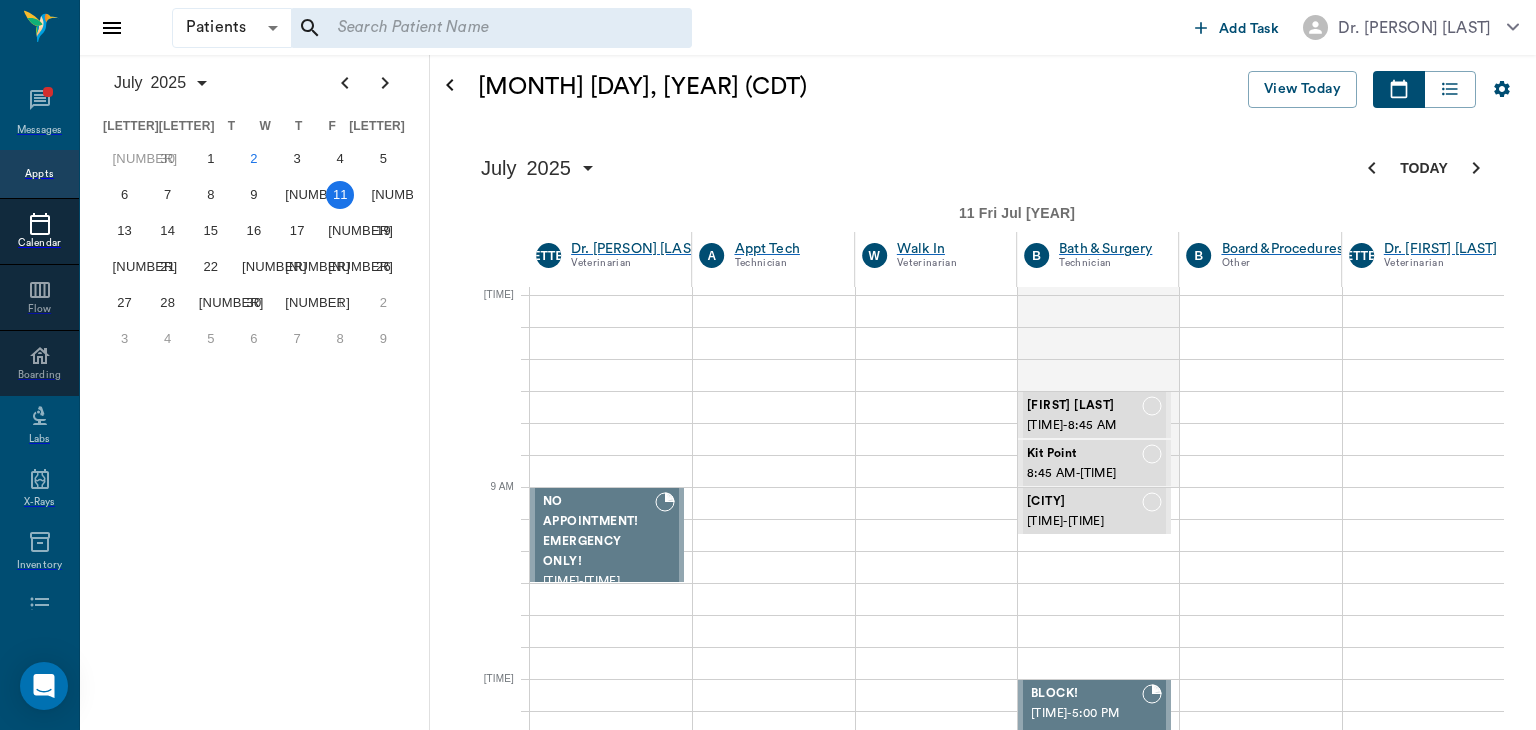 click on "12" at bounding box center [383, 195] 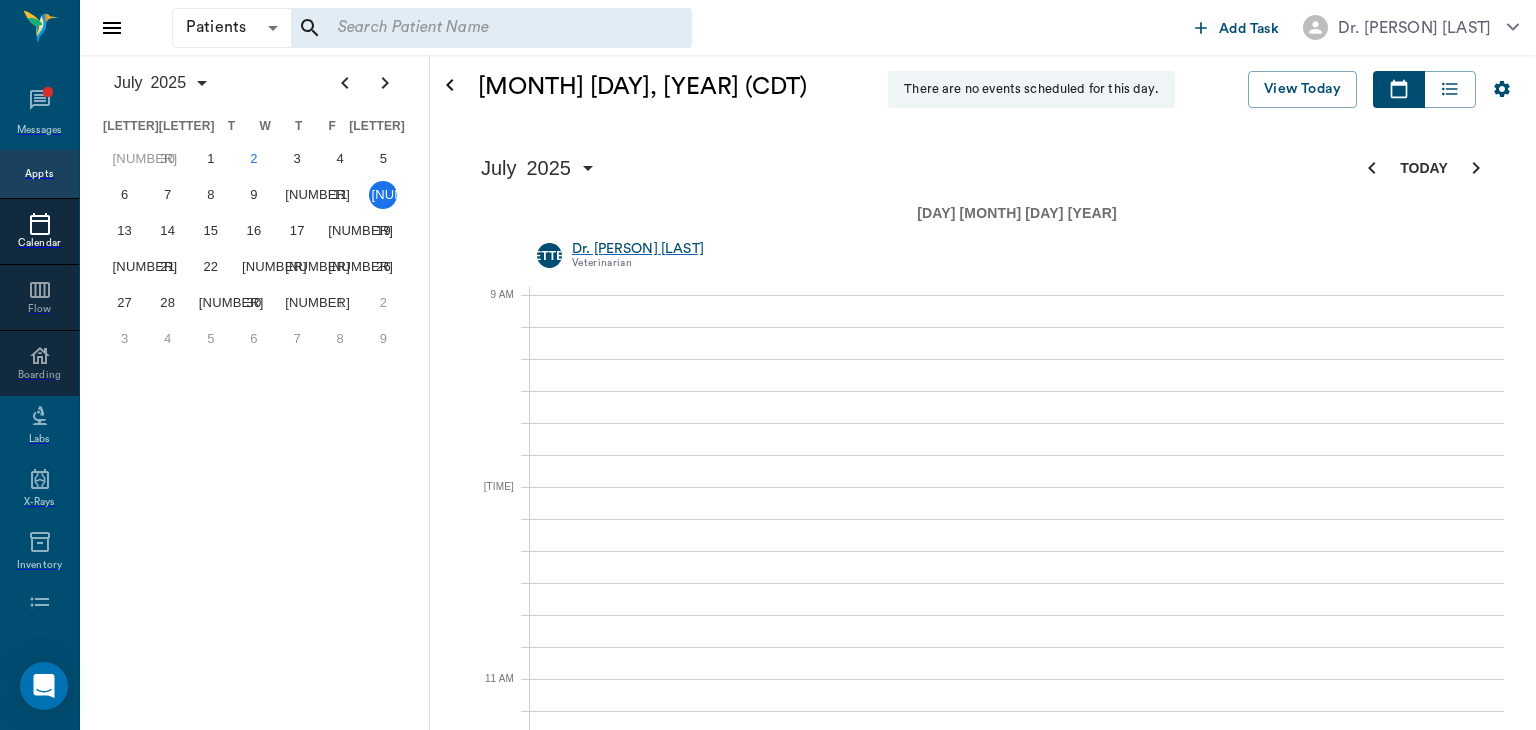click on "7" at bounding box center (168, 195) 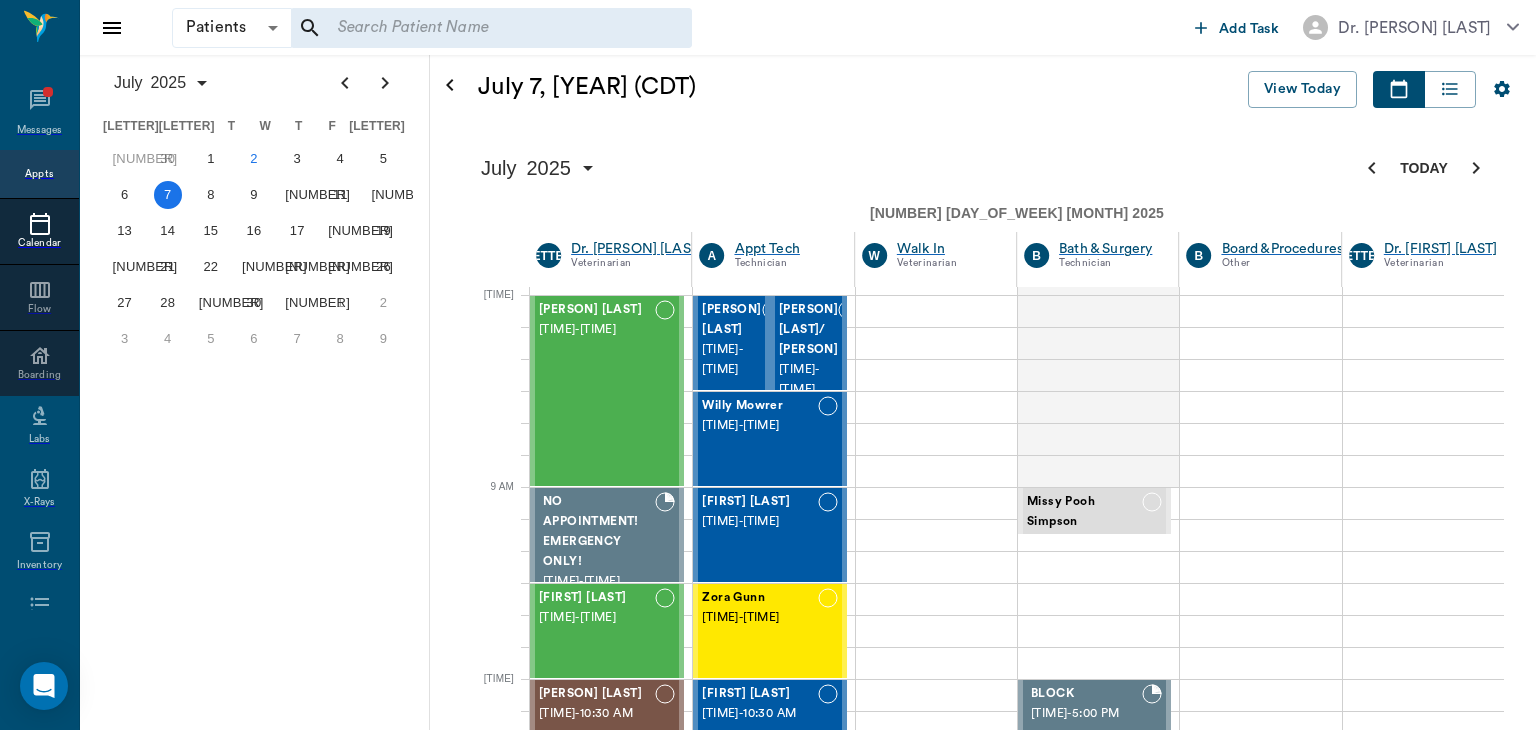 click on "8" at bounding box center [211, 195] 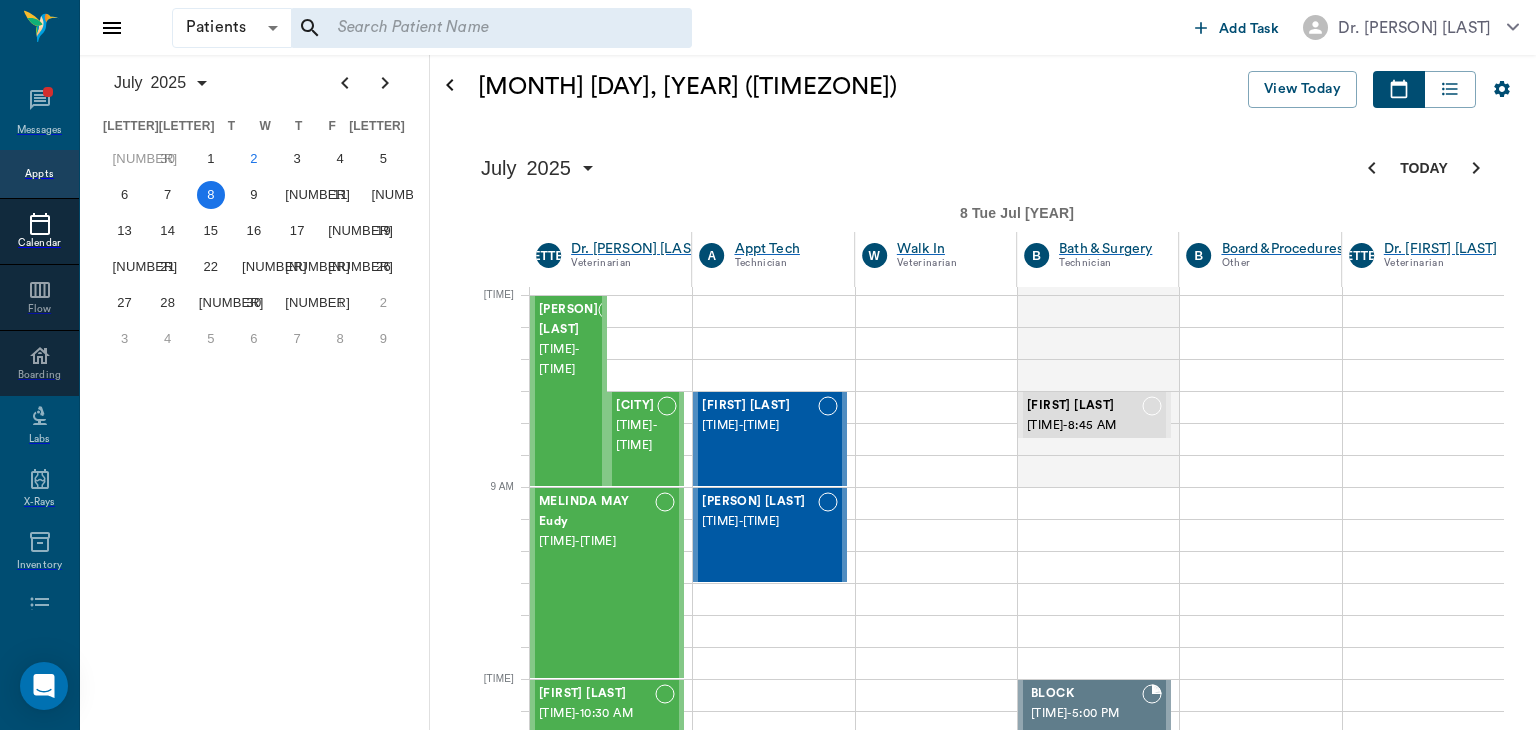click on "9" at bounding box center (254, 195) 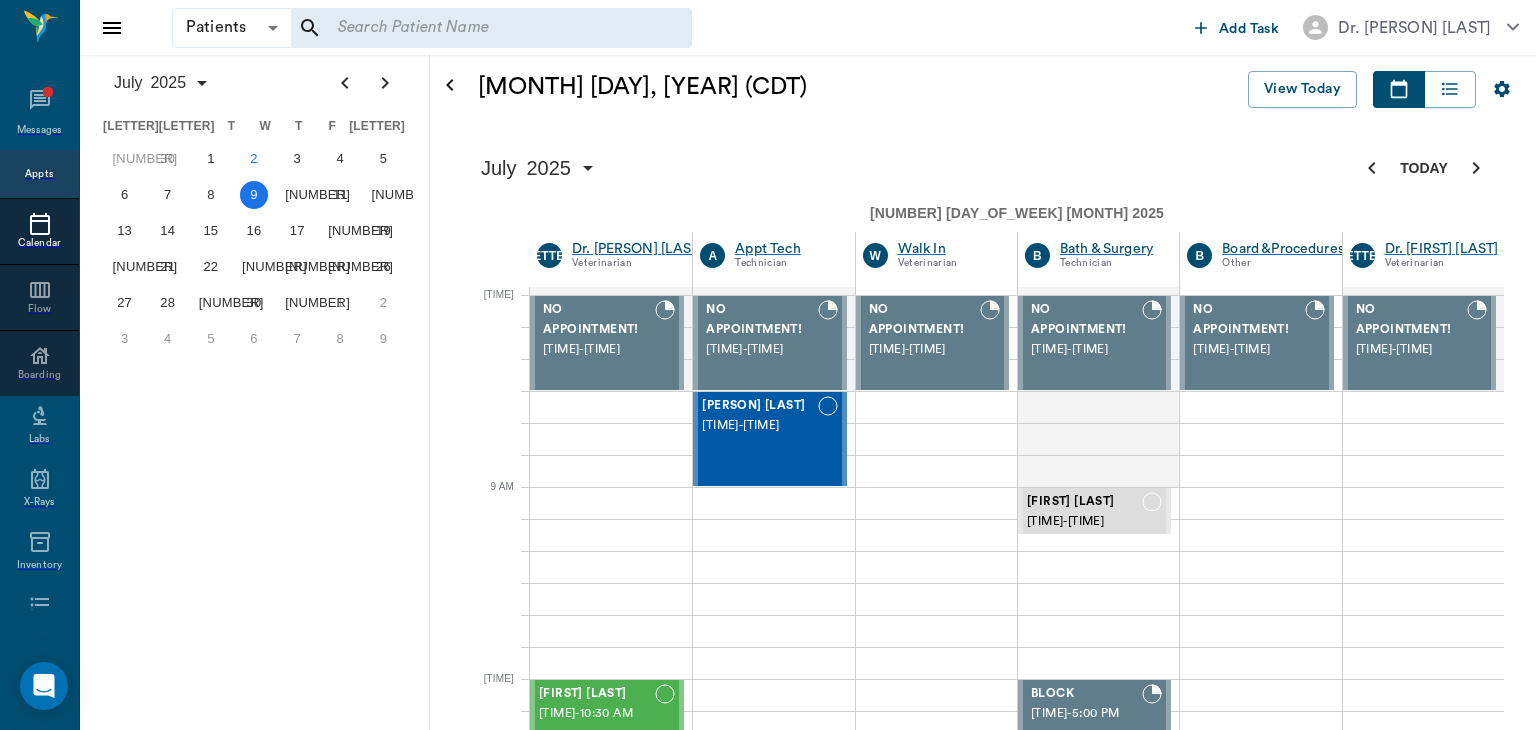 scroll, scrollTop: 0, scrollLeft: 0, axis: both 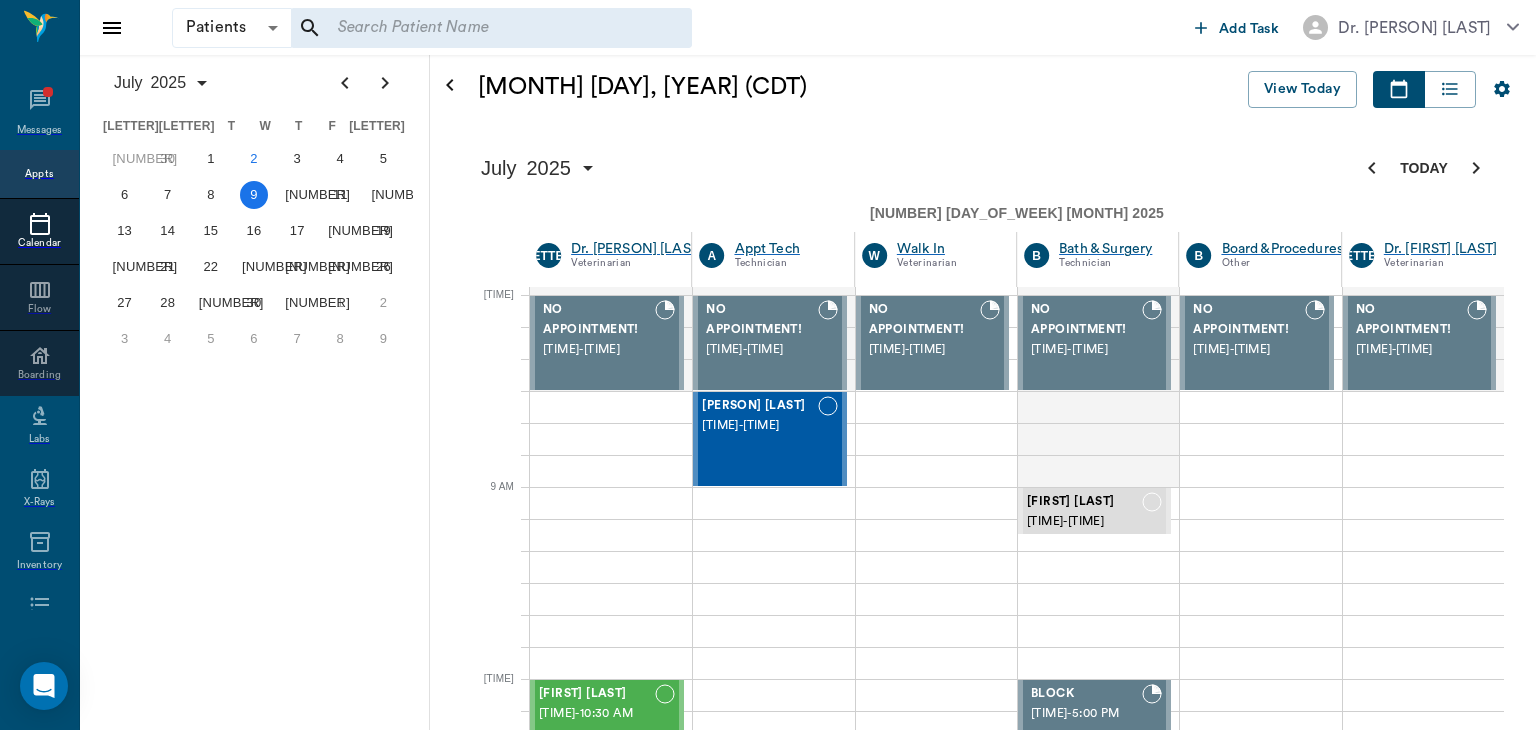 click on "10" at bounding box center (297, 195) 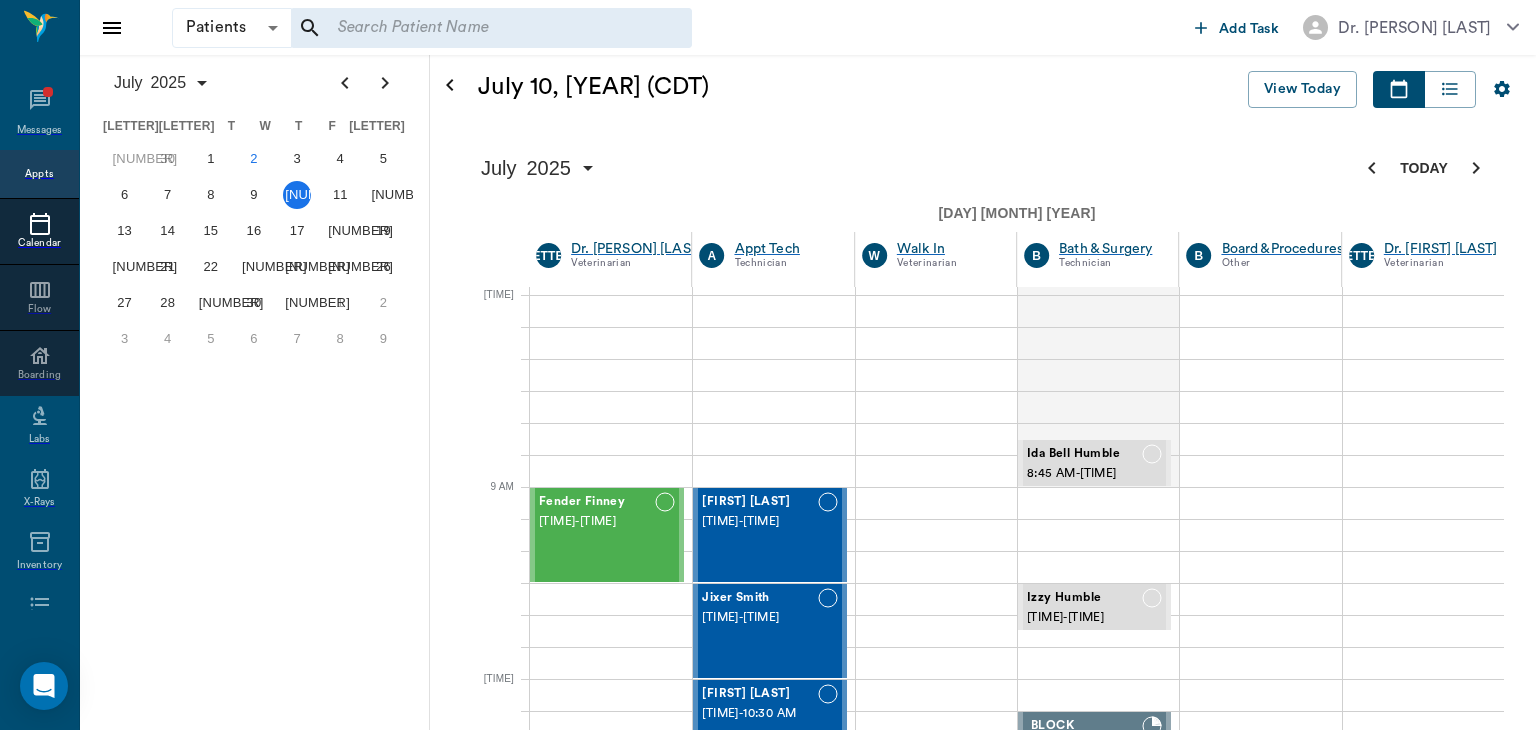 click on "••" at bounding box center [340, 195] 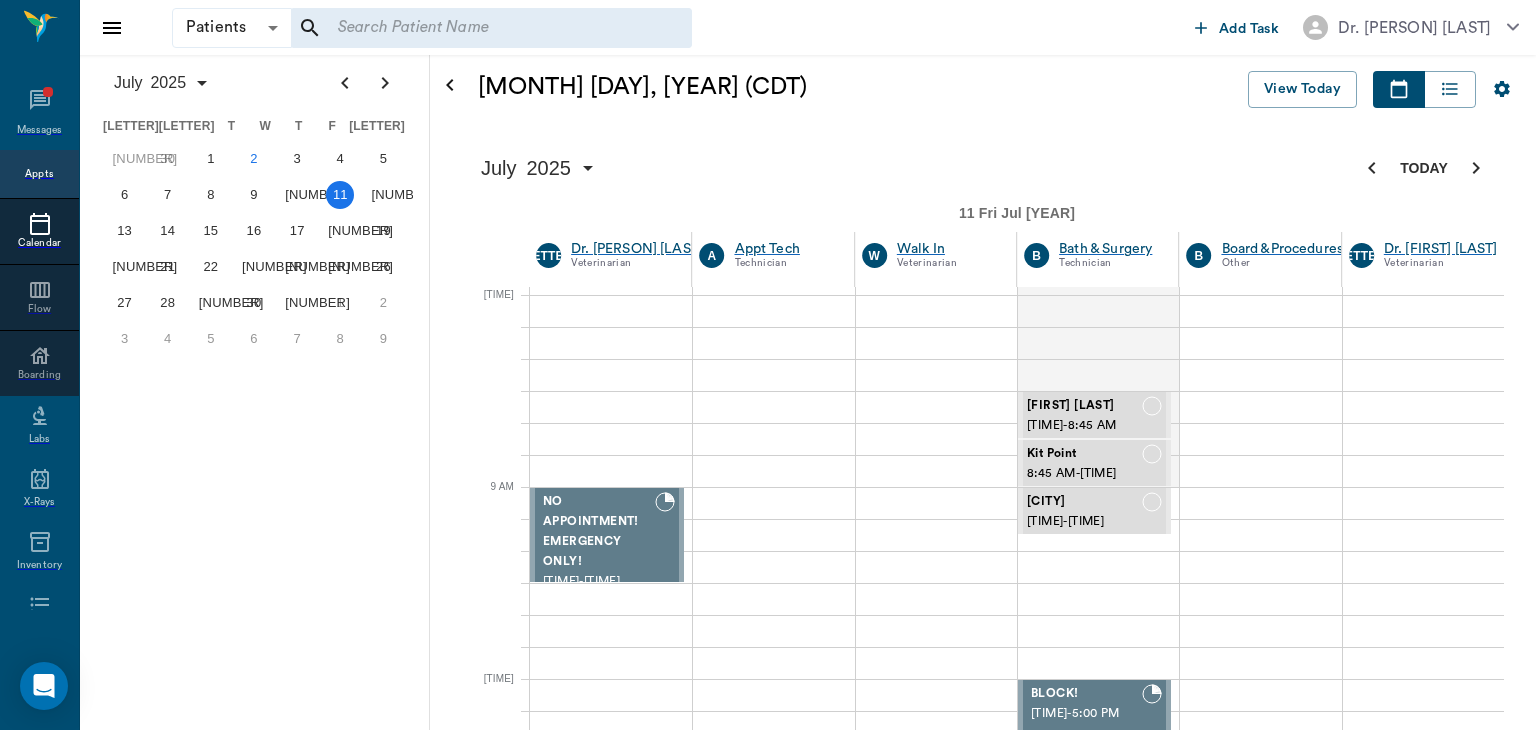 click on "12" at bounding box center [383, 195] 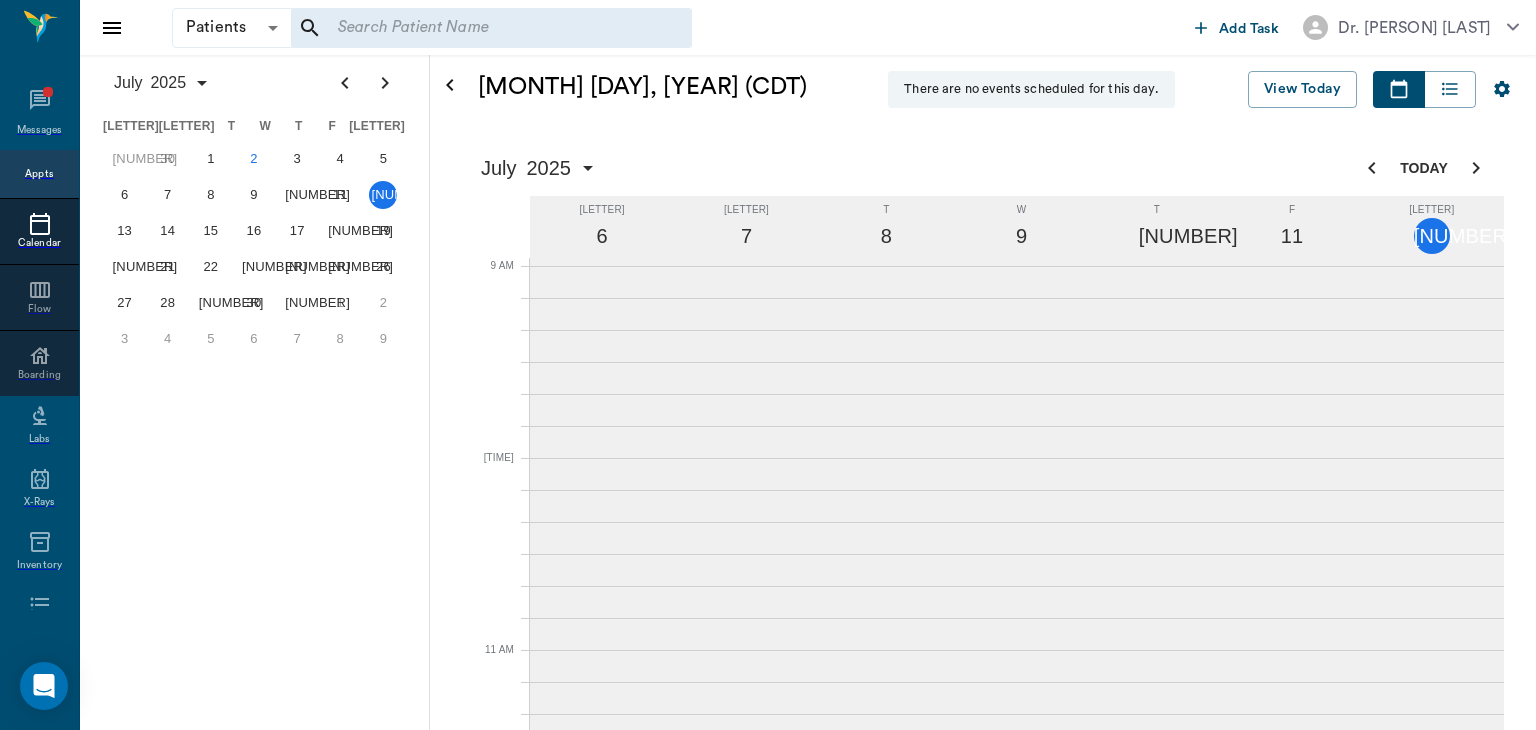 scroll, scrollTop: 0, scrollLeft: 0, axis: both 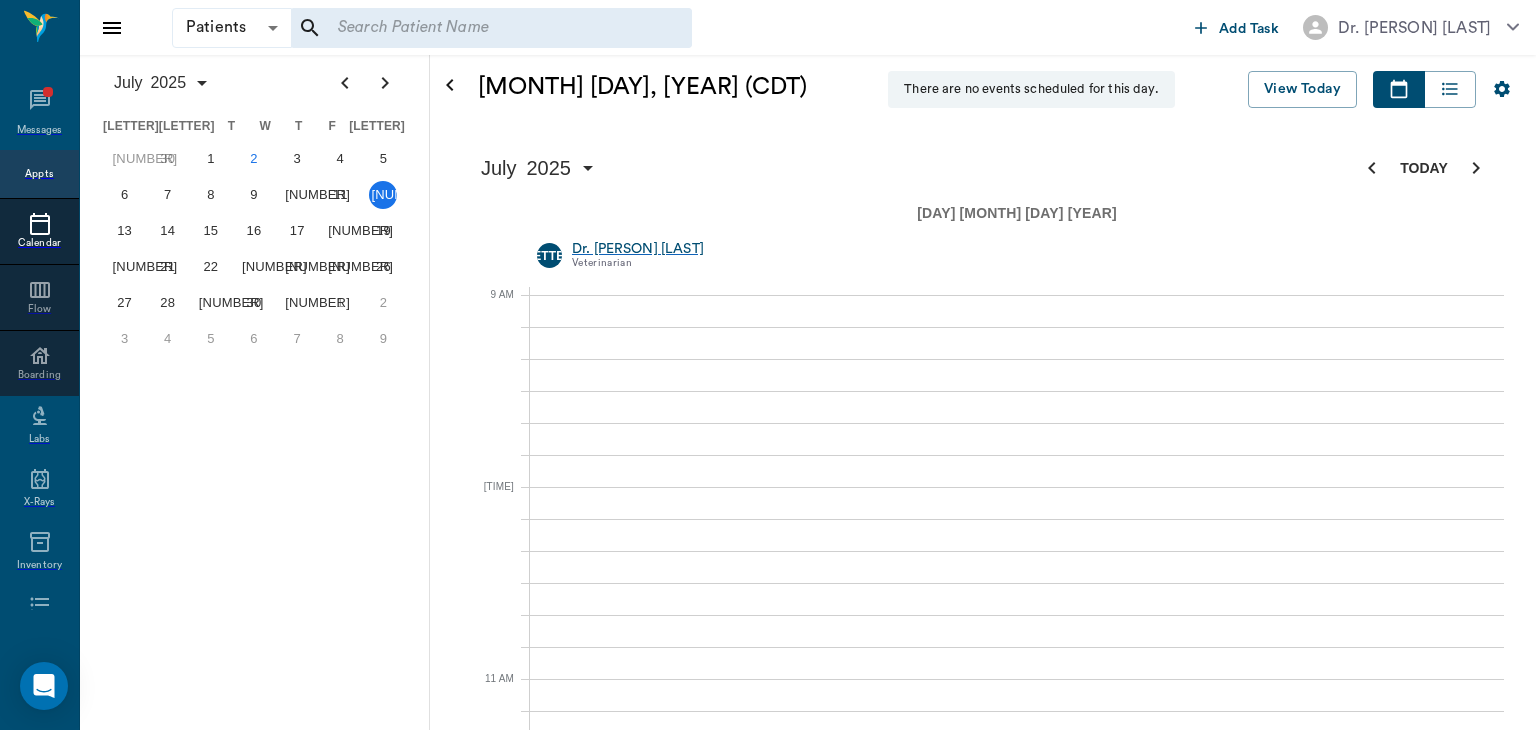 click on "20" at bounding box center (124, 159) 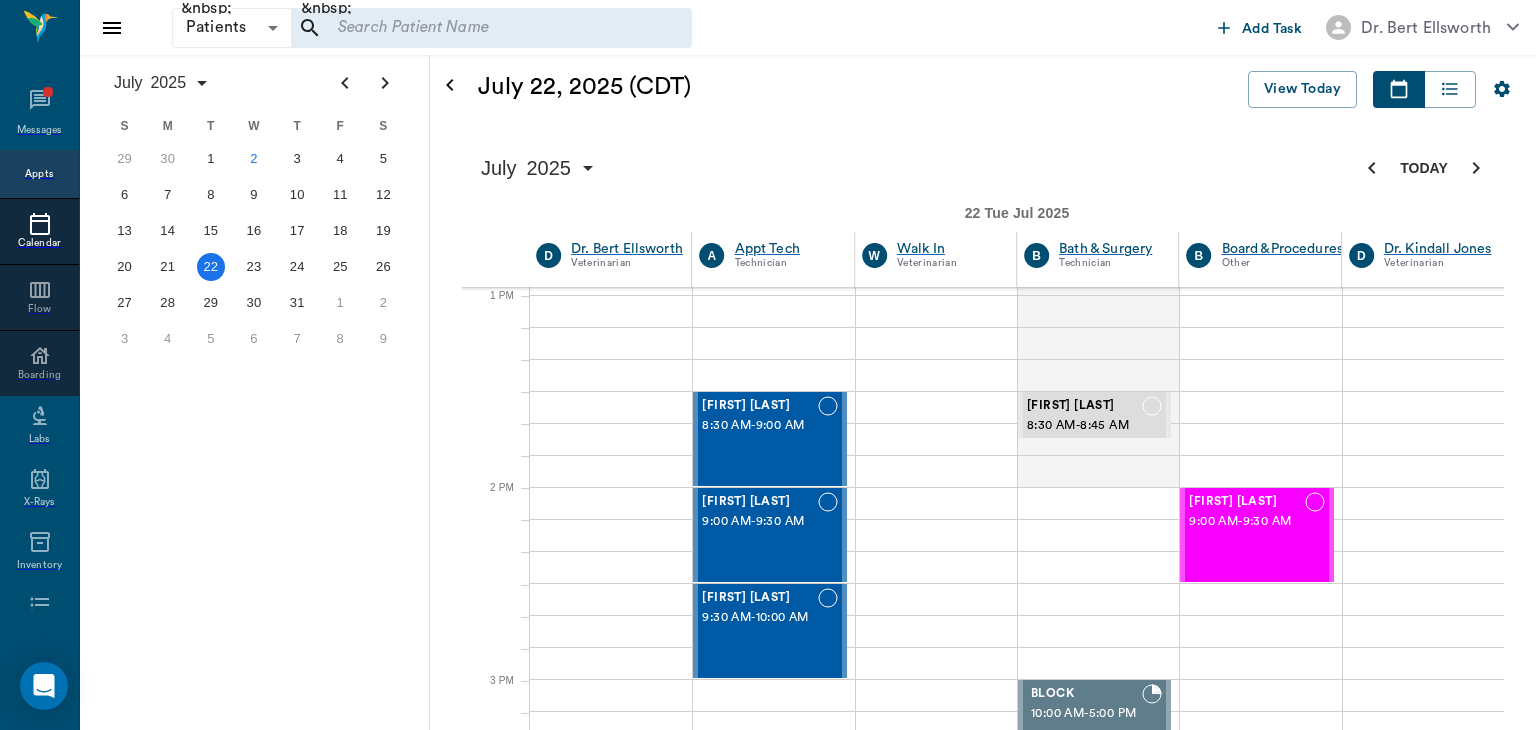 scroll, scrollTop: 0, scrollLeft: 0, axis: both 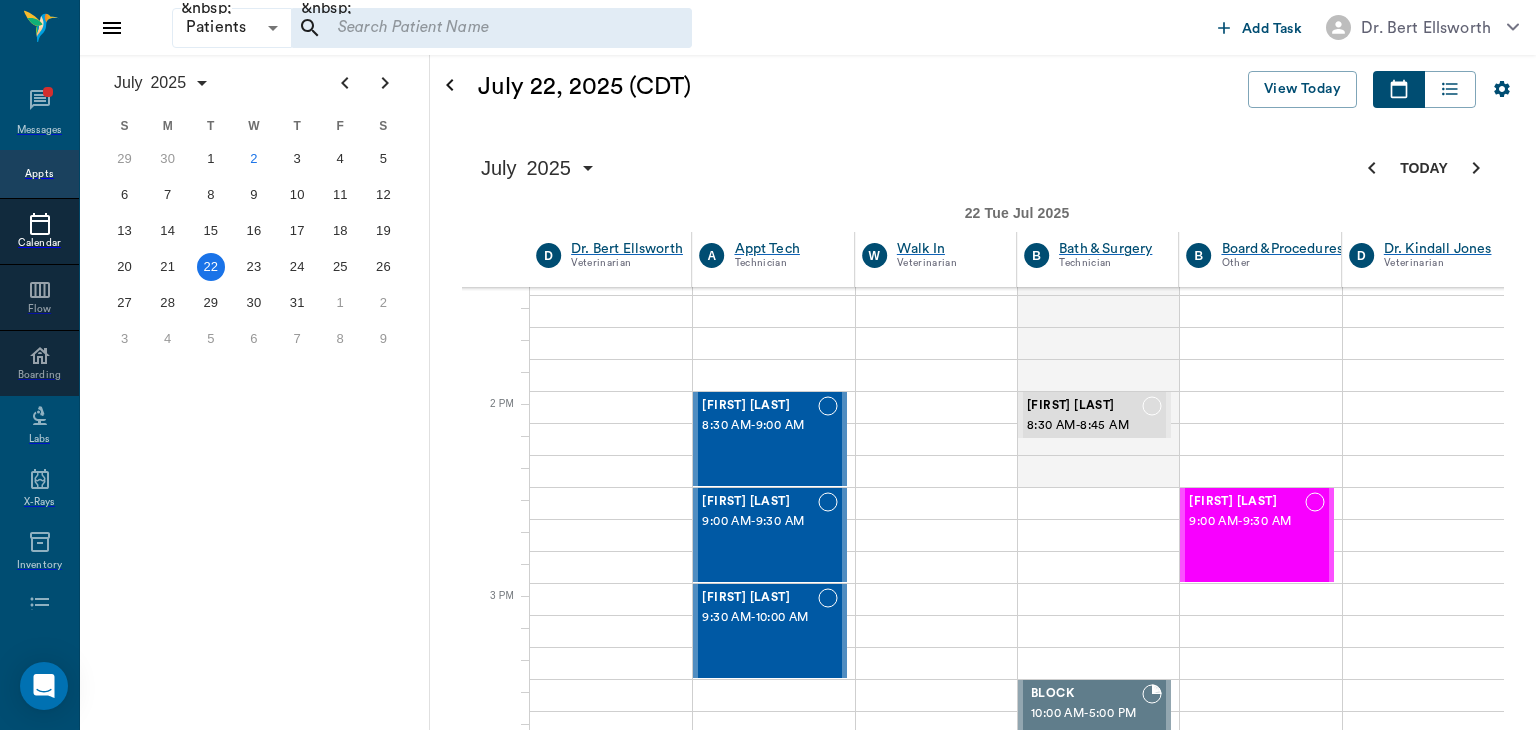 click on "23" at bounding box center (254, 267) 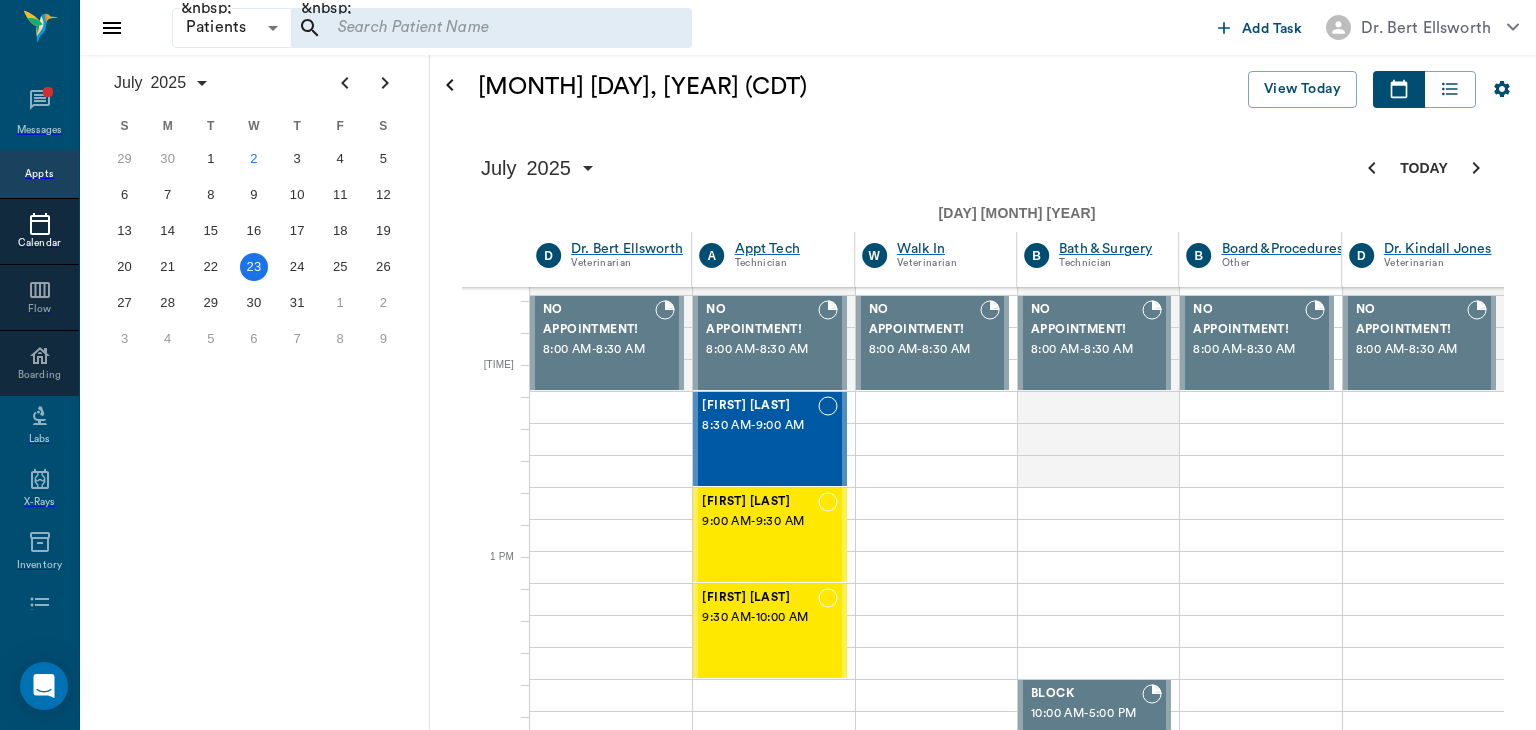 scroll, scrollTop: 702, scrollLeft: 0, axis: vertical 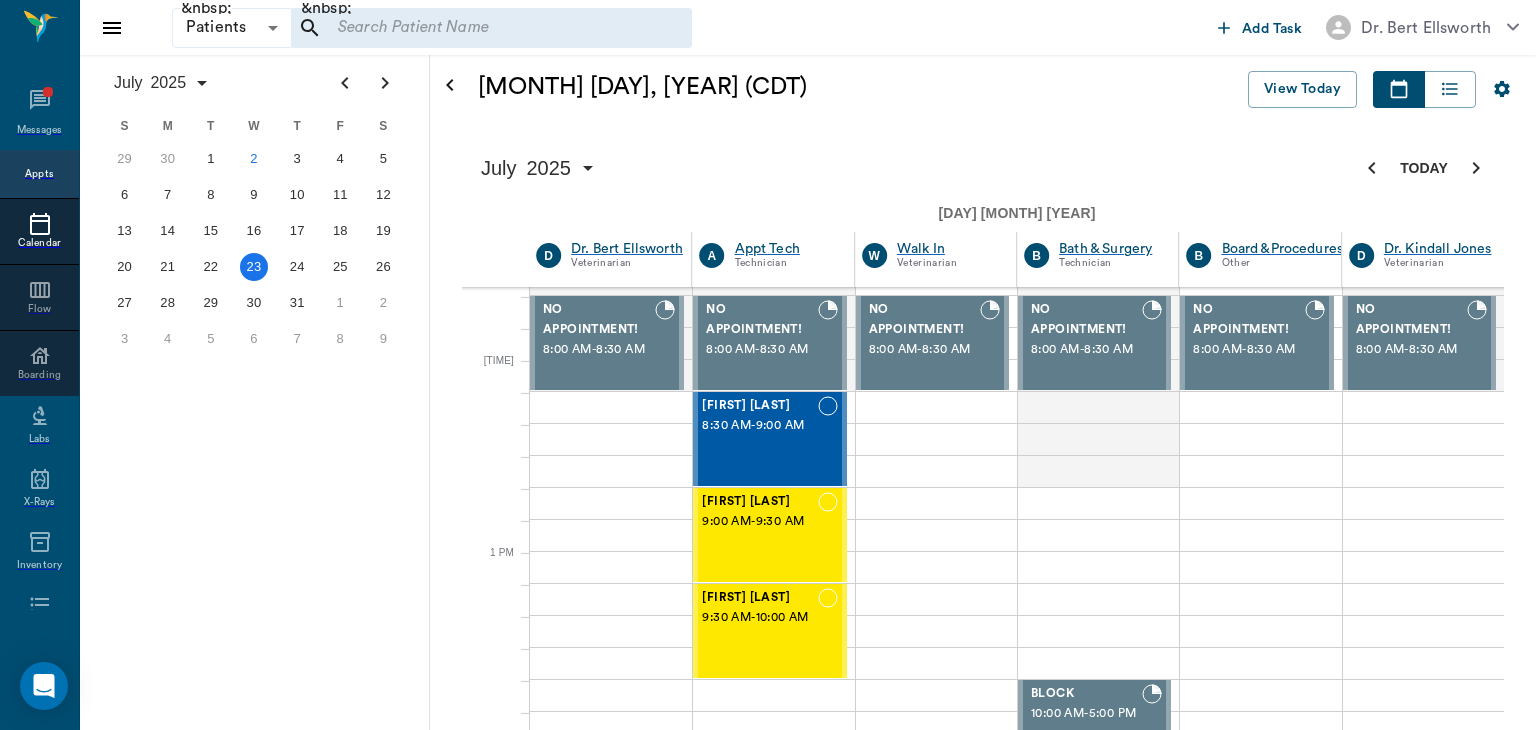 click on "9" at bounding box center [254, 195] 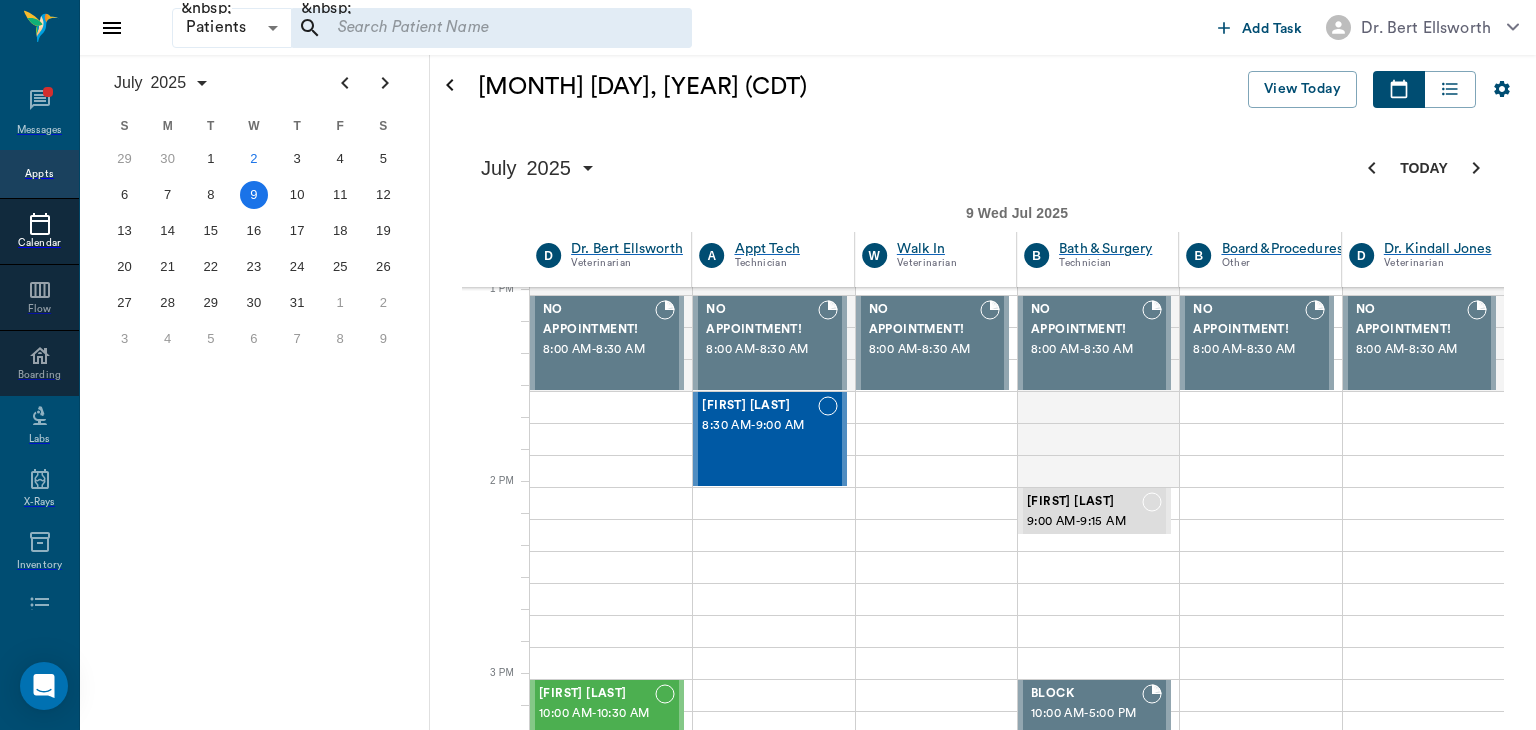 scroll, scrollTop: 966, scrollLeft: 0, axis: vertical 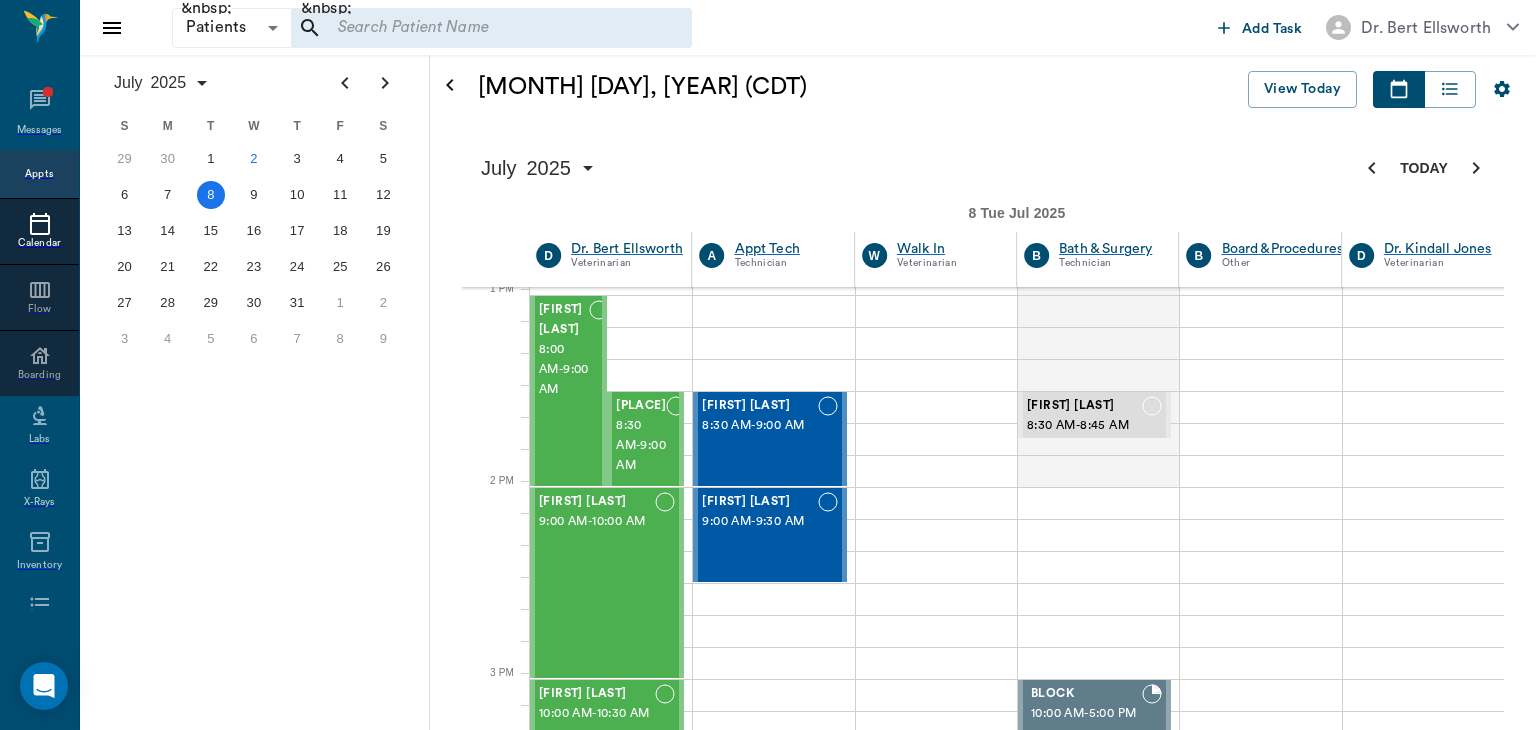 click on "[NUMBER]" at bounding box center (297, 195) 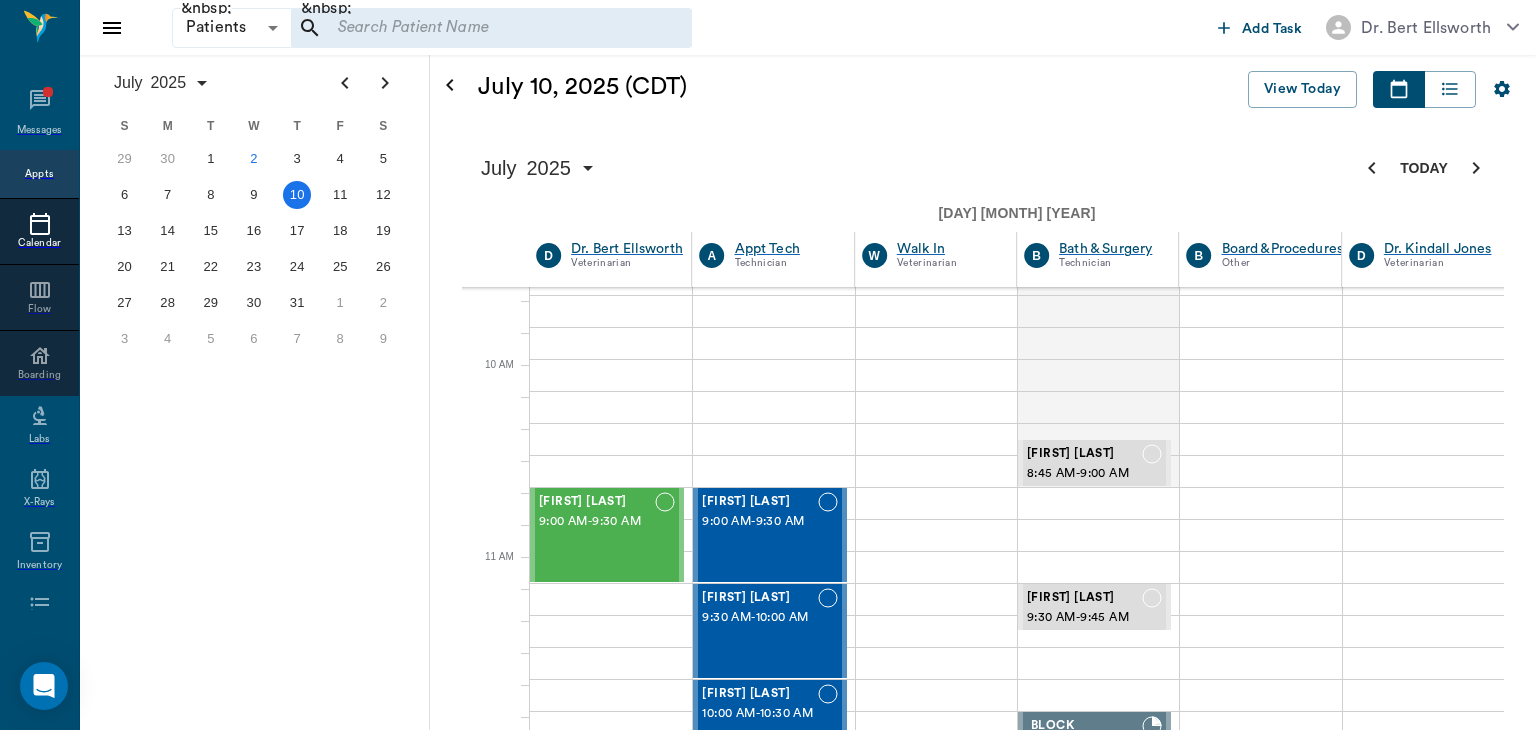 scroll, scrollTop: 353, scrollLeft: 0, axis: vertical 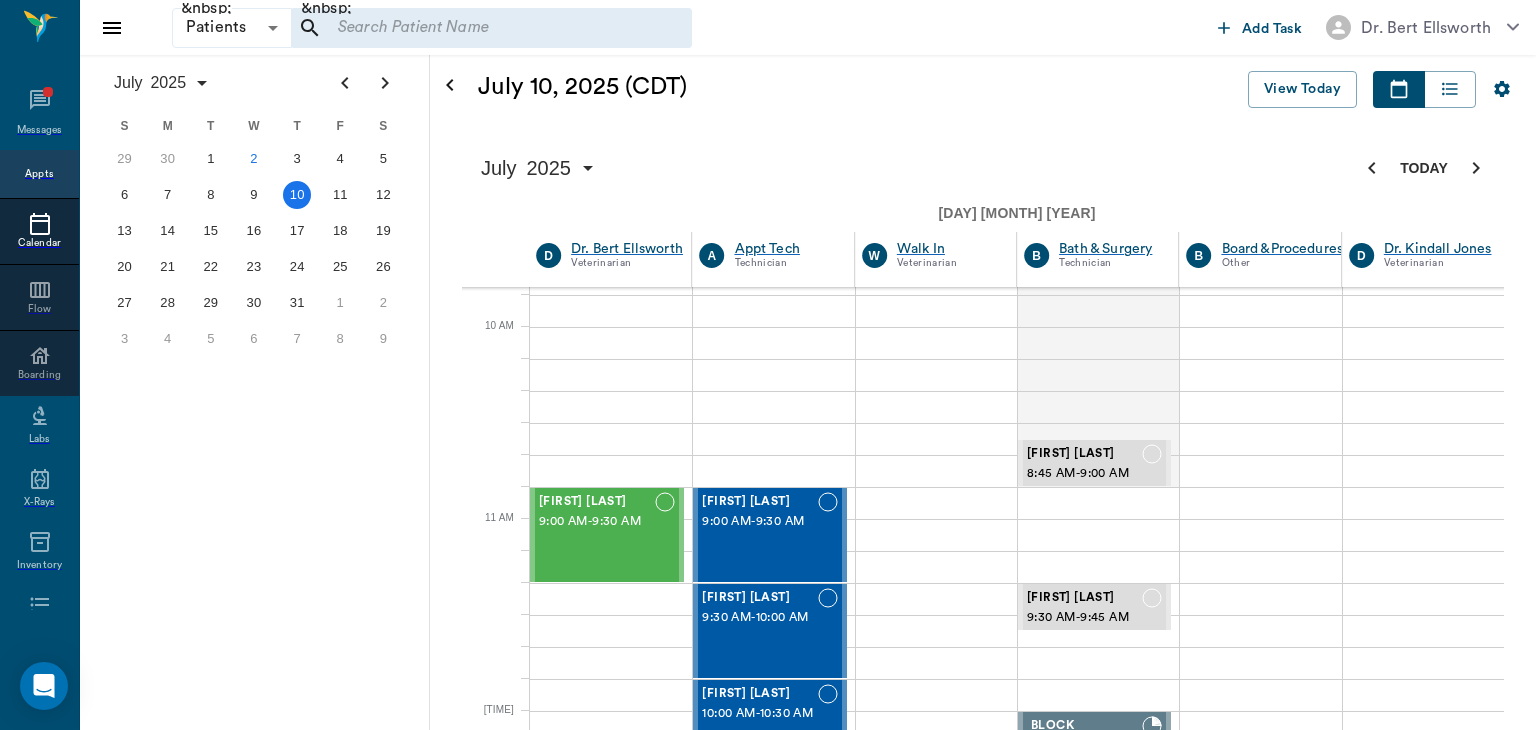 click on "••" at bounding box center (340, 195) 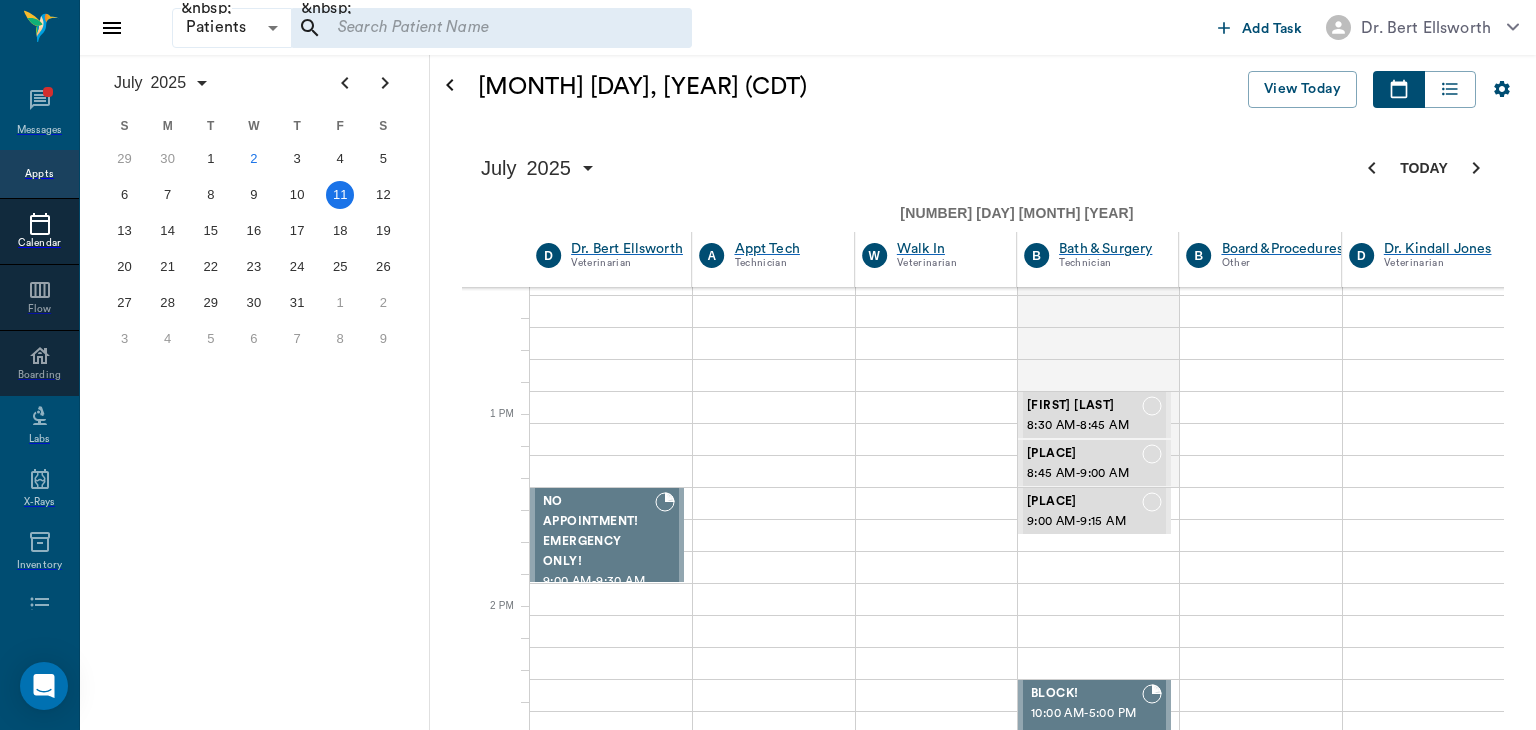 scroll, scrollTop: 848, scrollLeft: 0, axis: vertical 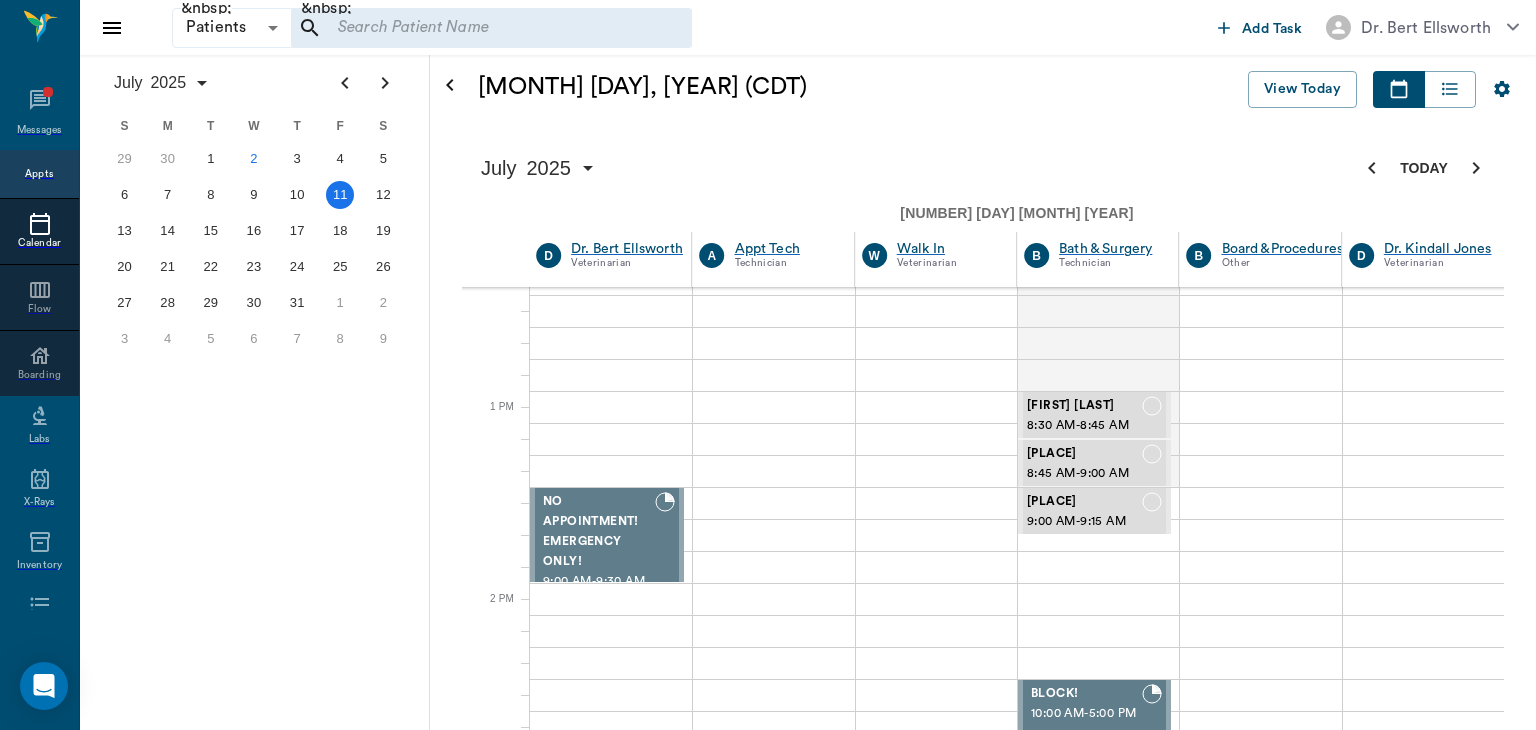 click on "14" at bounding box center [168, 231] 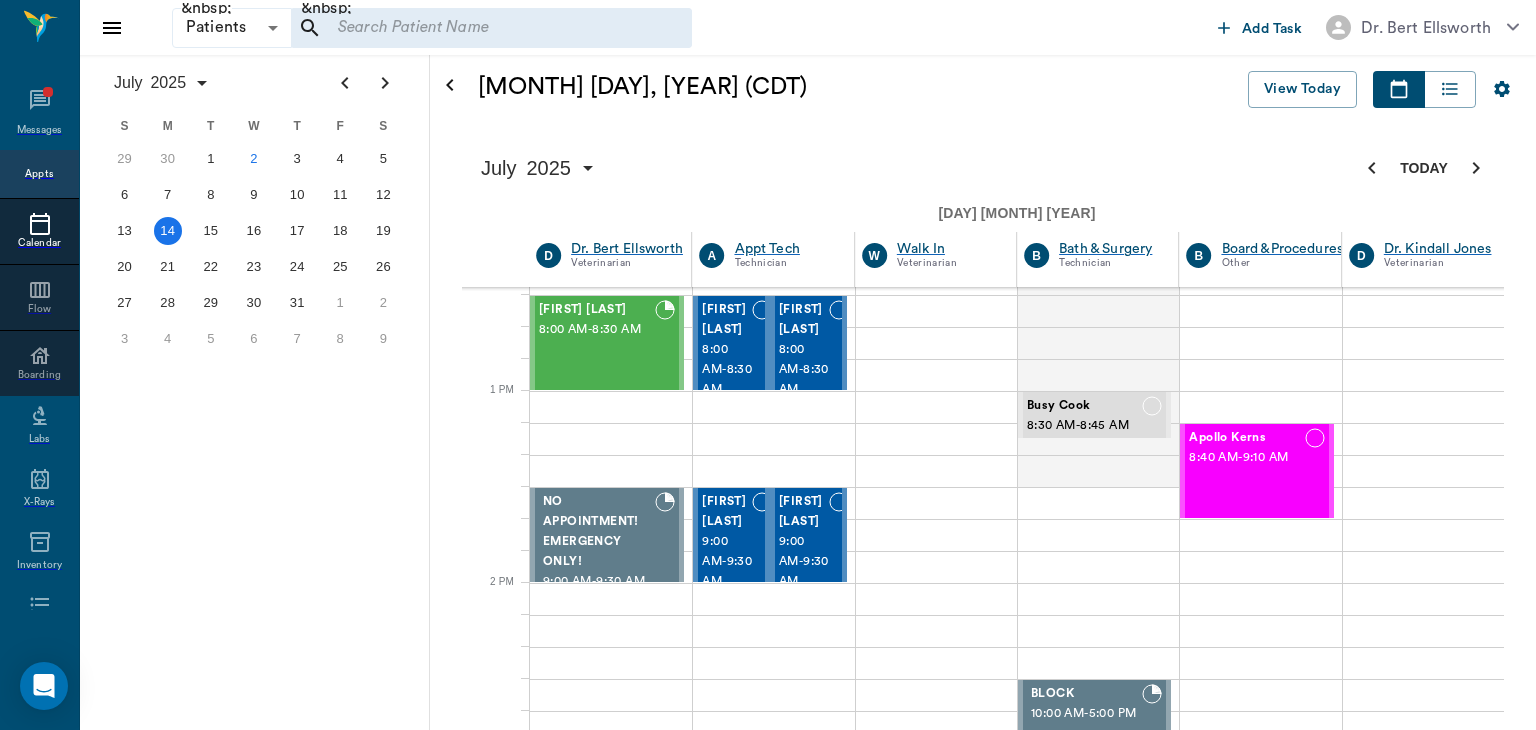 scroll, scrollTop: 880, scrollLeft: 0, axis: vertical 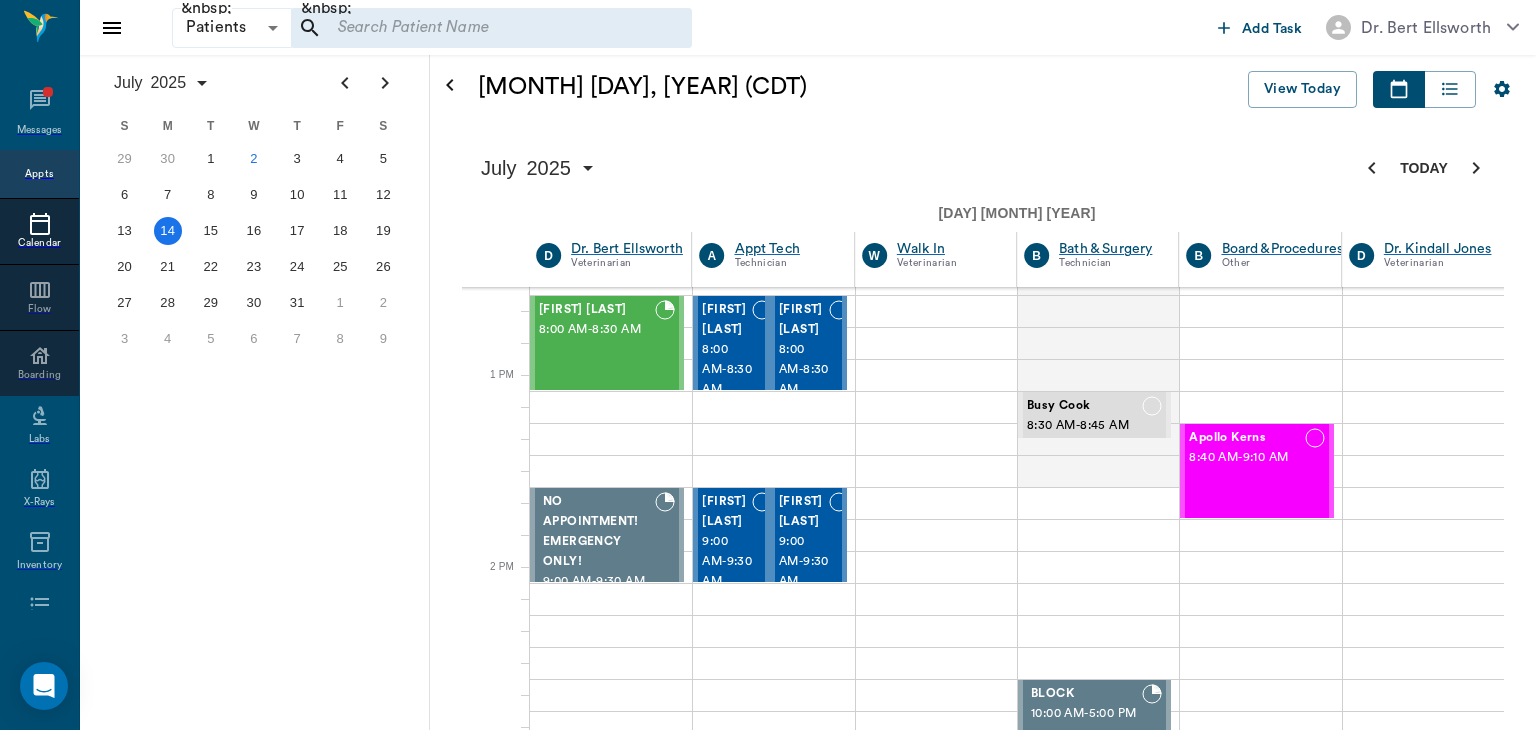 click on "15" at bounding box center (211, 231) 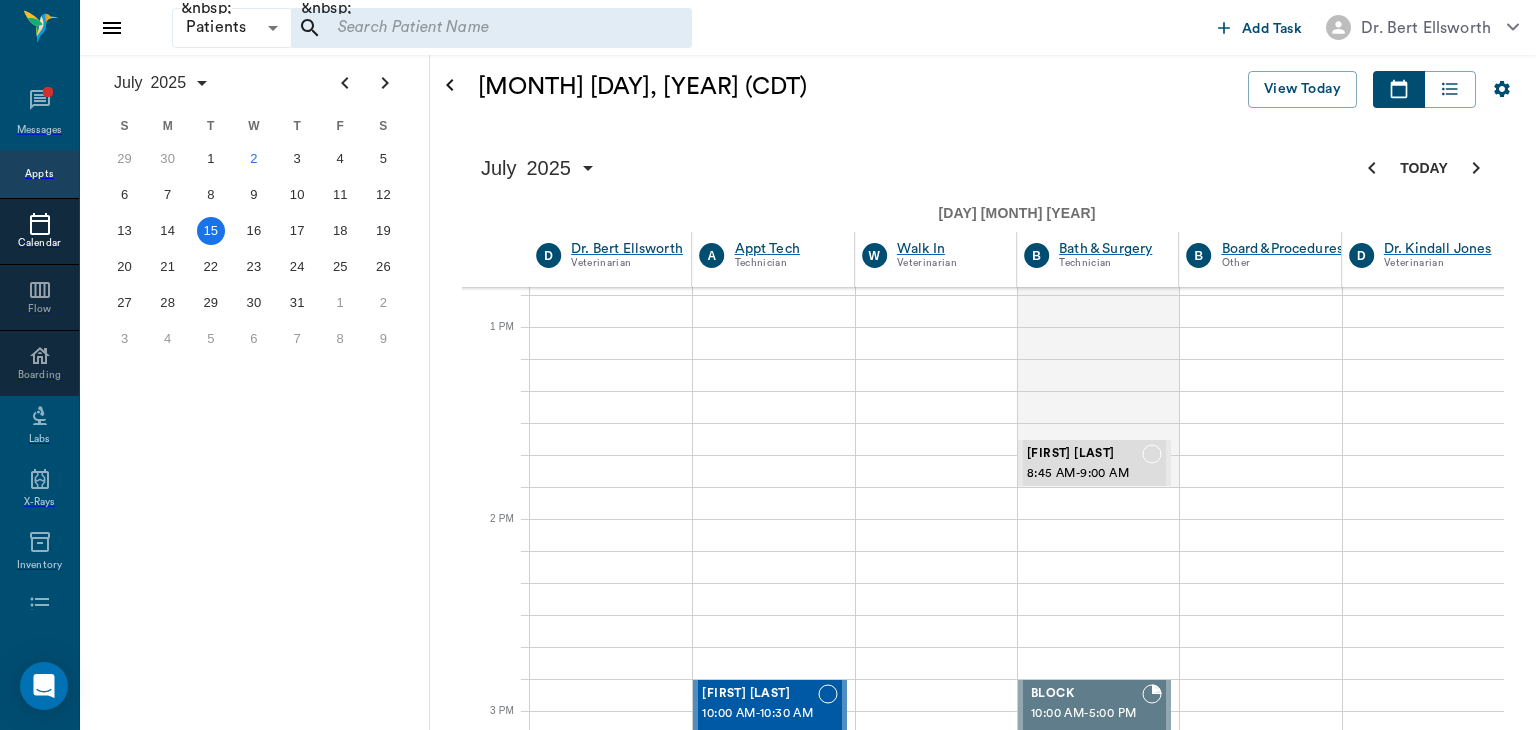 scroll, scrollTop: 924, scrollLeft: 0, axis: vertical 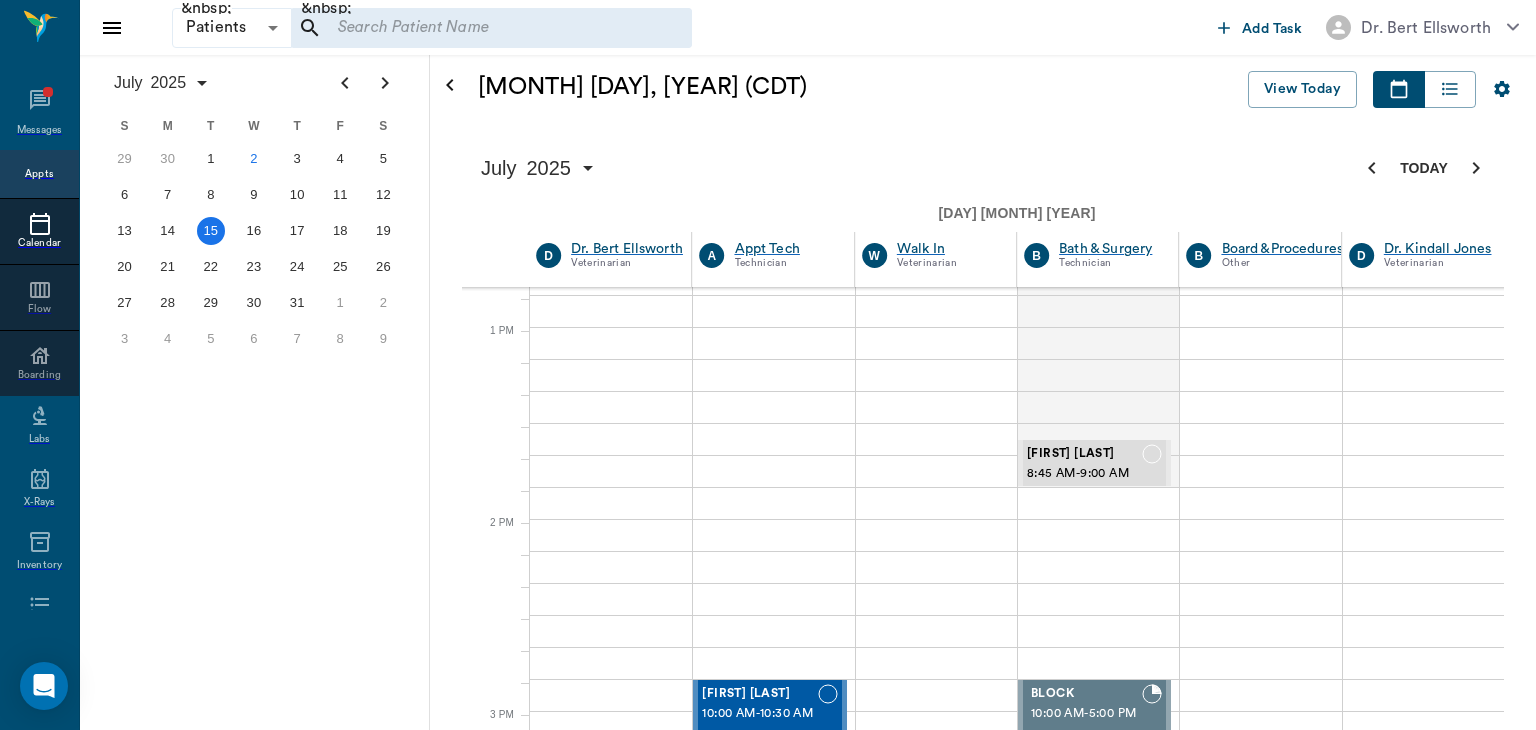 click on "16" at bounding box center (254, 231) 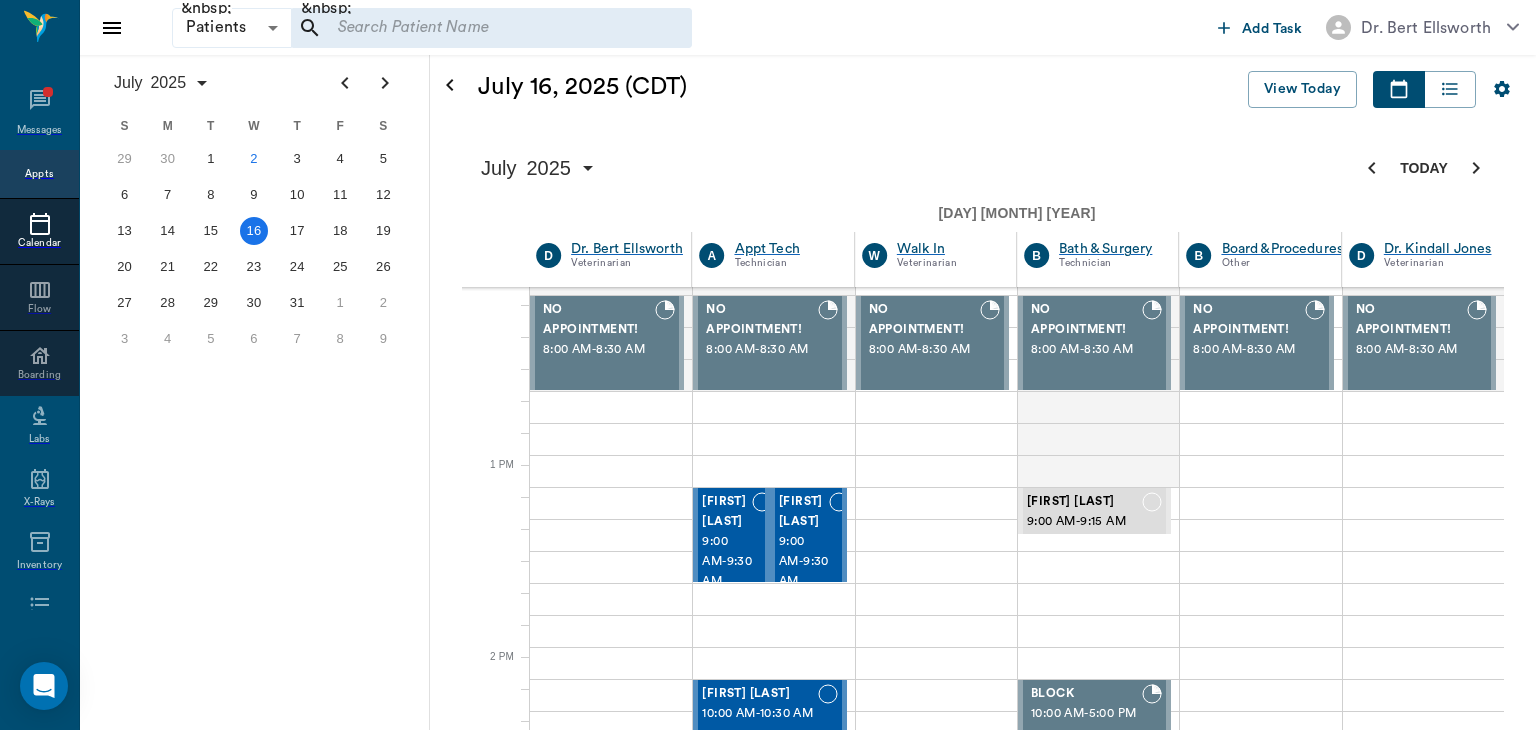 scroll, scrollTop: 790, scrollLeft: 0, axis: vertical 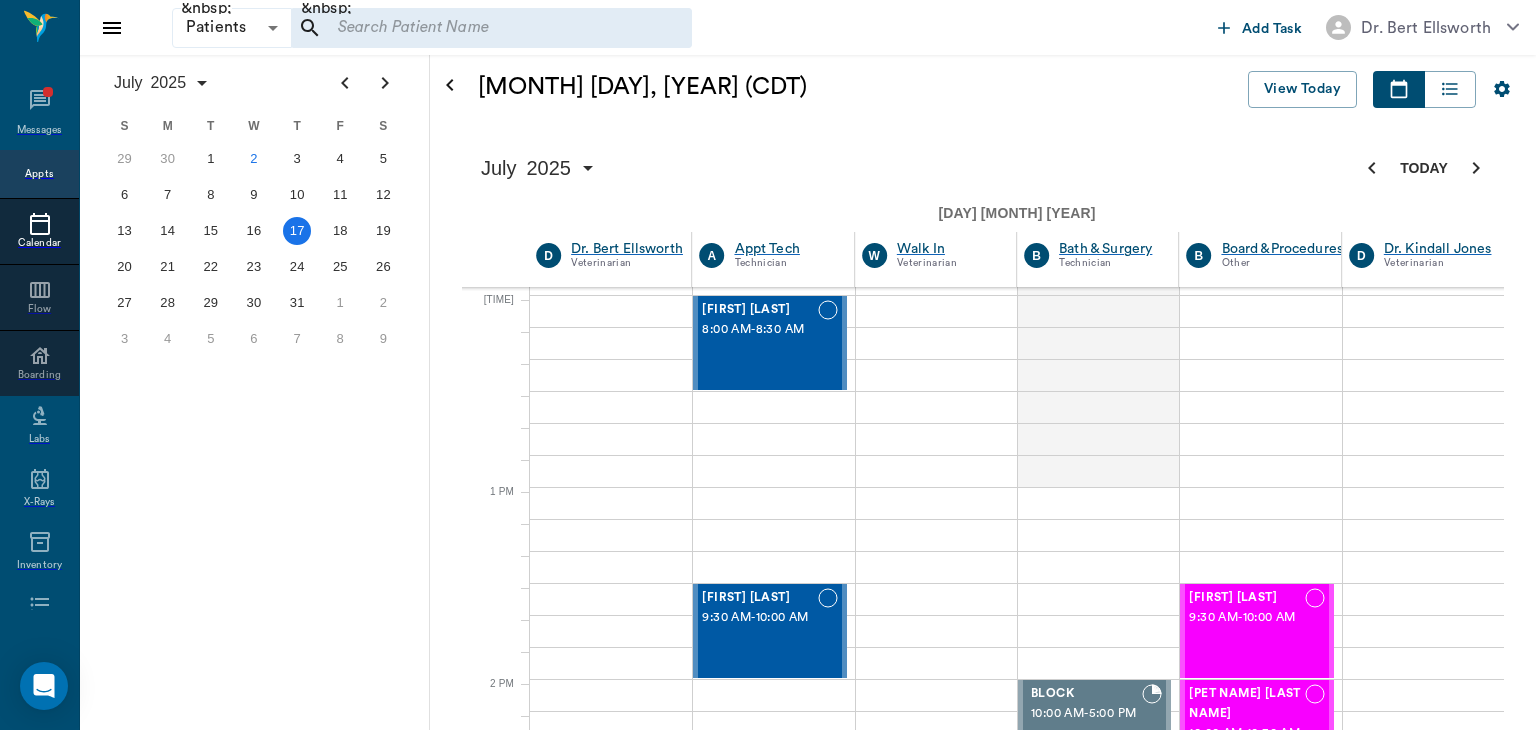 click on "18" at bounding box center (340, 231) 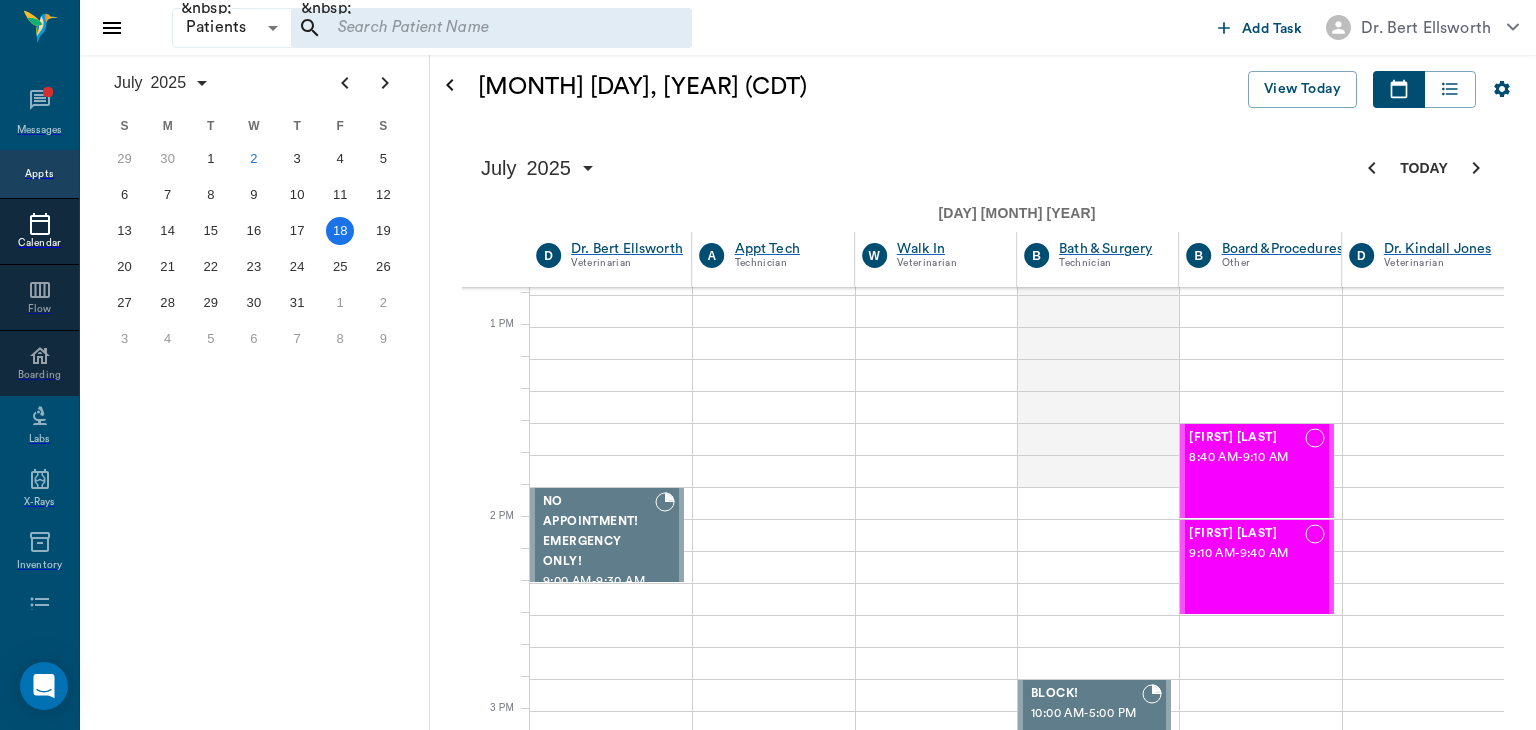 scroll, scrollTop: 939, scrollLeft: 0, axis: vertical 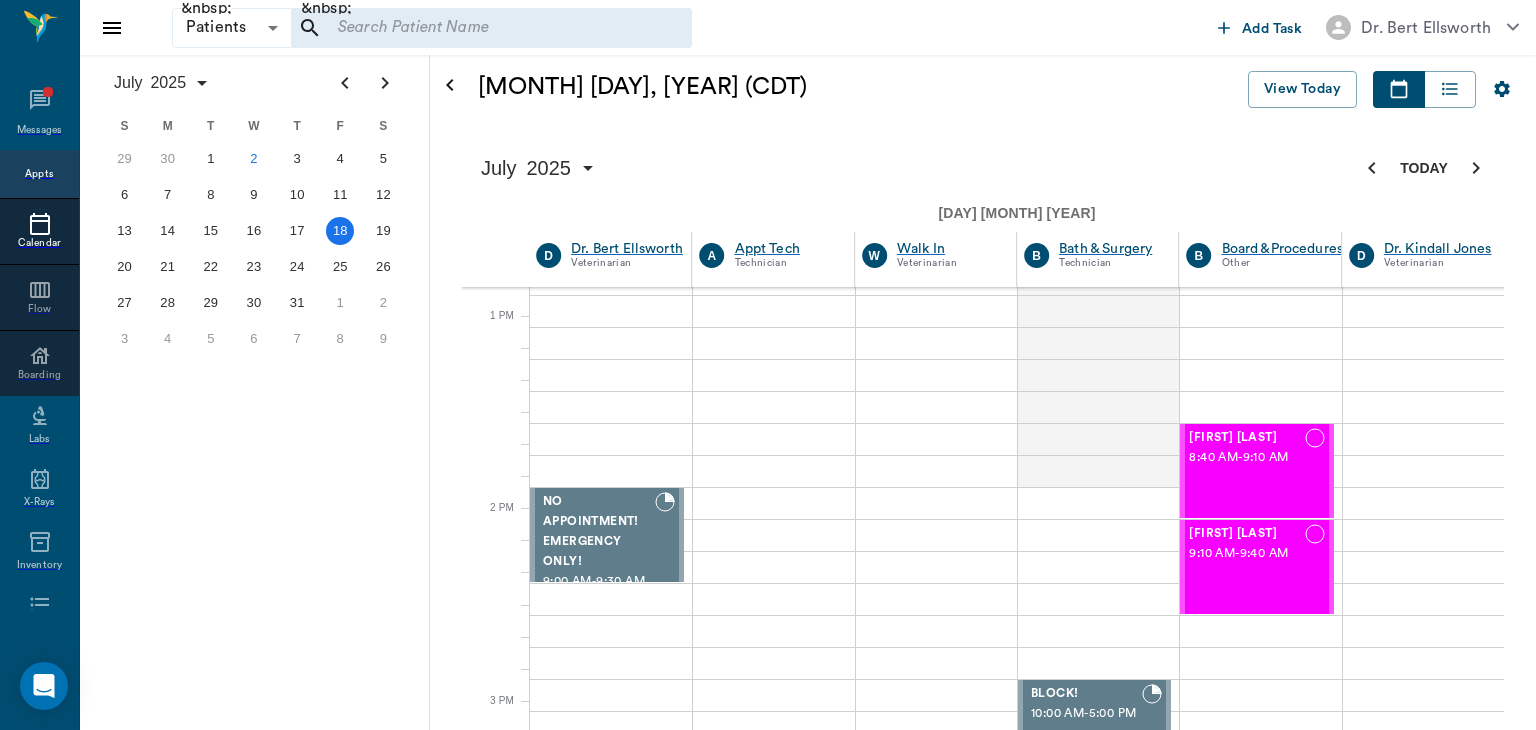 click on "2" at bounding box center [254, 159] 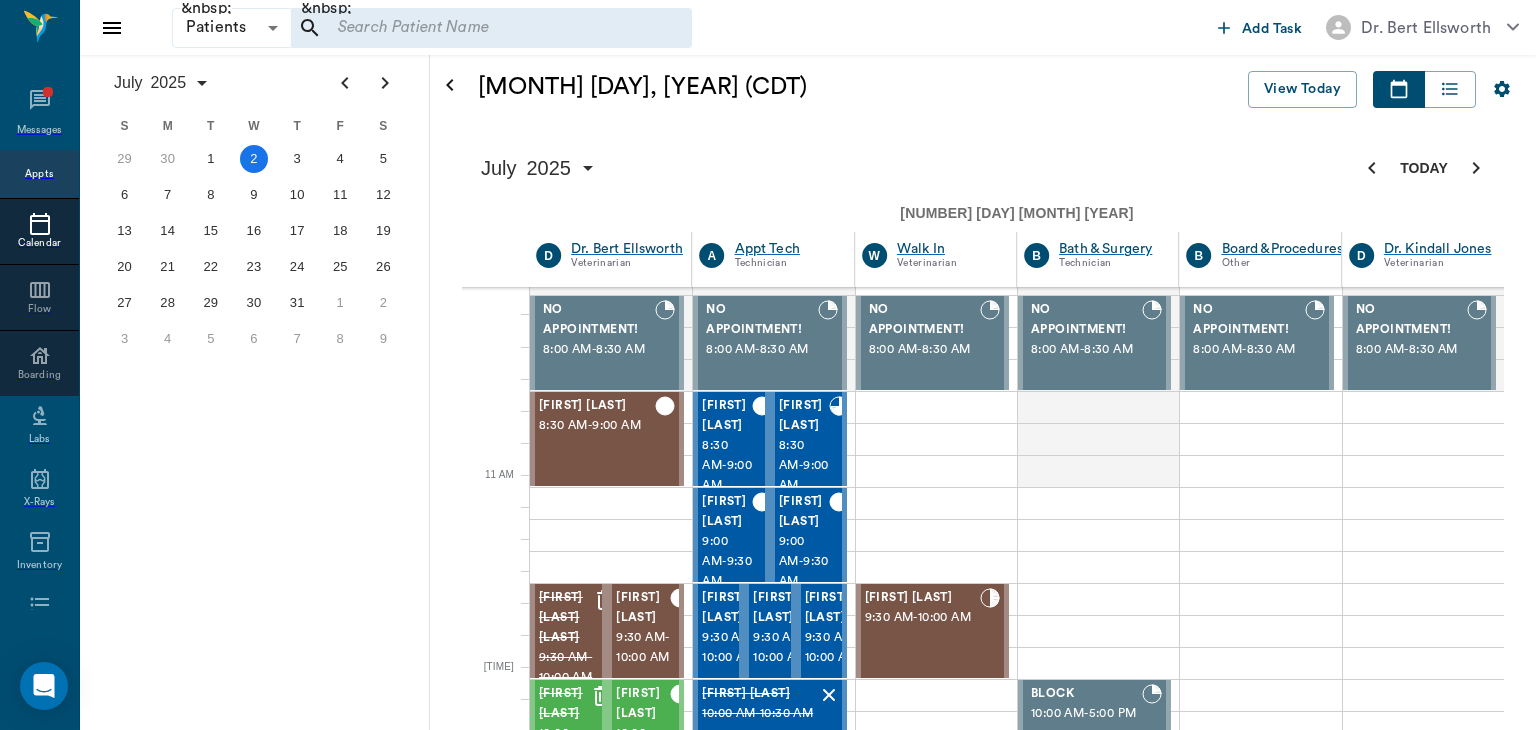 scroll, scrollTop: 416, scrollLeft: 0, axis: vertical 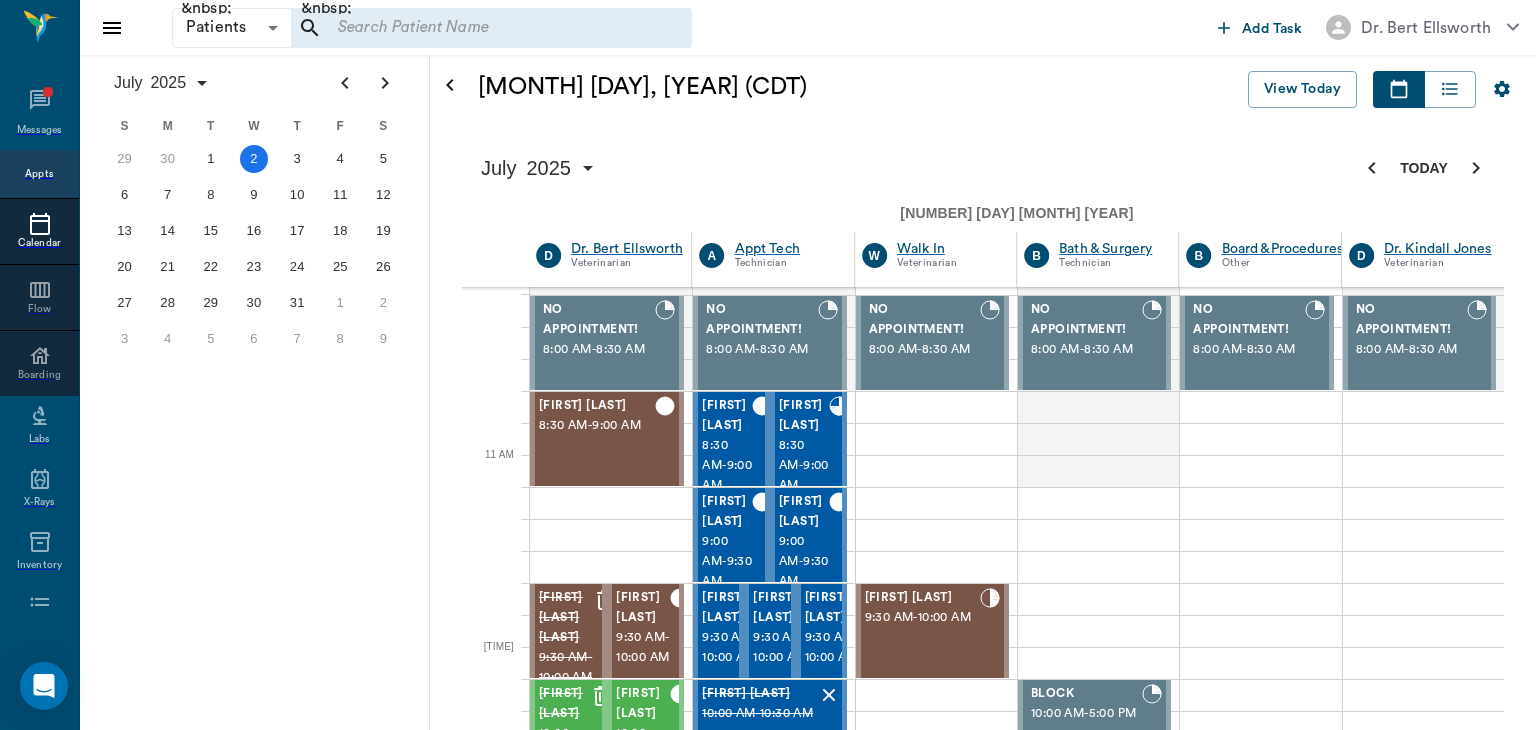 click on "10:30 AM  -  11:00 AM" at bounding box center [641, 850] 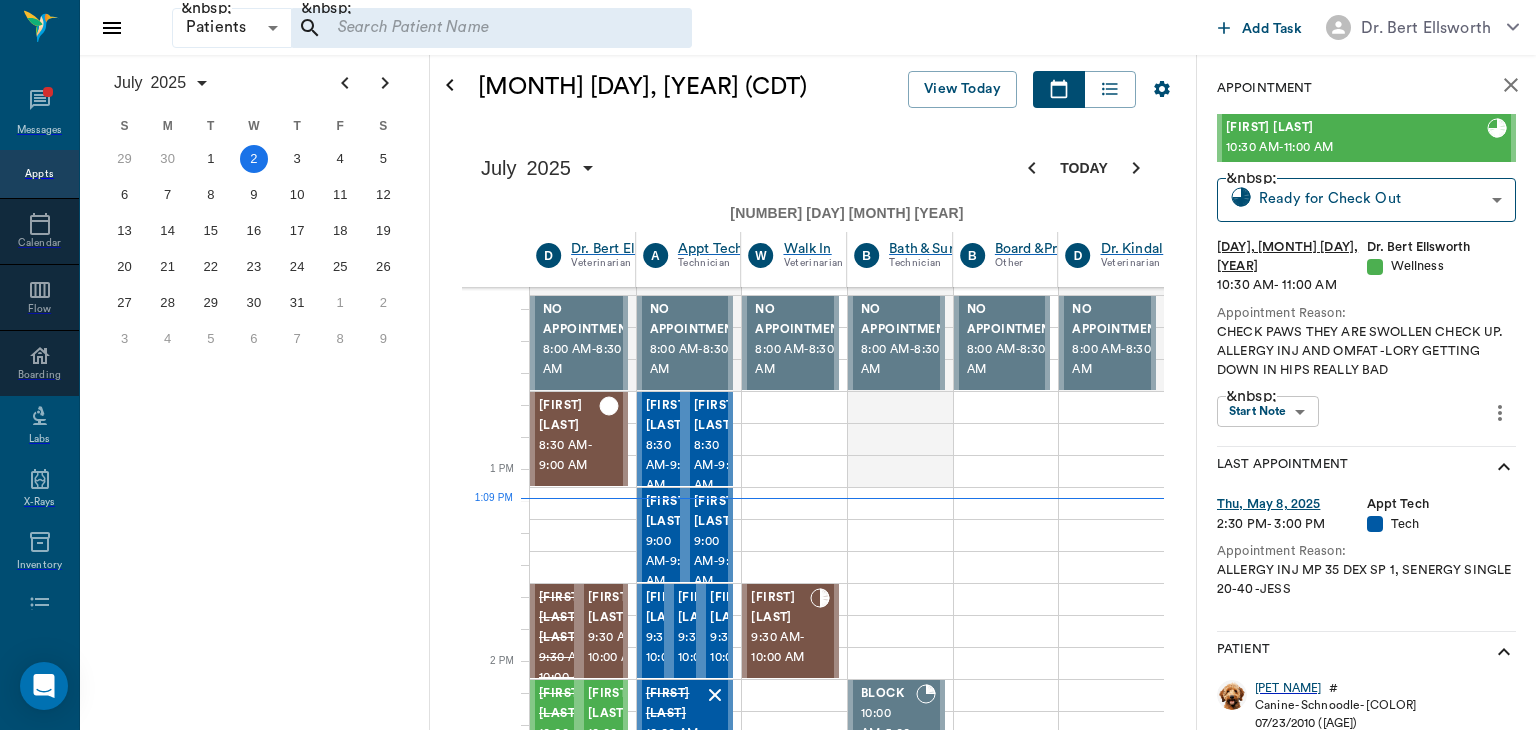 scroll, scrollTop: 813, scrollLeft: 0, axis: vertical 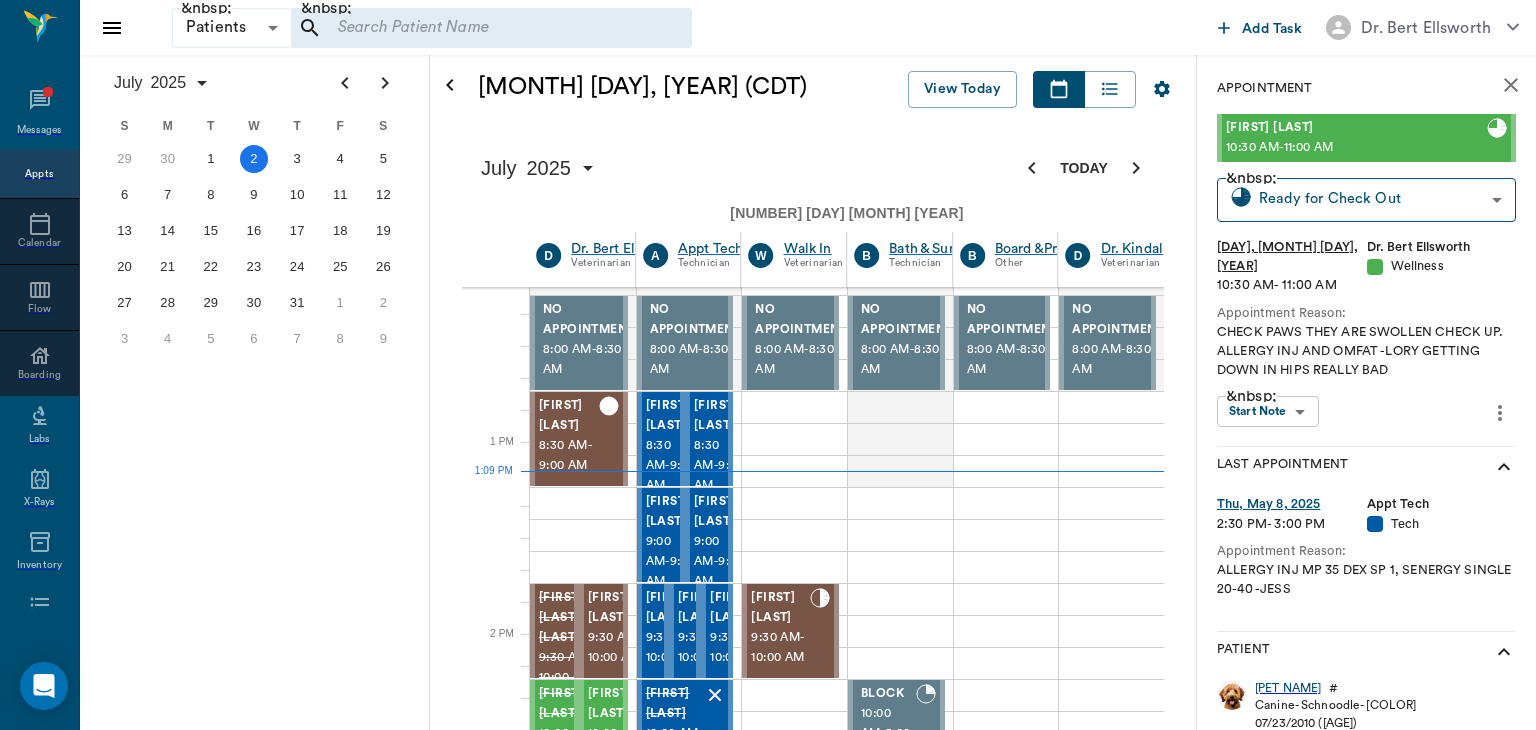 click on "[TIME] - [TIME]" at bounding box center [569, 1417] 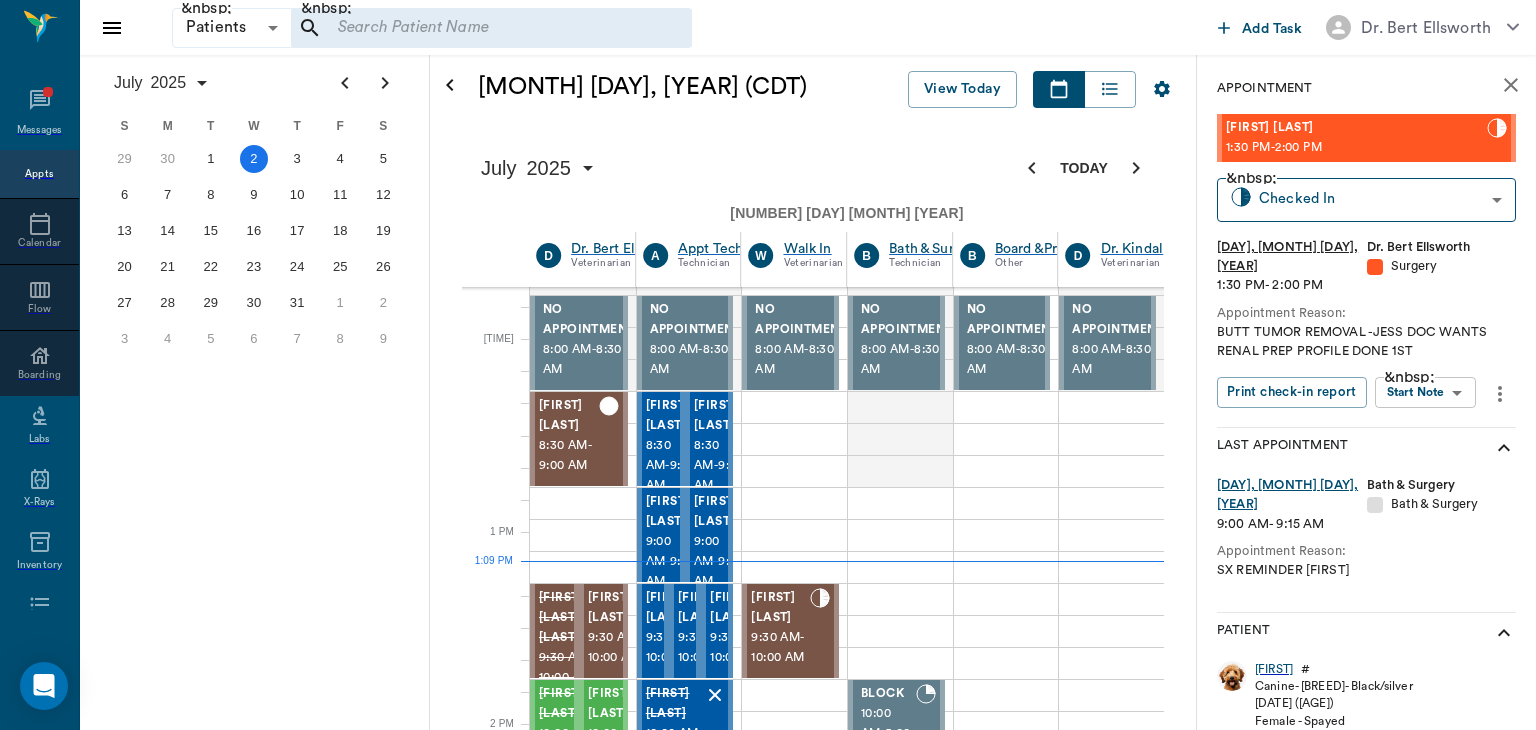 scroll, scrollTop: 697, scrollLeft: 0, axis: vertical 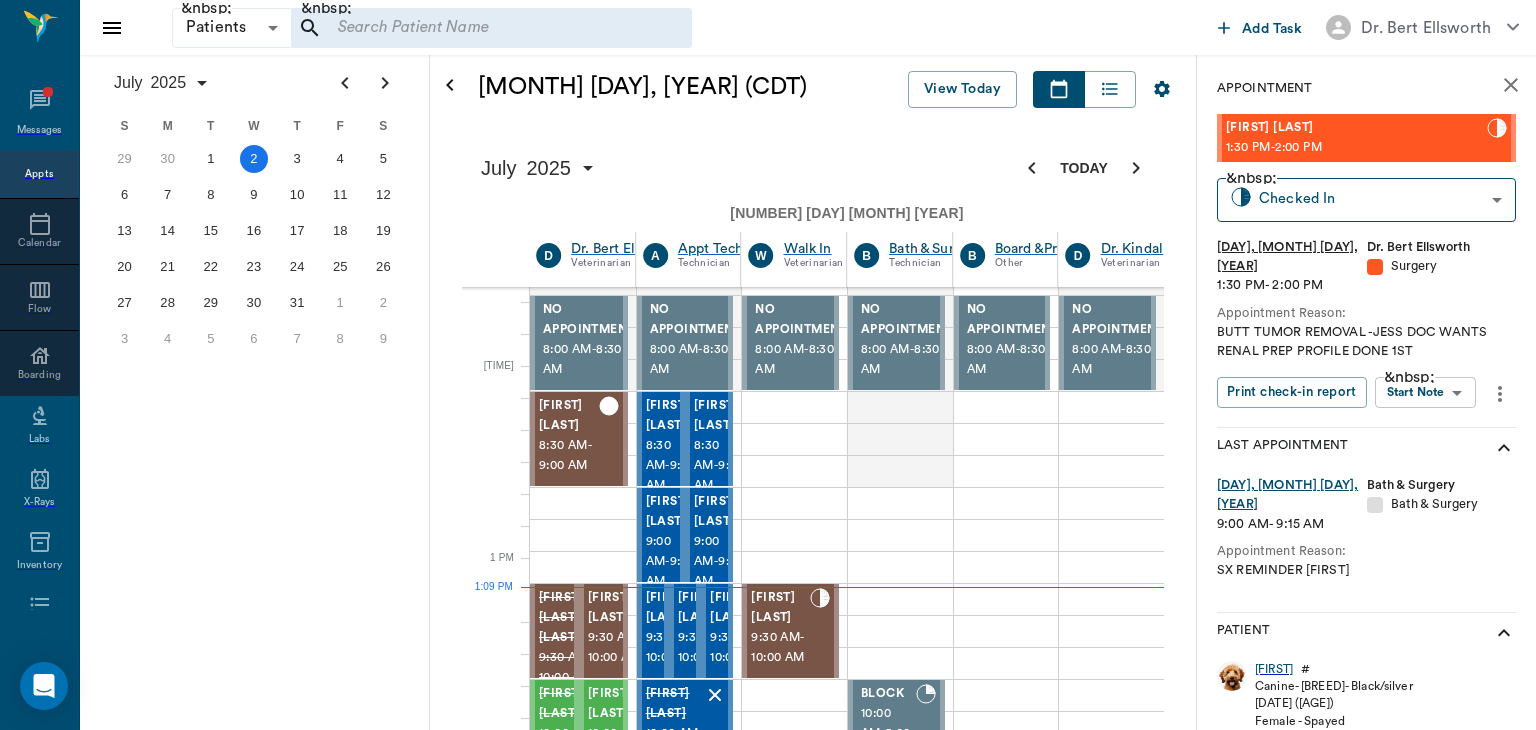 click on "12:00 PM  -  12:30 PM" at bounding box center (569, 1128) 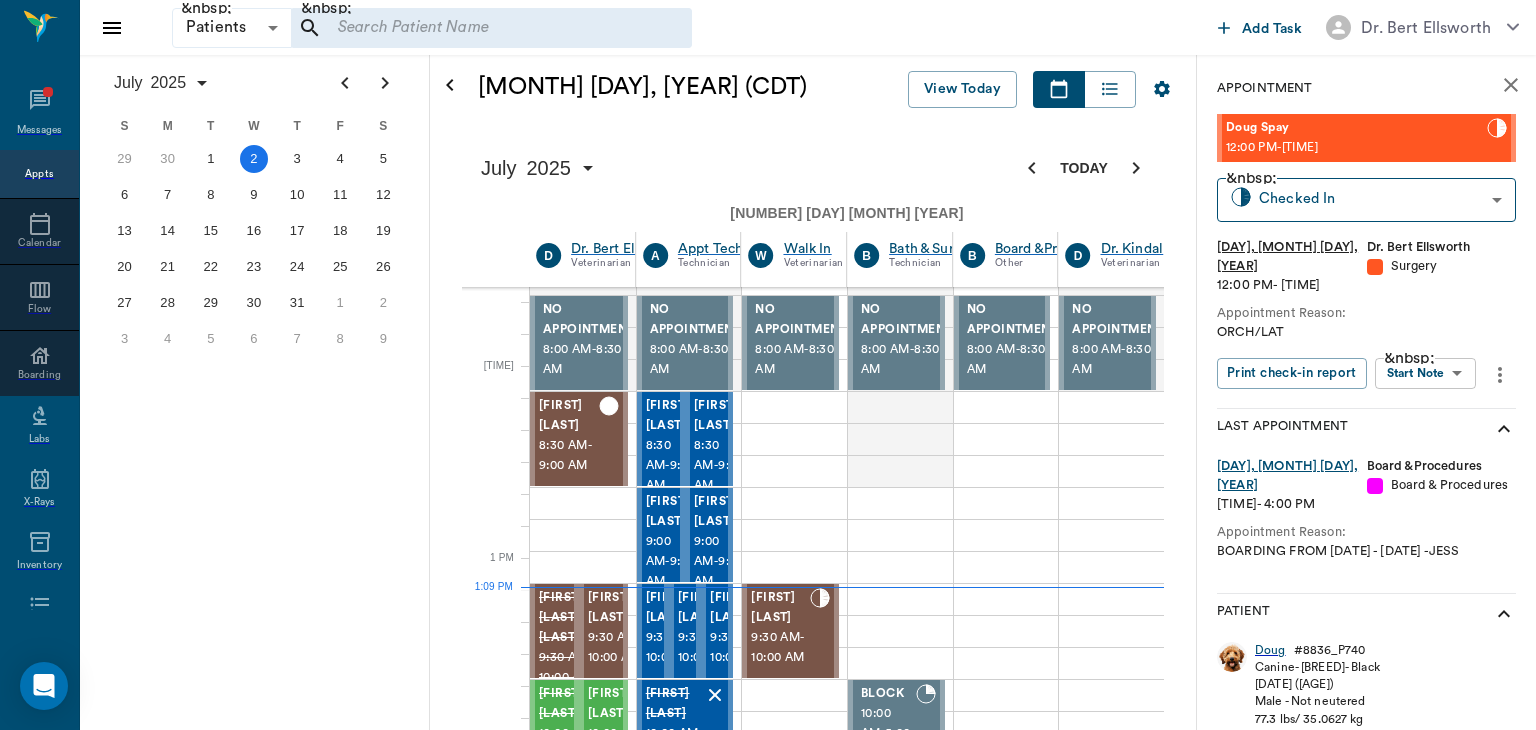 click on "ORCH/LAT" at bounding box center [1366, 332] 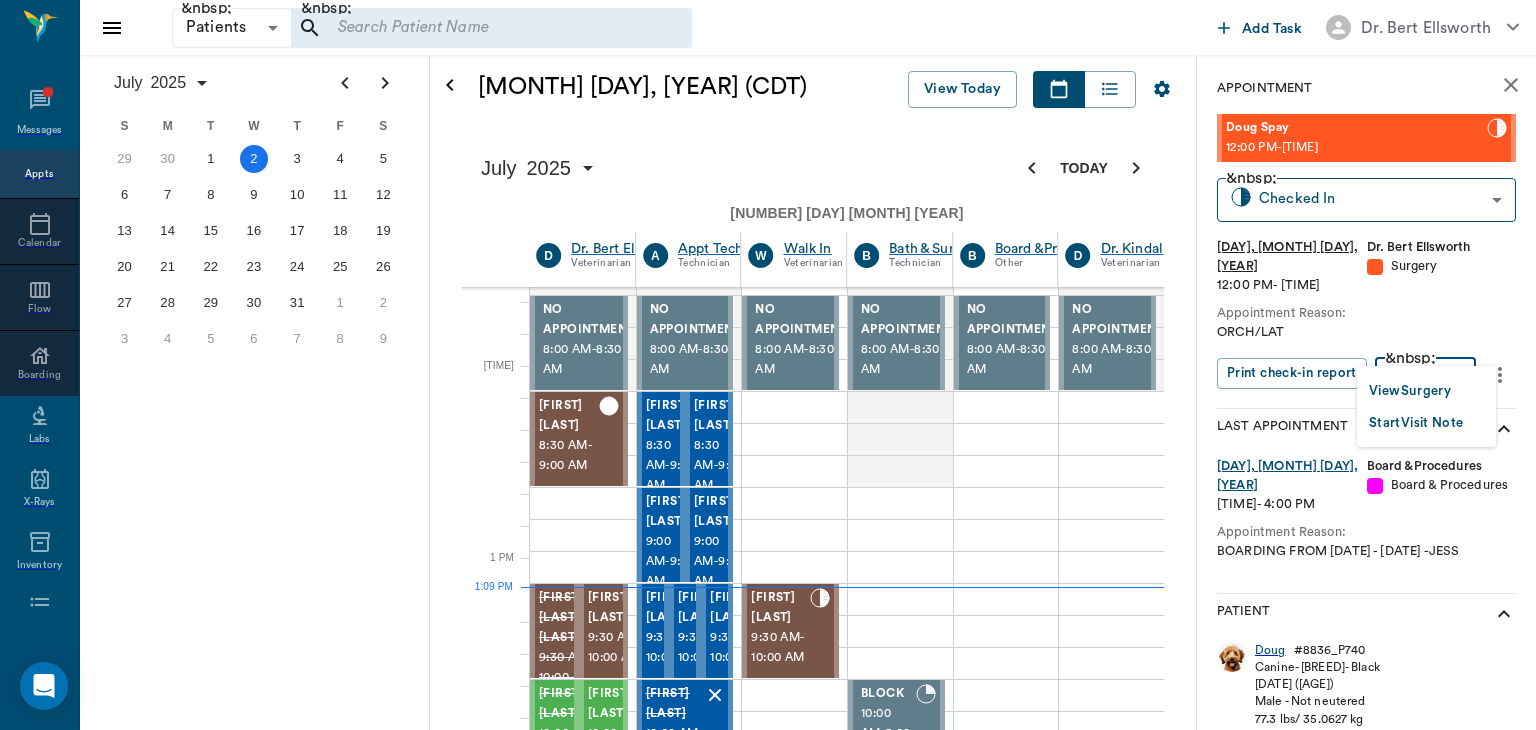 click on "••••  •••••••" at bounding box center (1410, 391) 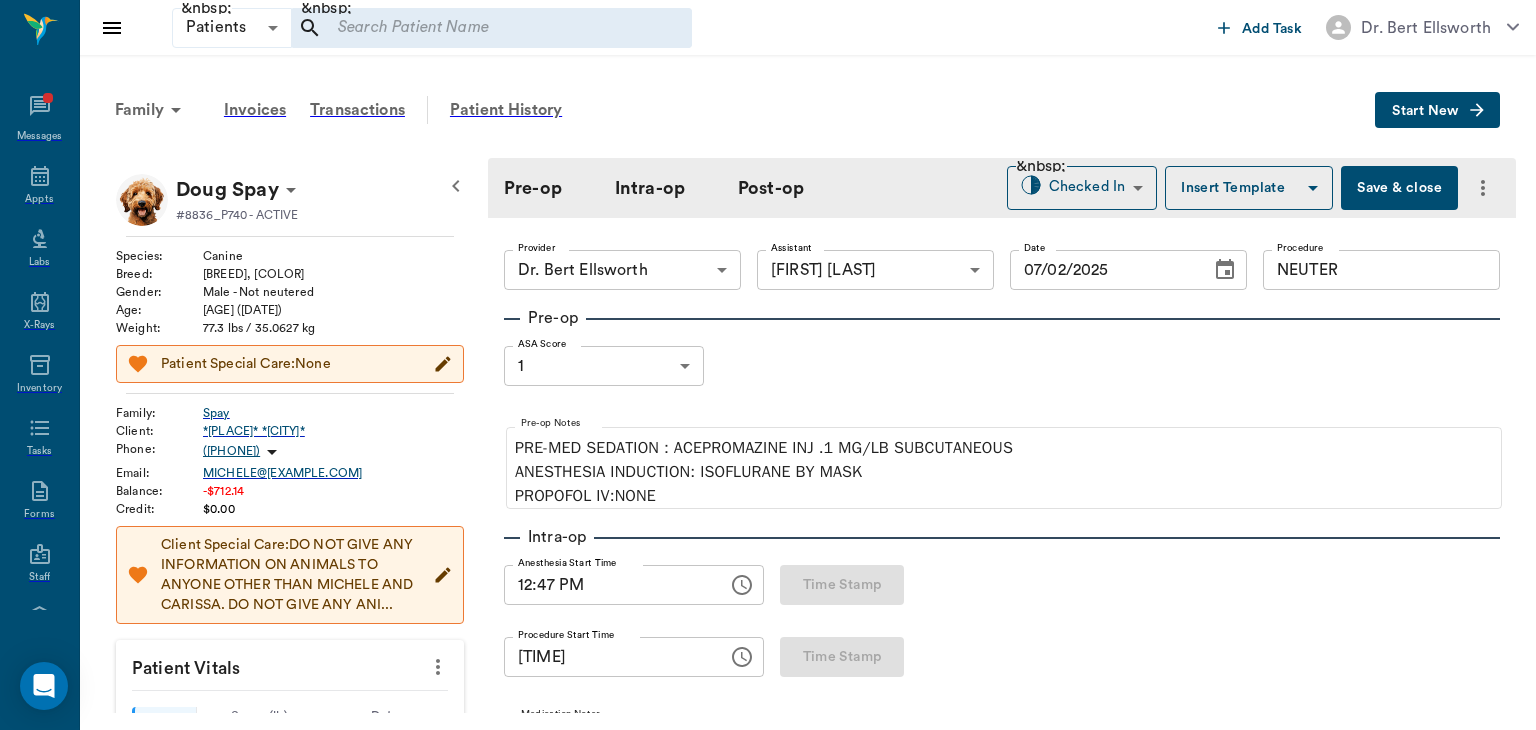 click on "•••• • •••••" at bounding box center (1399, 188) 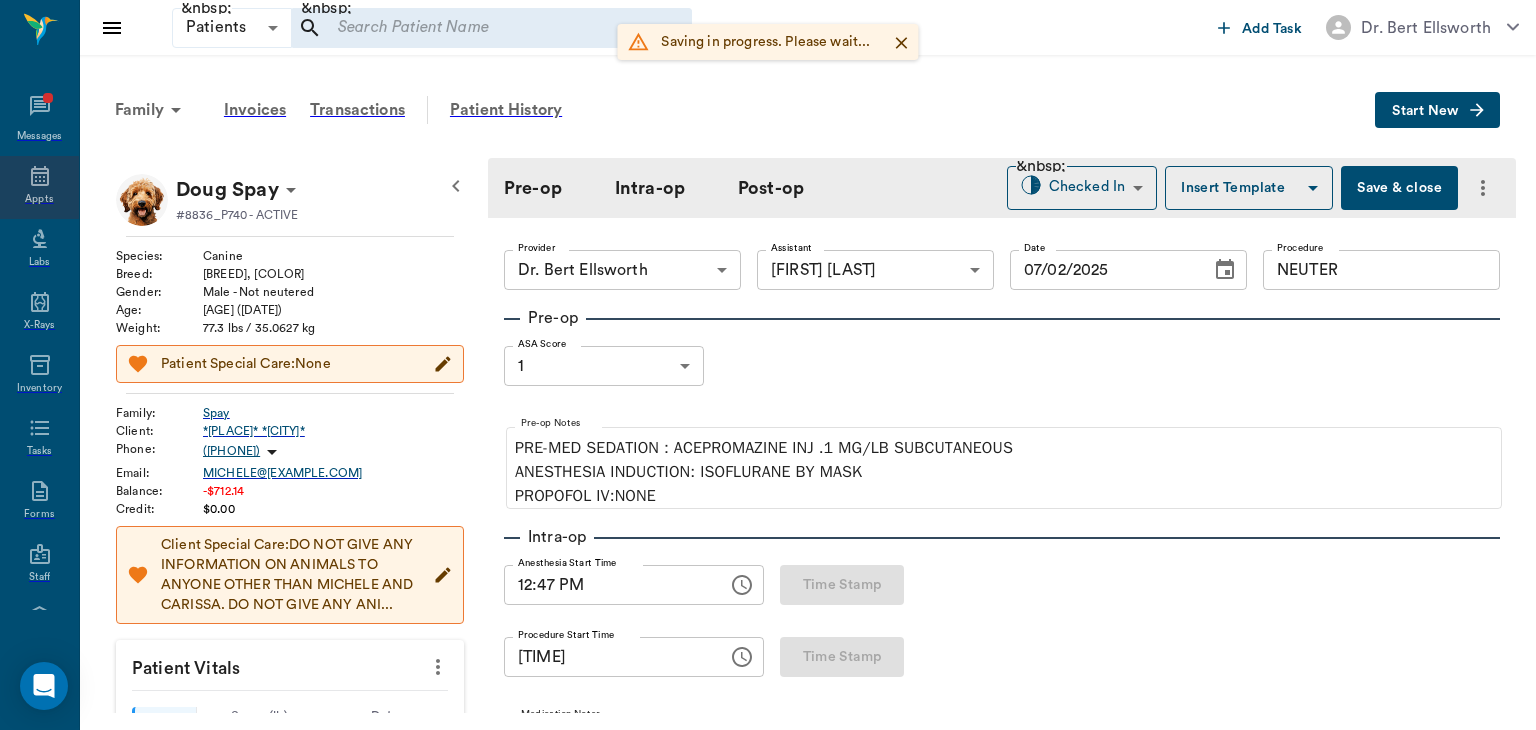 click at bounding box center [40, 176] 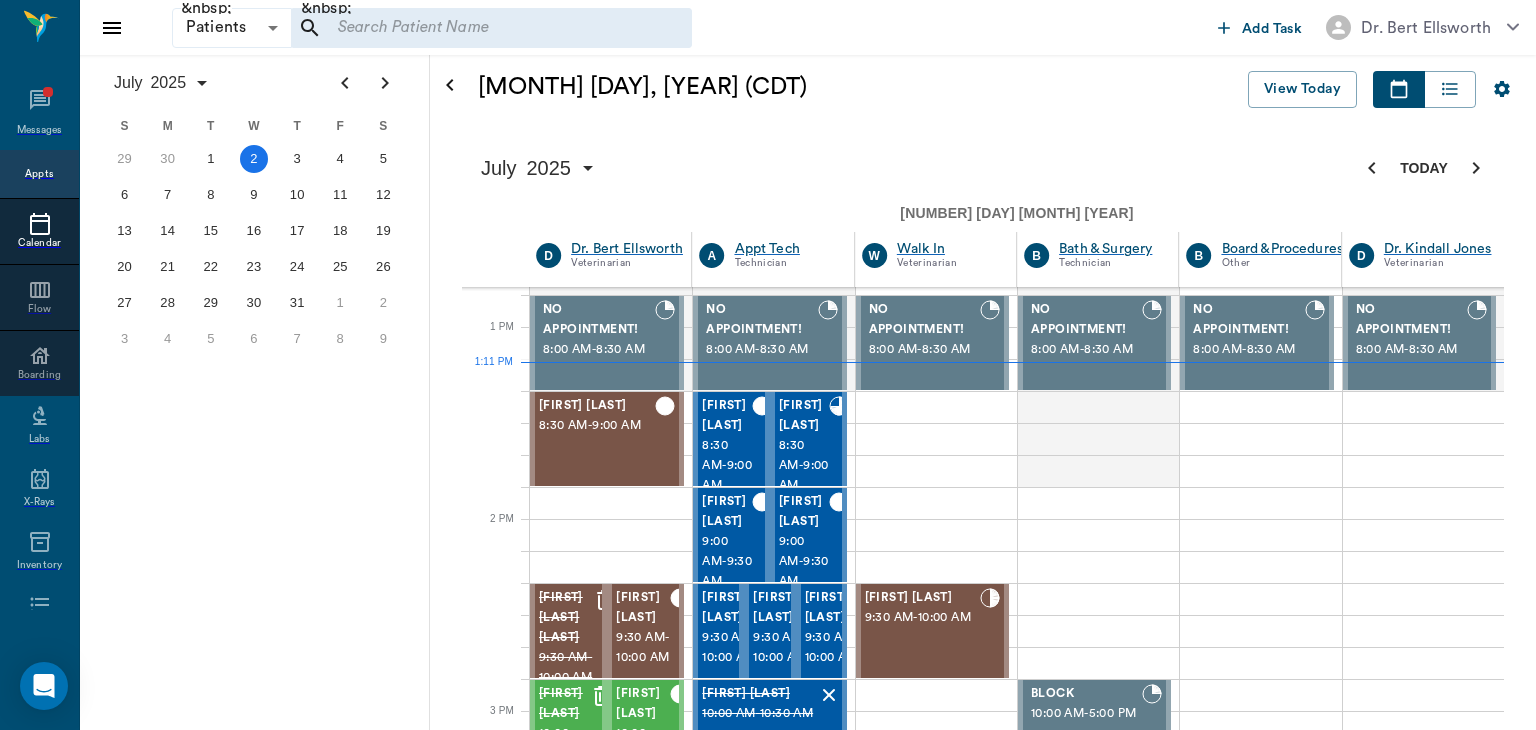 scroll, scrollTop: 960, scrollLeft: 0, axis: vertical 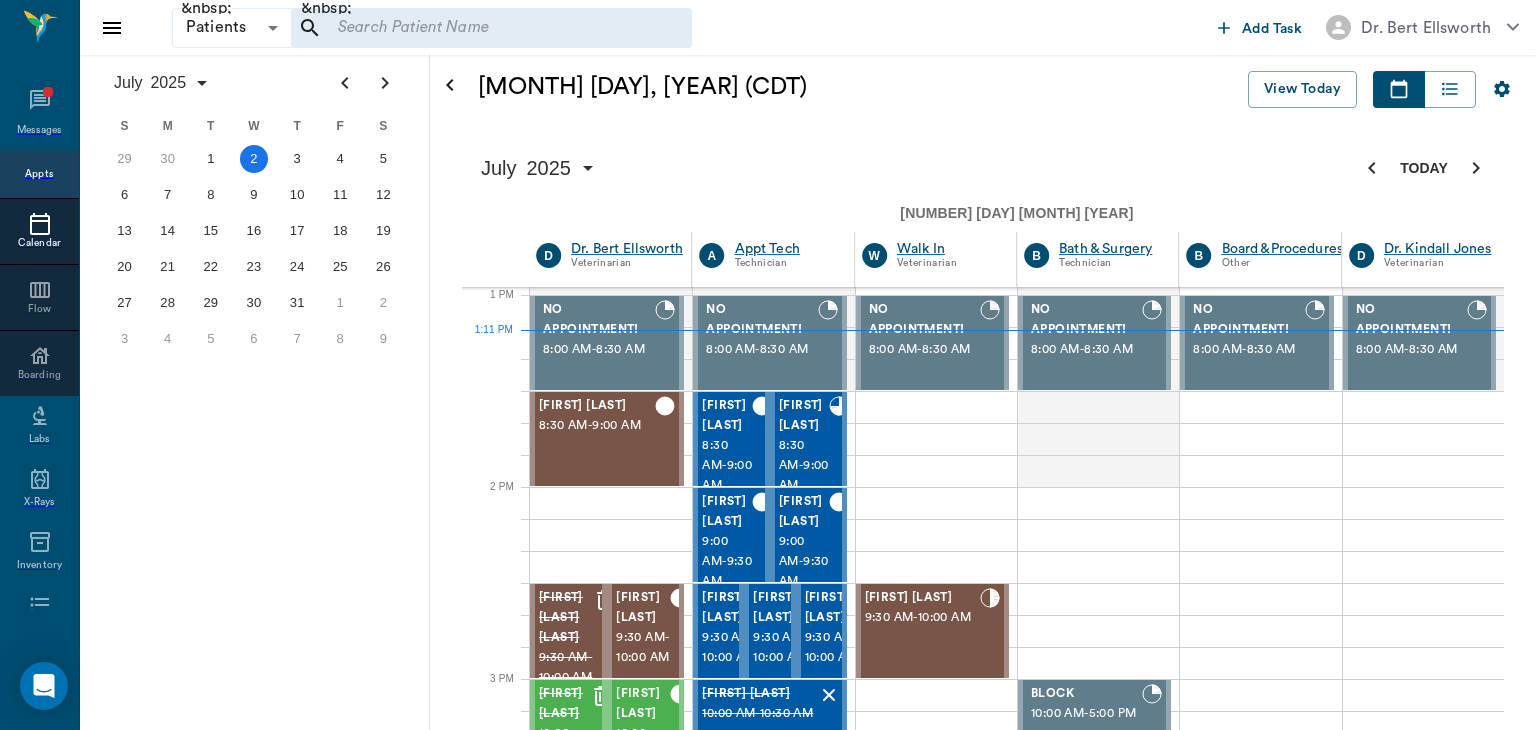 click on "7" at bounding box center [168, 195] 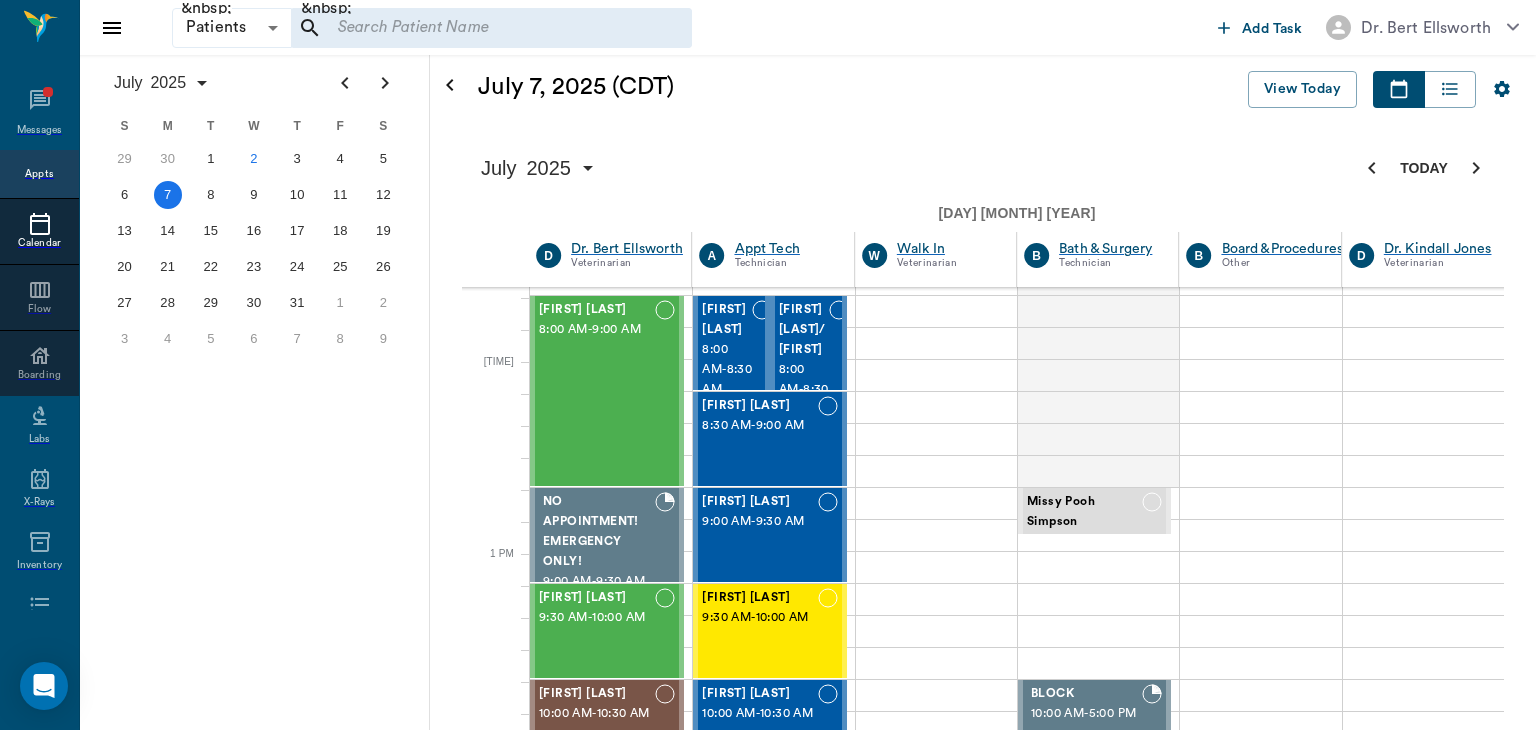 scroll, scrollTop: 701, scrollLeft: 0, axis: vertical 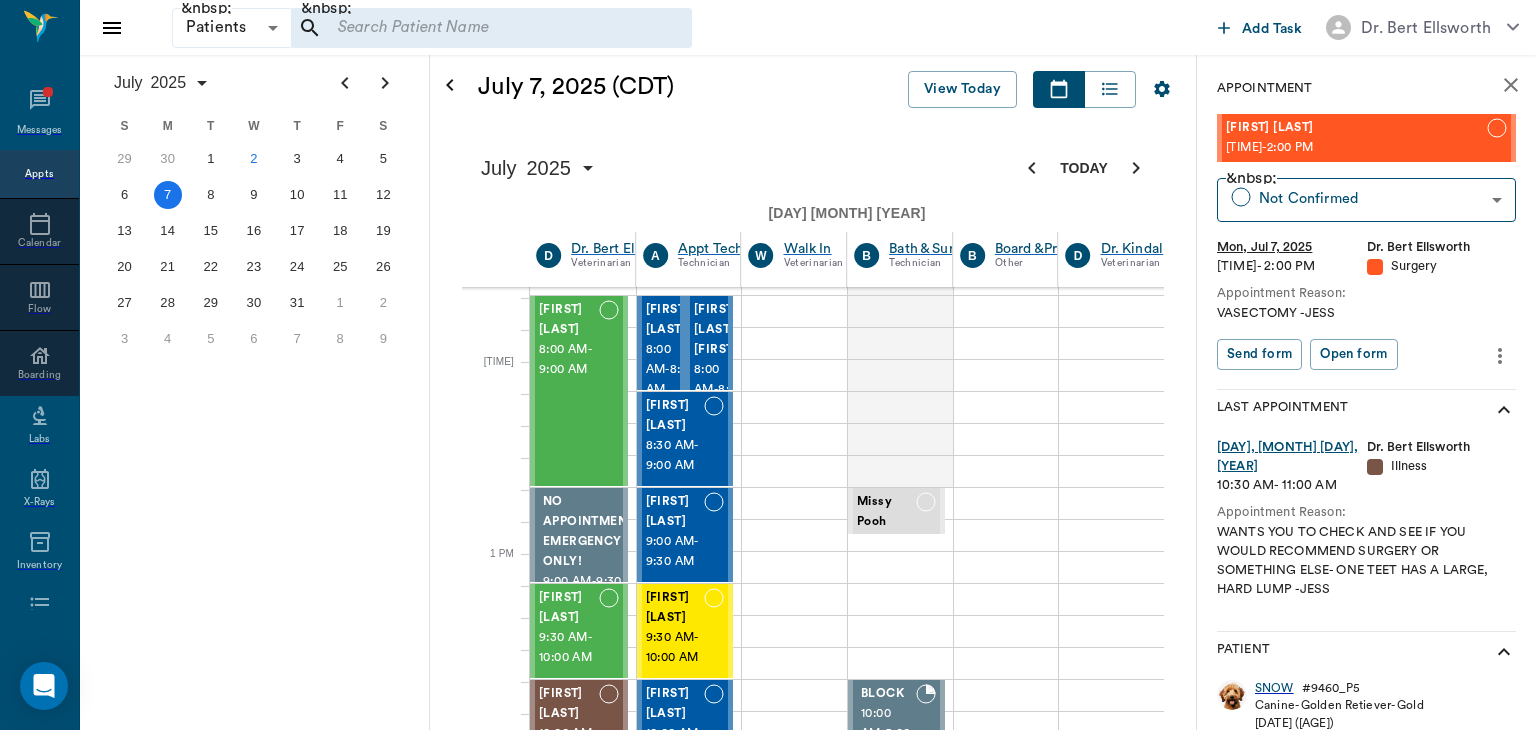 click on "2" at bounding box center (254, 159) 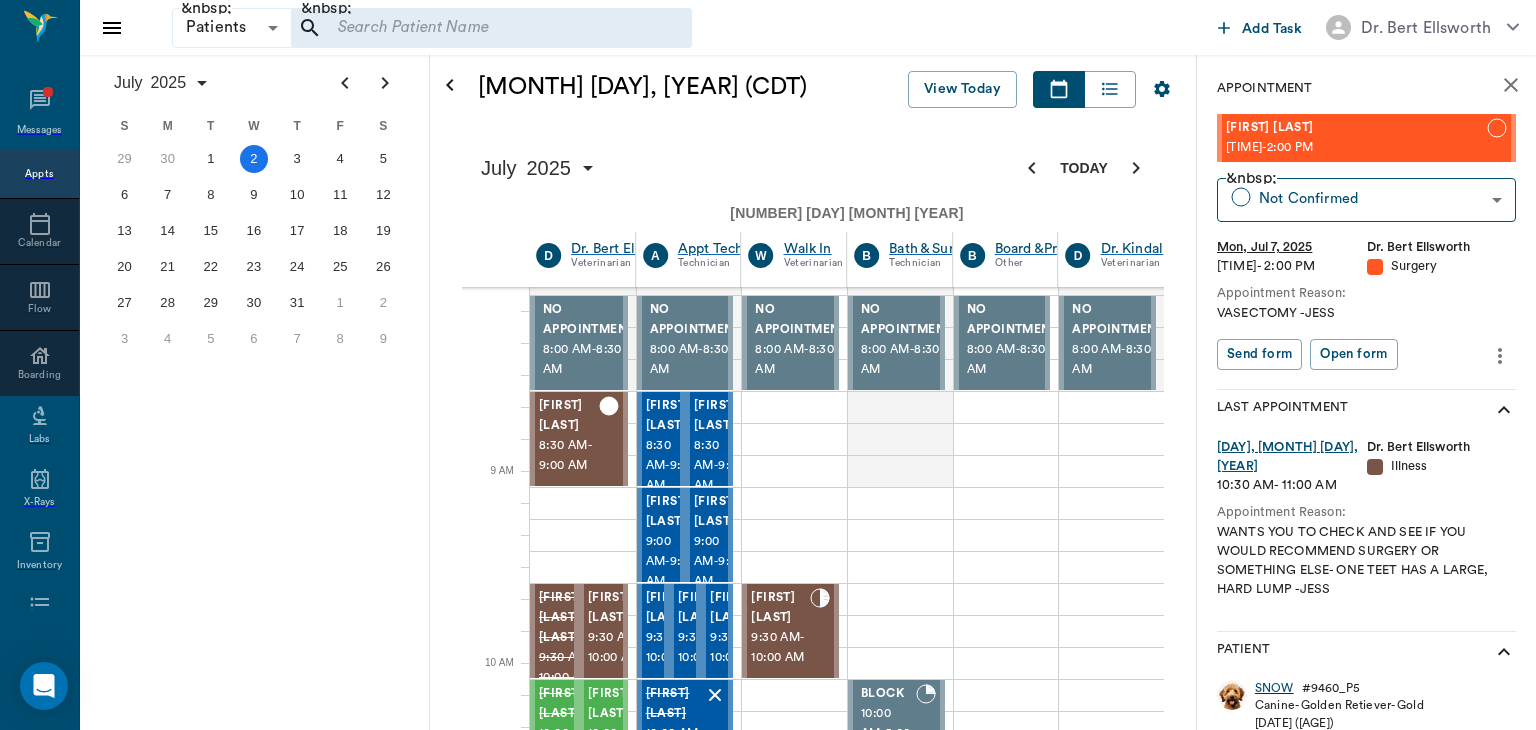 scroll, scrollTop: 0, scrollLeft: 0, axis: both 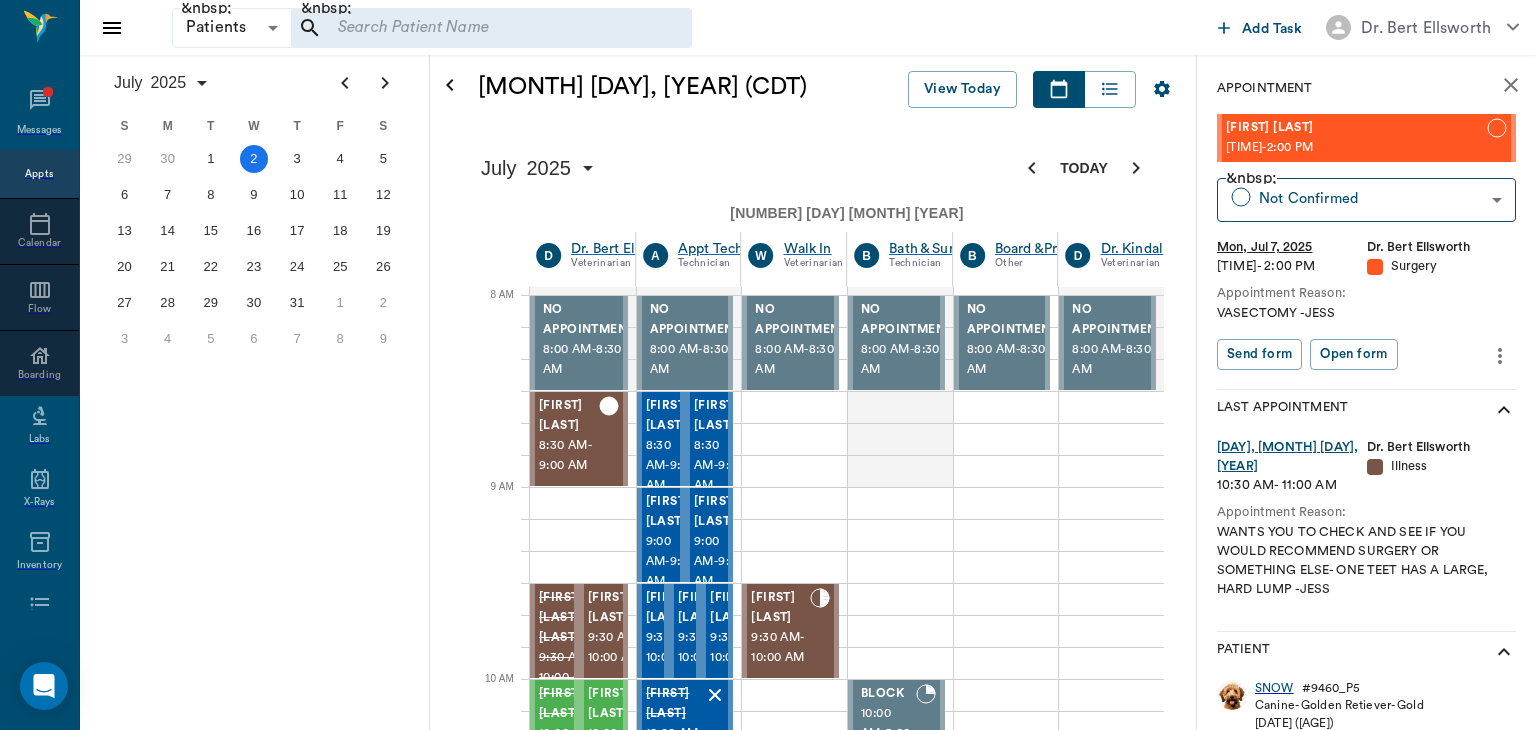 click on "7" at bounding box center [168, 195] 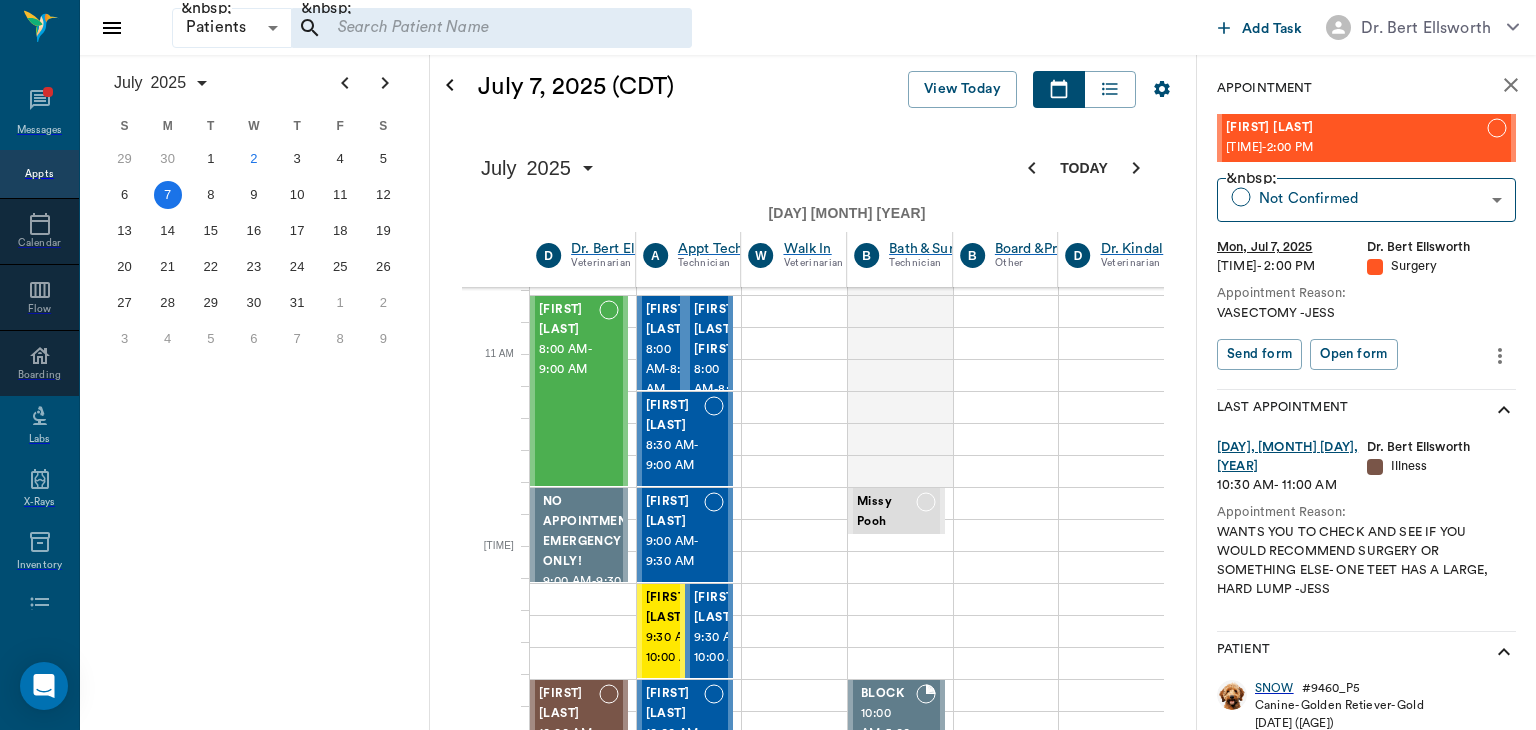 scroll, scrollTop: 600, scrollLeft: 0, axis: vertical 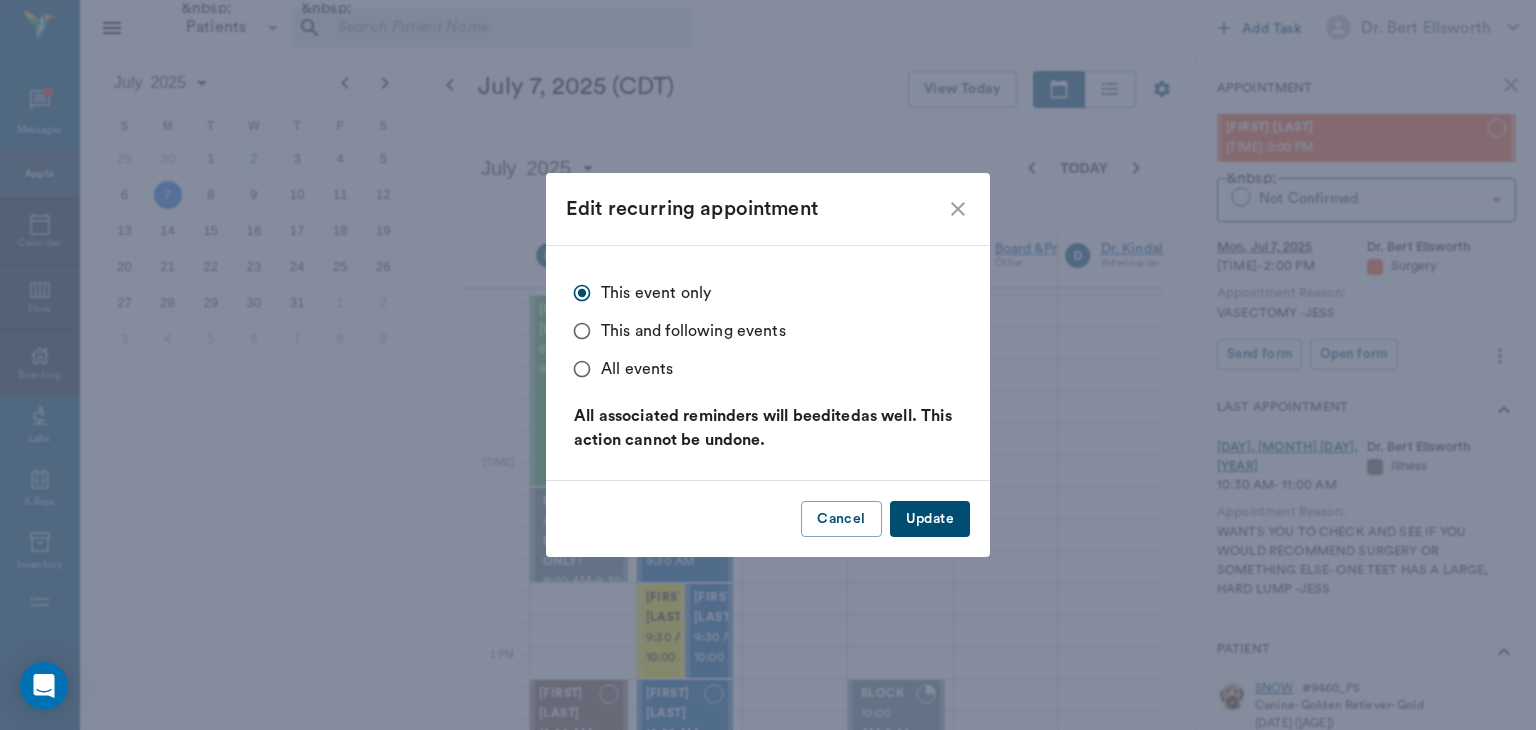 click at bounding box center [958, 209] 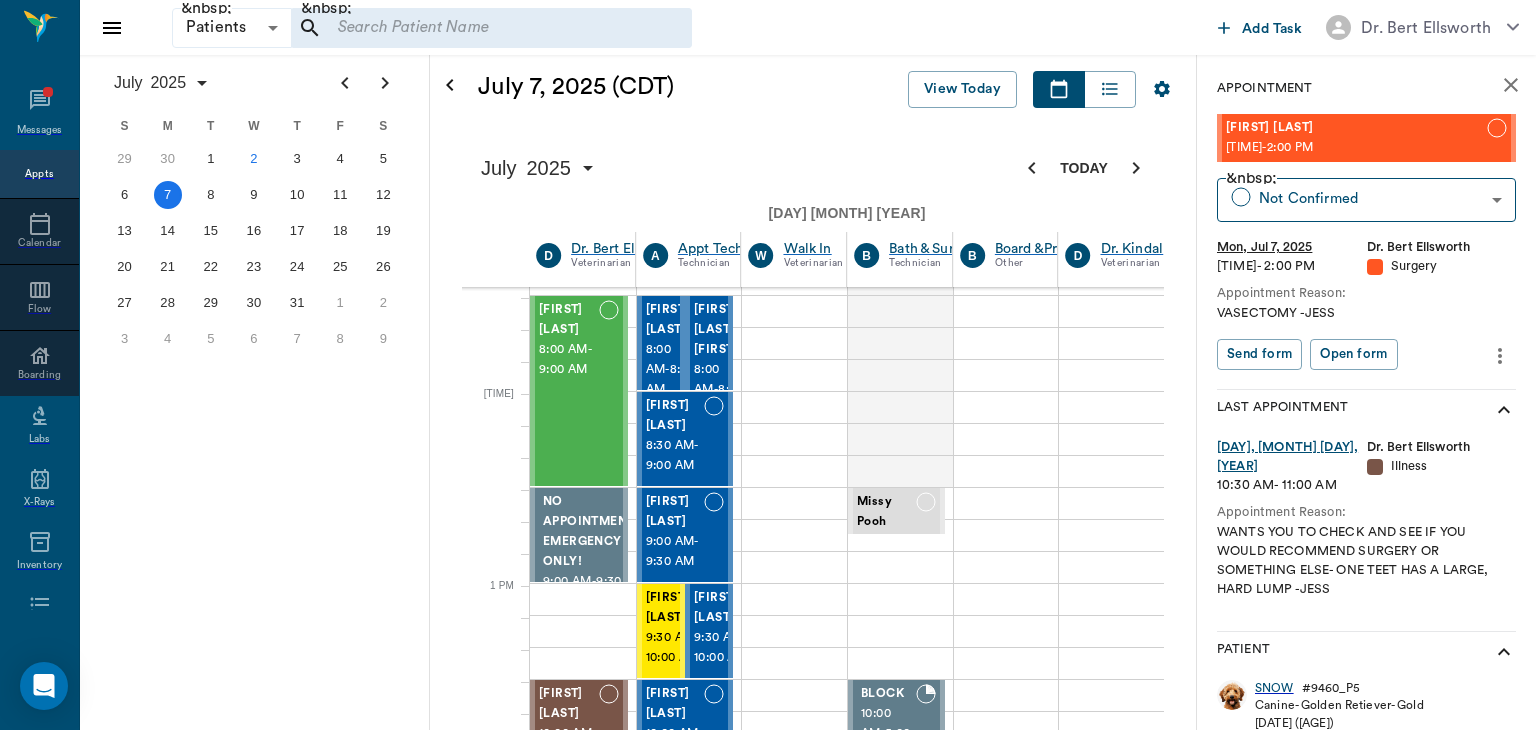 scroll, scrollTop: 671, scrollLeft: 0, axis: vertical 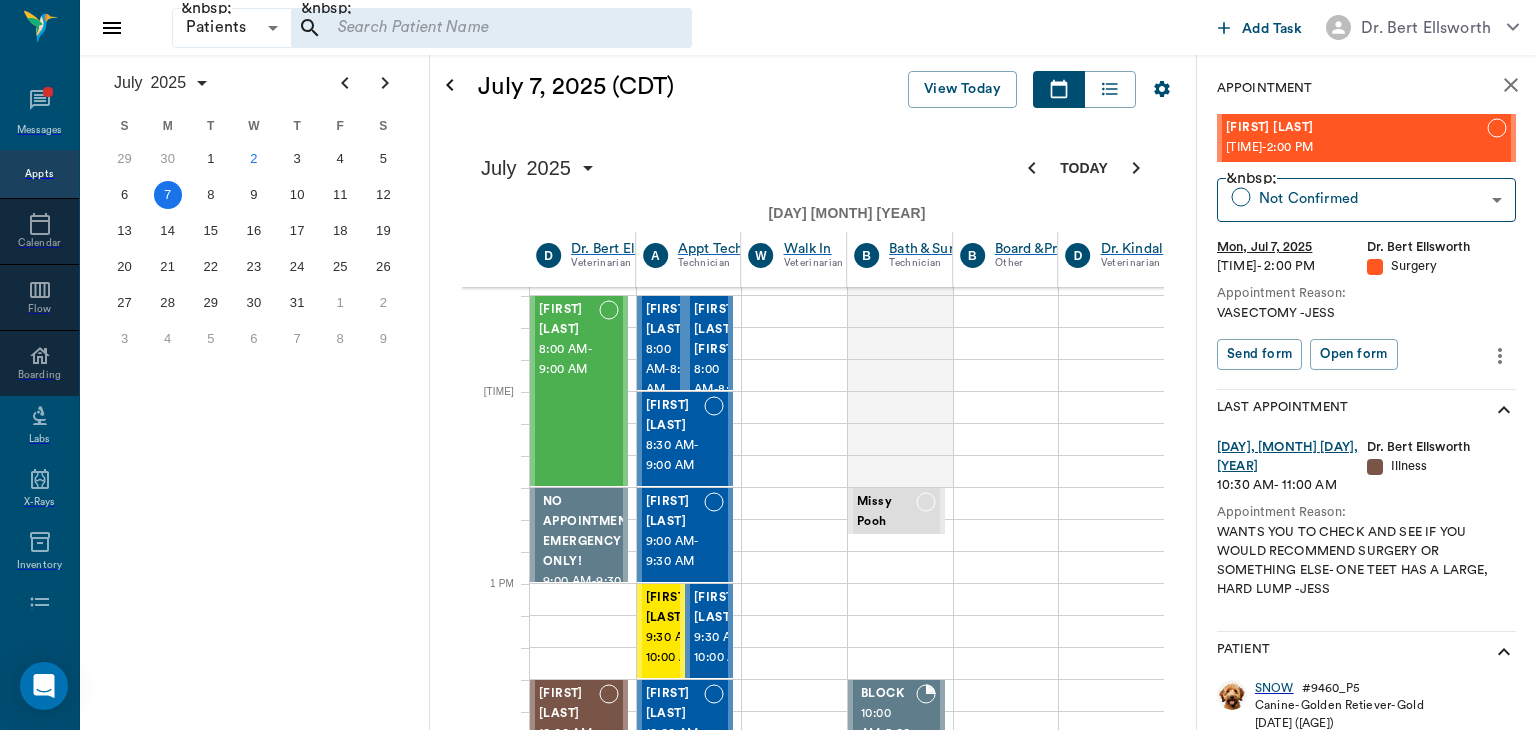 click on "12:00 PM  -  12:30 PM" at bounding box center [569, 1168] 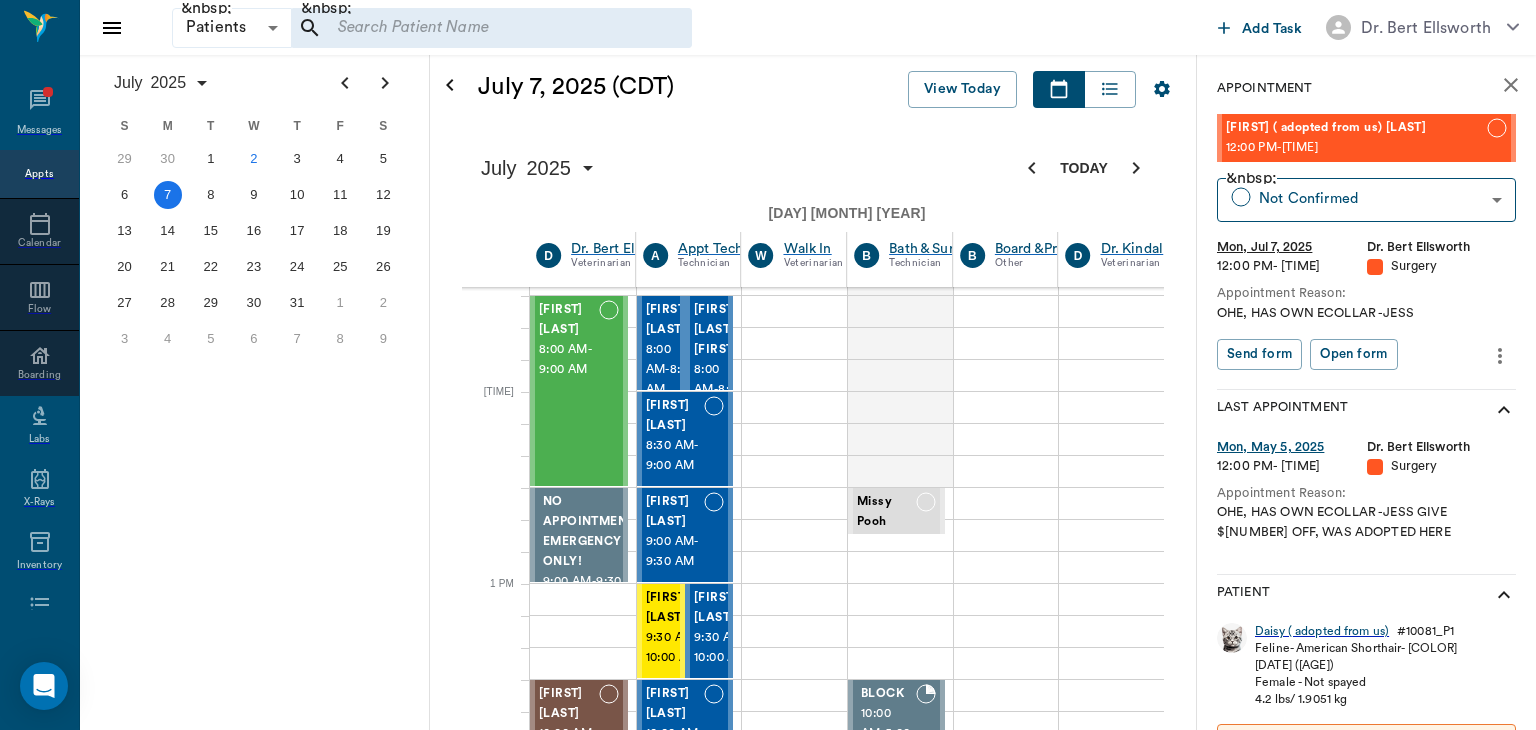 scroll, scrollTop: 0, scrollLeft: 0, axis: both 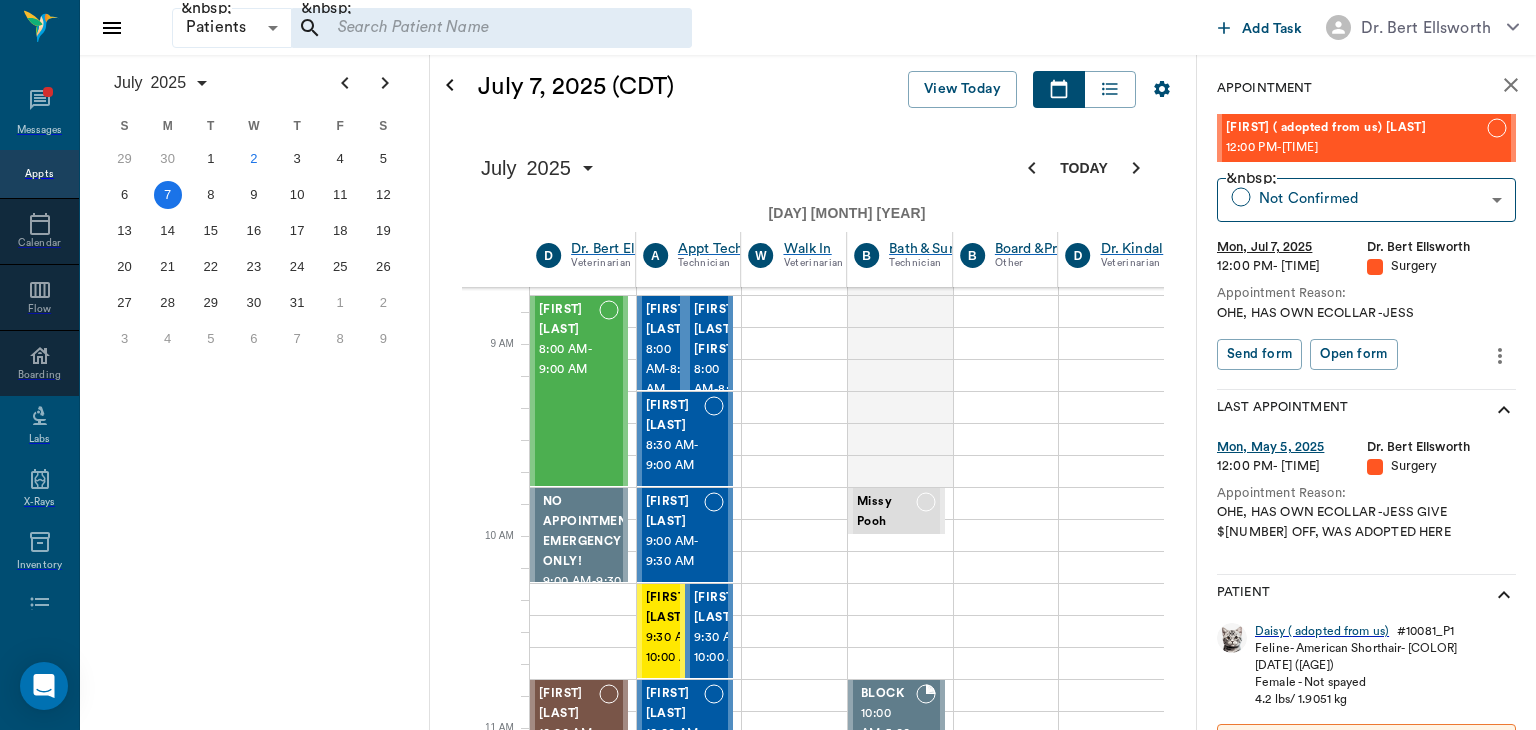 click on "2" at bounding box center (254, 159) 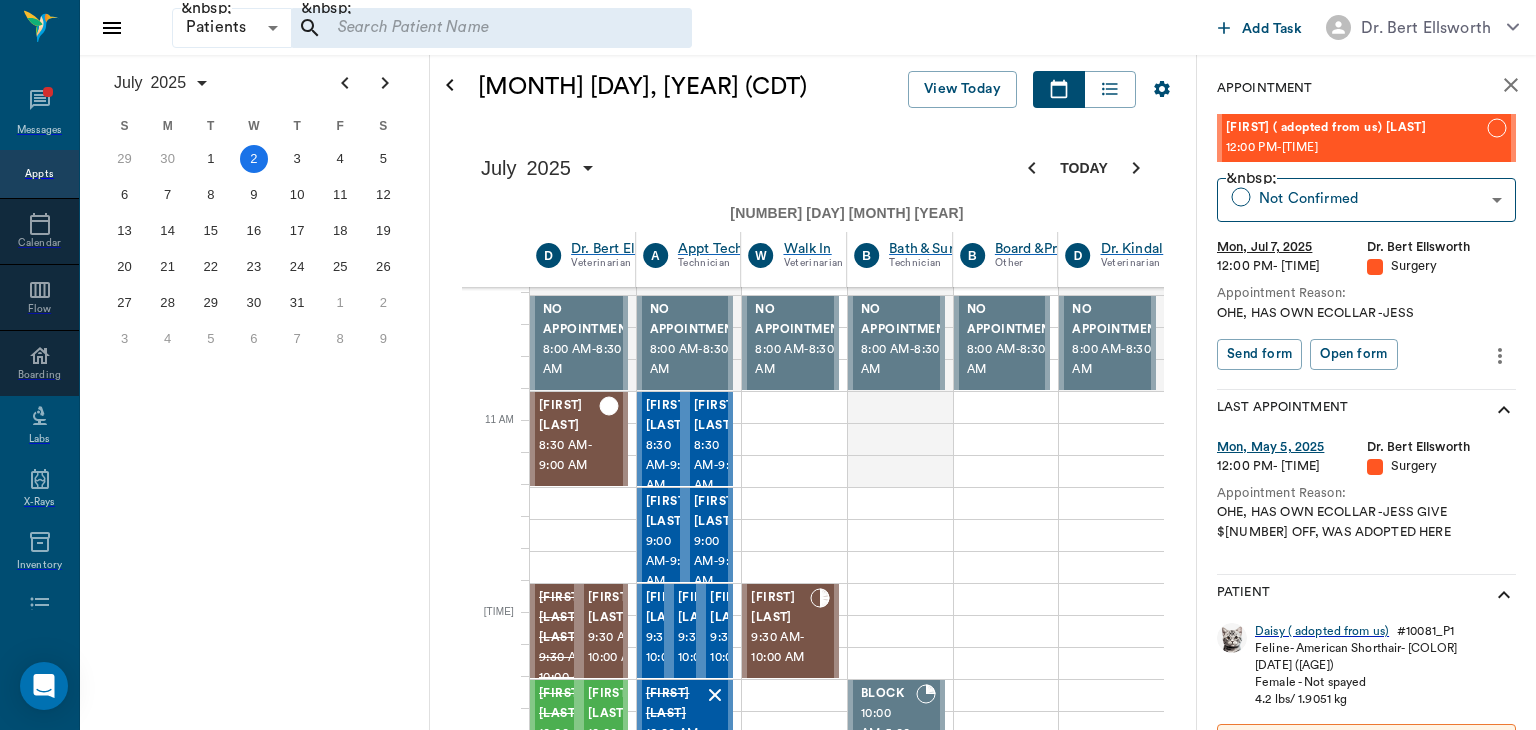 scroll, scrollTop: 451, scrollLeft: 0, axis: vertical 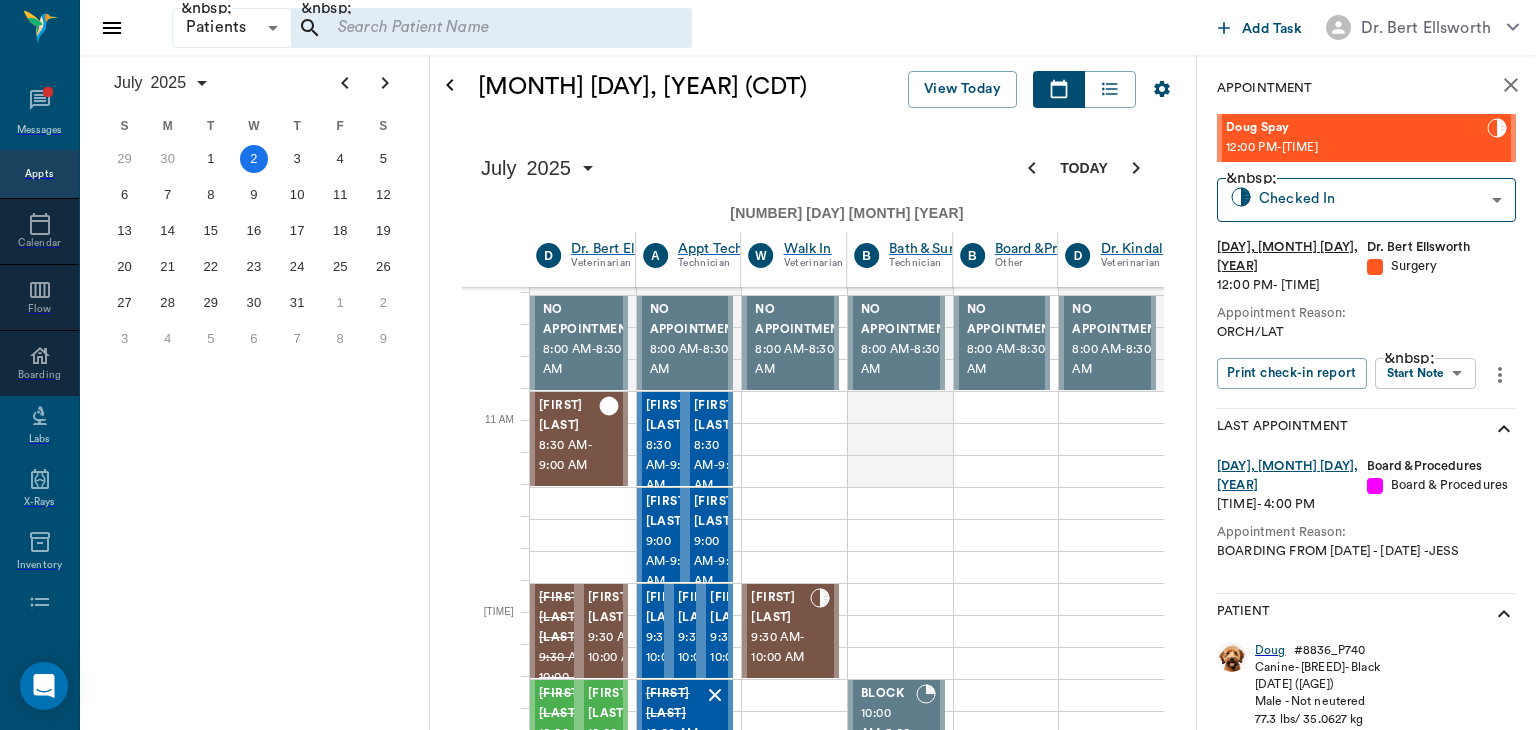 click on "Patients Patients ​ ​ Add Task Dr. Bert Ellsworth Nectar Messages Appts Calendar Flow Boarding Labs X-Rays Inventory Tasks Forms Staff Reports Lookup Settings July 2025 S M T W T F S Jun 1 2 3 4 5 6 7 8 9 10 11 12 13 14 15 16 17 18 19 20 21 22 23 24 25 26 27 28 29 30 Jul 1 2 3 4 5 6 7 8 9 10 11 12 S M T W T F S 29 30 Jul 1 2 3 4 5 6 7 8 9 10 11 12 13 14 15 16 17 18 19 20 21 22 23 24 25 26 27 28 29 30 31 Aug 1 2 3 4 5 6 7 8 9 S M T W T F S 27 28 29 30 31 Aug 1 2 3 4 5 6 7 8 9 10 11 12 13 14 15 16 17 18 19 20 21 22 23 24 25 26 27 28 29 30 31 Sep 1 2 3 4 5 6 July 2, 2025 (CDT) View Today July 2025 Today 2 Wed Jul 2025 D Dr. Bert Ellsworth Veterinarian A Appt Tech Technician W Walk In Veterinarian B Bath & Surgery Technician B Board &Procedures Other D Dr. Kindall Jones Veterinarian 8 AM 9 AM 10 AM 11 AM 12 PM 1 PM 2 PM 3 PM 4 PM 5 PM 6 PM 7 PM 8 PM 1:13 PM 11:20 AM NO APPOINTMENT! 8:00 AM  -  8:30 AM Sammie Voss 8:30 AM  -  9:00 AM Charlie Elouise Rambin 9:30 AM  -  10:00 AM Gracie Mae Sanders 9:30 AM  -   -" at bounding box center (768, 1319) 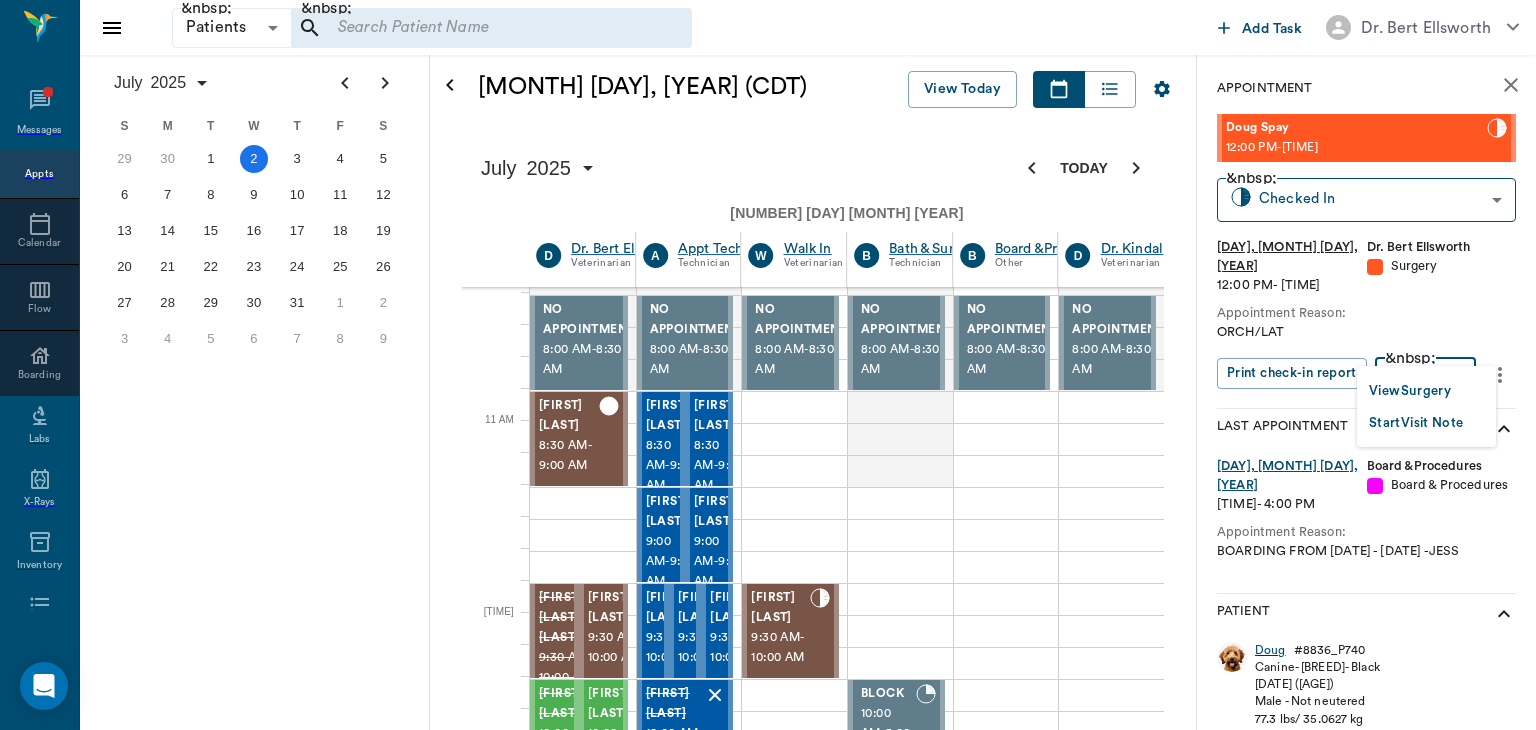 click on "••••  •••••••" at bounding box center (1410, 391) 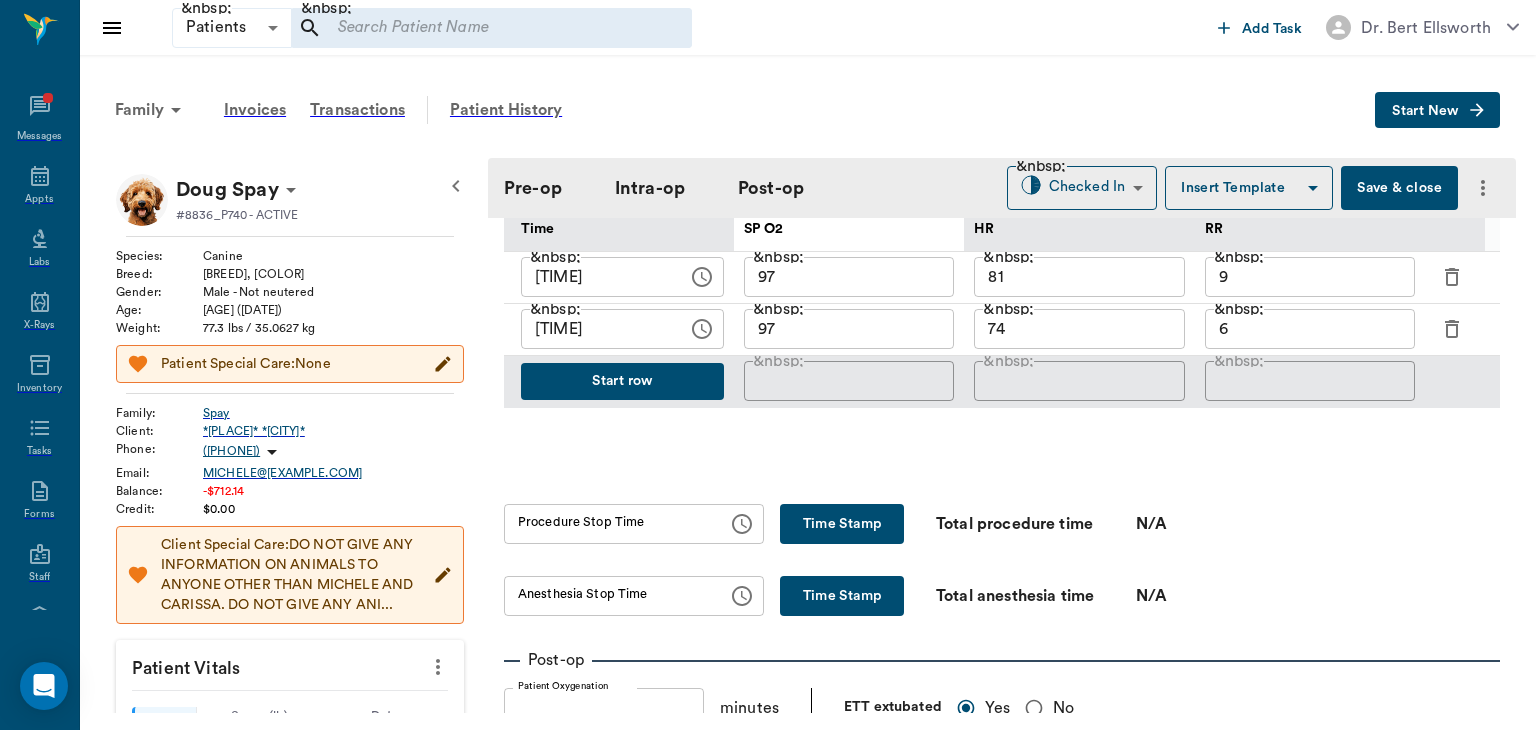 scroll, scrollTop: 986, scrollLeft: 0, axis: vertical 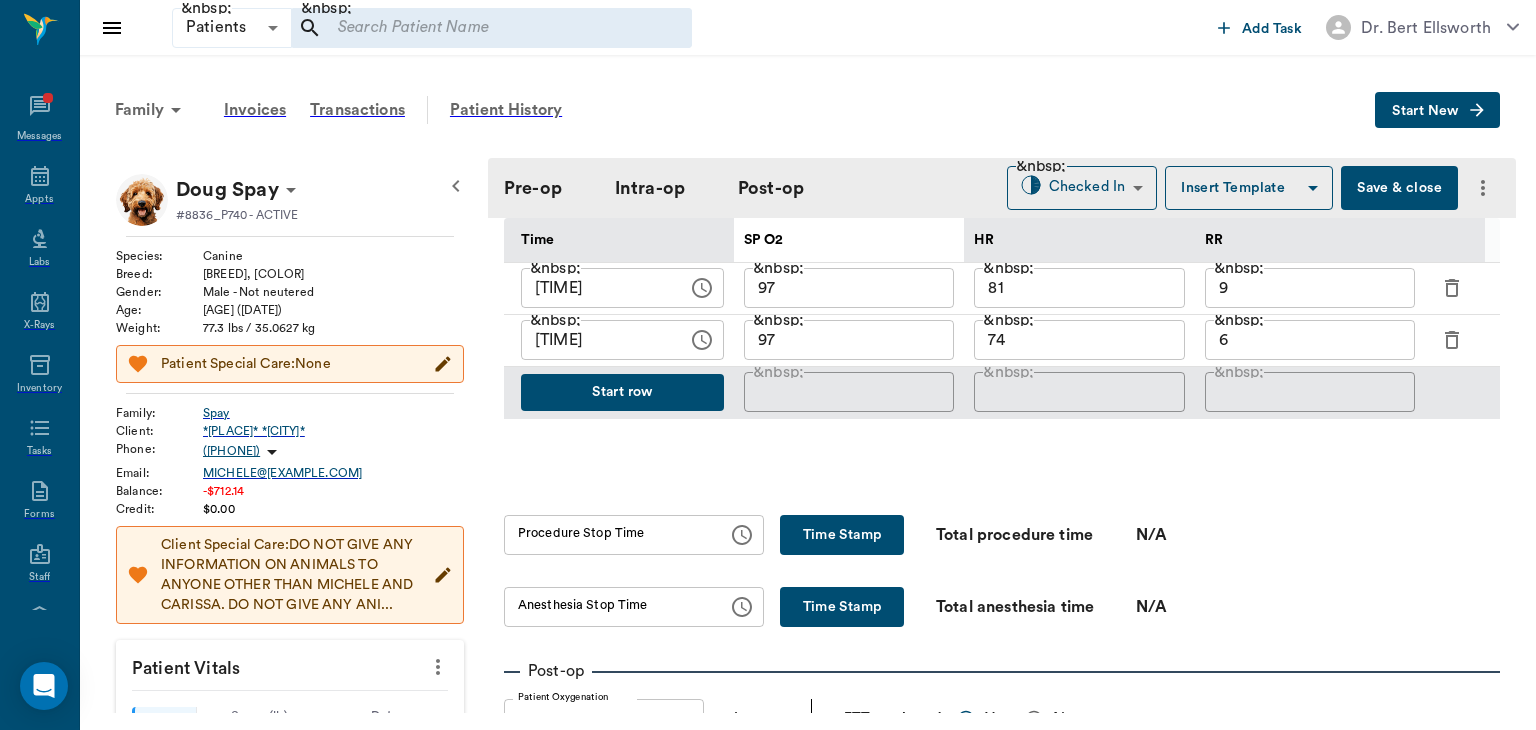 click on "Start row" at bounding box center [622, 392] 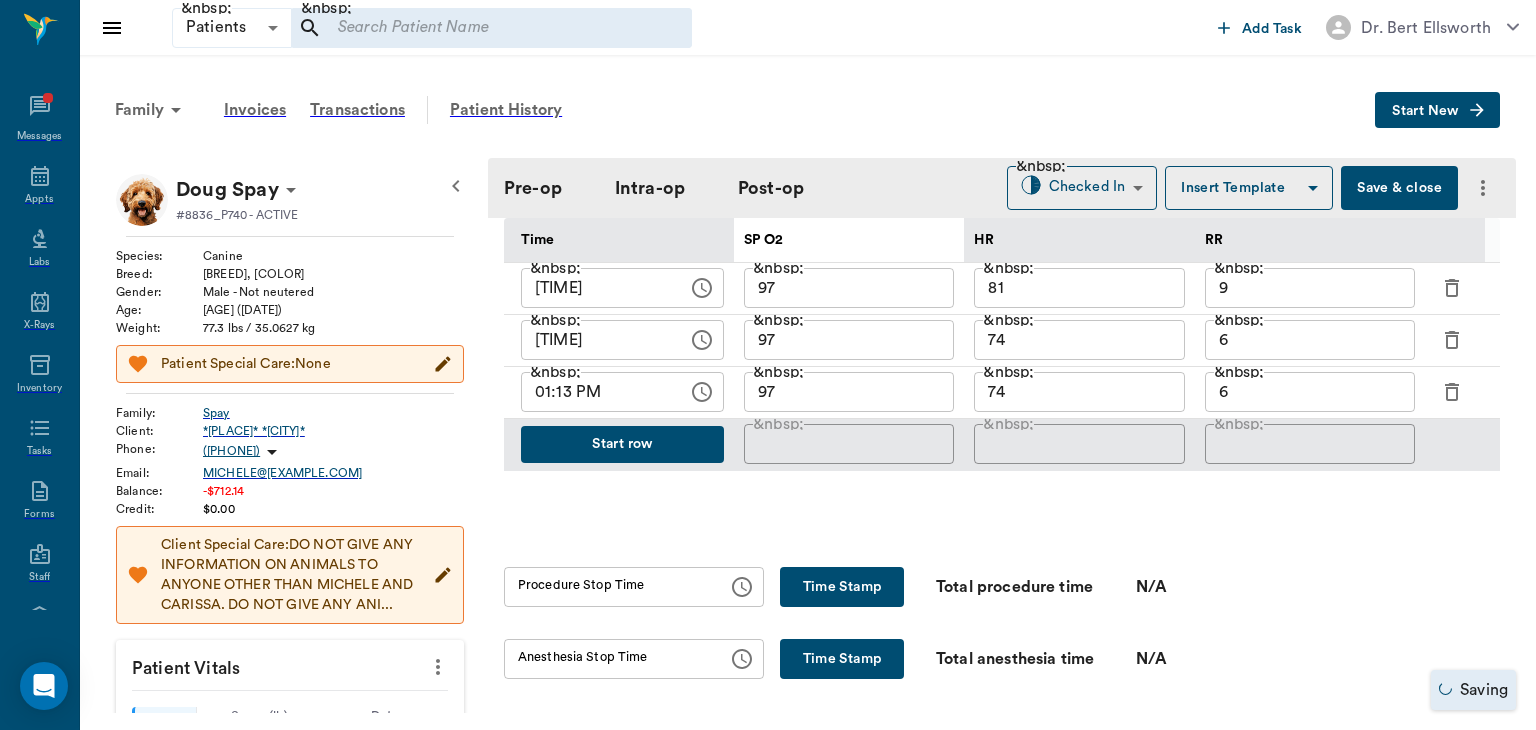 click on "74" at bounding box center (1079, 392) 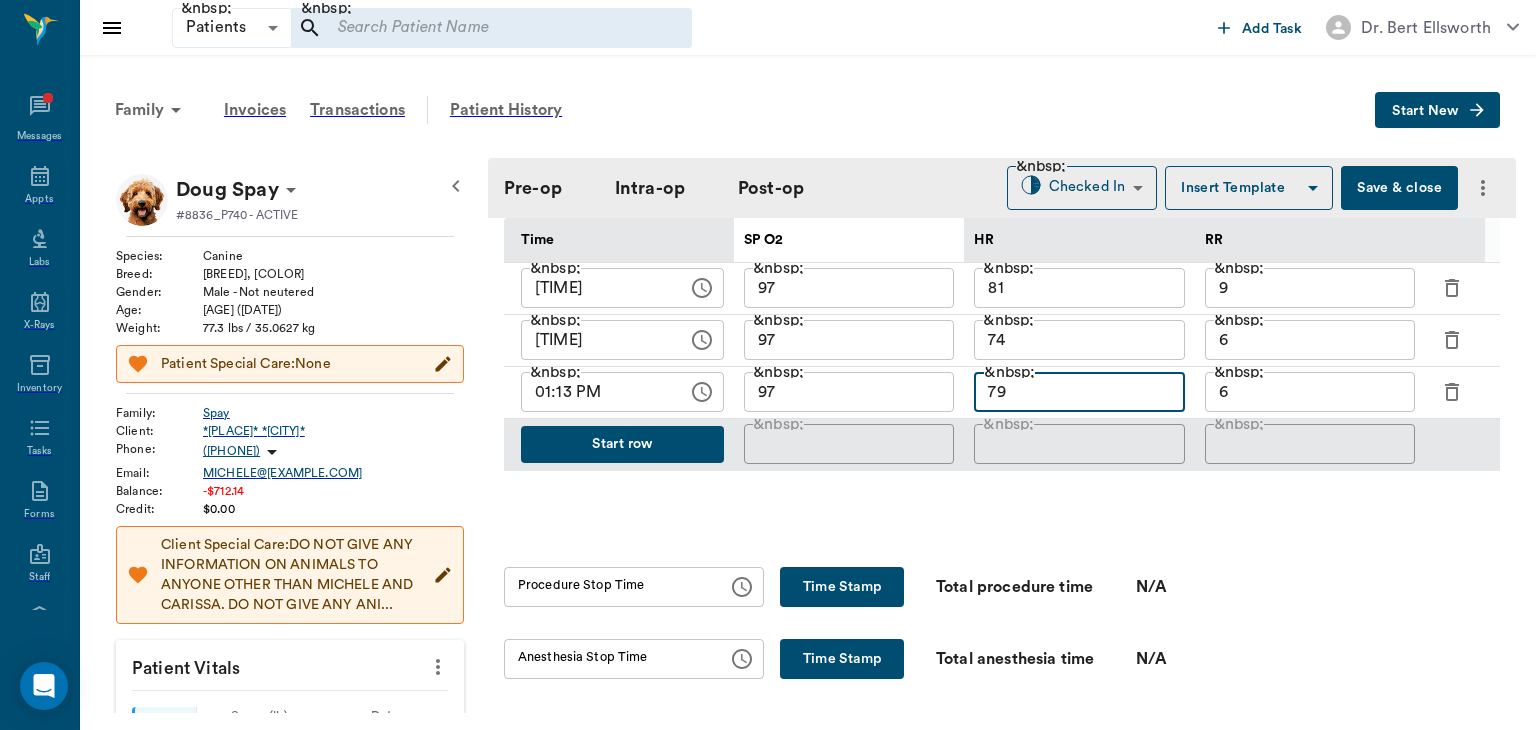 type on "79" 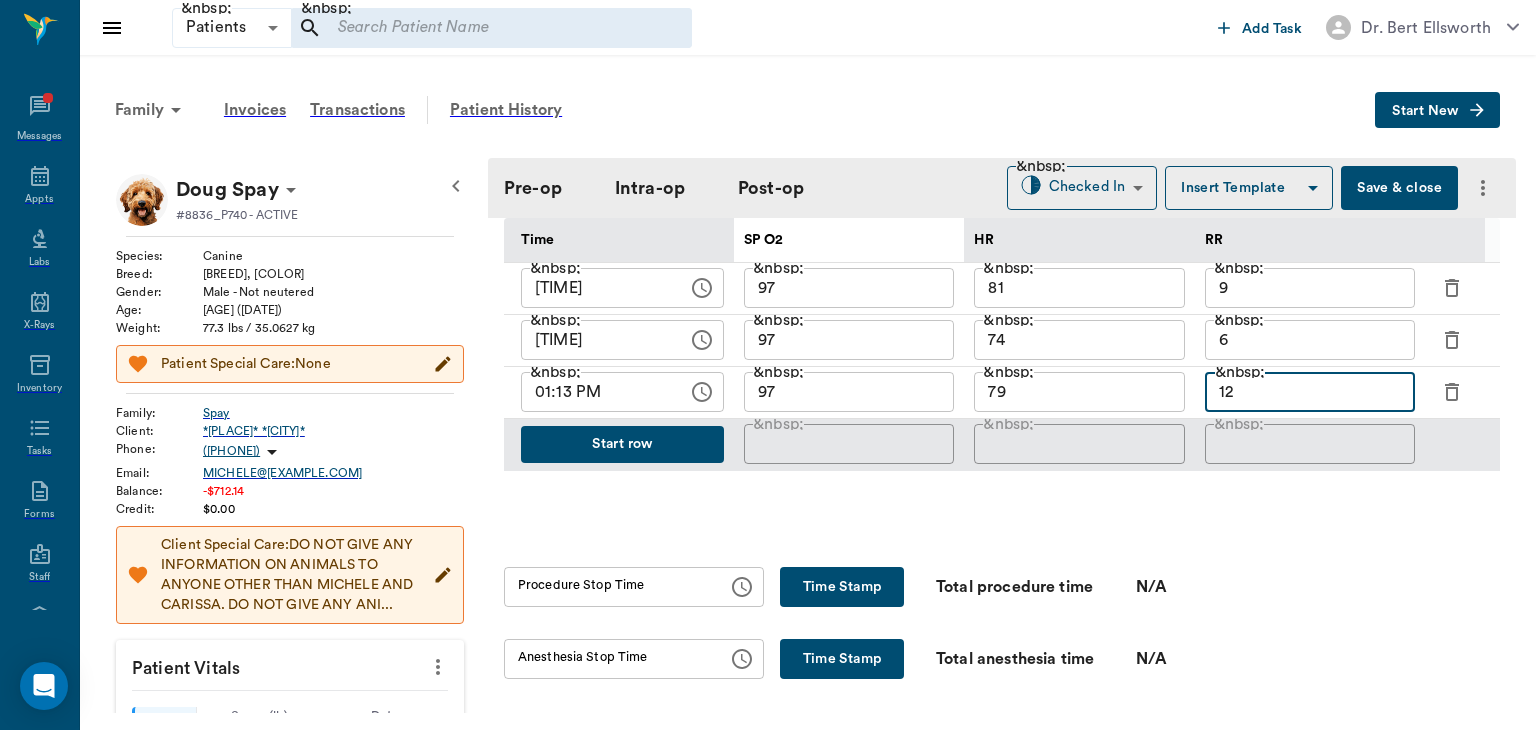 type on "12" 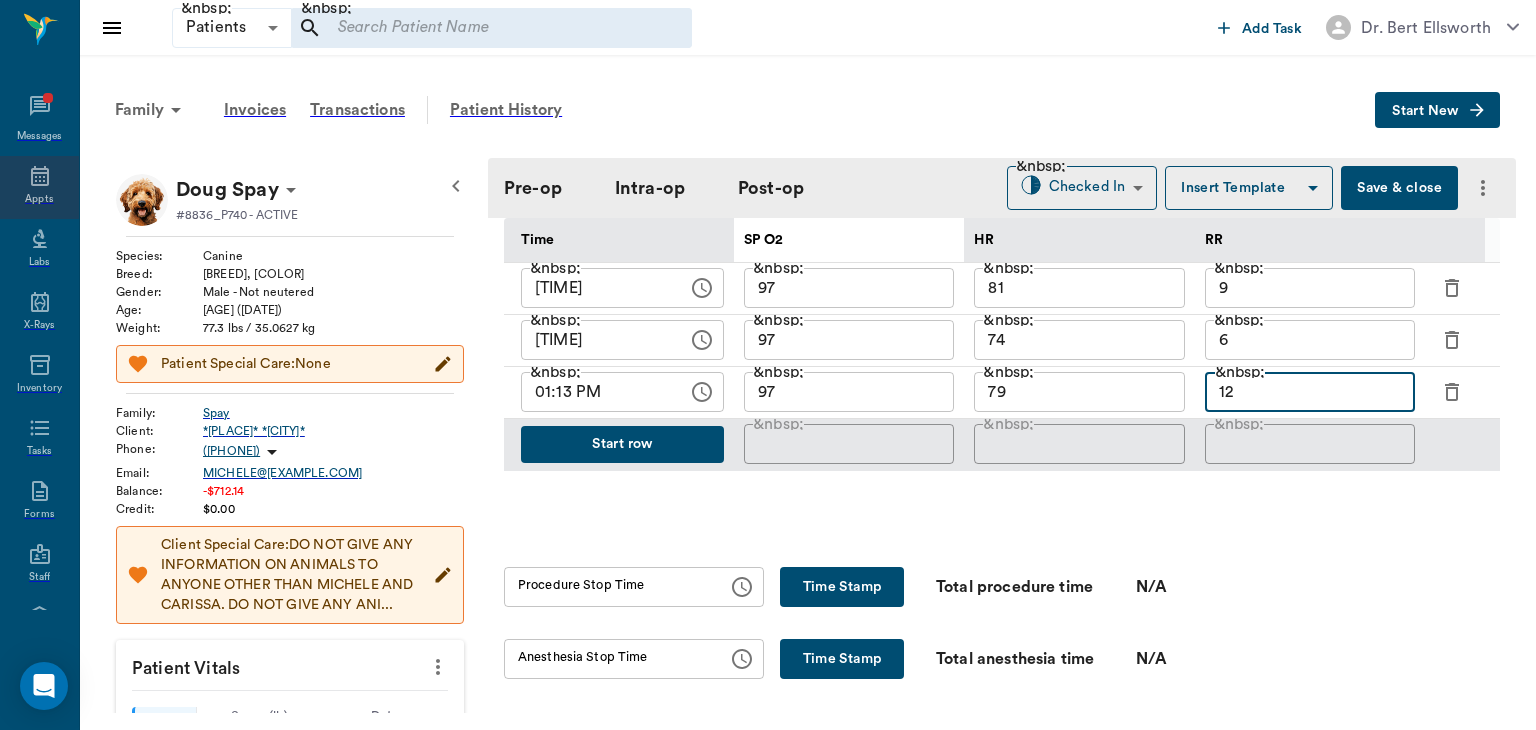 click at bounding box center (40, 176) 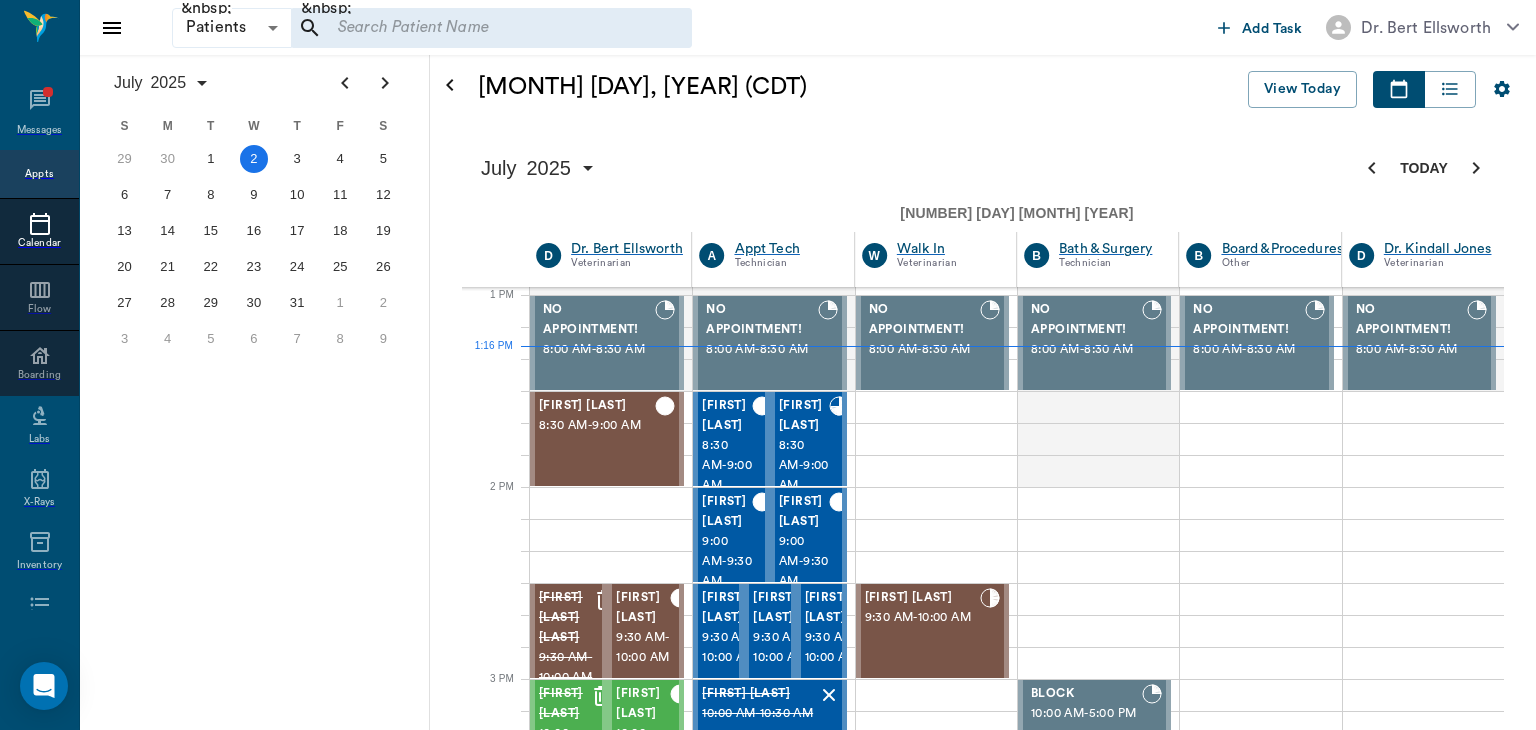 scroll, scrollTop: 962, scrollLeft: 0, axis: vertical 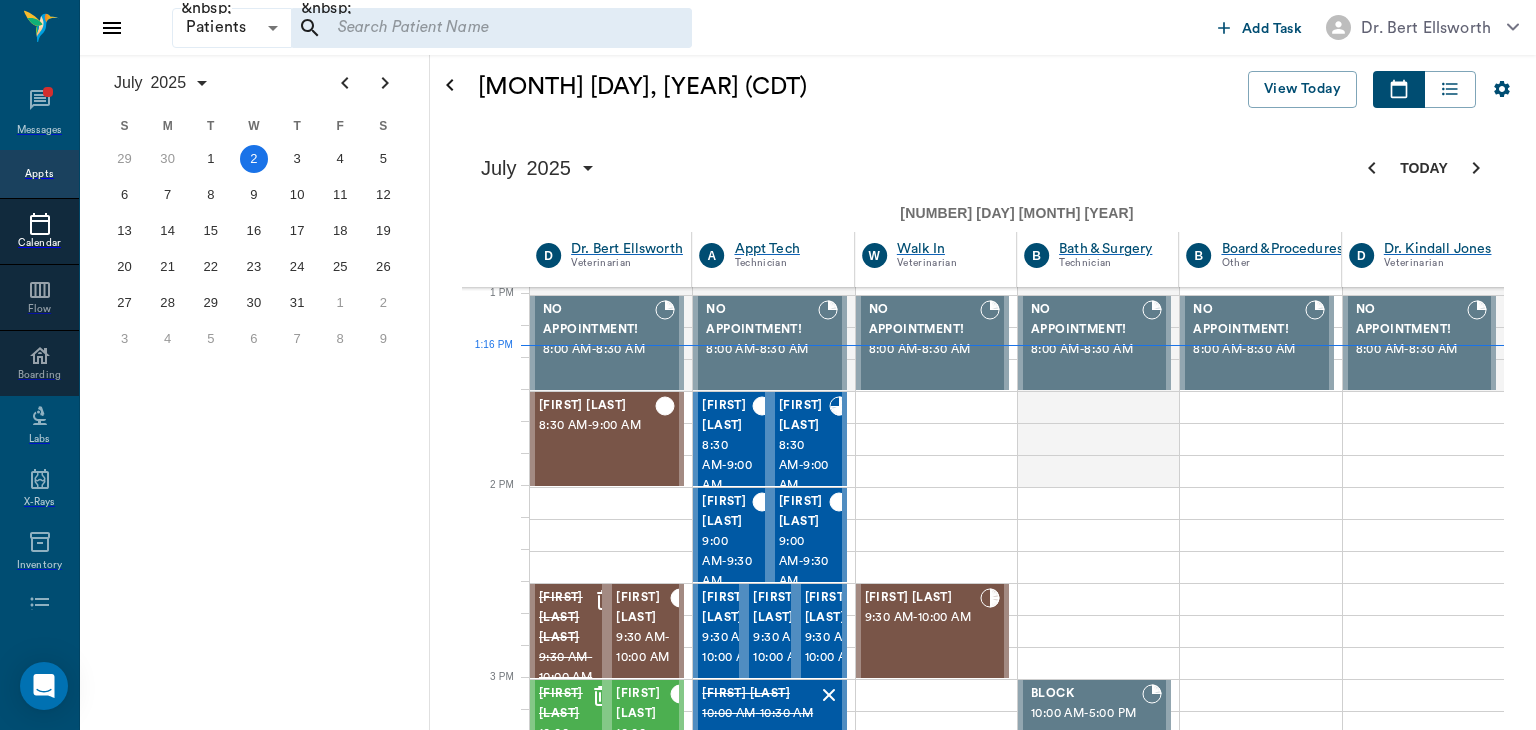 click on "[TIME] - [TIME]" at bounding box center [597, 1387] 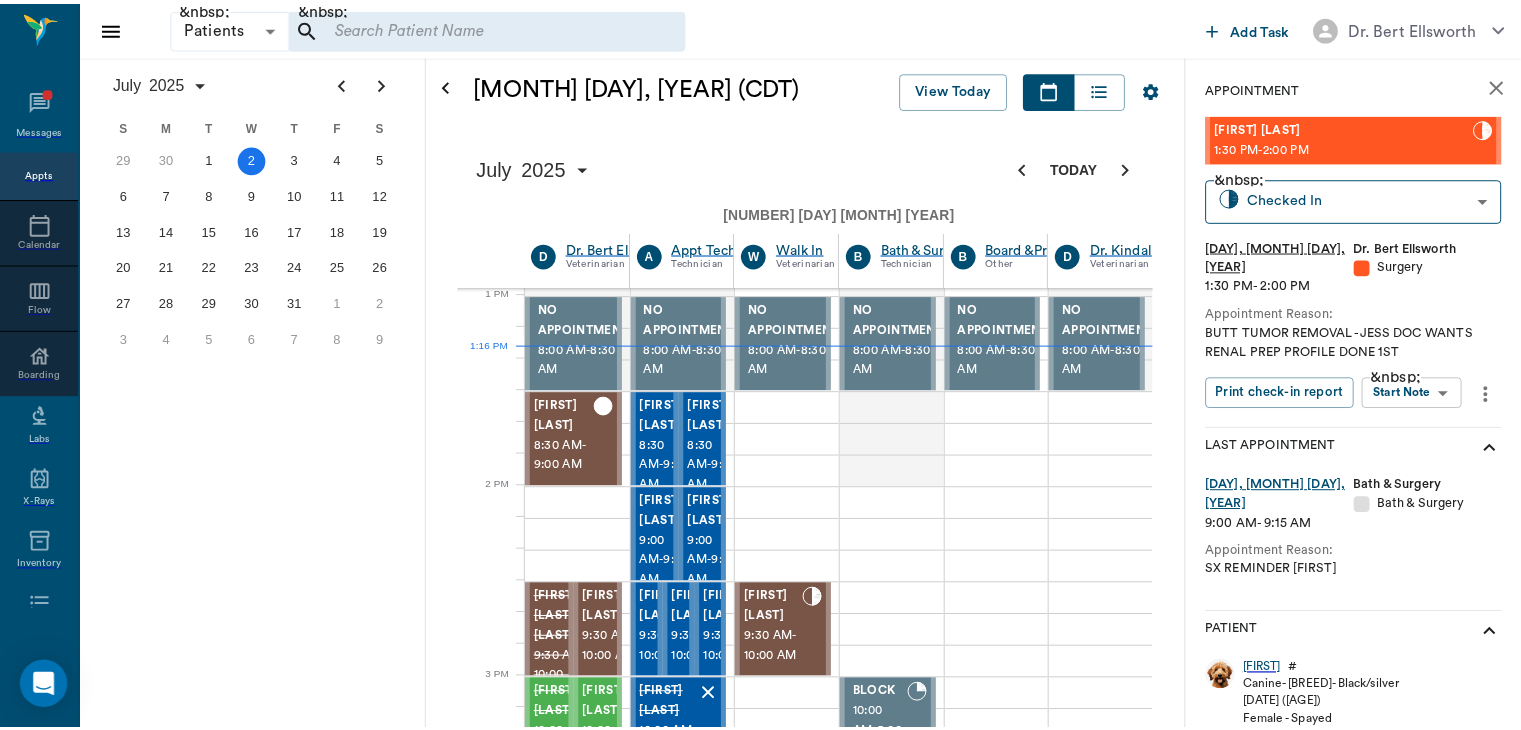 scroll, scrollTop: 253, scrollLeft: 0, axis: vertical 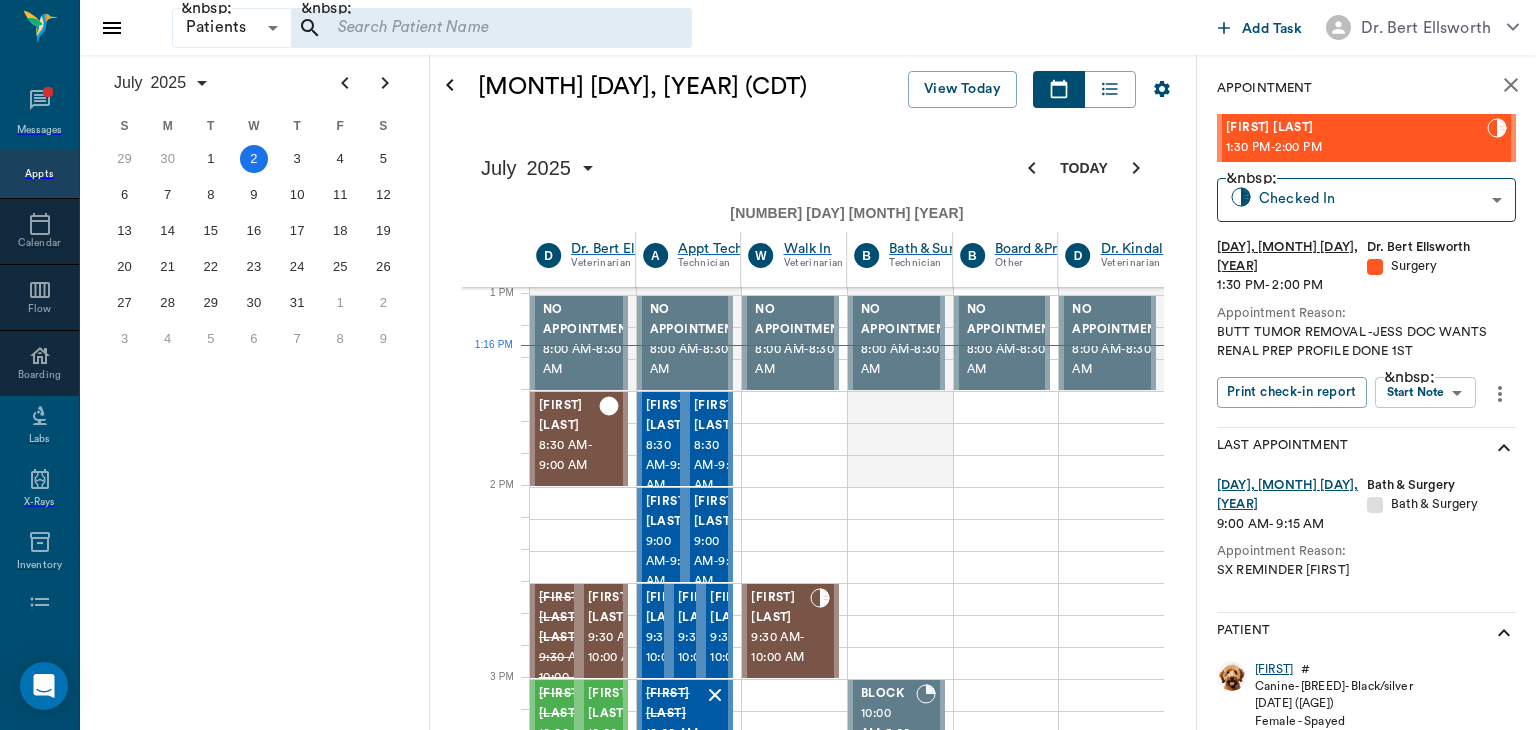 click on "[PERSON]" at bounding box center [1274, 669] 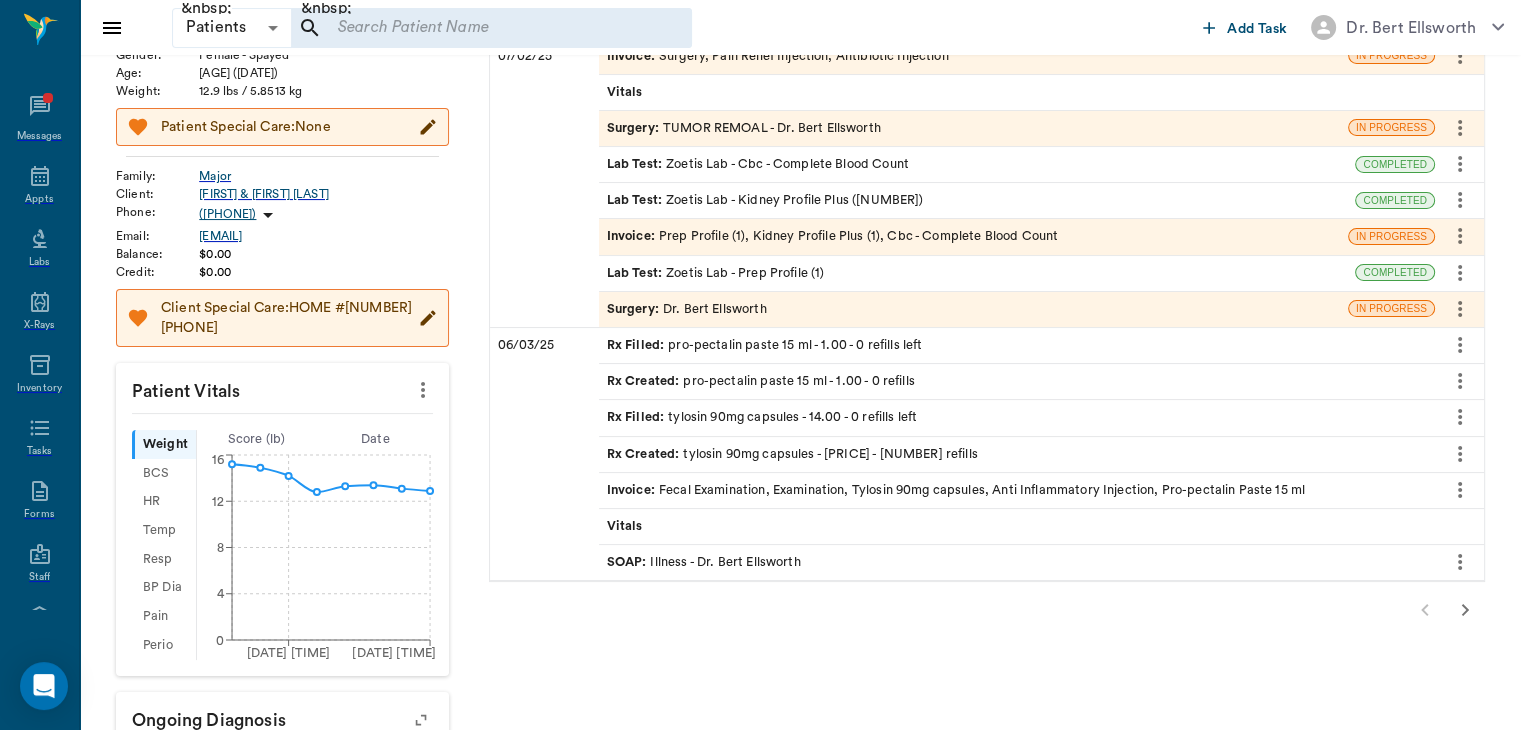 scroll, scrollTop: 252, scrollLeft: 0, axis: vertical 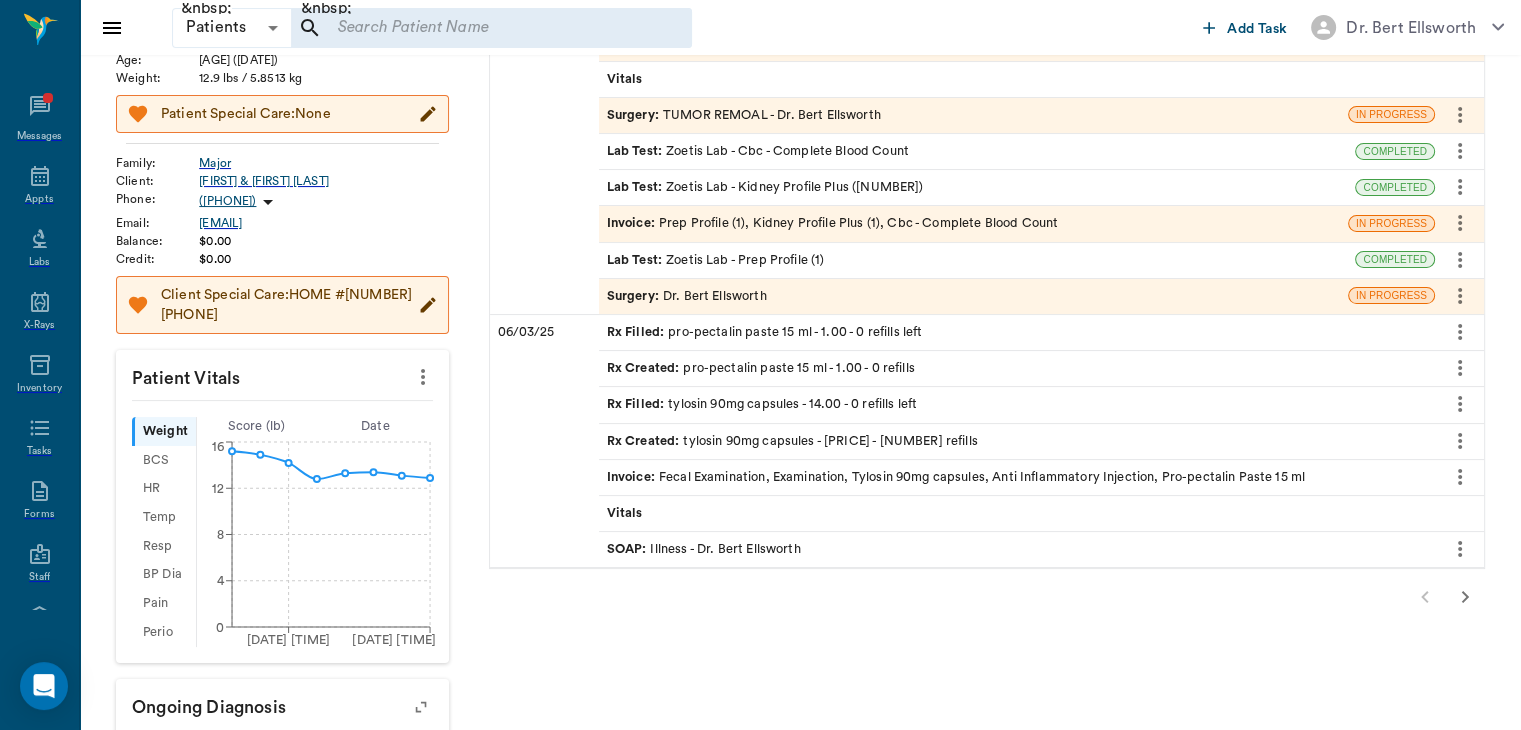 click on "SOAP : Illness - Dr. Bert Ellsworth" at bounding box center [1017, 549] 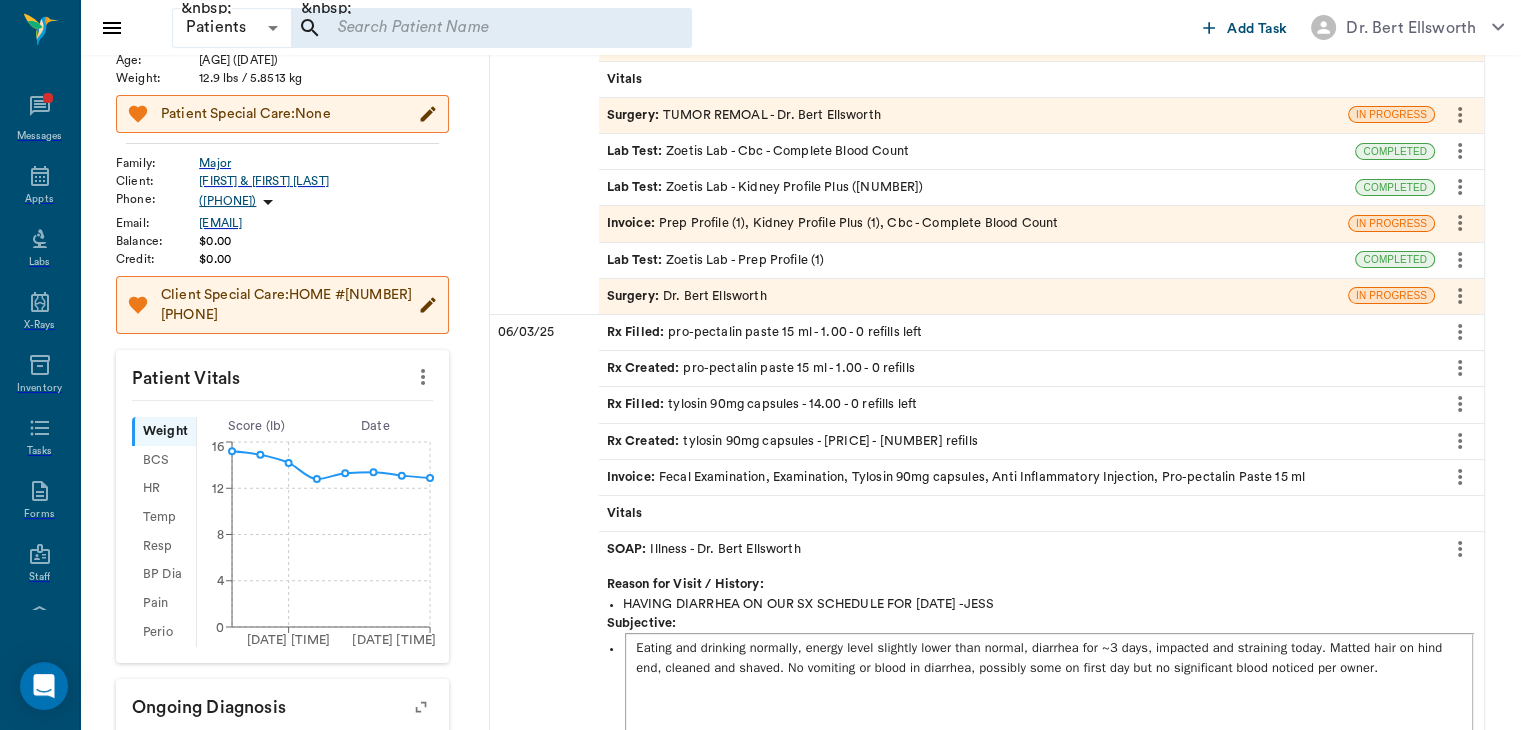 click at bounding box center (1460, 549) 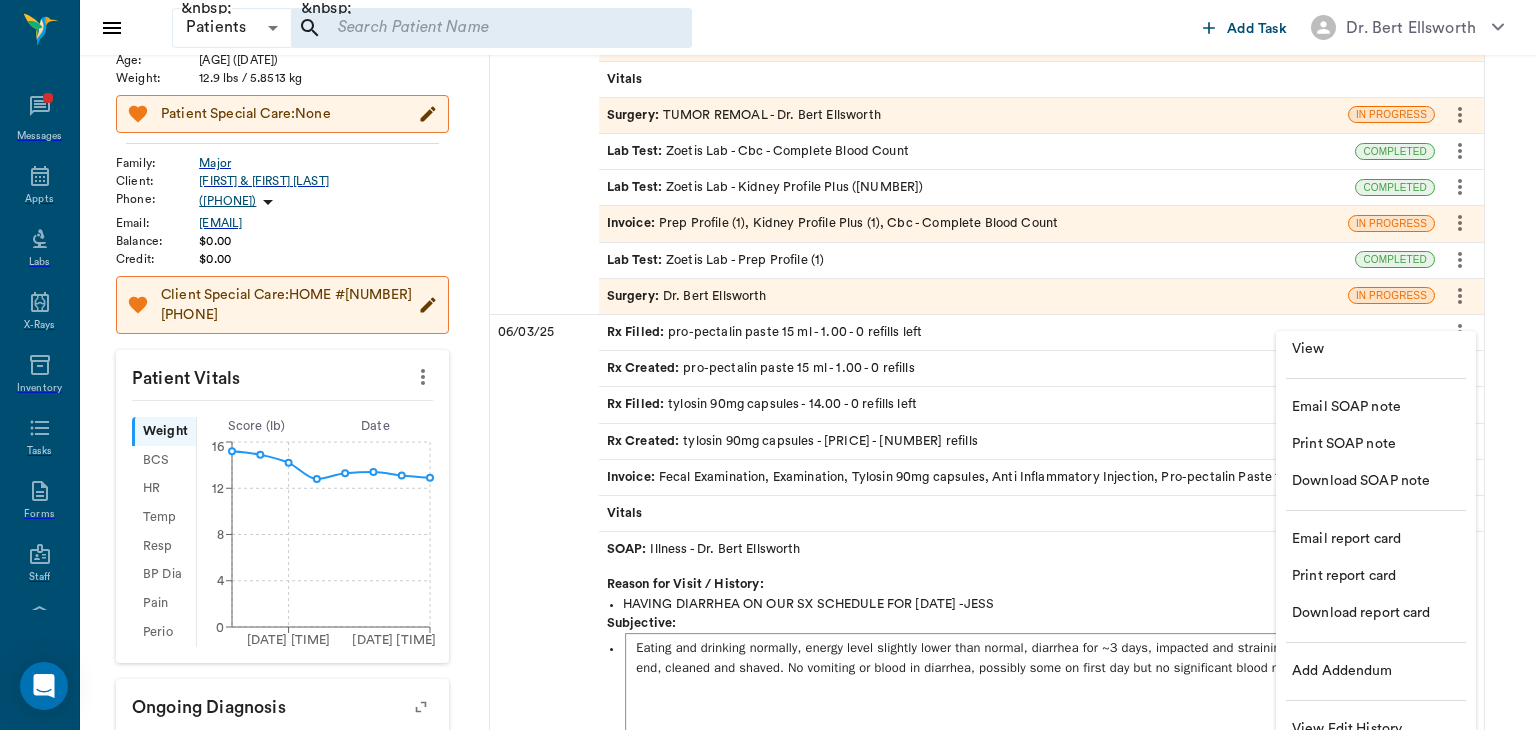 click on "View" at bounding box center (1376, 349) 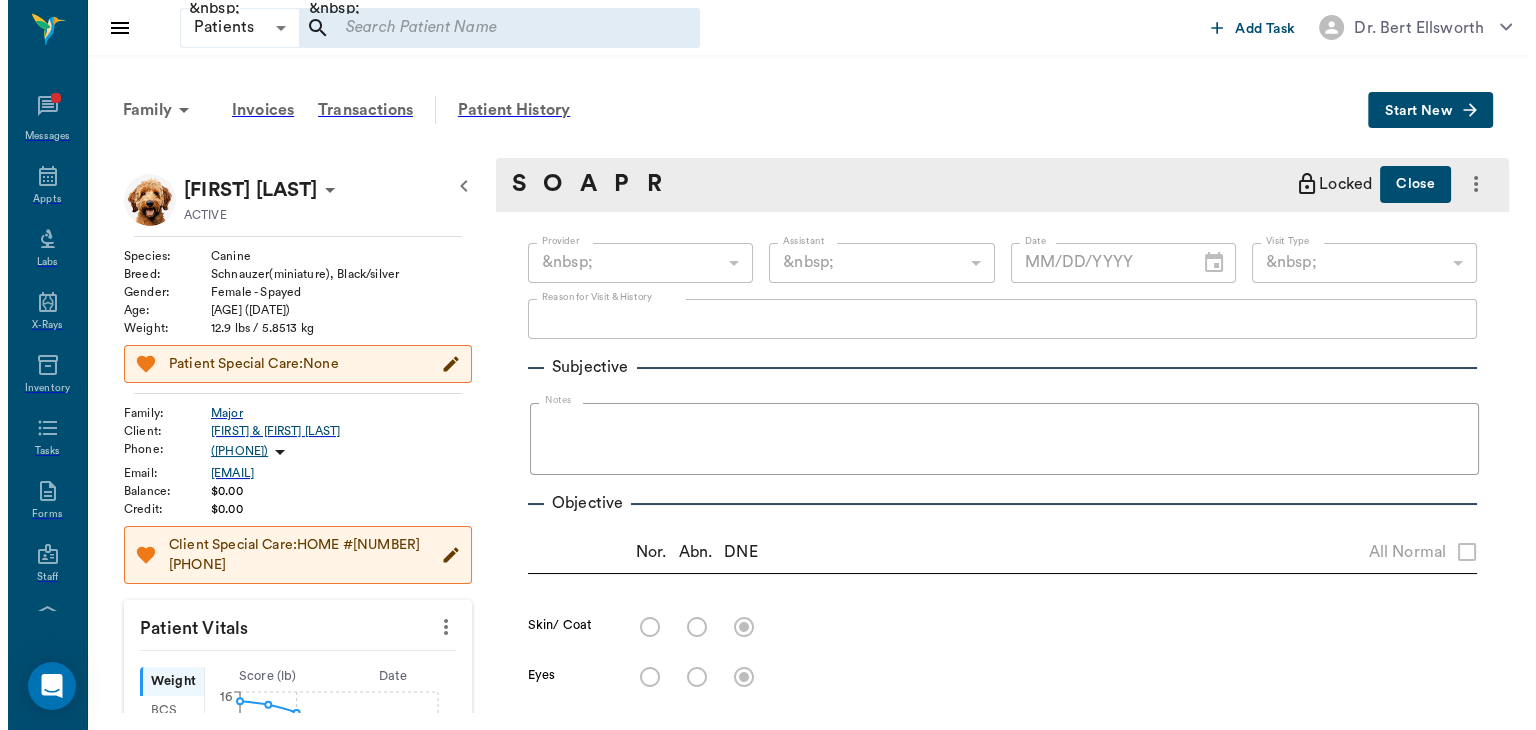 scroll, scrollTop: 0, scrollLeft: 0, axis: both 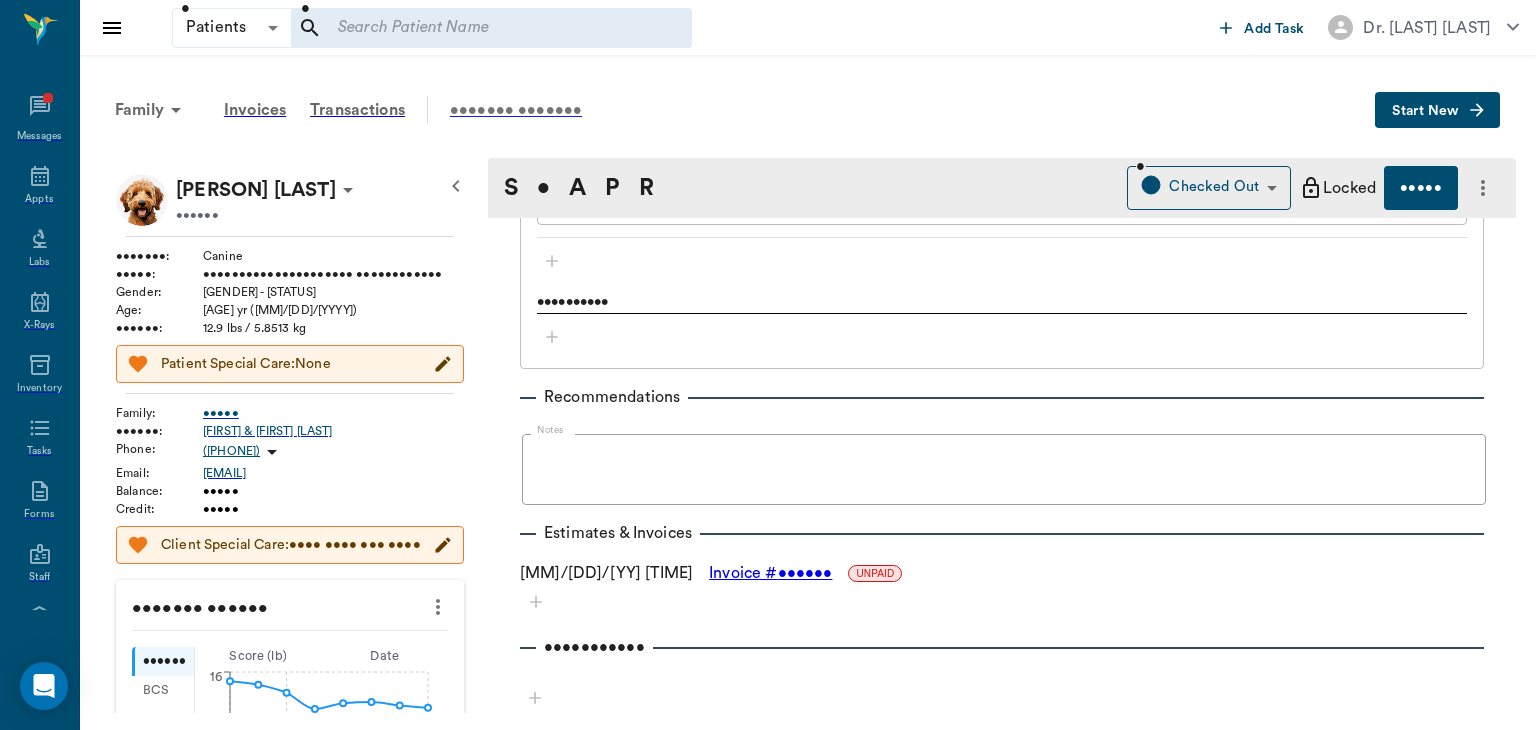 click on "••••••• •••••••" at bounding box center [516, 110] 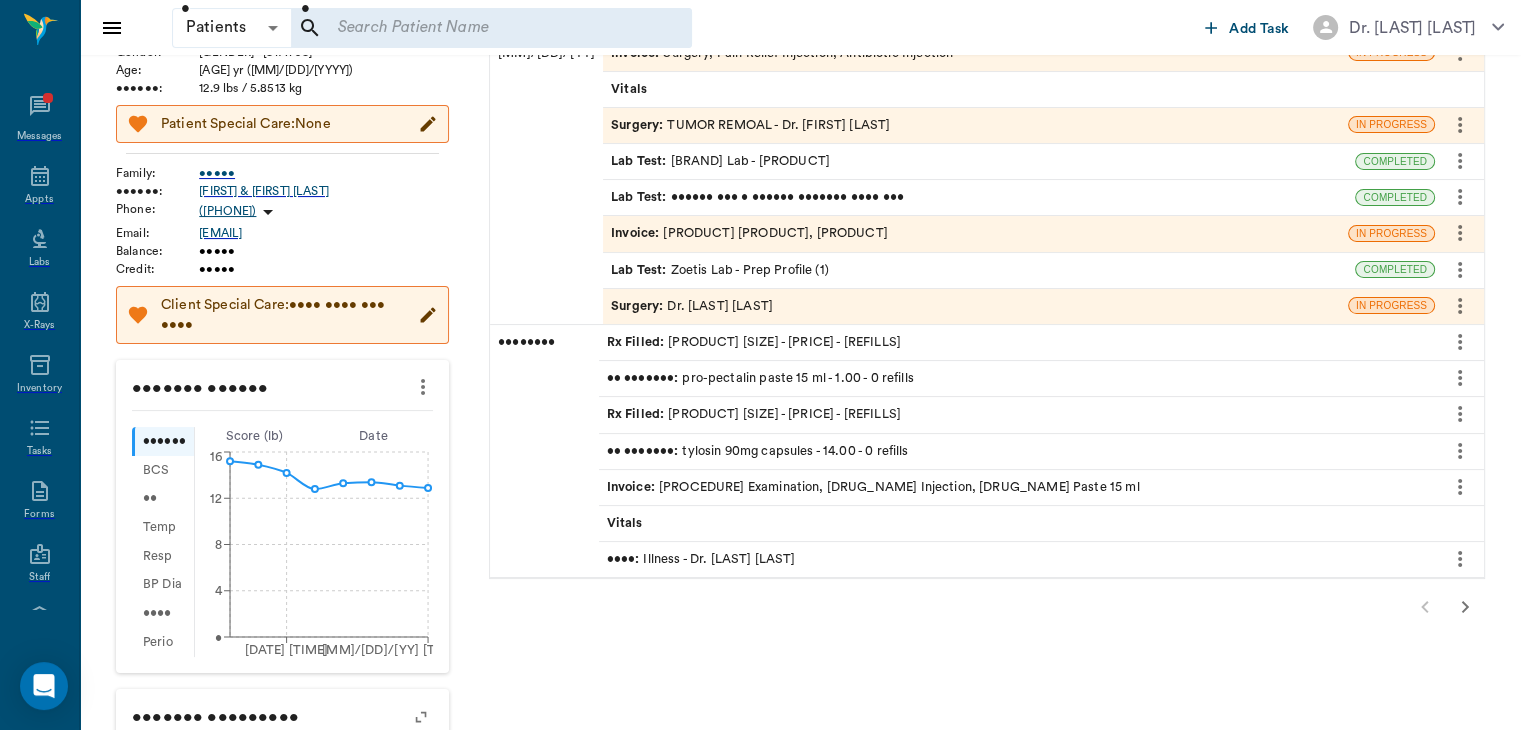 scroll, scrollTop: 247, scrollLeft: 0, axis: vertical 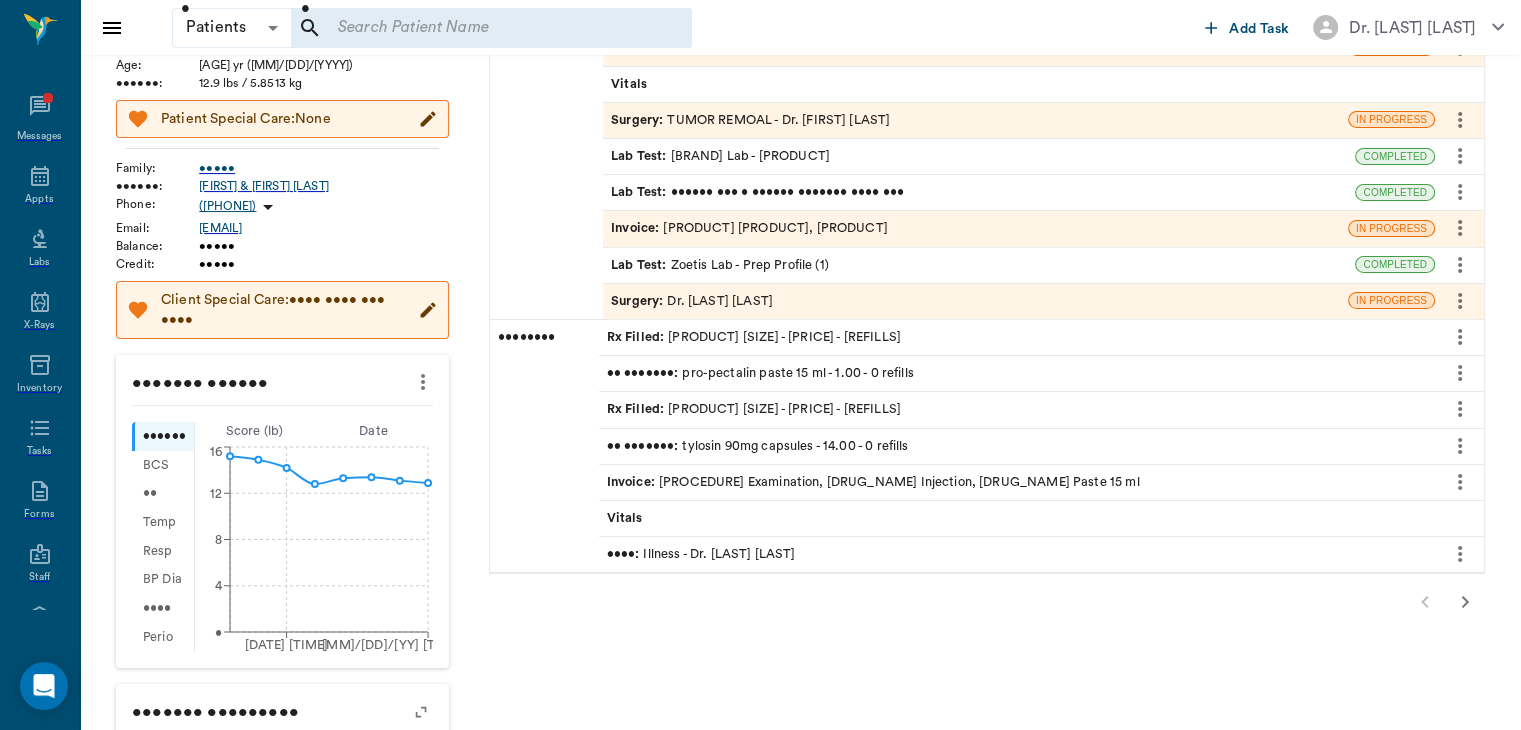 click at bounding box center (1465, 602) 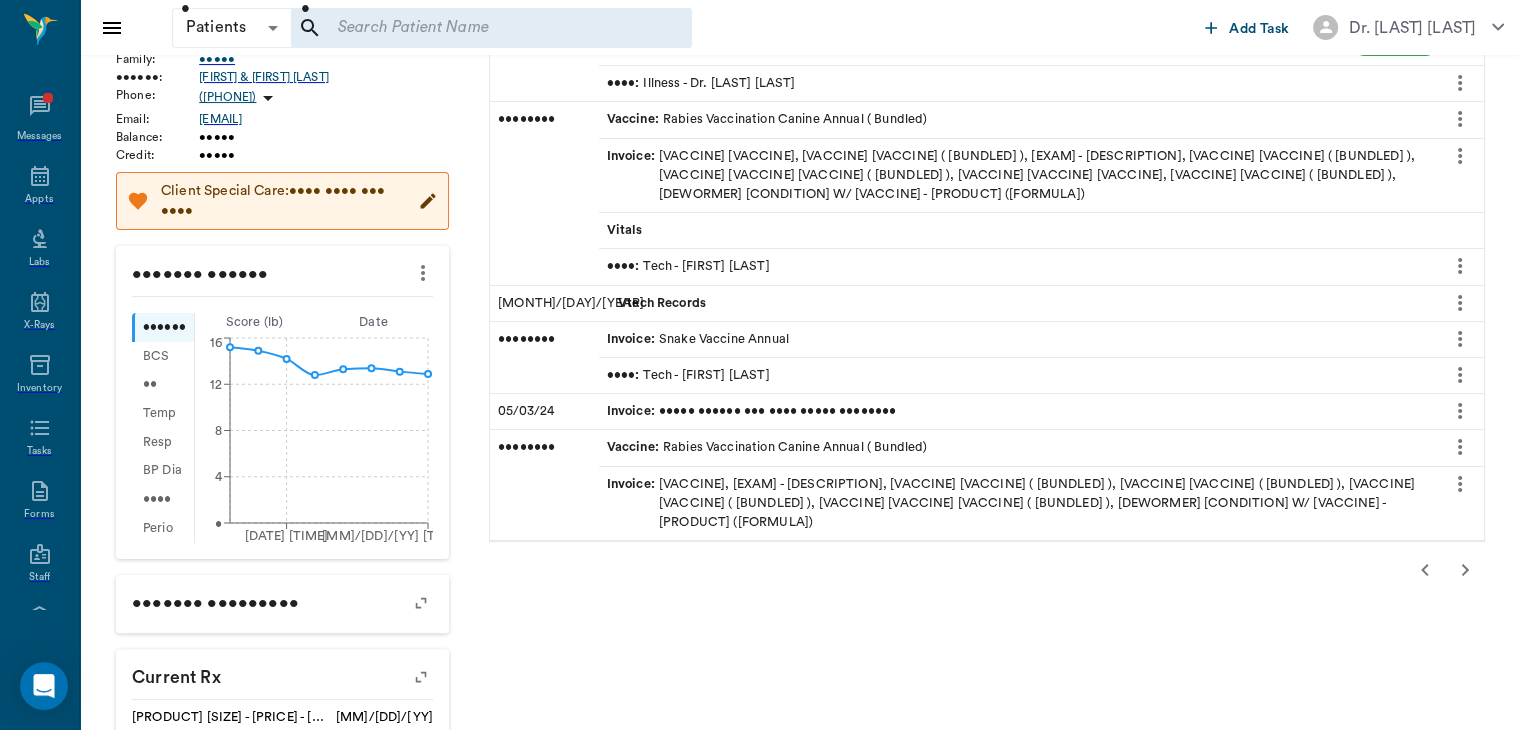 scroll, scrollTop: 365, scrollLeft: 0, axis: vertical 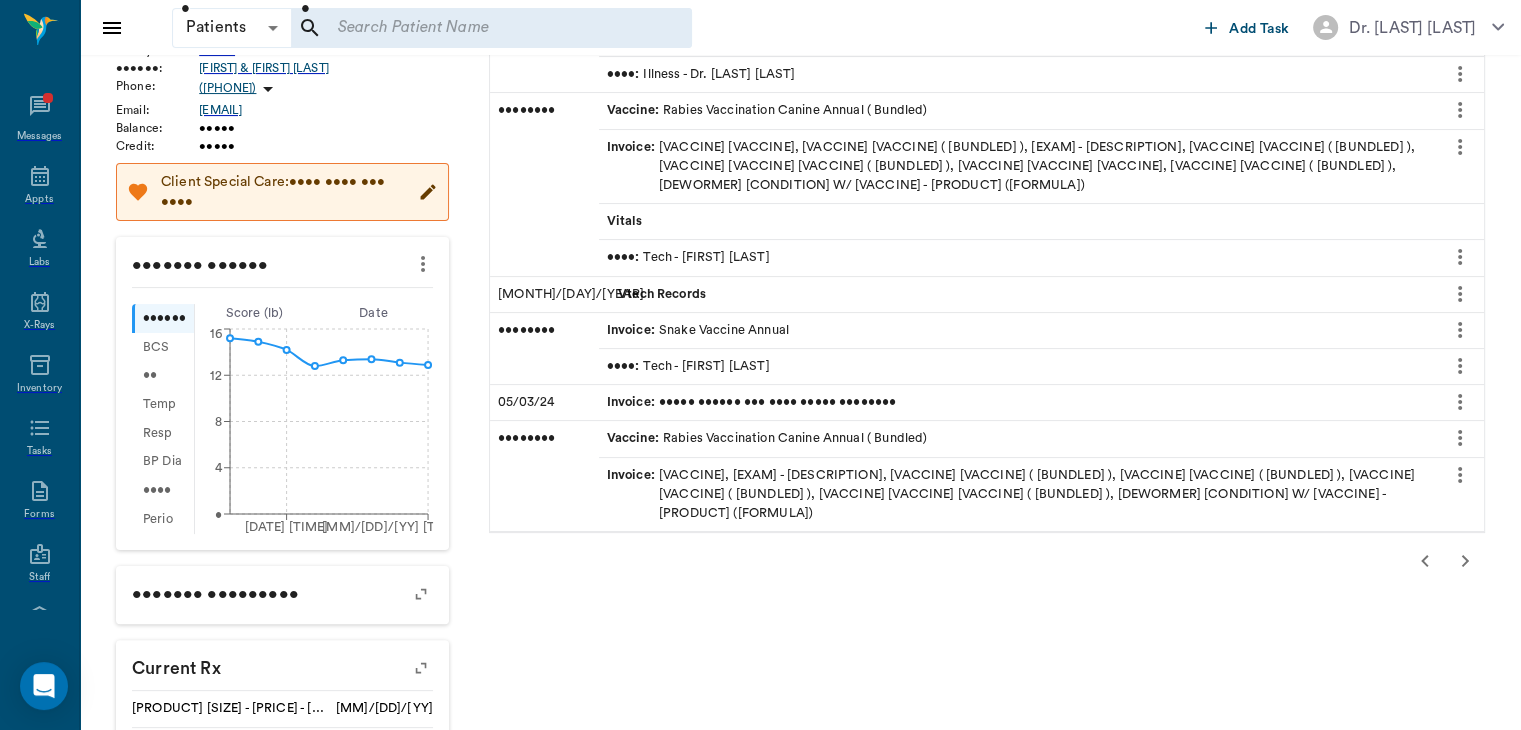 click at bounding box center [1465, 561] 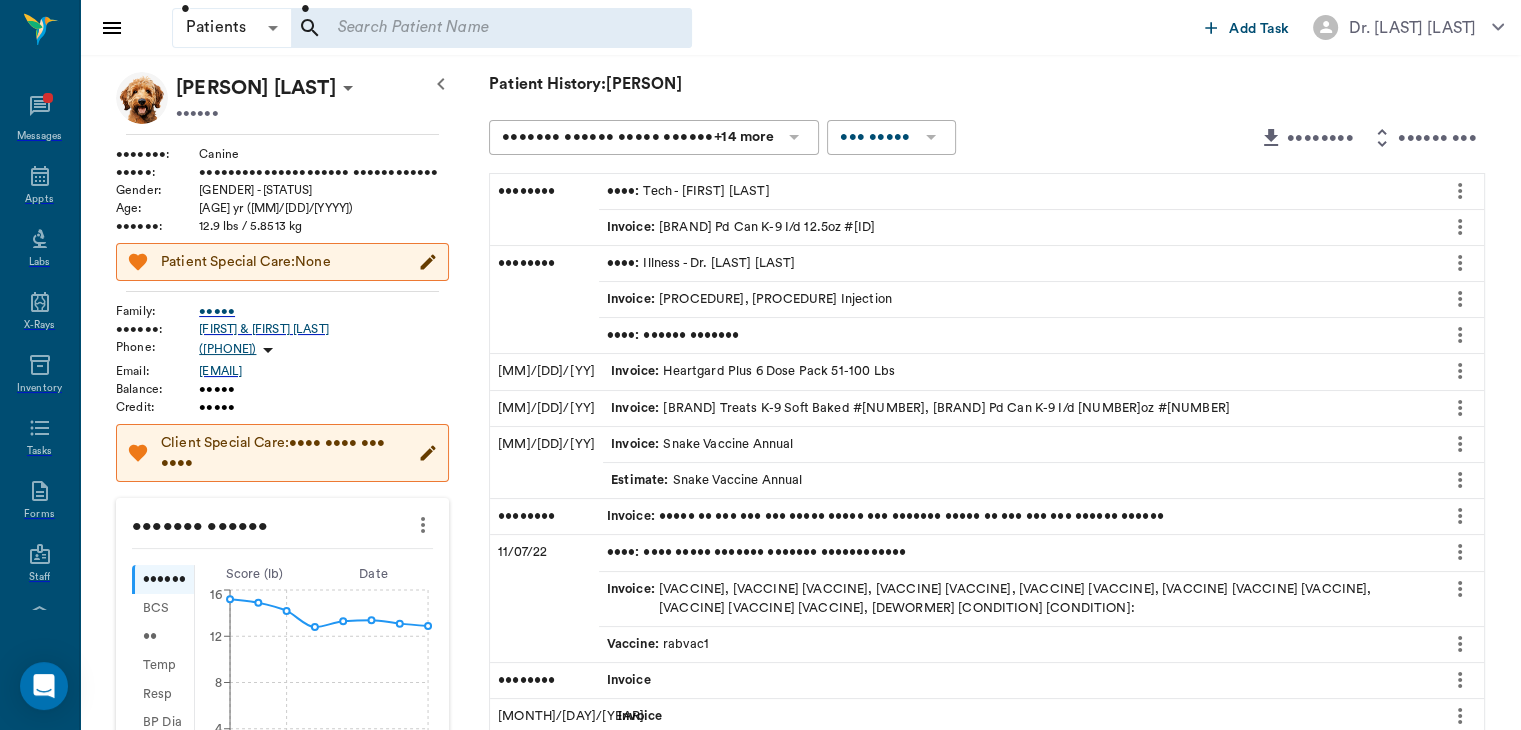 scroll, scrollTop: 0, scrollLeft: 0, axis: both 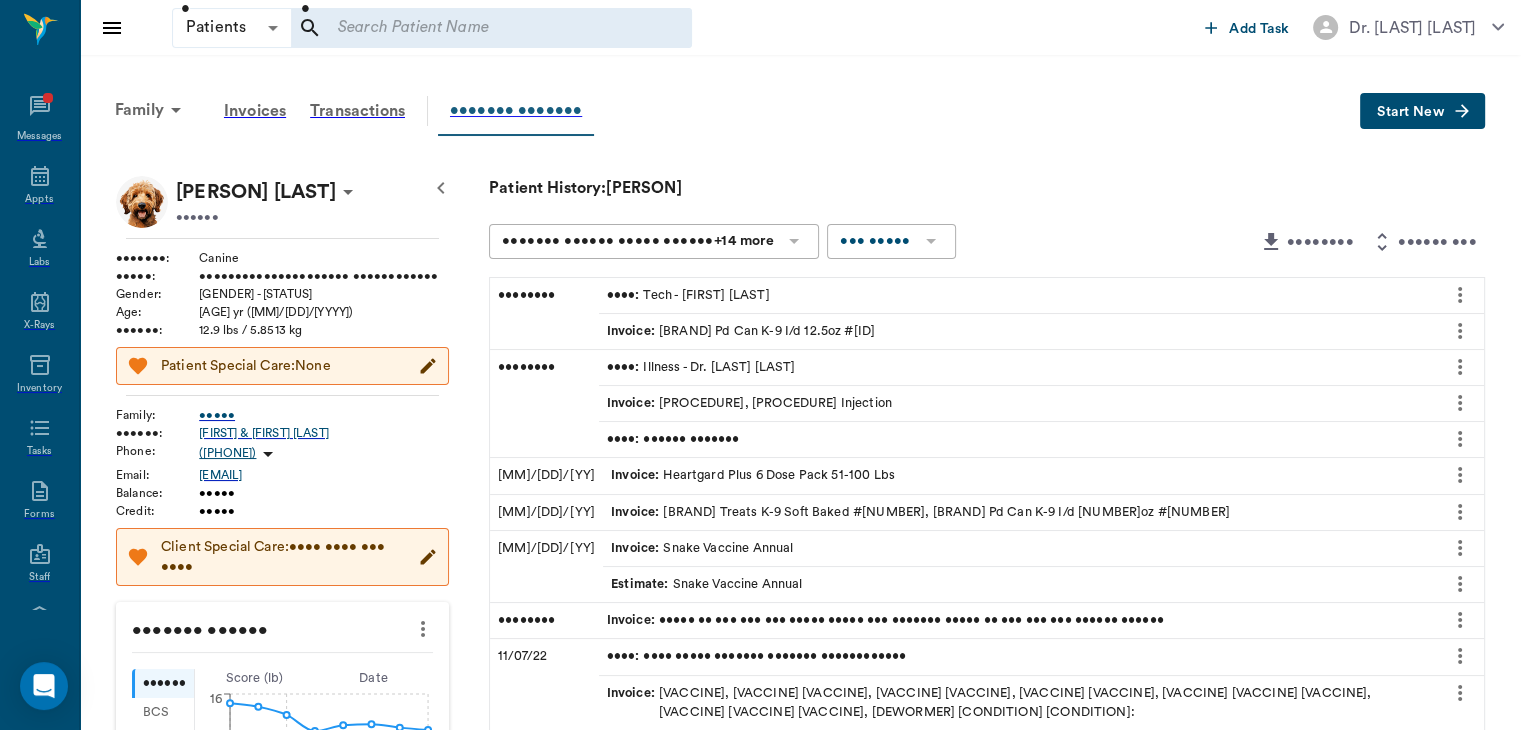 click on "••••••• •••••••" at bounding box center (516, 111) 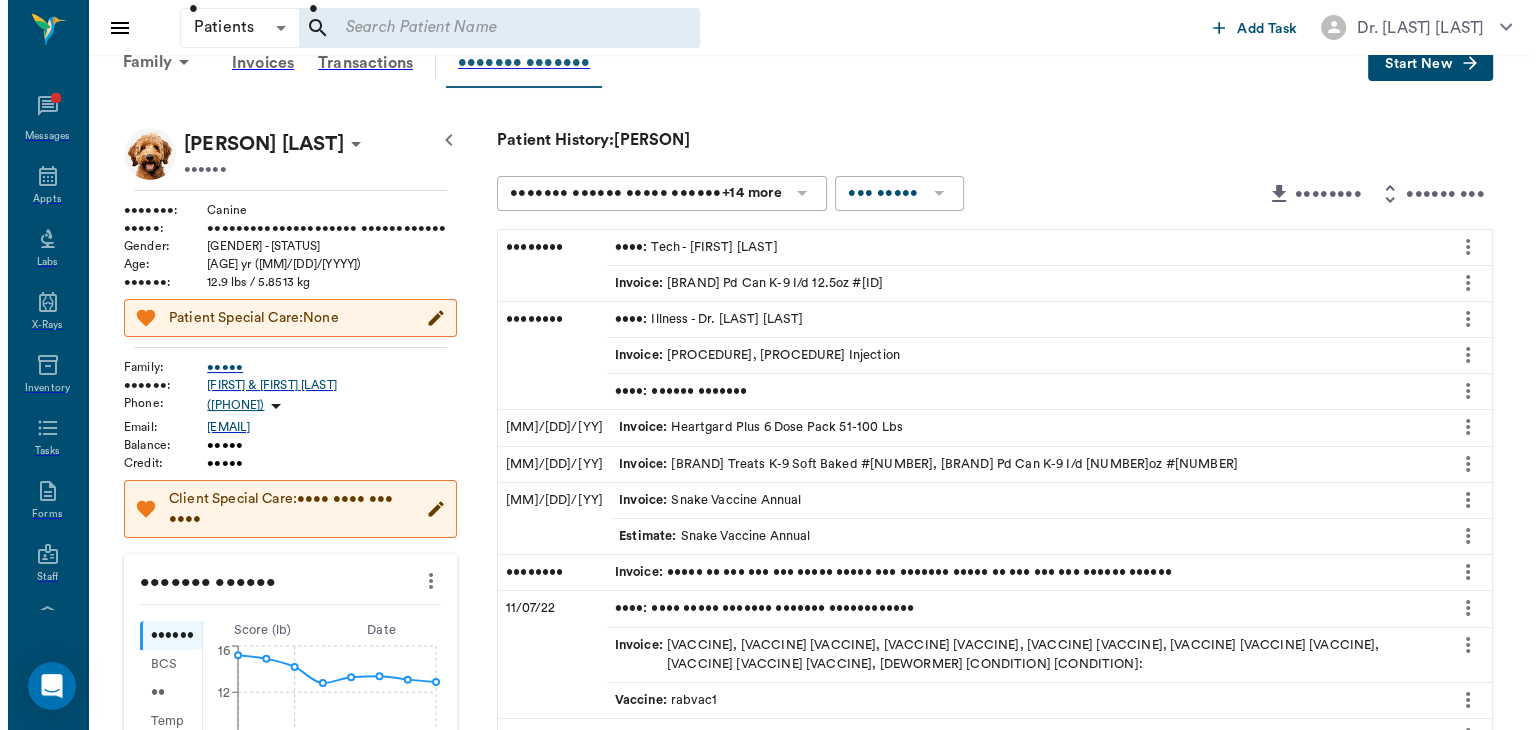 scroll, scrollTop: 0, scrollLeft: 0, axis: both 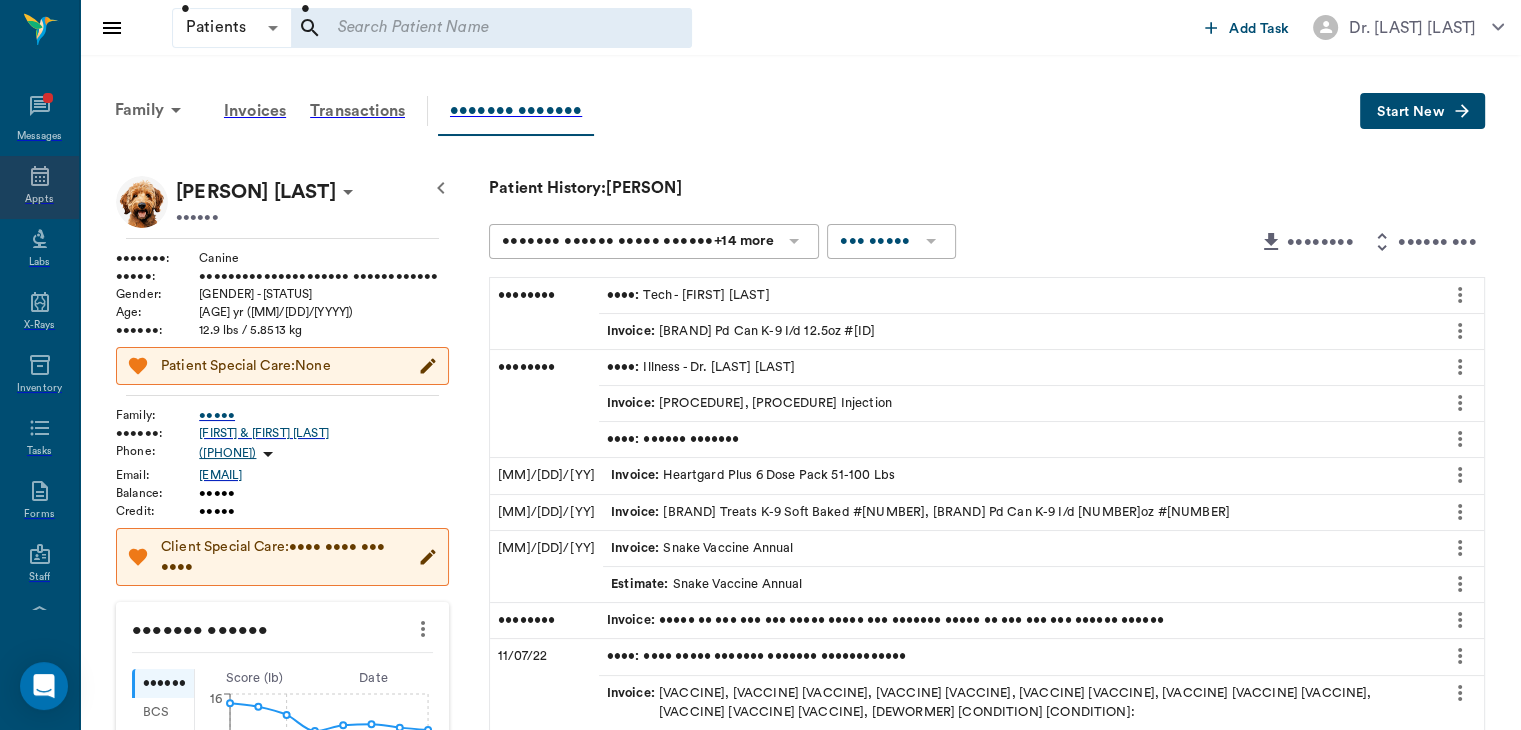 click on "Appts" at bounding box center [39, 187] 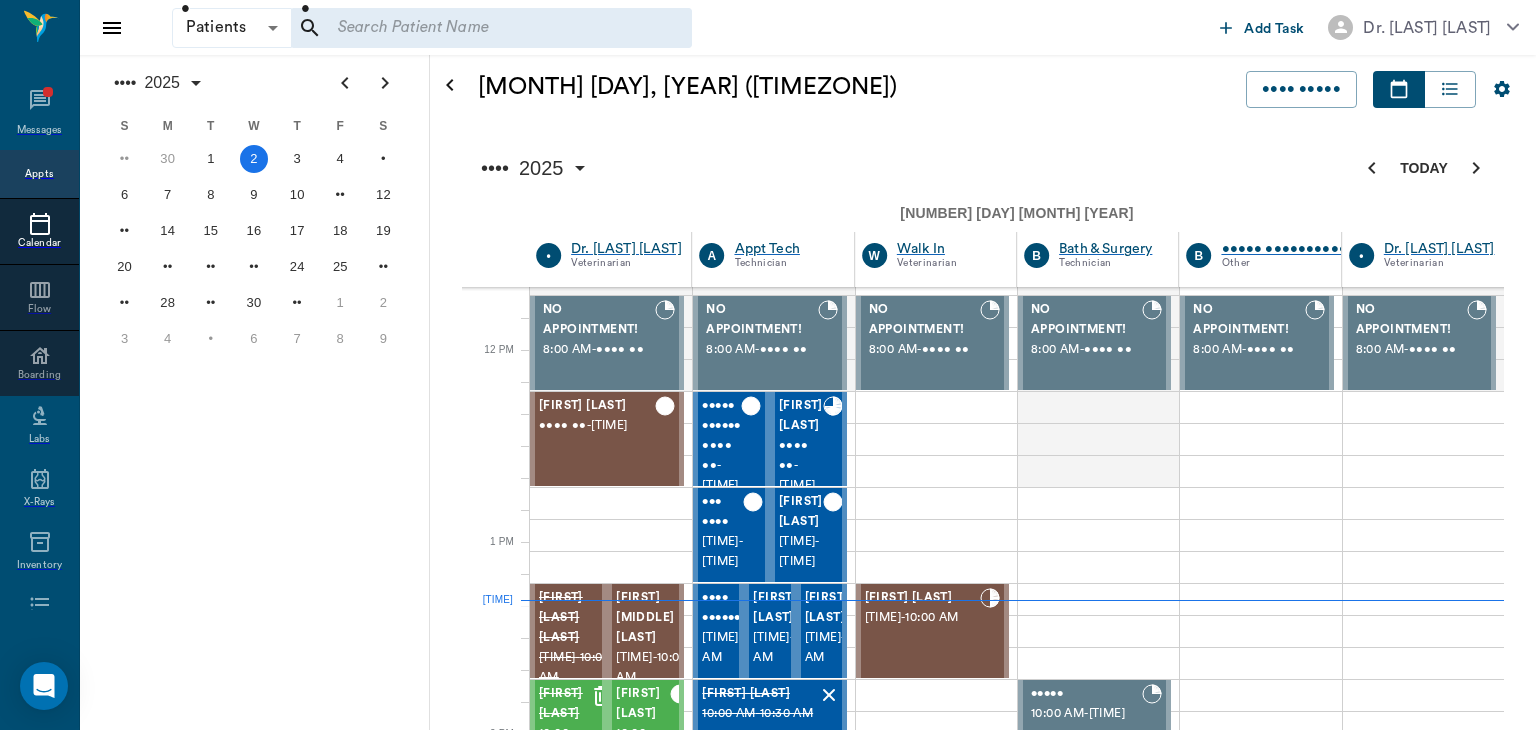 scroll, scrollTop: 692, scrollLeft: 0, axis: vertical 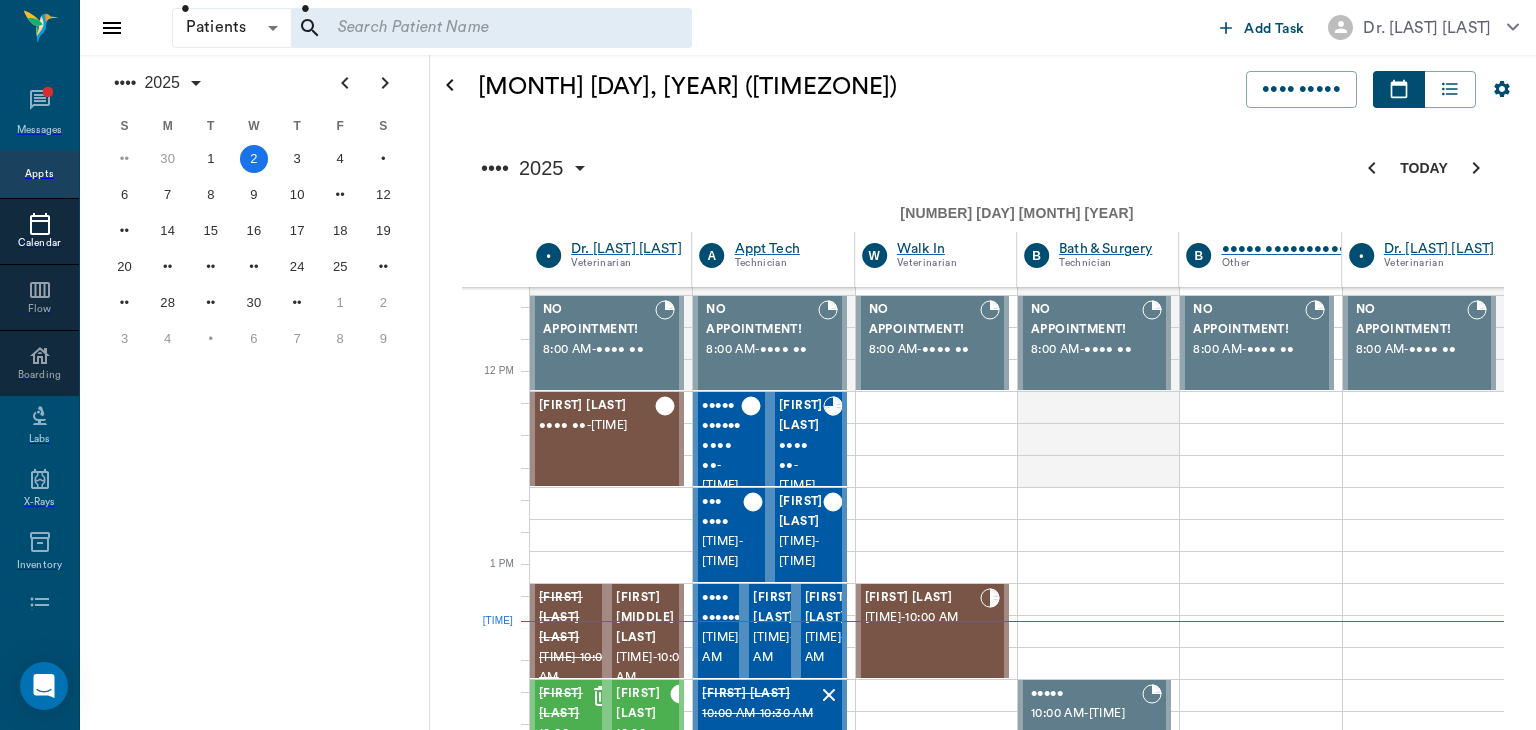 click on "12:00 PM  -  12:30 PM" at bounding box center (597, 1098) 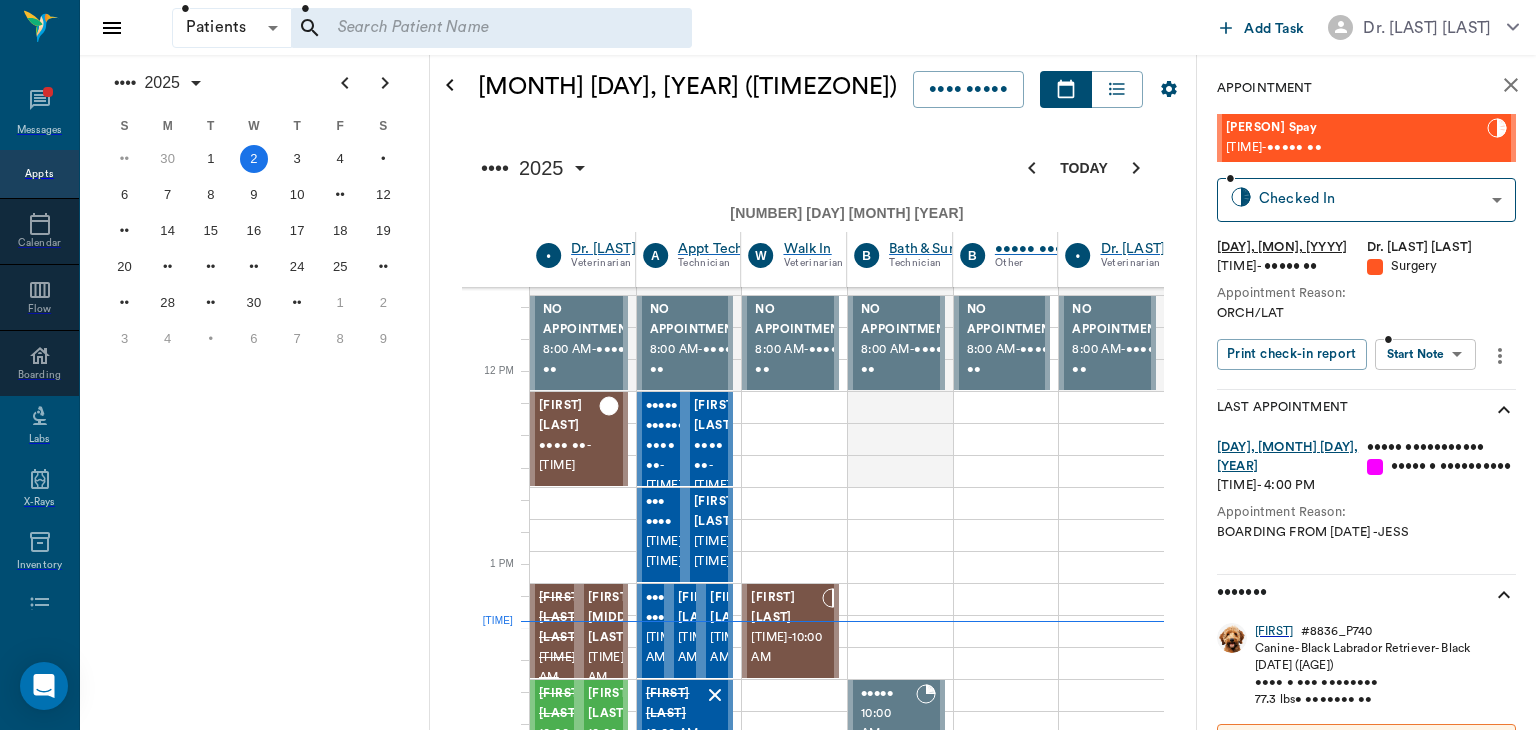click on "•••••••• •••••••• • • ••• •••• ••• •••• ••••••••• •••••• •••••••• ••••• •••••••• •••• •••••••• •••• •••••• ••••••••• ••••• ••••• ••••• ••••••• •••••• •••••••• •••• •••• • • • • • • • ••• • • • • • • • • • •• •• •• •• •• •• •• •• •• •• •• •• •• •• •• •• •• •• •• •• •• ••• • • • • • • • • • •• •• •• • • • • • • • •• •• ••• • • • • • • • • • •• •• •• •• •• •• •• •• •• •• •• •• •• •• •• •• •• •• •• •• •• •• ••• • • • • • • • • • • • • • • • • •• •• •• •• •• ••• • • • • • • • • • •• •• •• •• •• •• •• •• •• •• •• •• •• •• •• •• •• •• •• •• •• •• ••• • • • • • • •••• •• •••• ••••• •••• ••••• •••• •••• ••••• • ••• ••• •••• • ••• •••• ••••••••• •••••••••••• • •••• •••• •••••••••• • •••• •• •••••••••••• • •••• • ••••••• •••••••••• • ••••• ••••••••••• ••••• • ••• ••••••• ••••• •••••••••••• • •• • •• •• •• •• •• •• •• • •• • •• • •• • •• • •• • •• • •• • •• •••• •• •• •••••••••••• •••• ••  •  •••• •• •••••• •••• •••• ••  •  •••• •• ••••••• ••••••• •••••• •••• ••  •  ••••• •• •••••• ••• ••••••• •••• ••  •  ••••• ••  •" at bounding box center (768, 1319) 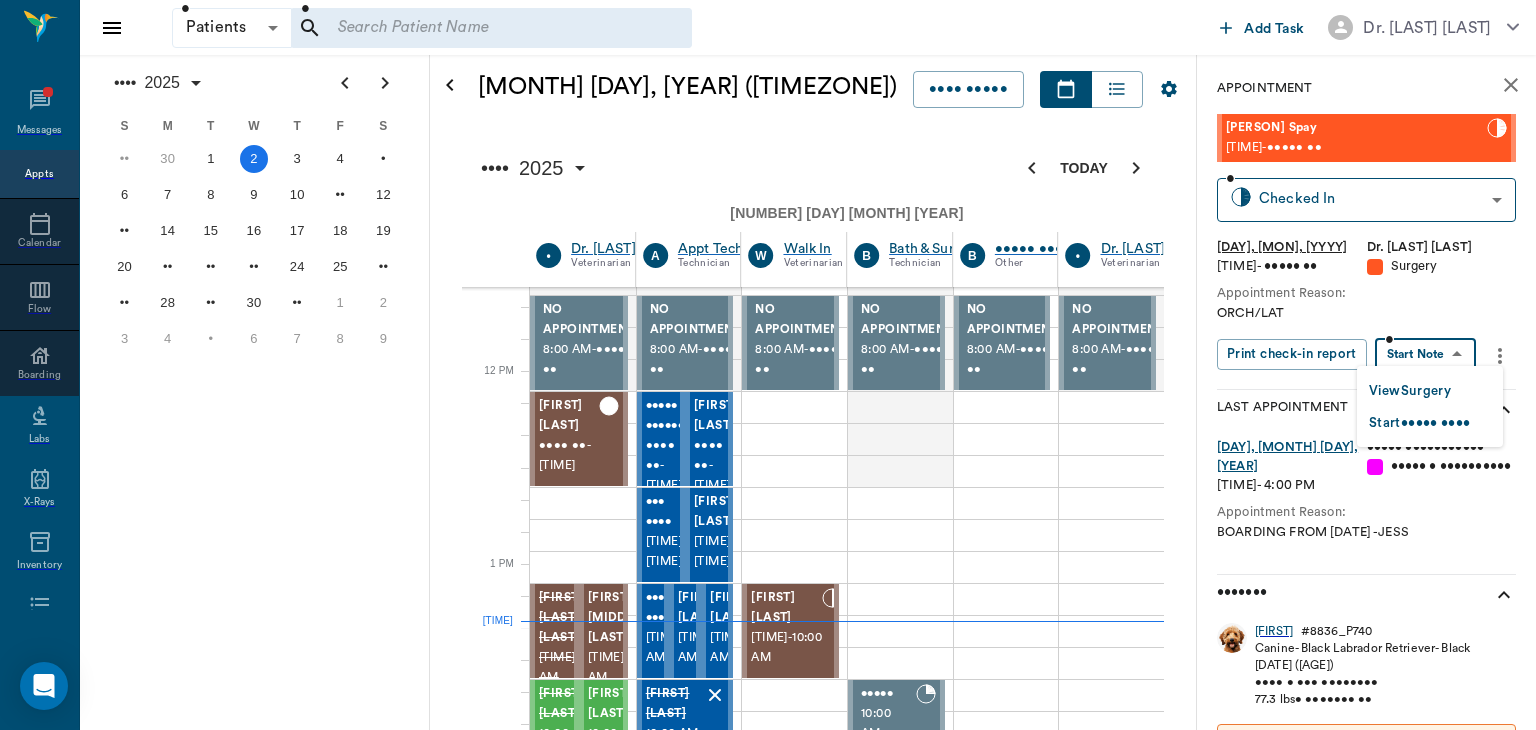 click on "••••  •••••••" at bounding box center (1410, 391) 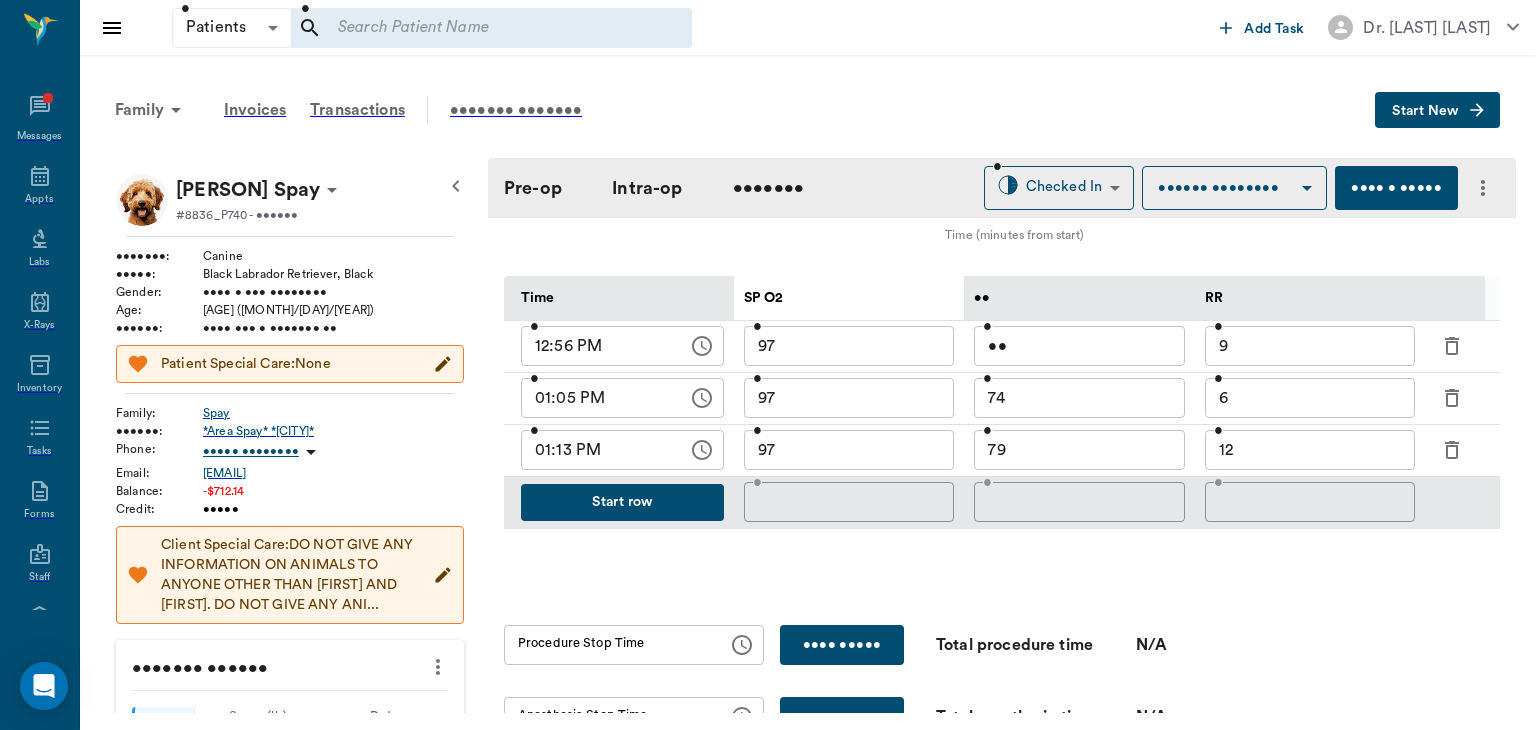 scroll, scrollTop: 927, scrollLeft: 0, axis: vertical 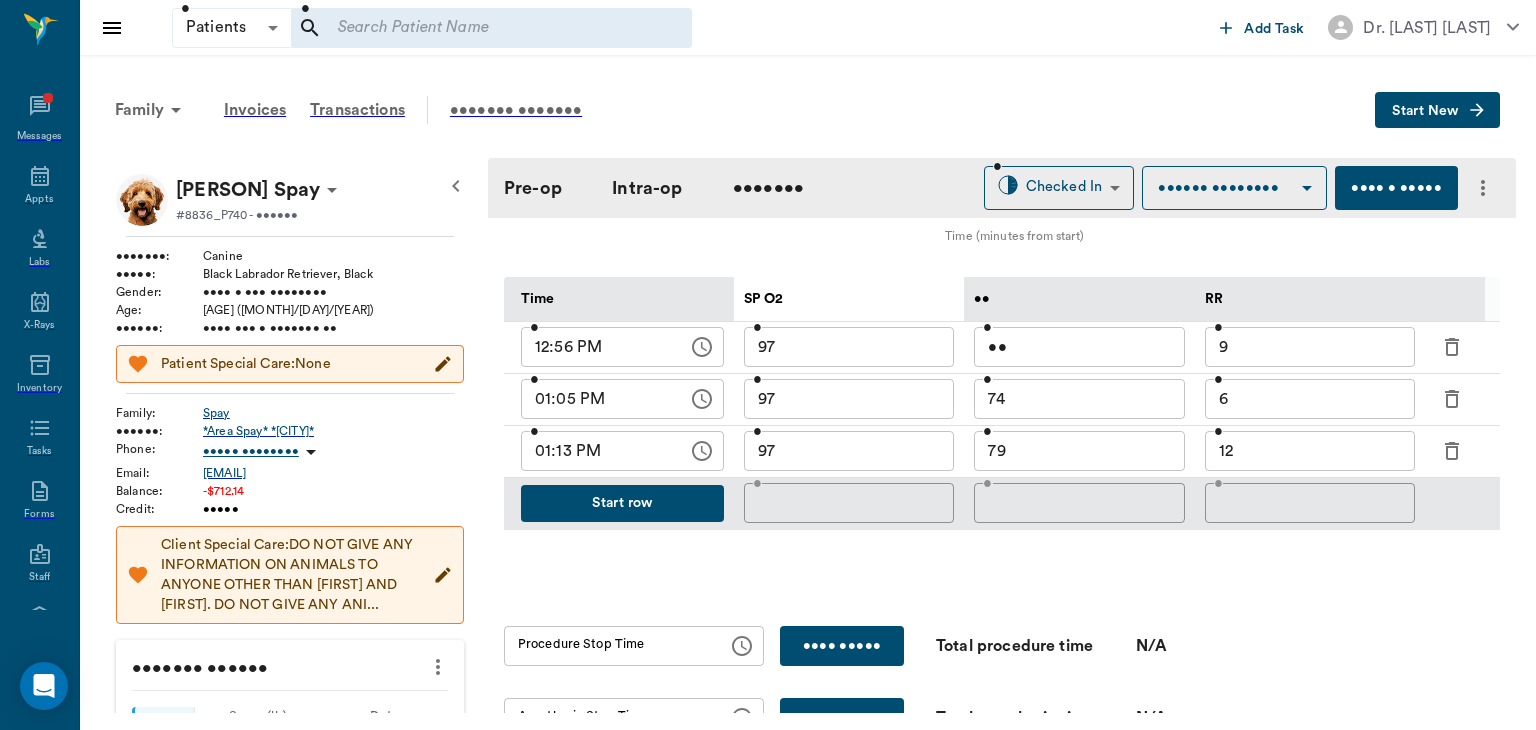 click on "Start row" at bounding box center (622, 503) 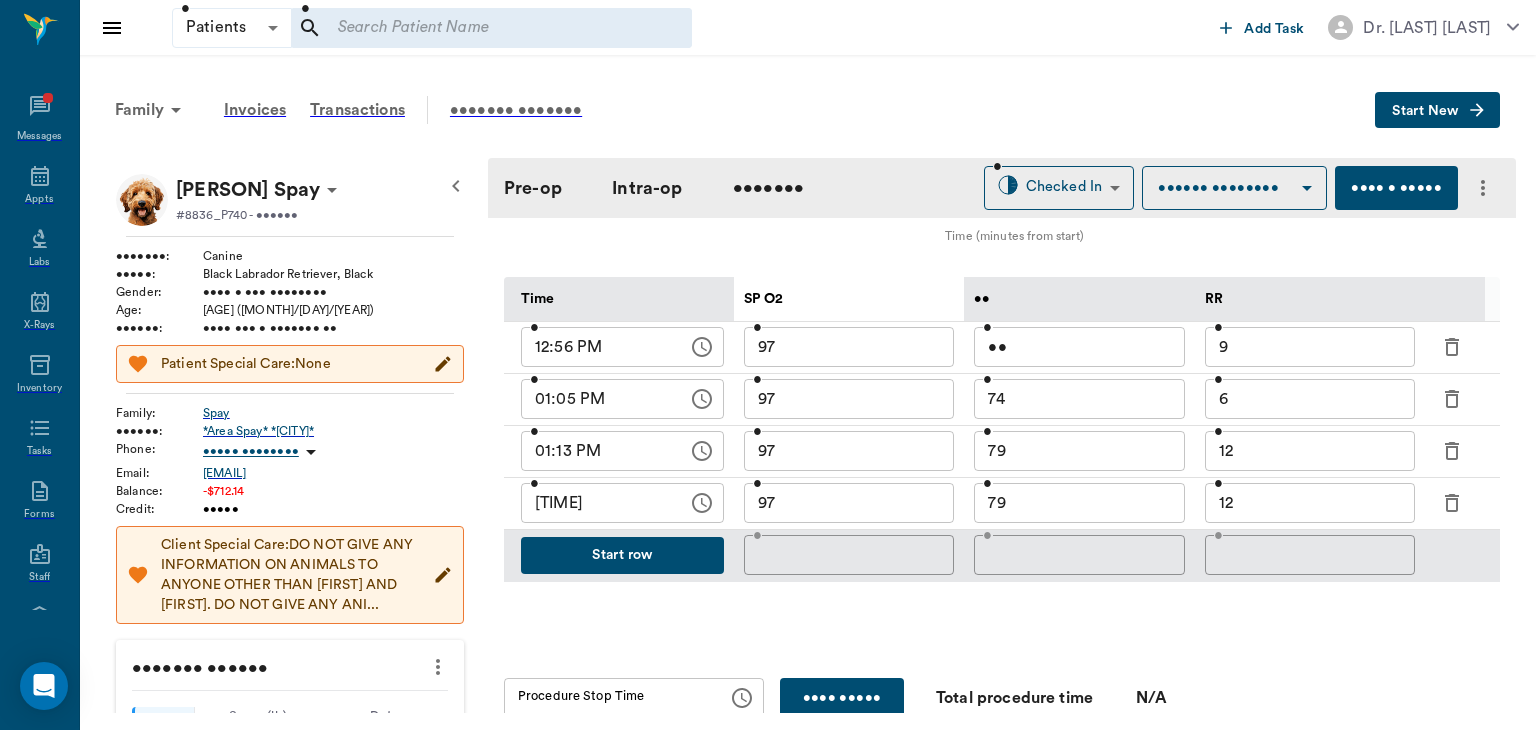 click on "79" at bounding box center (1079, 503) 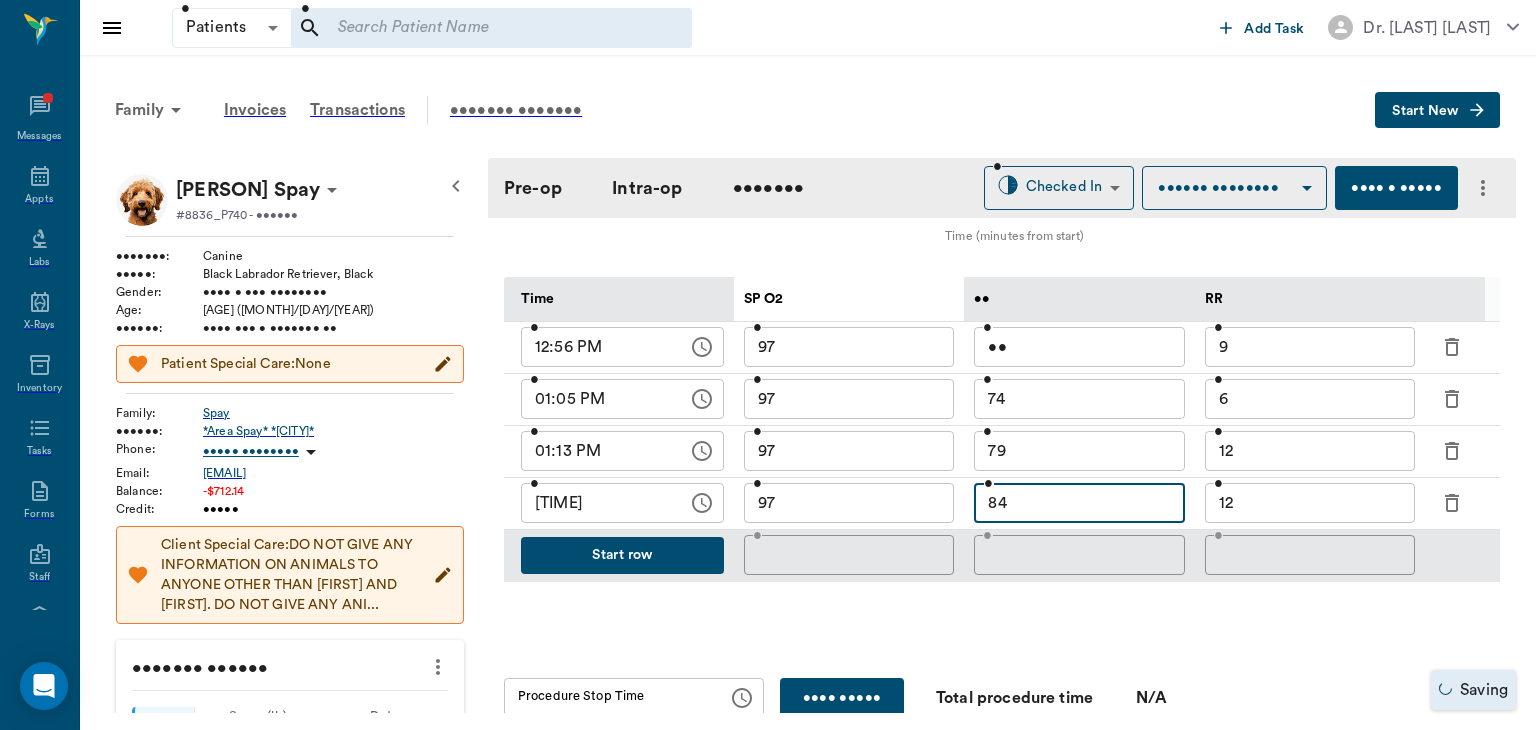 type on "84" 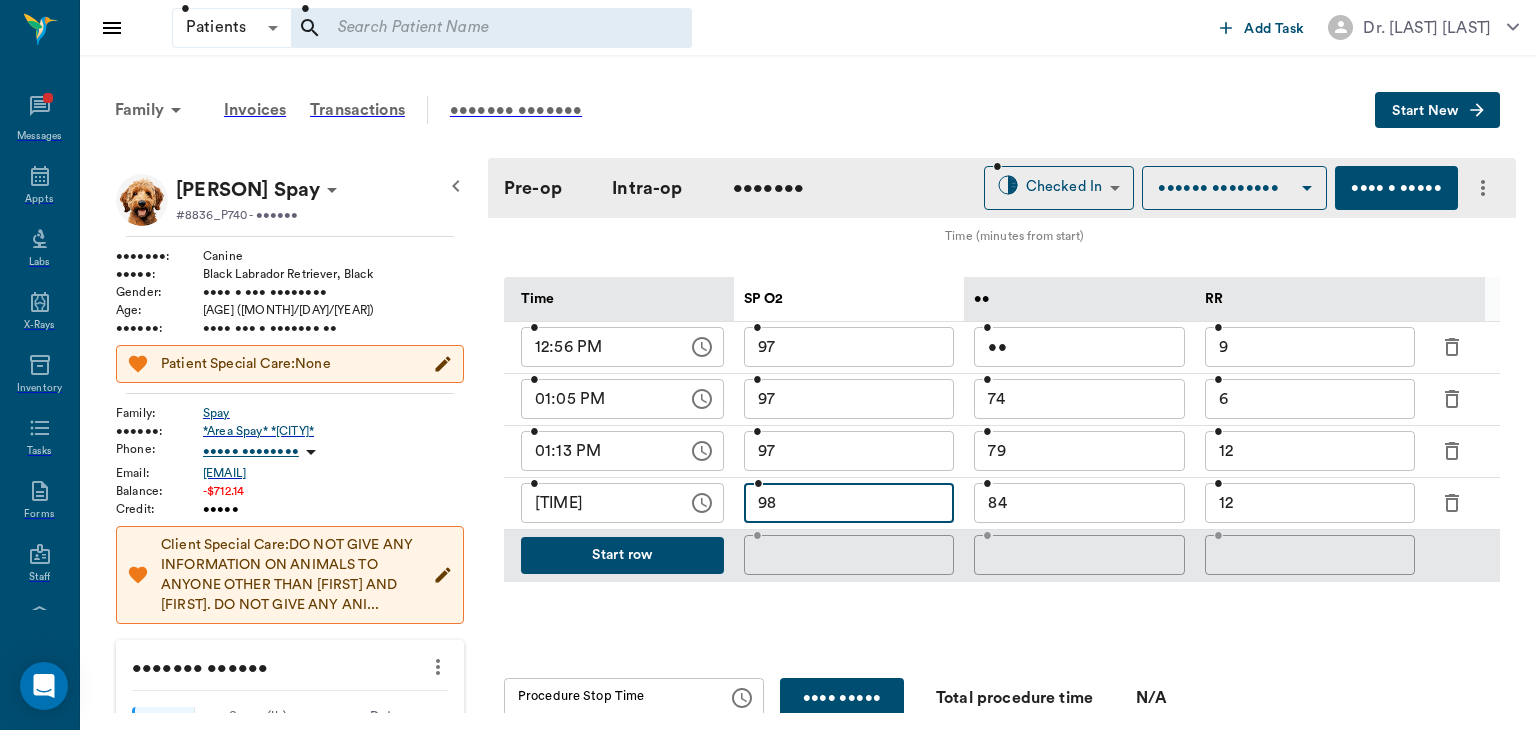 type on "98" 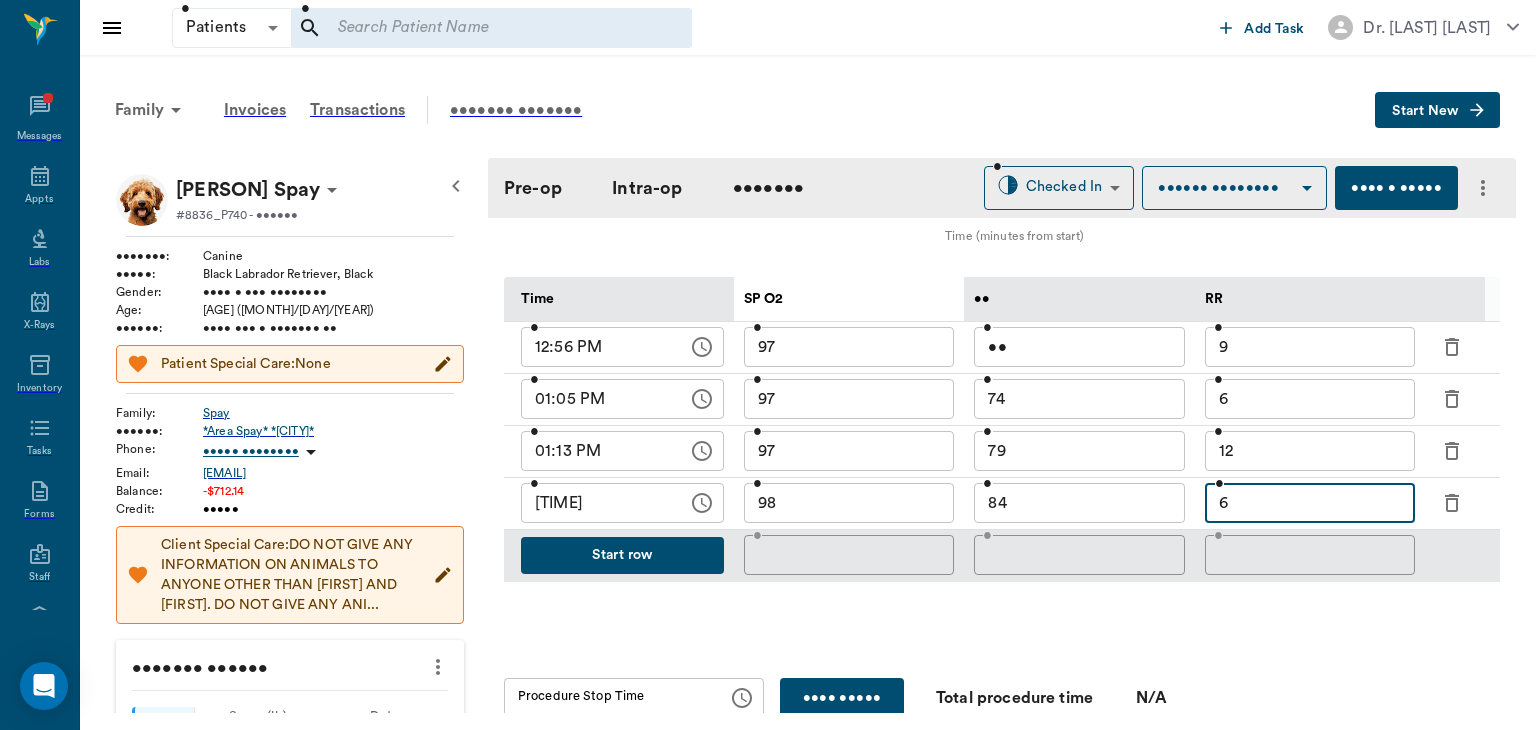 type on "6" 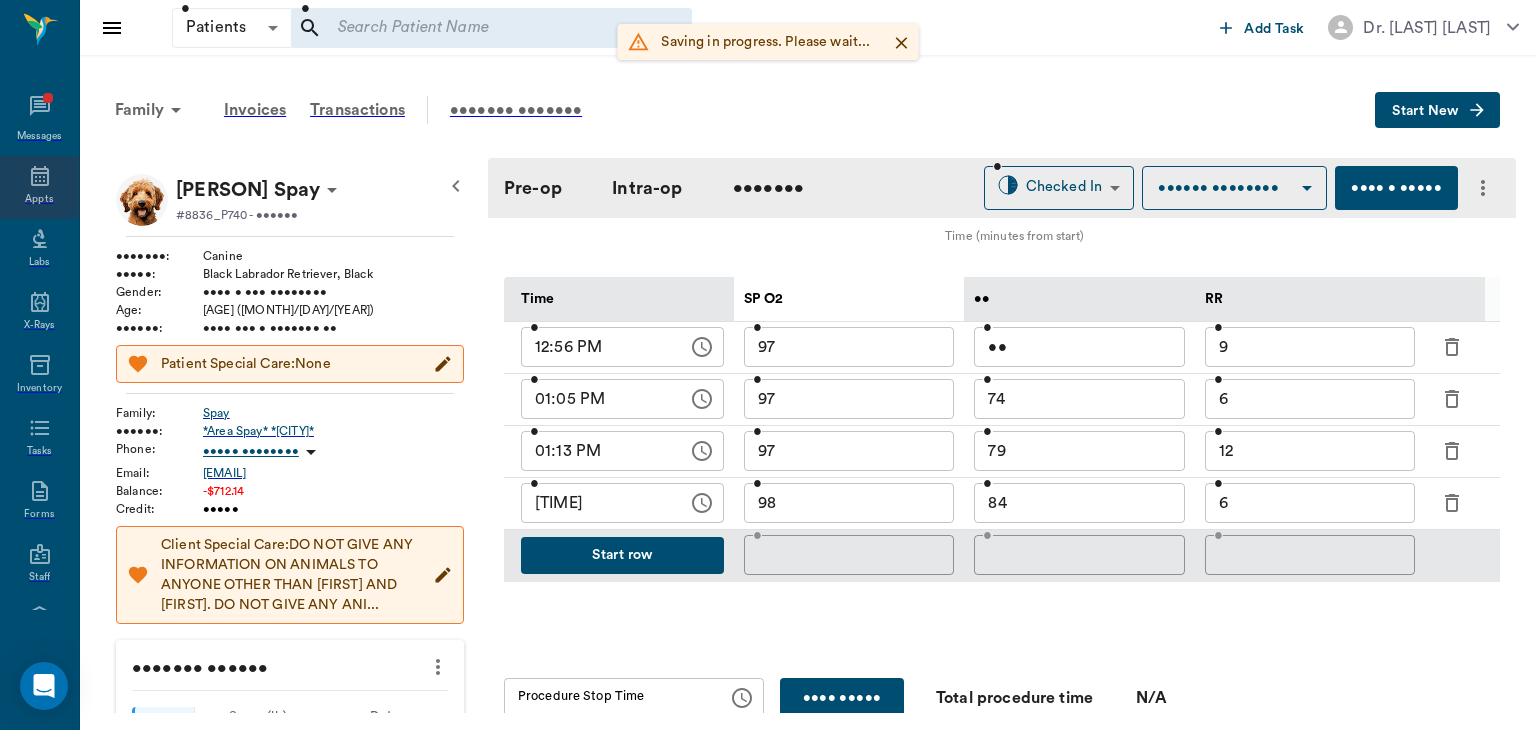 click at bounding box center [40, 176] 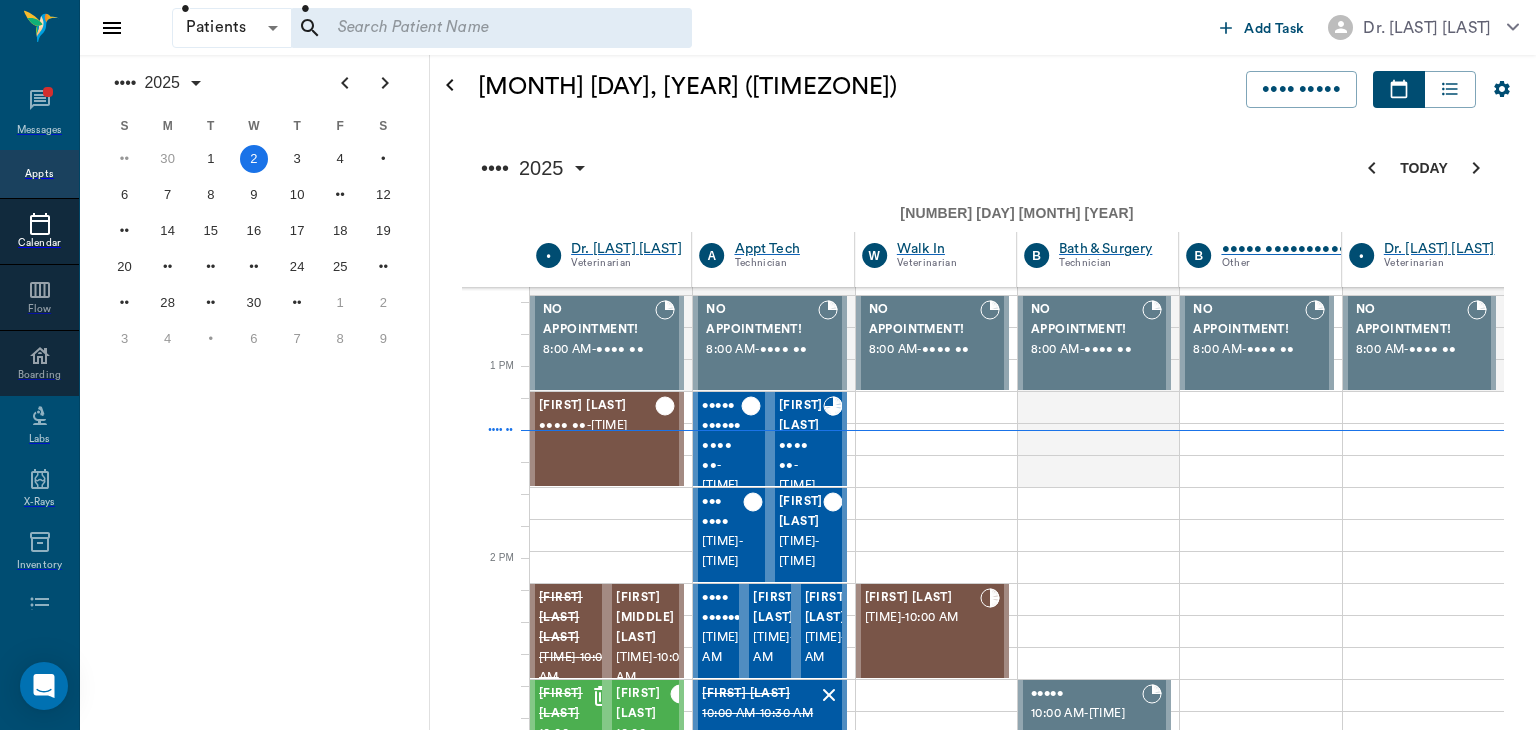 scroll, scrollTop: 889, scrollLeft: 0, axis: vertical 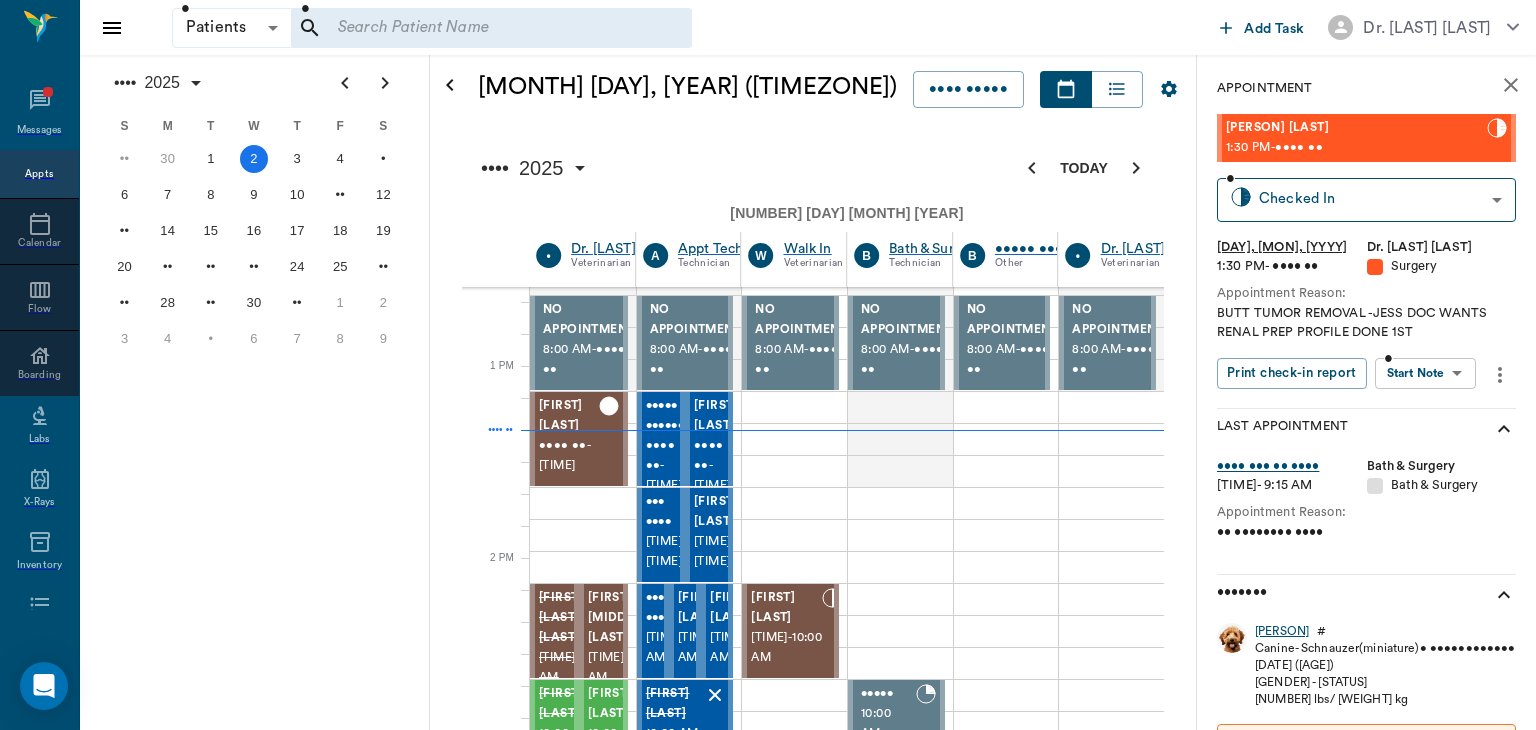 click on "[PERSON]" at bounding box center (1282, 631) 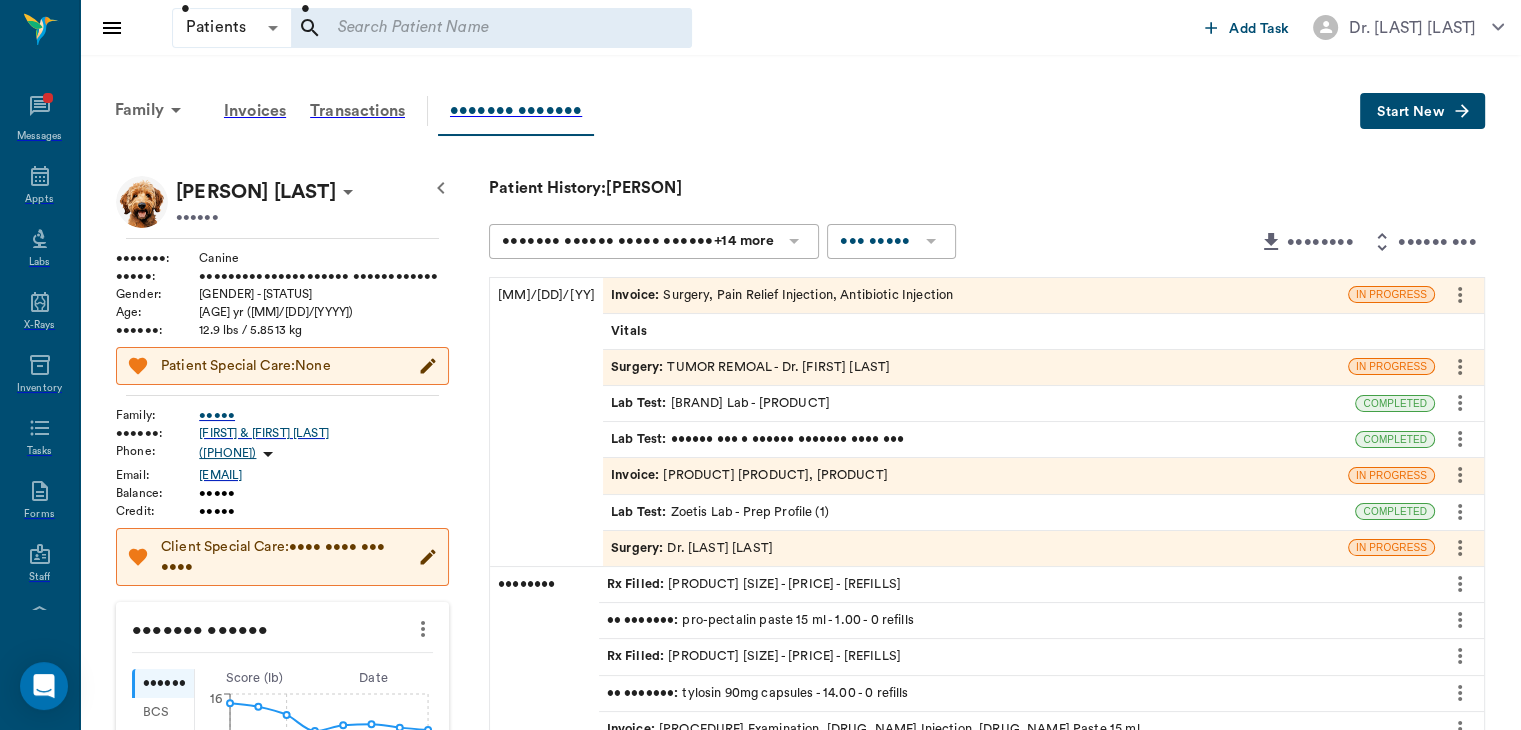 click on "••••••• •" at bounding box center (639, 367) 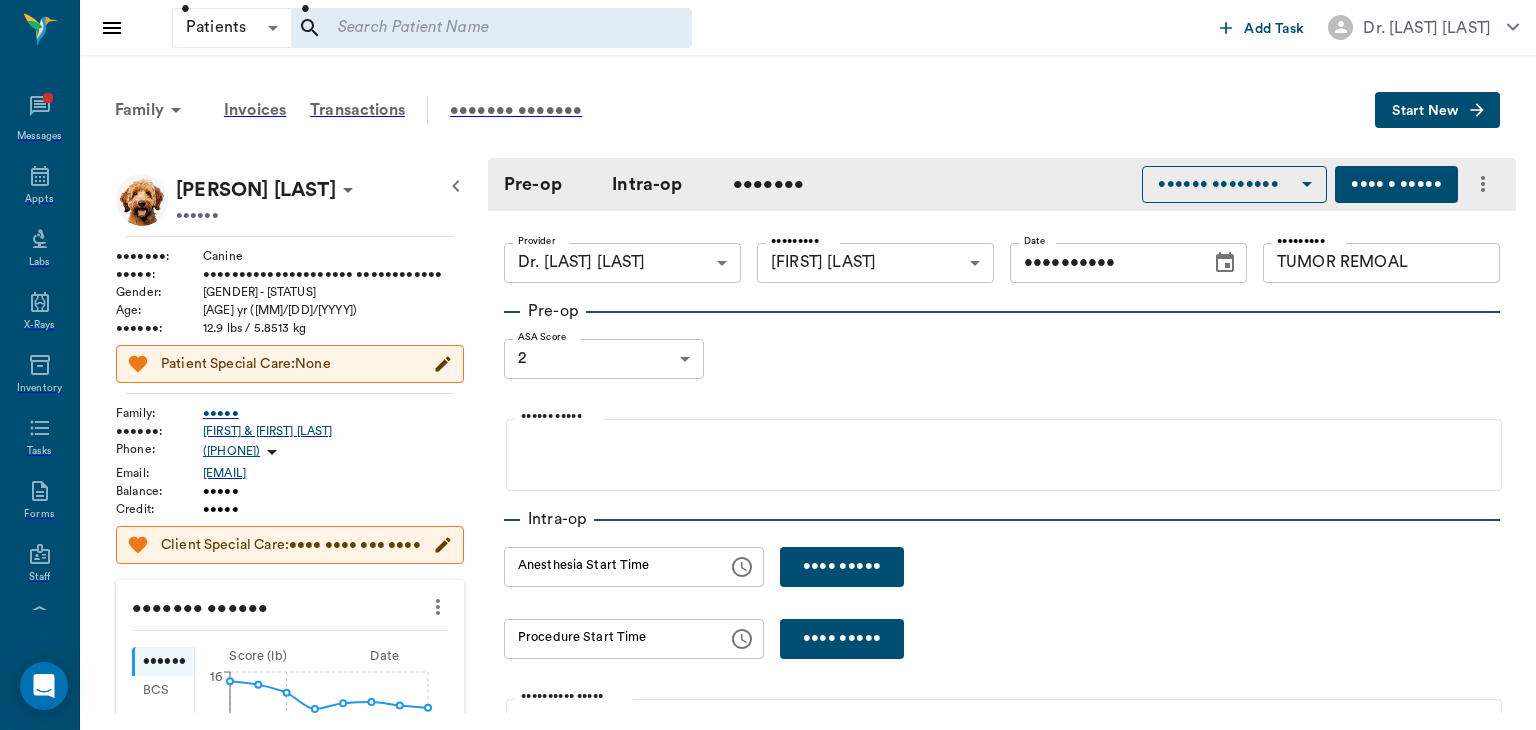 click on "•••• •••••" at bounding box center [842, 567] 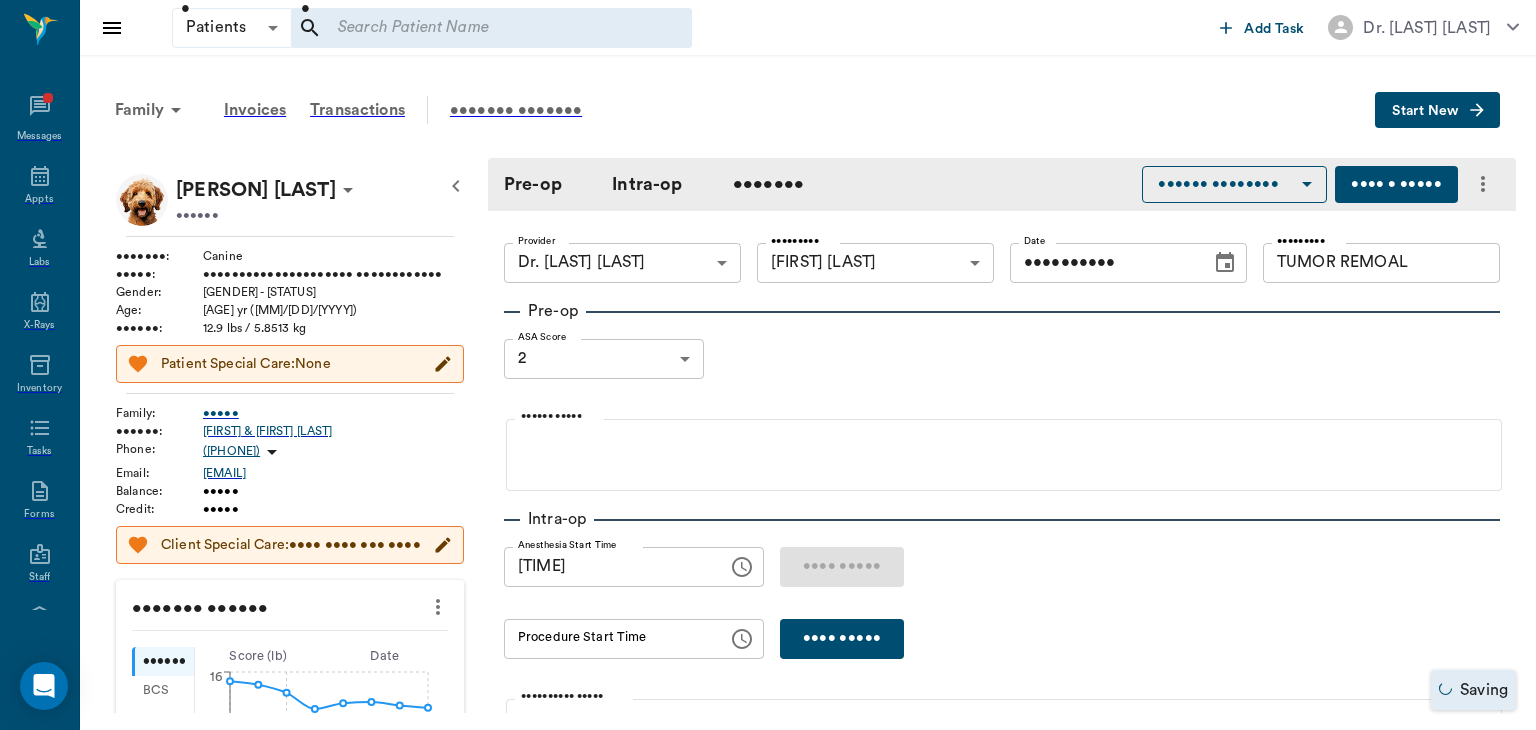 click on "[TIME]" at bounding box center (609, 567) 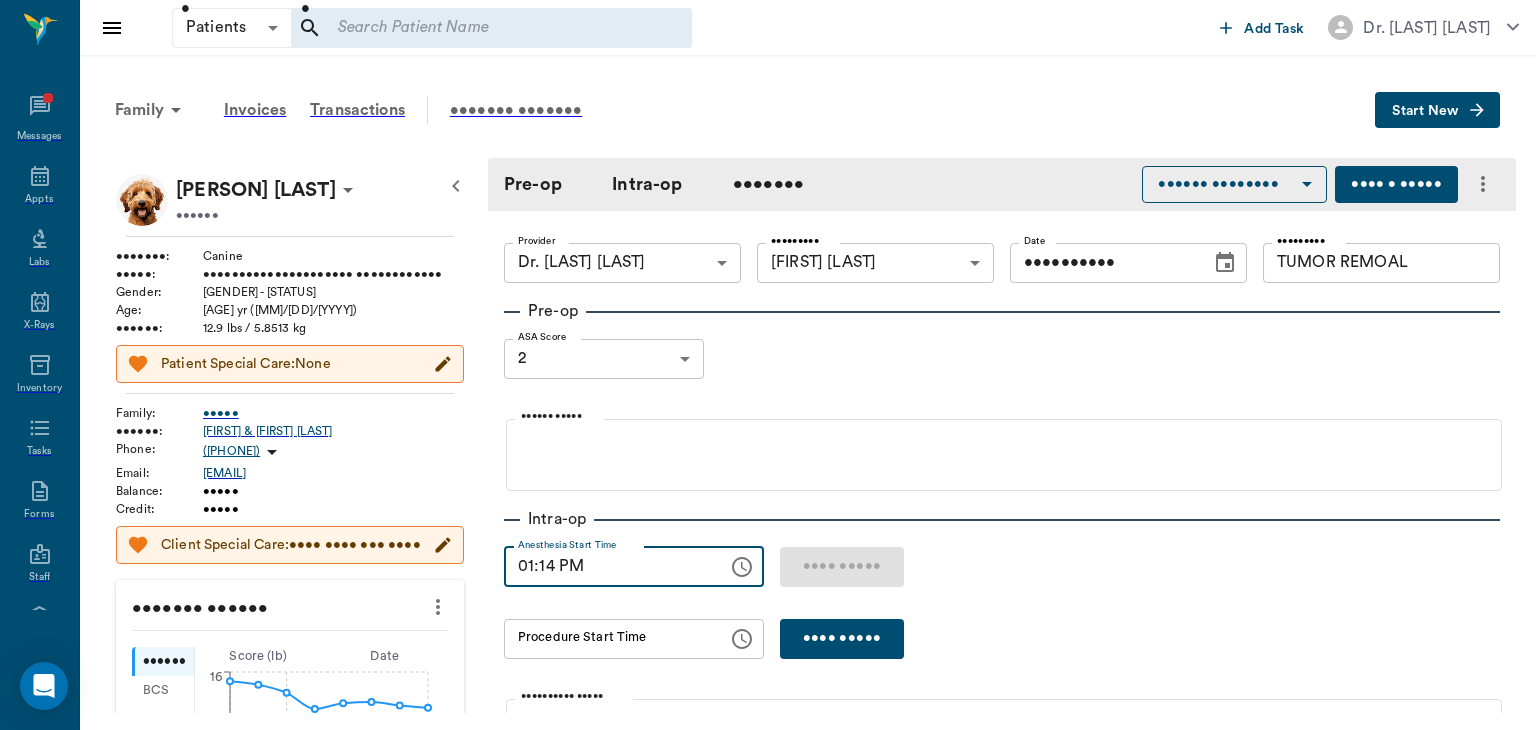 type on "01:14 PM" 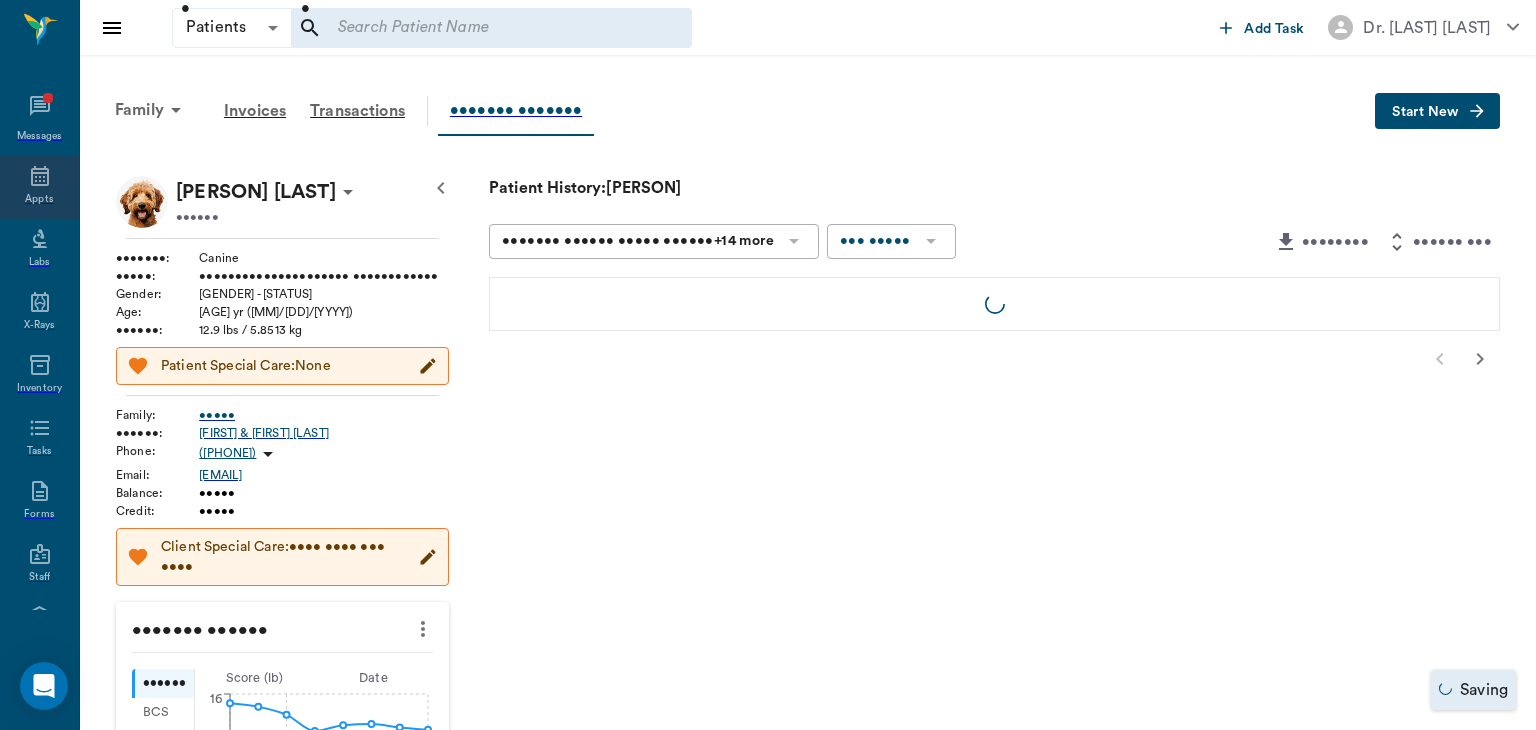 click at bounding box center [40, 176] 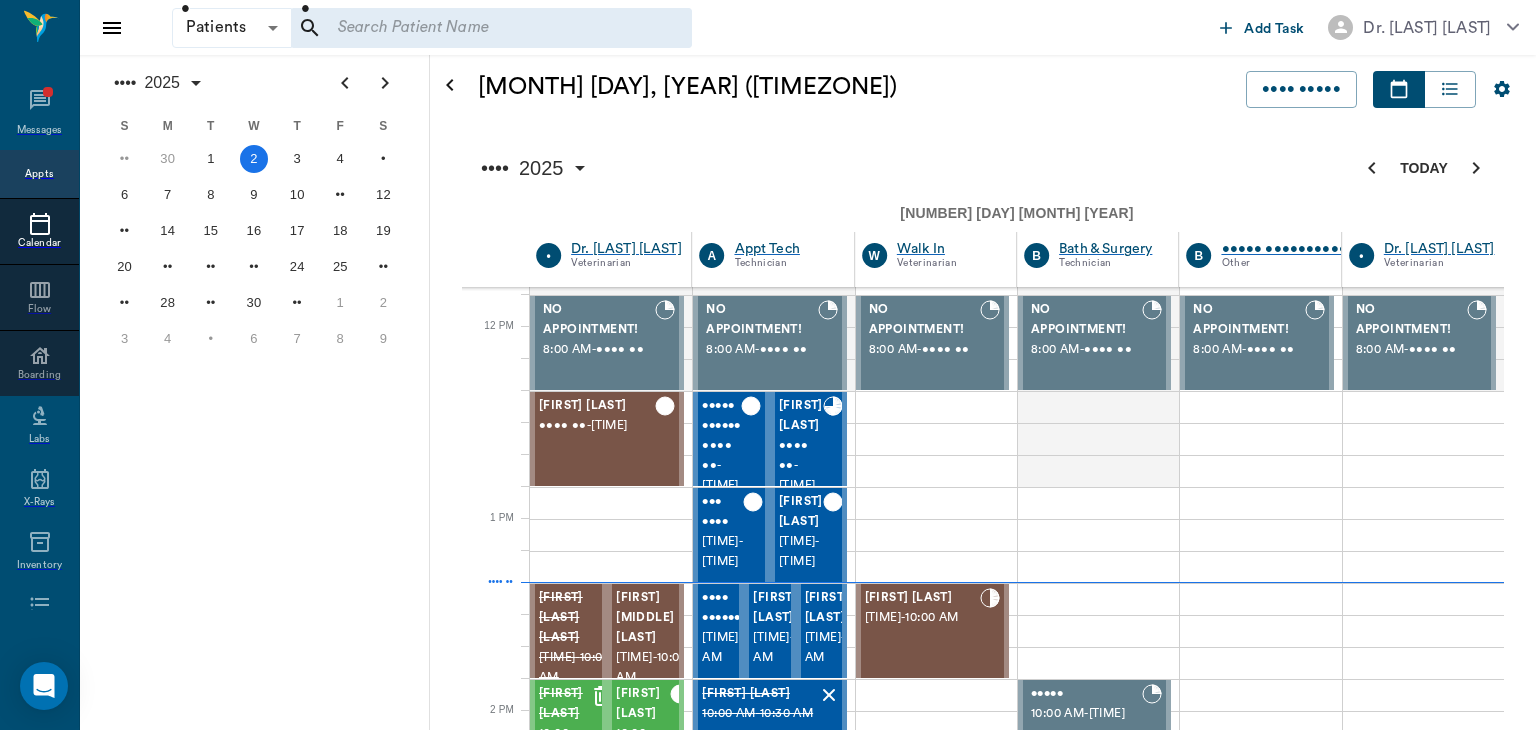 scroll, scrollTop: 736, scrollLeft: 0, axis: vertical 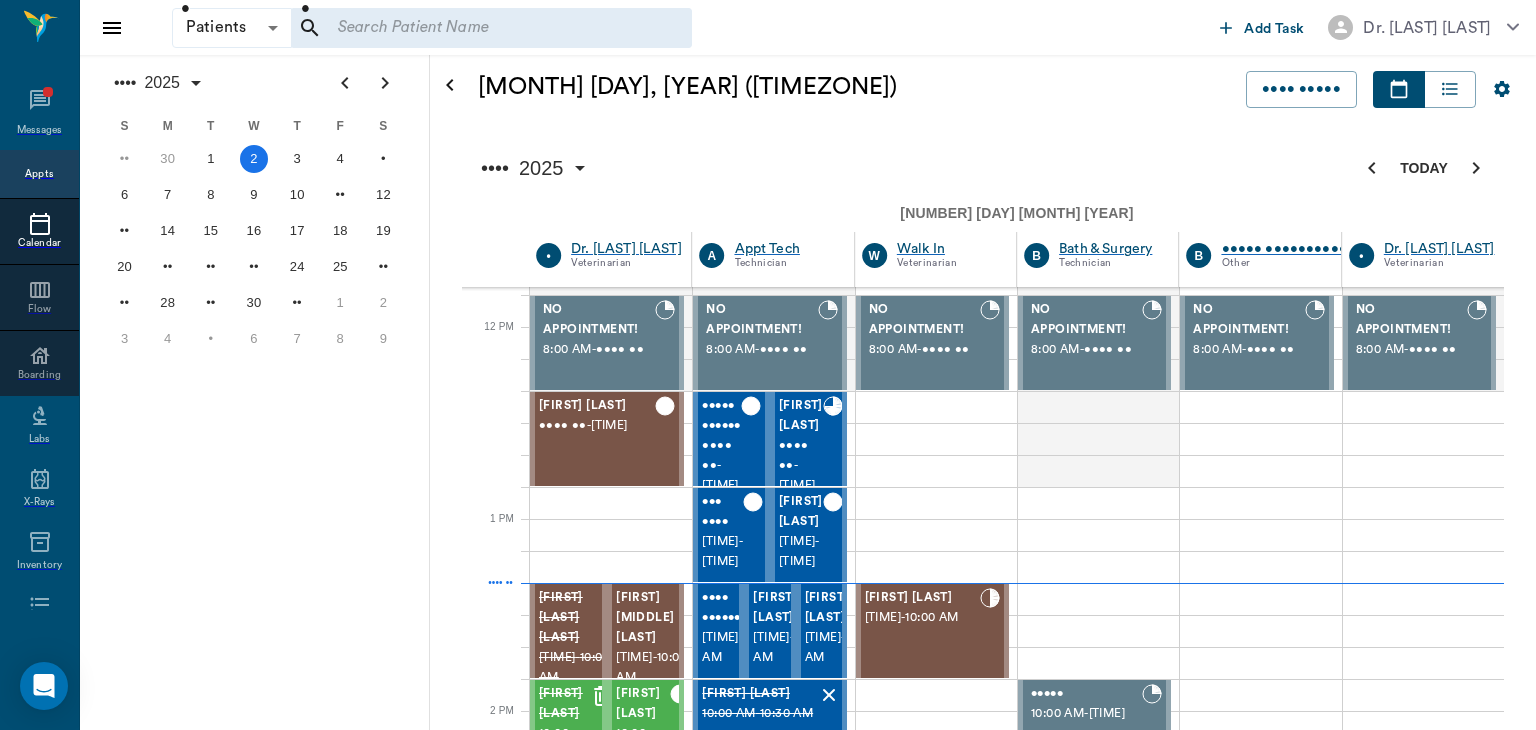 click on "12:00 PM  -  12:30 PM" at bounding box center (597, 1098) 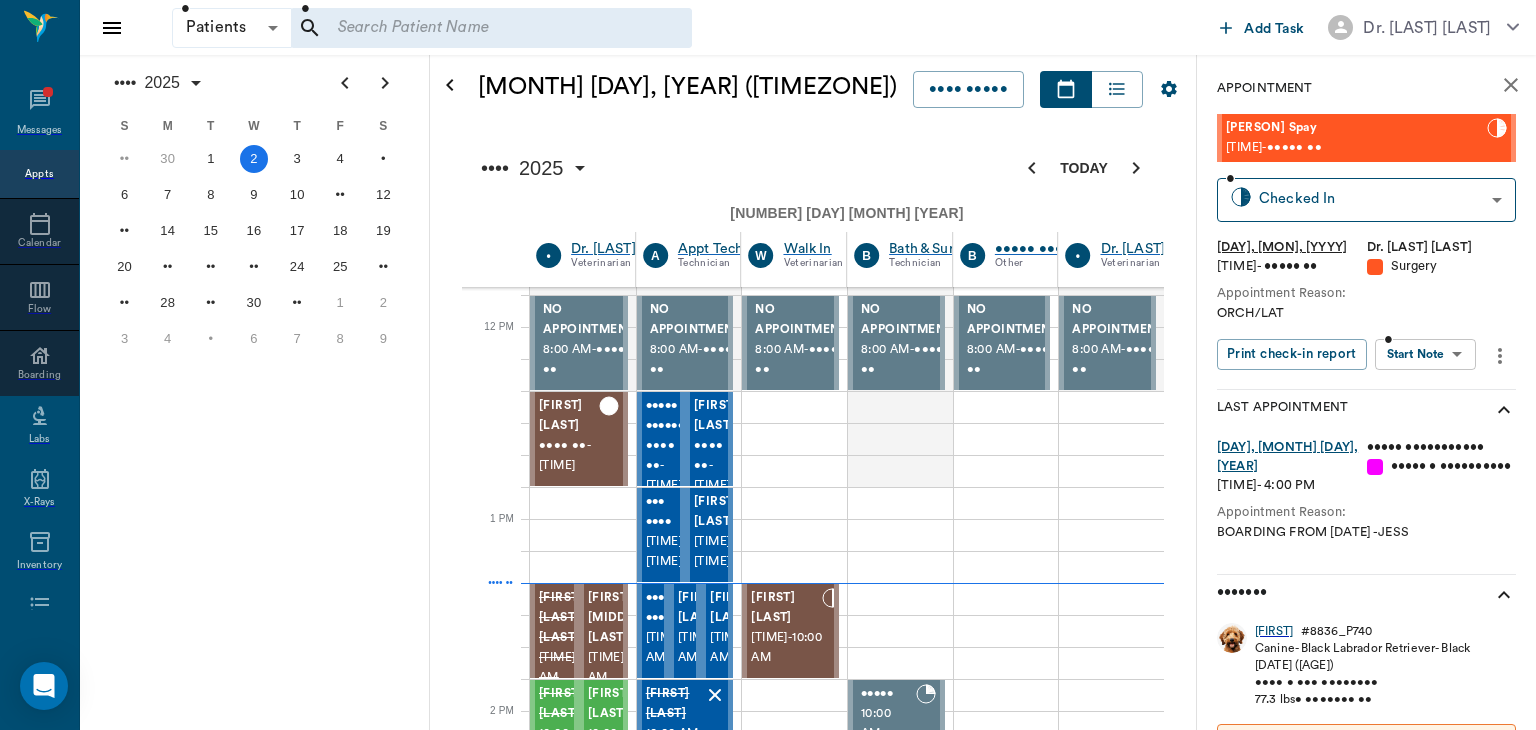 click on "Patients Patients ​ ​ Add Task Dr. [FIRST] [LAST] Nectar Messages Appts Calendar Flow Boarding Labs X-Rays Inventory Tasks Forms Staff Reports Lookup Settings July [YEAR] S M T W T F S Jun 1 2 3 4 5 6 7 8 9 10 11 12 13 14 15 16 17 18 19 20 21 22 23 24 25 26 27 28 29 30 Jul 1 2 3 4 5 6 7 8 9 10 11 12 S M T W T F S 29 30 Jul 1 2 3 4 5 6 7 8 9 10 11 12 13 14 15 16 17 18 19 20 21 22 23 24 25 26 27 28 29 30 31 Aug 1 2 3 4 5 6 7 8 9 S M T W T F S 27 28 29 30 31 Aug 1 2 3 4 5 6 7 8 9 10 11 12 13 14 15 16 17 18 19 20 21 22 23 24 25 26 27 28 29 30 31 Sep 1 2 3 4 5 6 July [DAY], [YEAR] (CDT) View Today July [YEAR] Today 2 Wed Jul [YEAR] D Dr. [FIRST] [LAST] Veterinarian A Appt Tech Technician W Walk In Veterinarian B Bath ​& Surgery Technician B Board ​&Procedures Other D Dr. [FIRST] [LAST] Veterinarian 8 AM 9 AM 10 AM 11 AM 12 PM 1 PM 2 PM 3 PM 4 PM 5 PM 6 PM 7 PM 8 PM 1:20 PM NO APPOINTMENT! 8:00 AM - 8:30 AM [FIRST] [LAST] 8:30 AM - 9:00 AM [FIRST] [LAST] 9:30 AM - 10:00 AM [FIRST] [LAST] 9:30 AM - 10:00 AM -" at bounding box center [768, 1319] 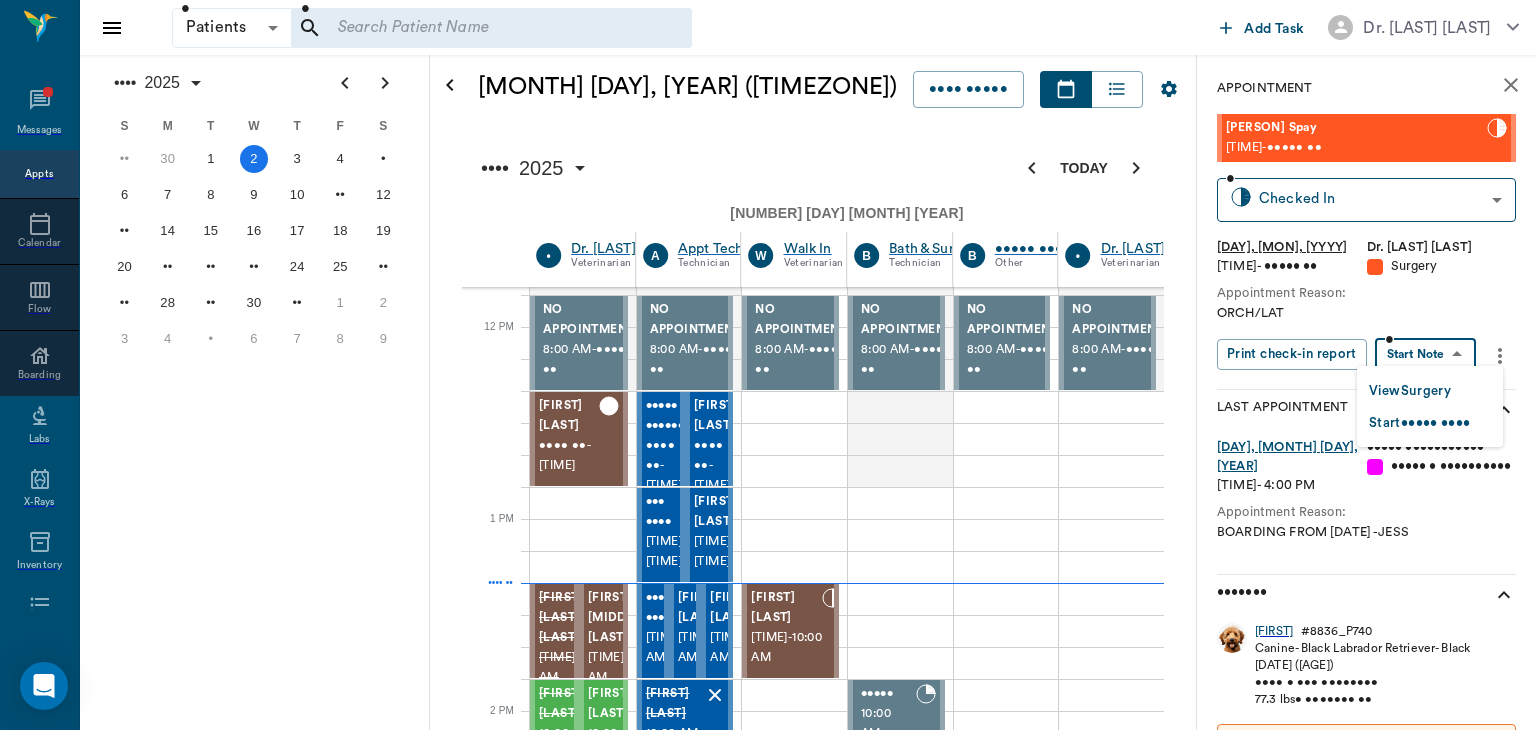 click on "••••  •••••••" at bounding box center (1410, 391) 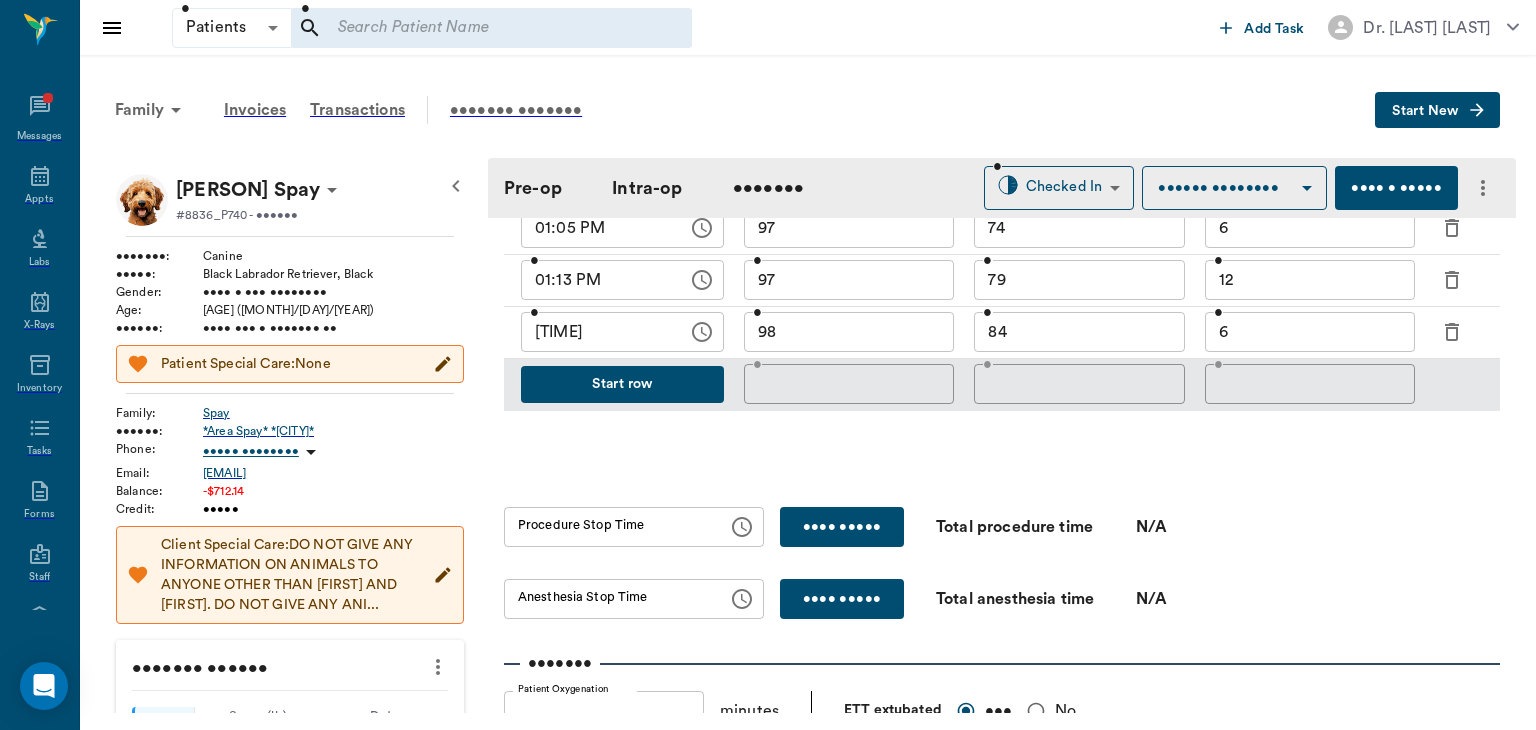 scroll, scrollTop: 1126, scrollLeft: 0, axis: vertical 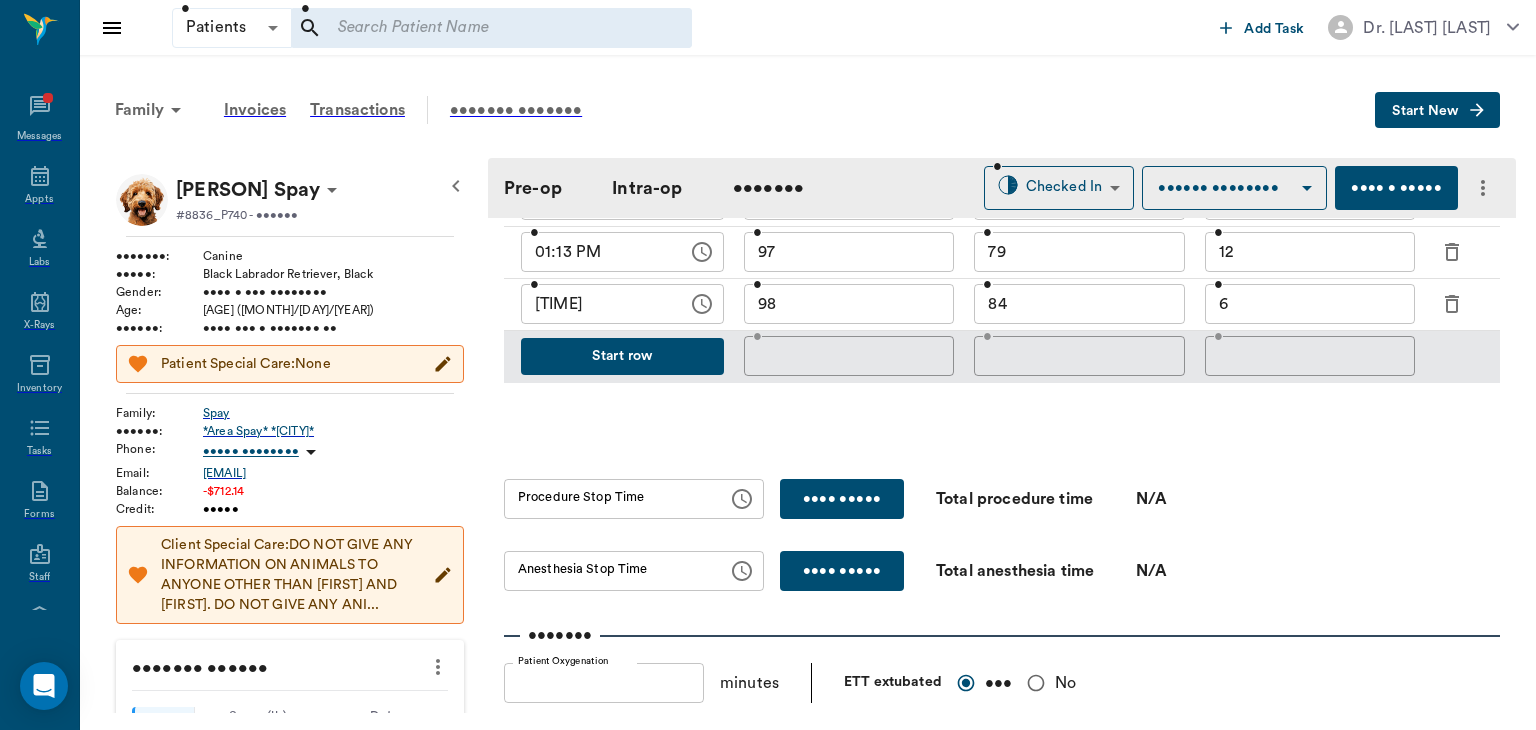 click on "•••••••••• ••••• • • •• •• •••• •••••••• •••• •••••• • •• •• ••• •• •• • •• ••  •  •• •••• •• •• •• •• ••••• •• • •• • •• • • • ••••• •• • •• • •• • • • ••••• •• • •• • •• • •• • ••••• •• • •• • •• • • • ••••• ••• • • •" at bounding box center [1002, 117] 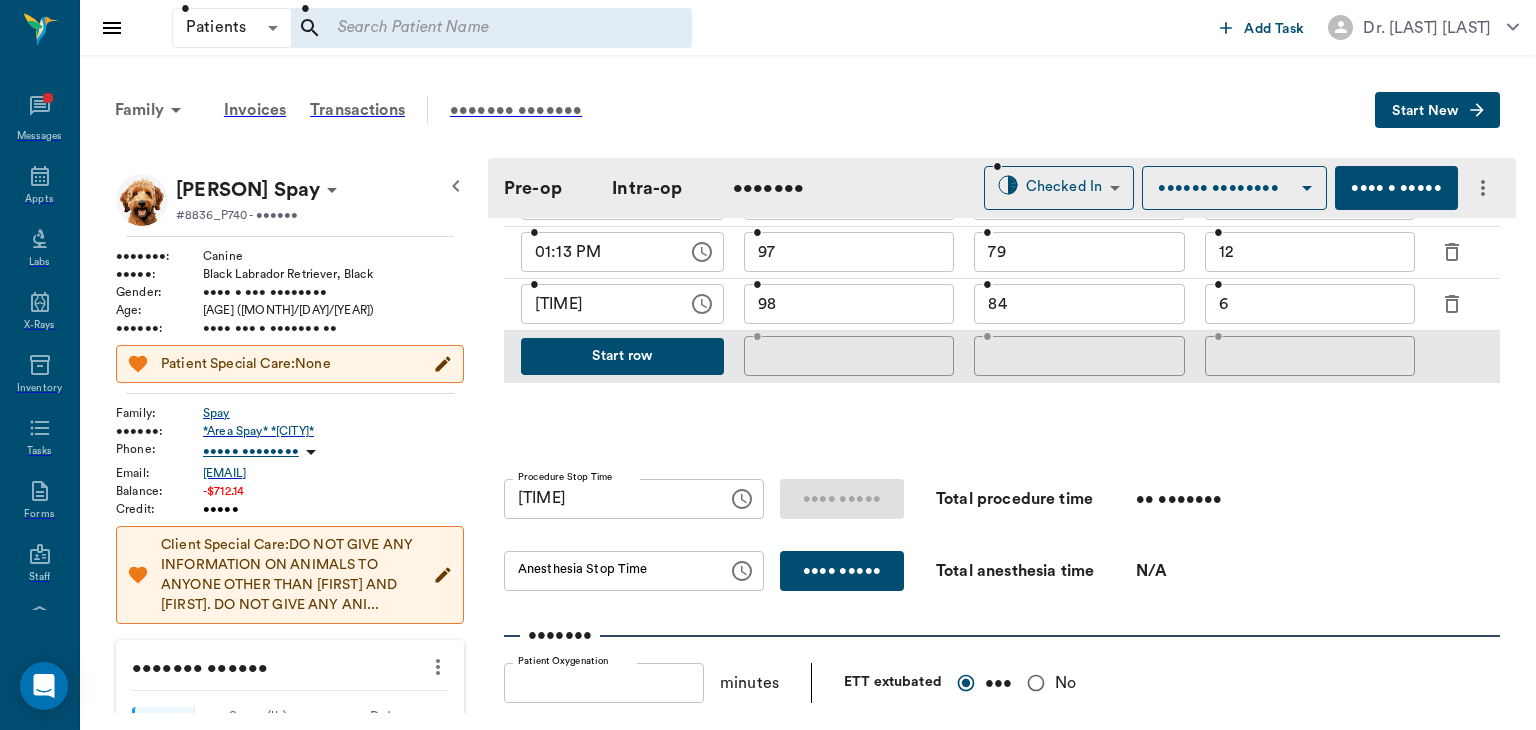 click on "•••• •••••" at bounding box center (842, 571) 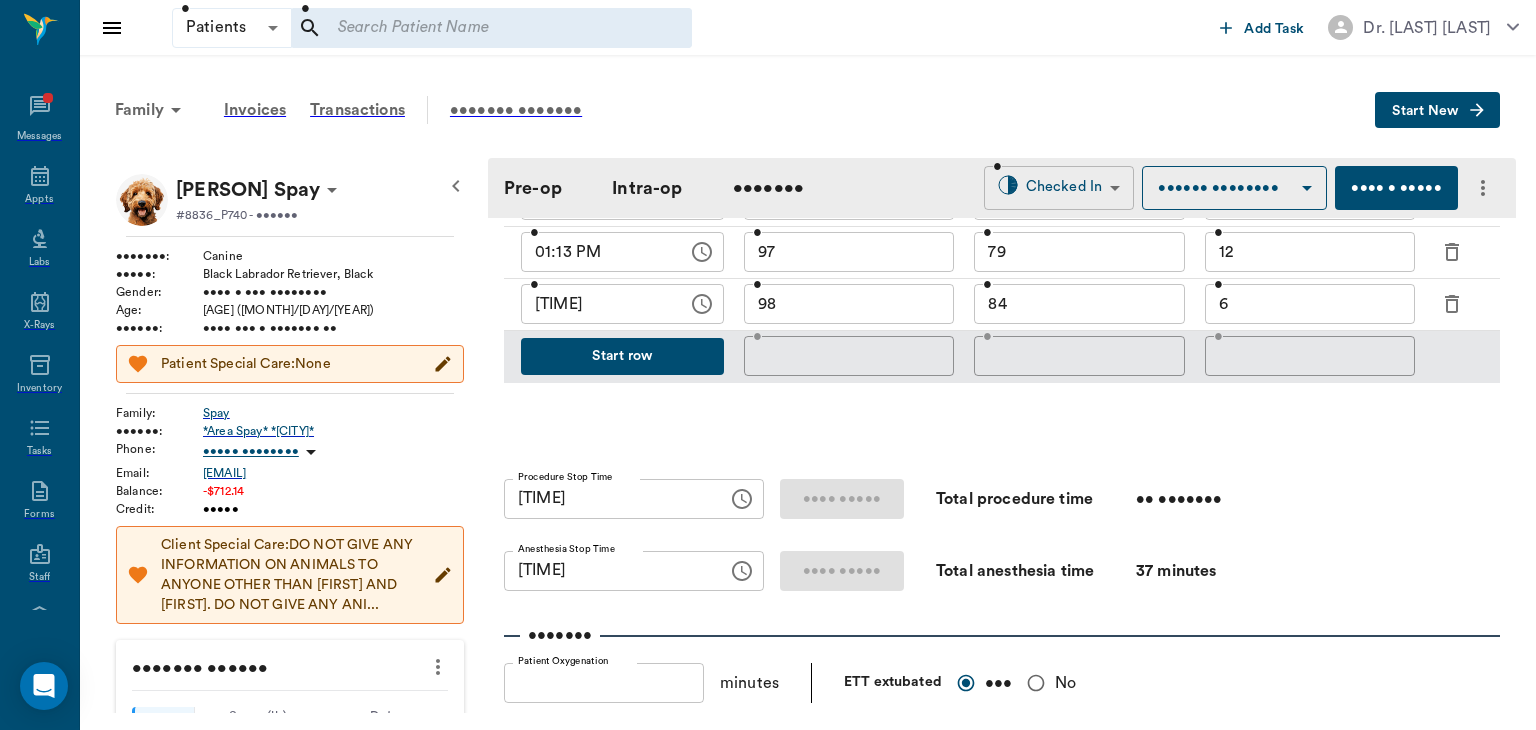 click on "Patients Patients &#8203;&#8203; &#8203; &#8203; Add Task Dr. [FIRST] [LAST] Nectar Messages Appts Labs X-Rays Inventory Tasks Forms Staff Reports Lookup Settings Family Invoices Transactions Patient History Start&#8203;New [FIRST] [LAST] #[NUMBER]_[ID] - ACTIVE Species : Canine Breed : Black Labrador Retriever, Black Gender : Male - Not neutered Age : [AGE] [AGE] ([MONTH]/[DAY]/[YEAR]) Weight : [NUMBER] lbs / [NUMBER] kg Patient Special Care: None Family : Spay Client : *Area Spay* *[CITY]* Phone : ([PHONE]) [PHONE]-[PHONE] Email : [EMAIL] Balance : $[NUMBER] Credit : $0.00 Client Special Care: DO NOT GIVE ANY INFORMATION ON ANIMALS TO ANYONE OTHER THAN [FIRST] AND [FIRST]. DO NOT GIVE ANY ANI... Patient Vitals Weight BCS HR Temp Resp BP Dia Pain Perio Score ( lb ) Date 07/02/25 12PM 0 20 40 60 80 Ongoing diagnosis Current Rx carprofen tablets 100mg 07/02/26 tramadol tablets 50mg 06/18/26 cephalexin capsules 500mg 06/10/26 Reminders Pro-heart Hw Prev 6 Month 71-100lbs 10/14/25 Heartworm Antigen Test 04/13/26 Upcoming appointments Schedule Appointment" at bounding box center (768, 364) 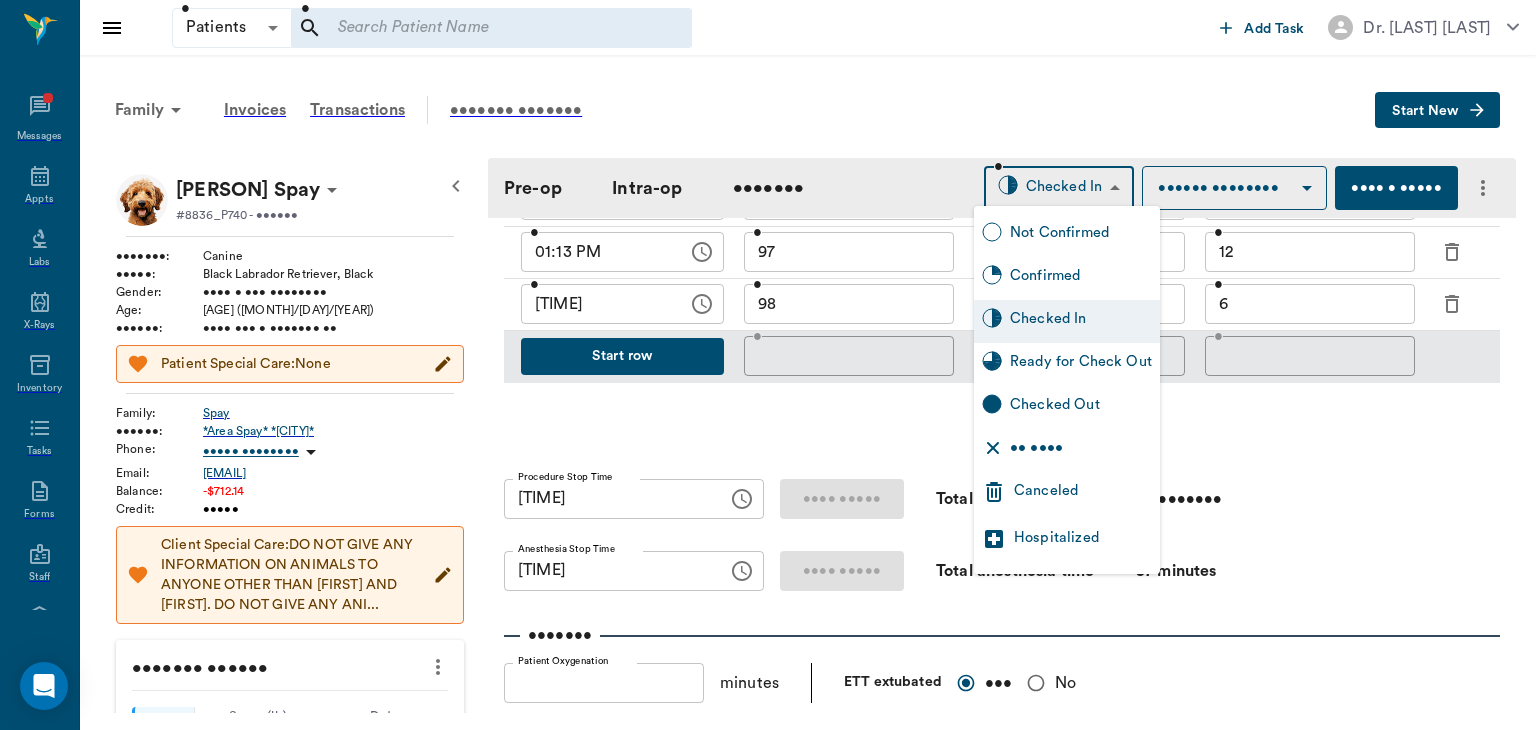 click on "Ready for Check Out" at bounding box center [1081, 364] 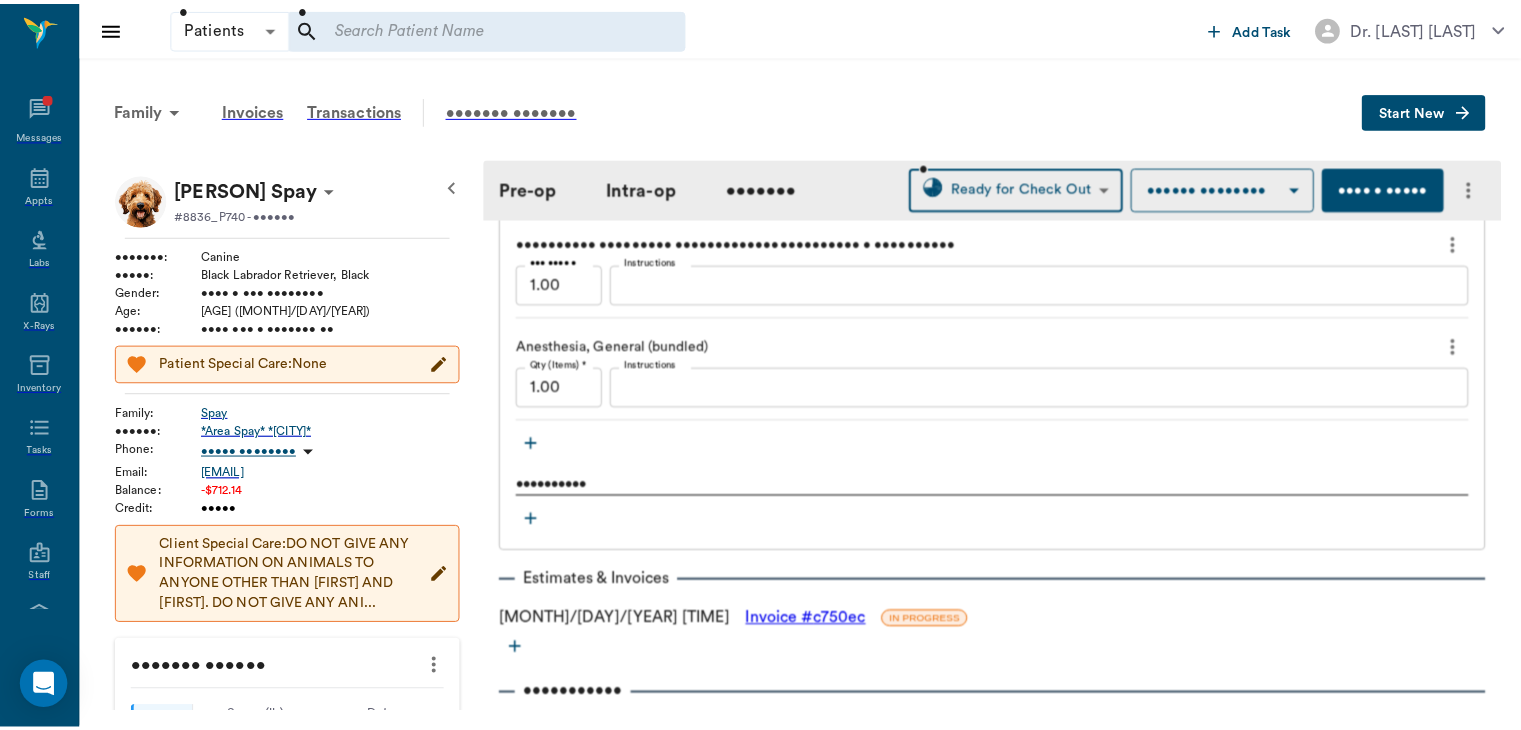 scroll, scrollTop: 2368, scrollLeft: 0, axis: vertical 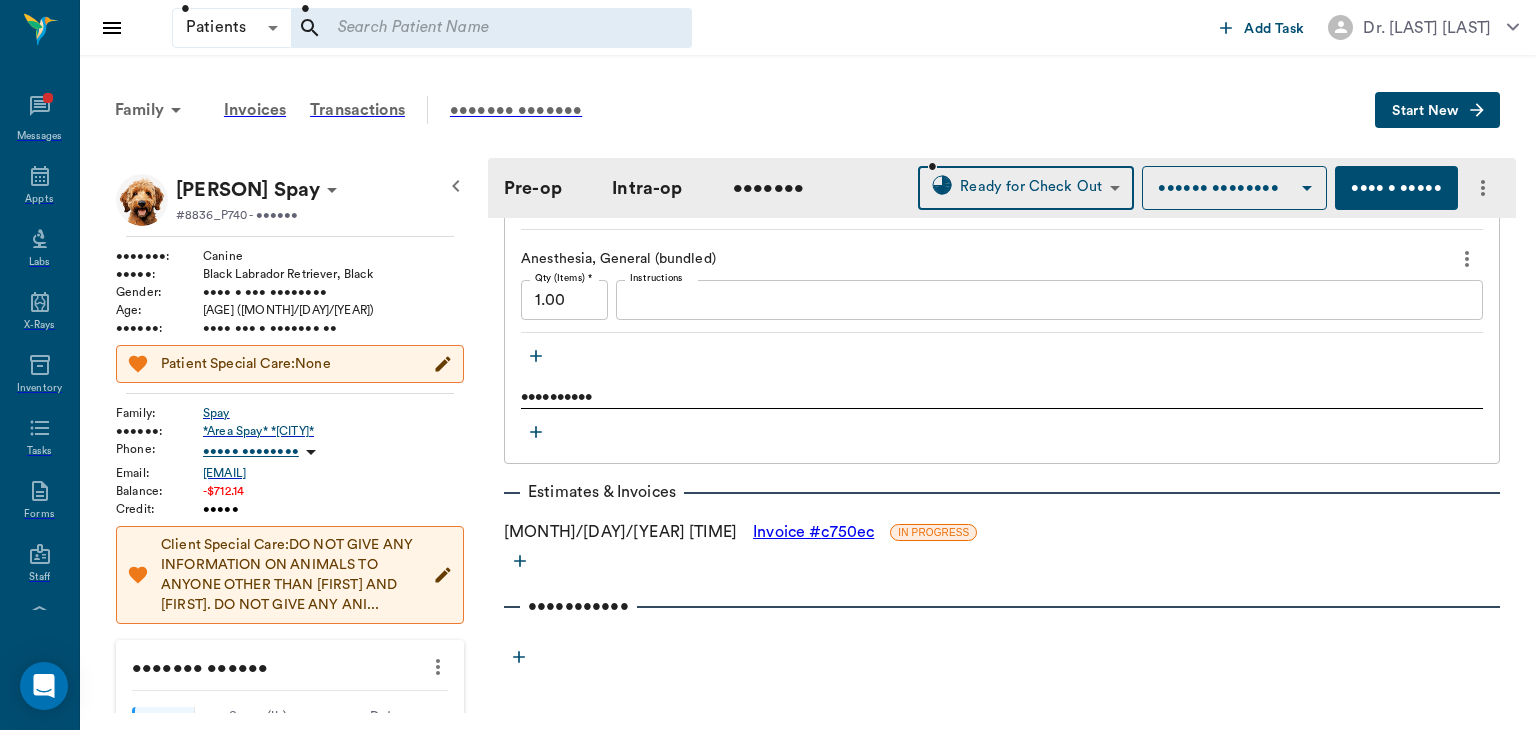 click on "Invoice # [ID]" at bounding box center (813, 532) 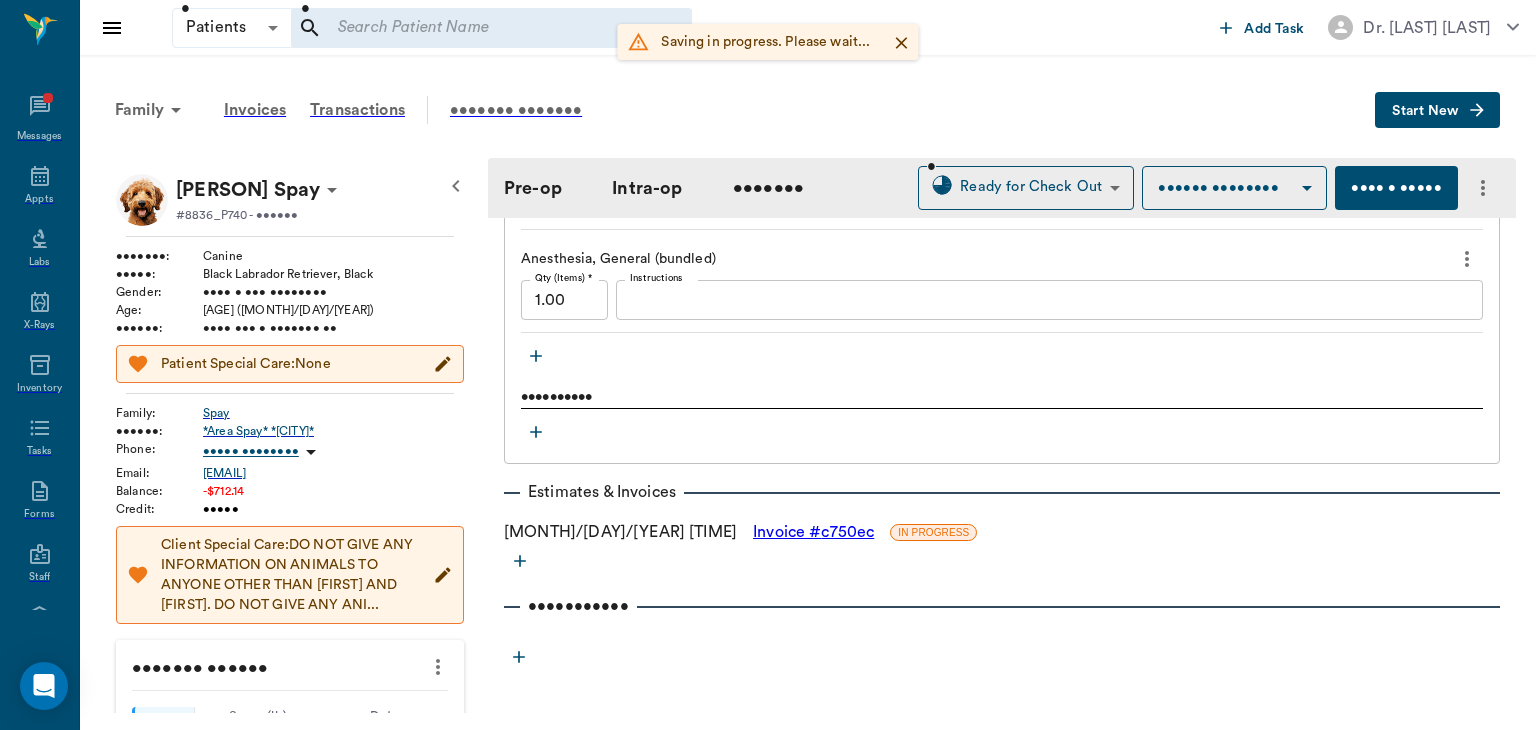 click on "Invoice # [ID]" at bounding box center (813, 532) 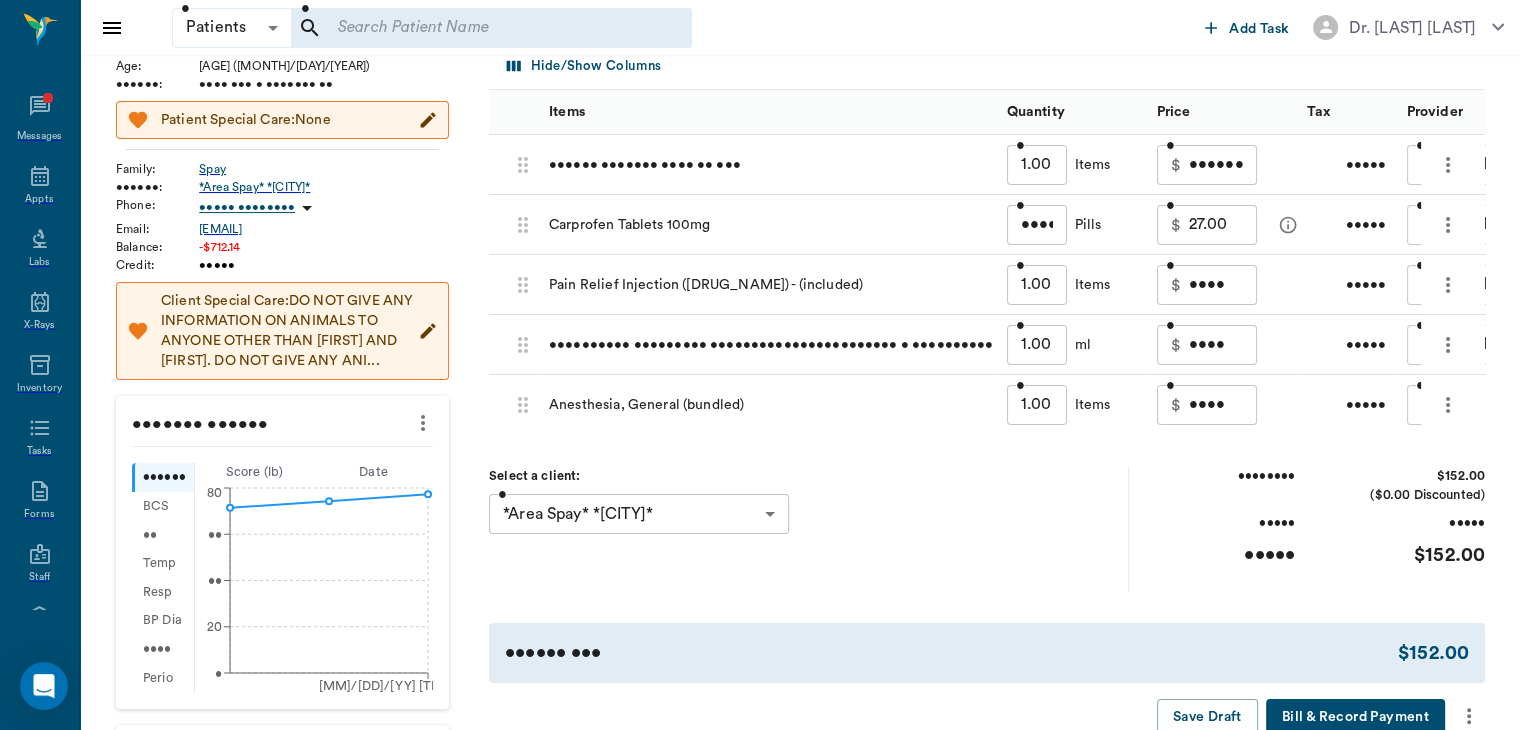 scroll, scrollTop: 0, scrollLeft: 0, axis: both 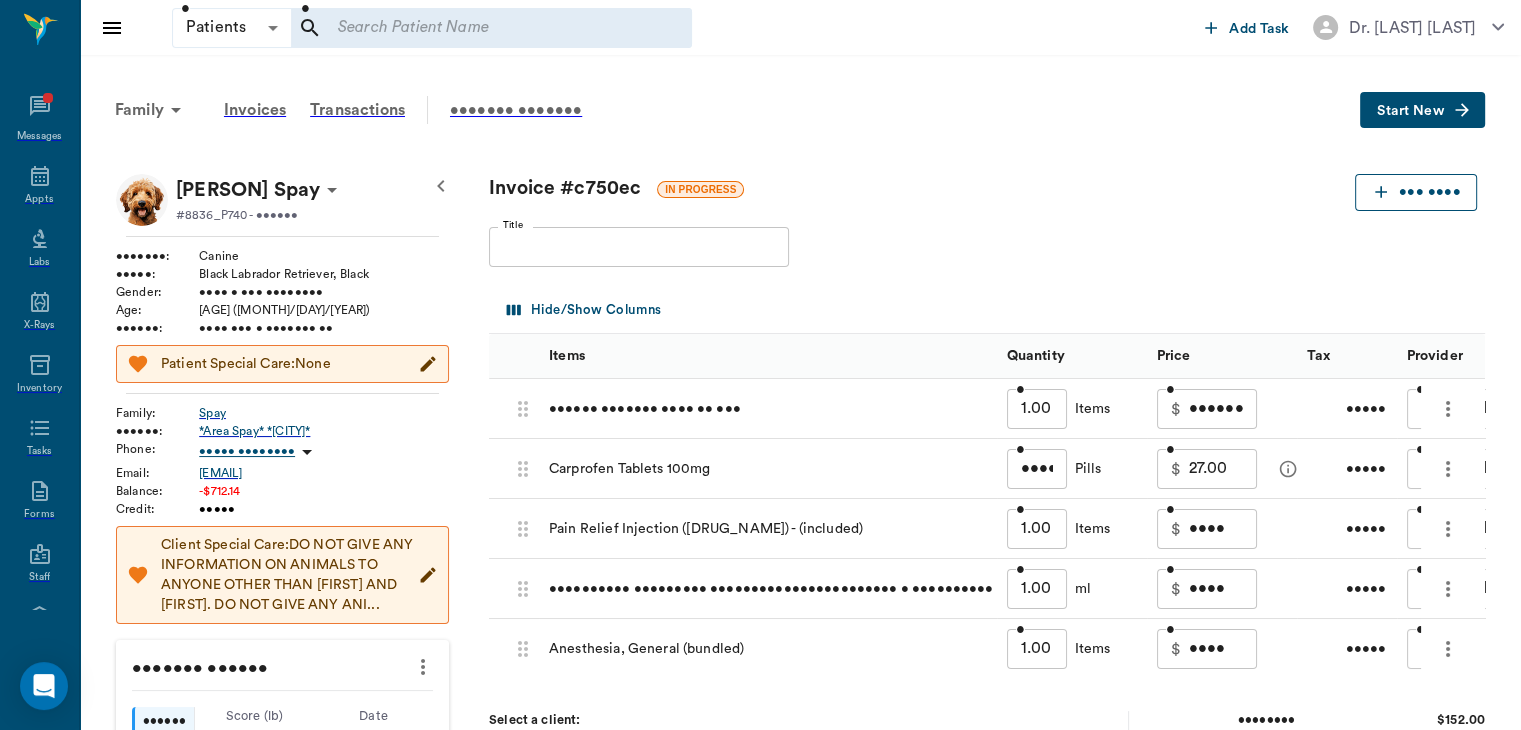 click on "••• ••••" at bounding box center [1416, 192] 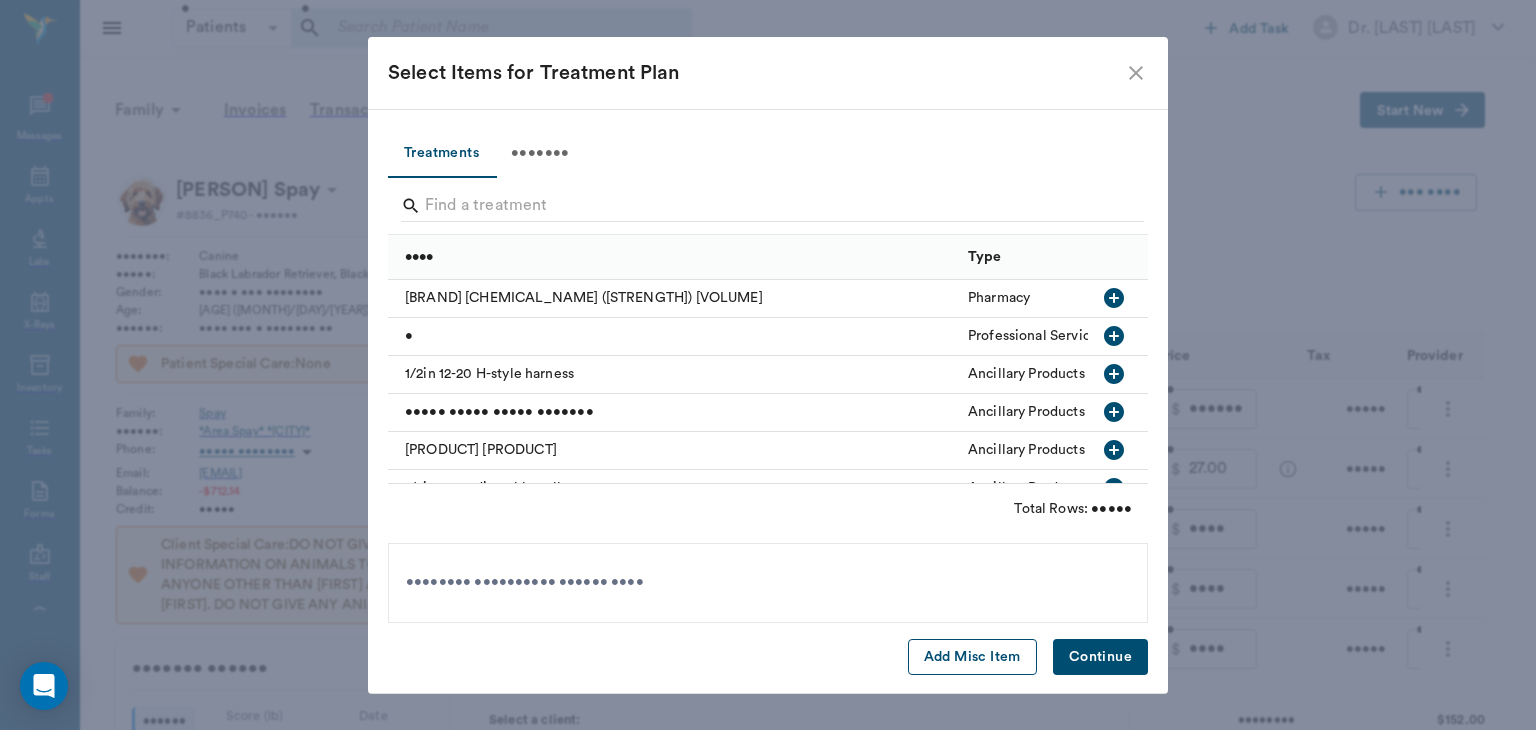 click on "Add Misc Item" at bounding box center [972, 657] 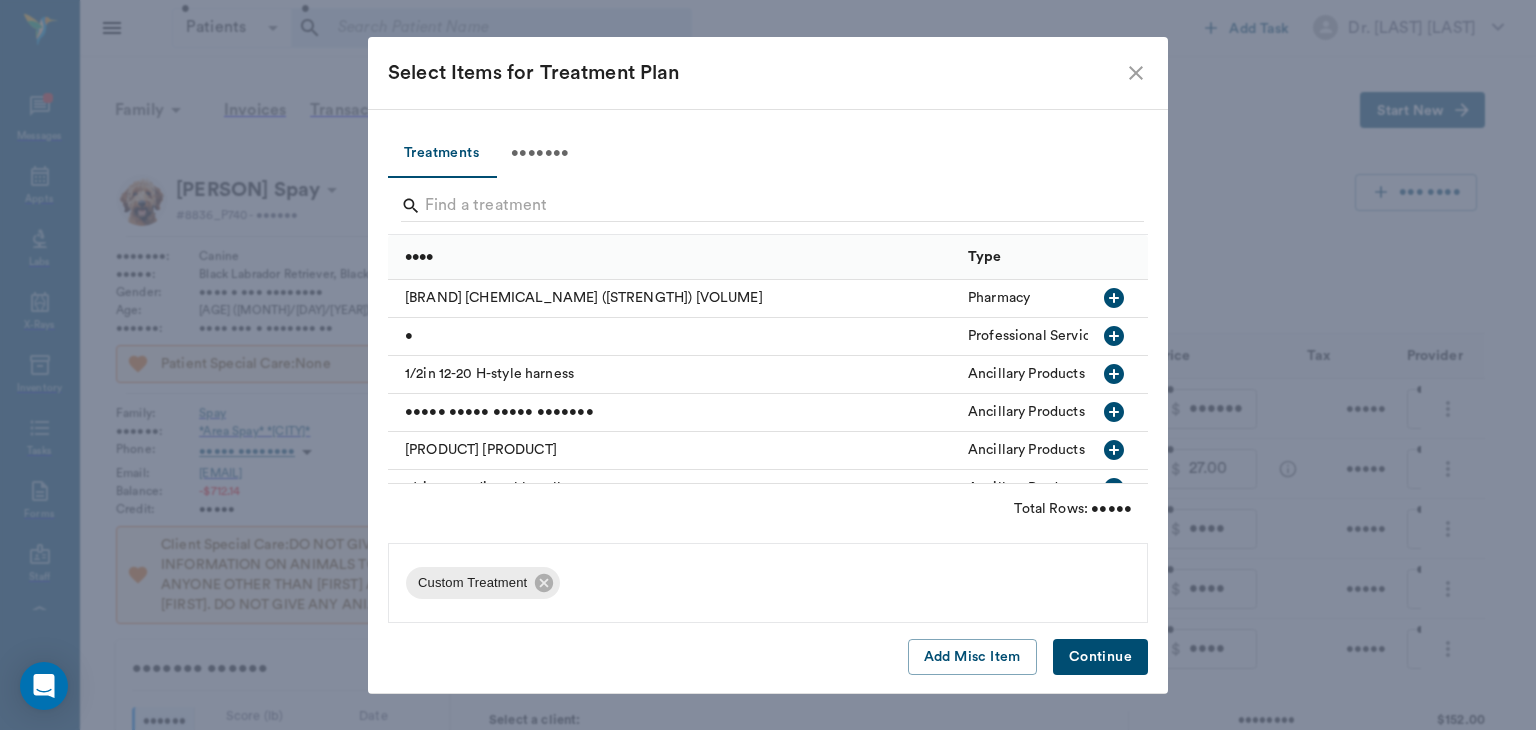 click on "Continue" at bounding box center [1100, 657] 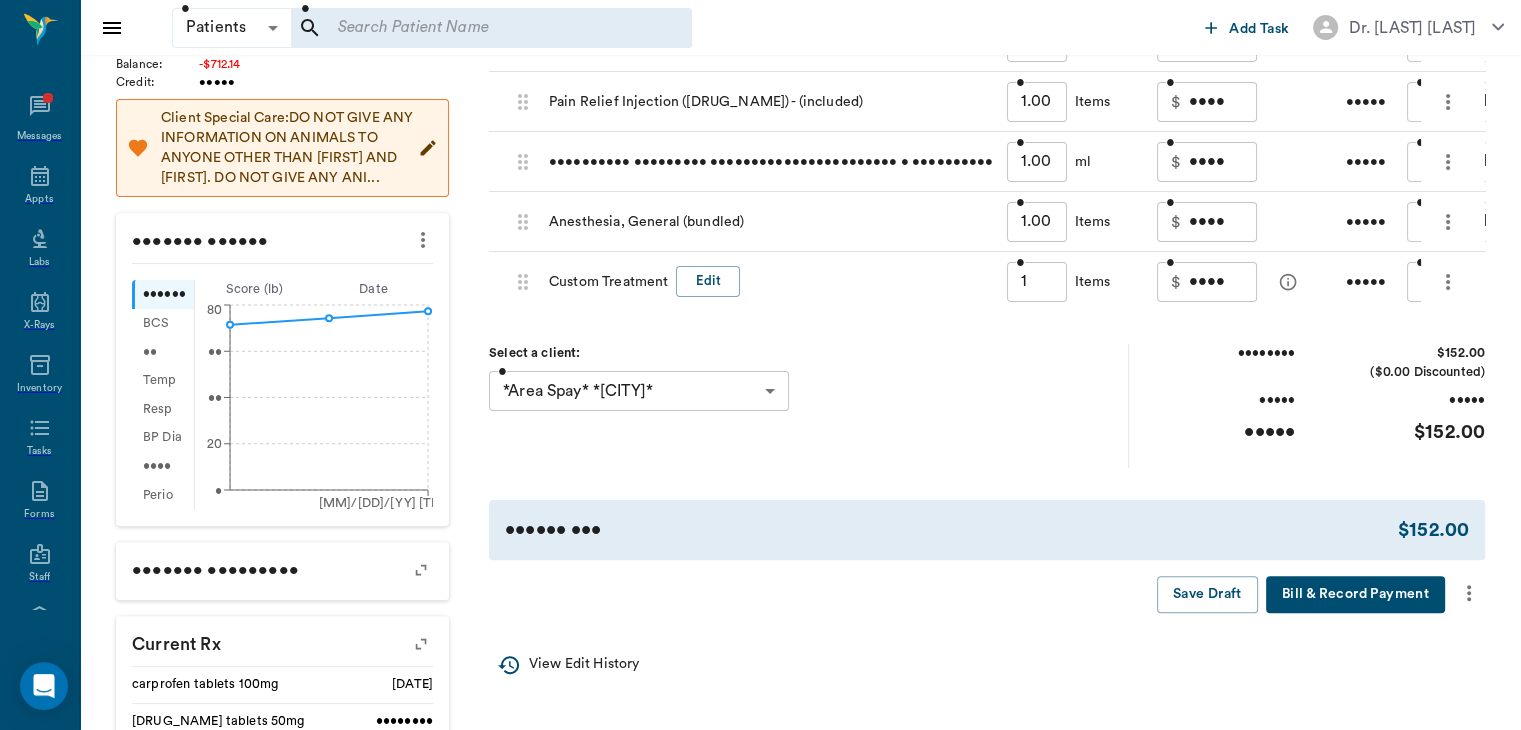 scroll, scrollTop: 432, scrollLeft: 0, axis: vertical 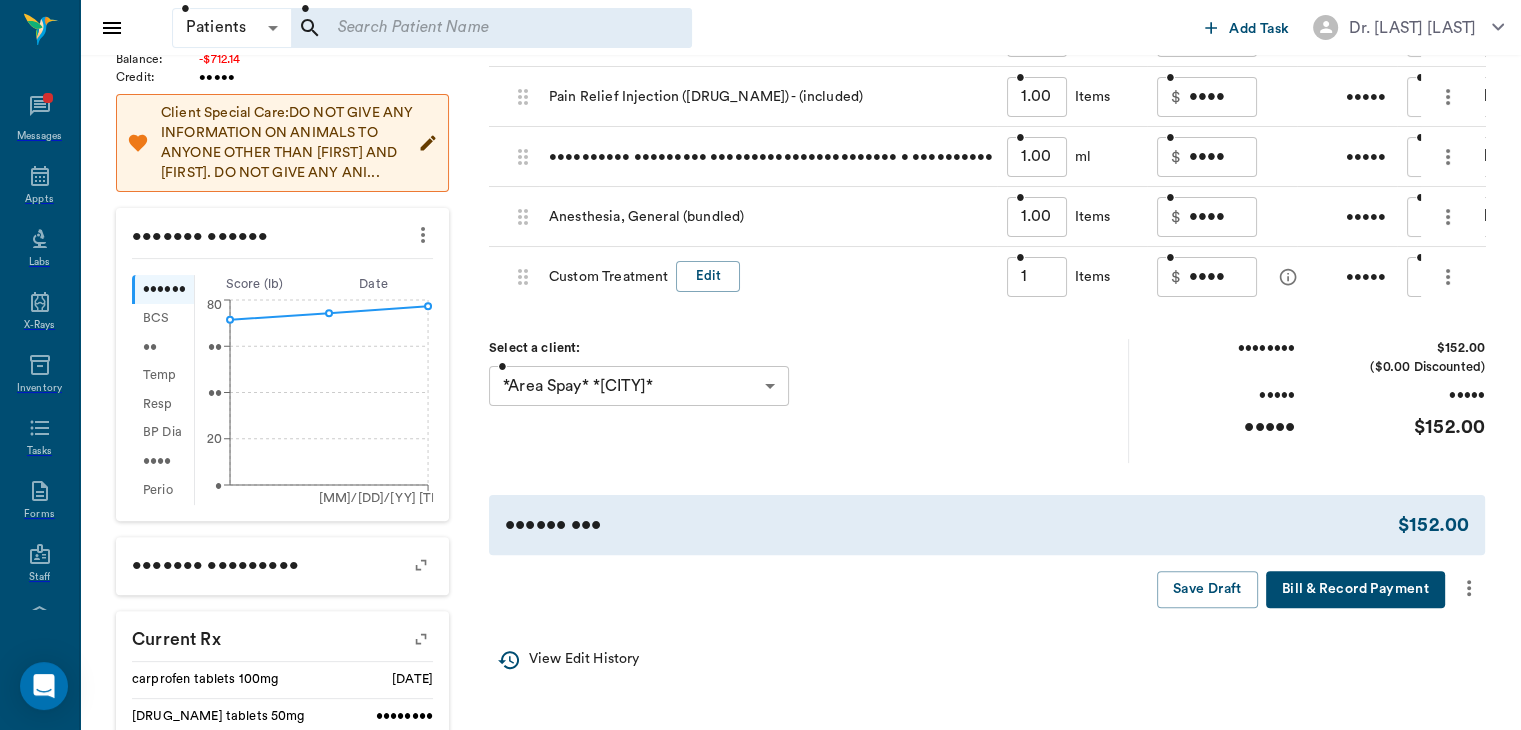 click on "••••" at bounding box center (1223, 277) 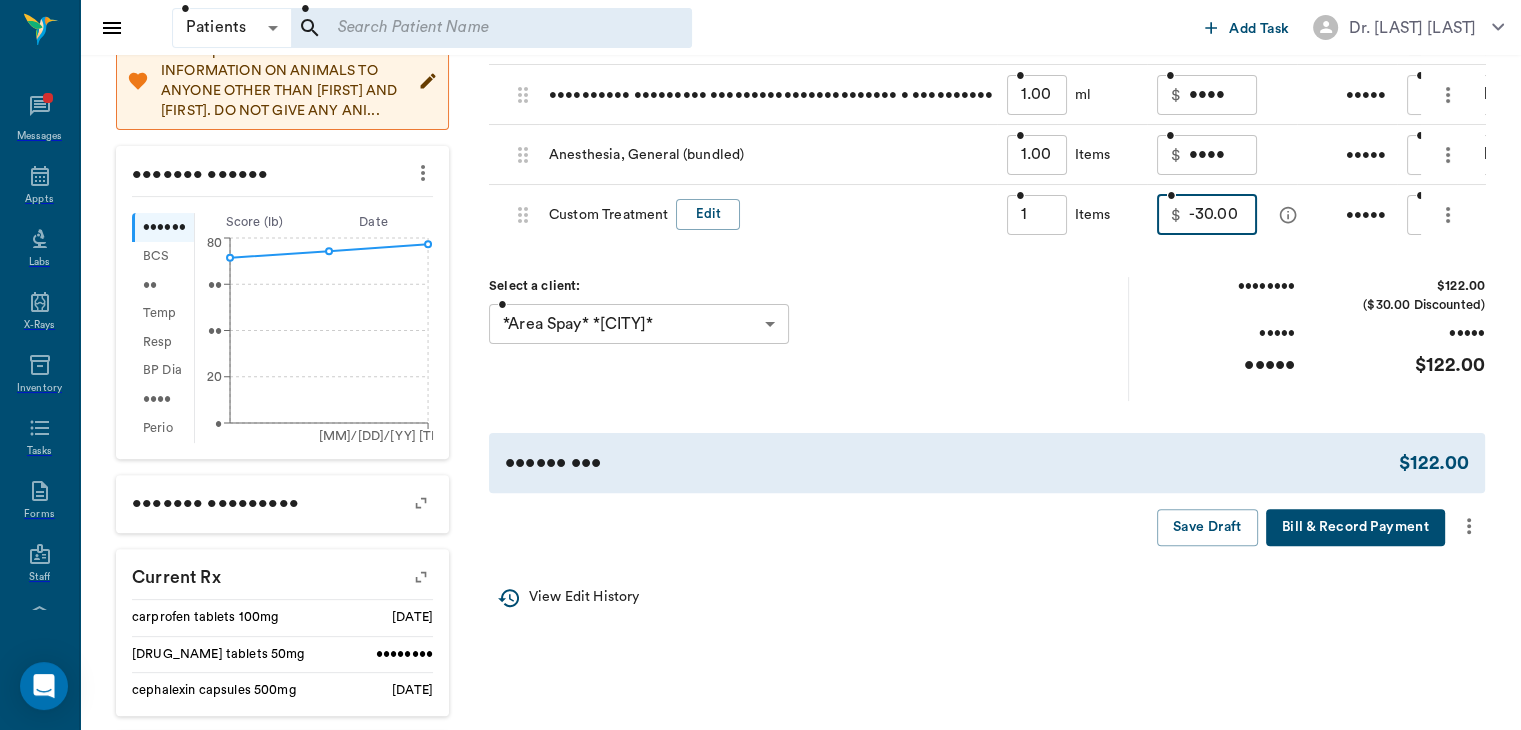 scroll, scrollTop: 495, scrollLeft: 0, axis: vertical 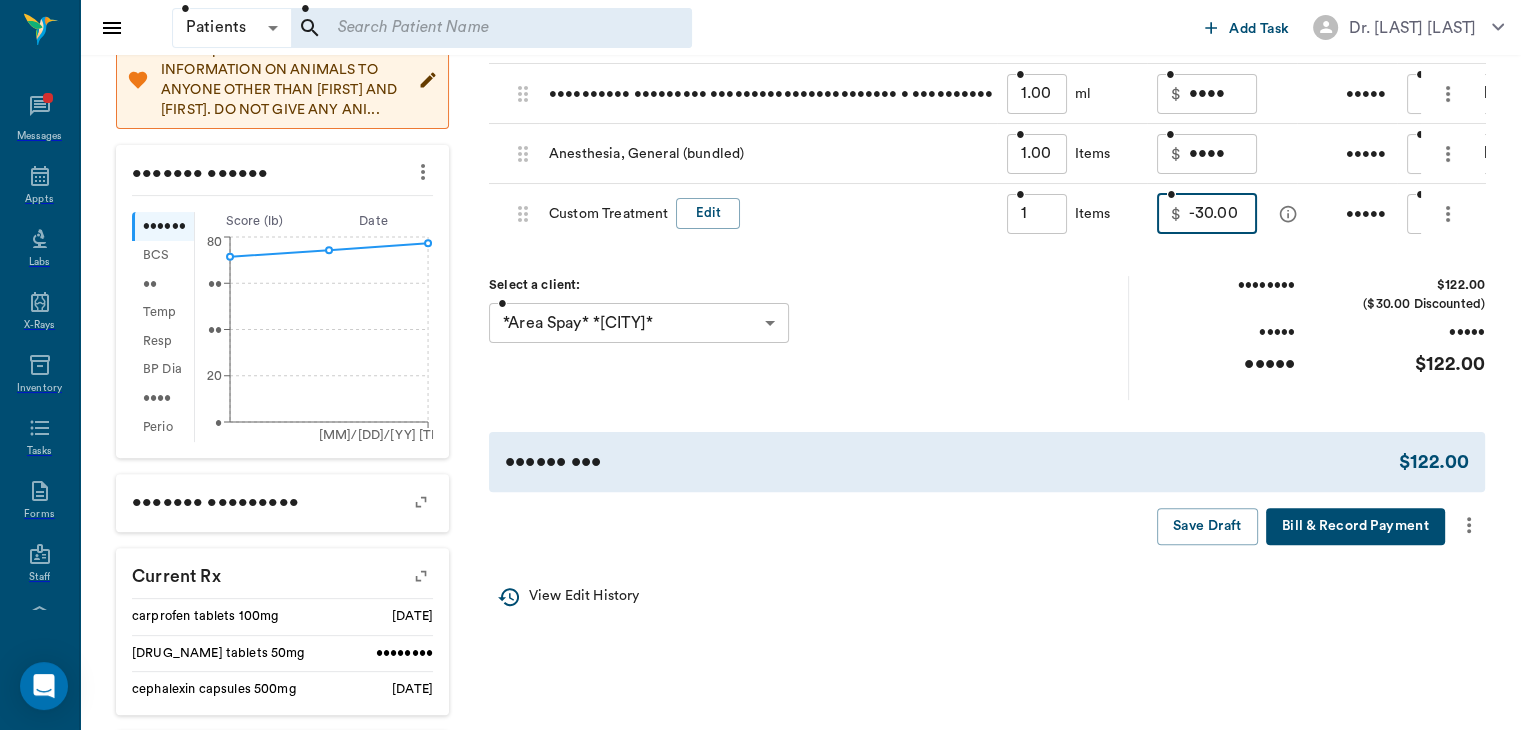 type on "-30.00" 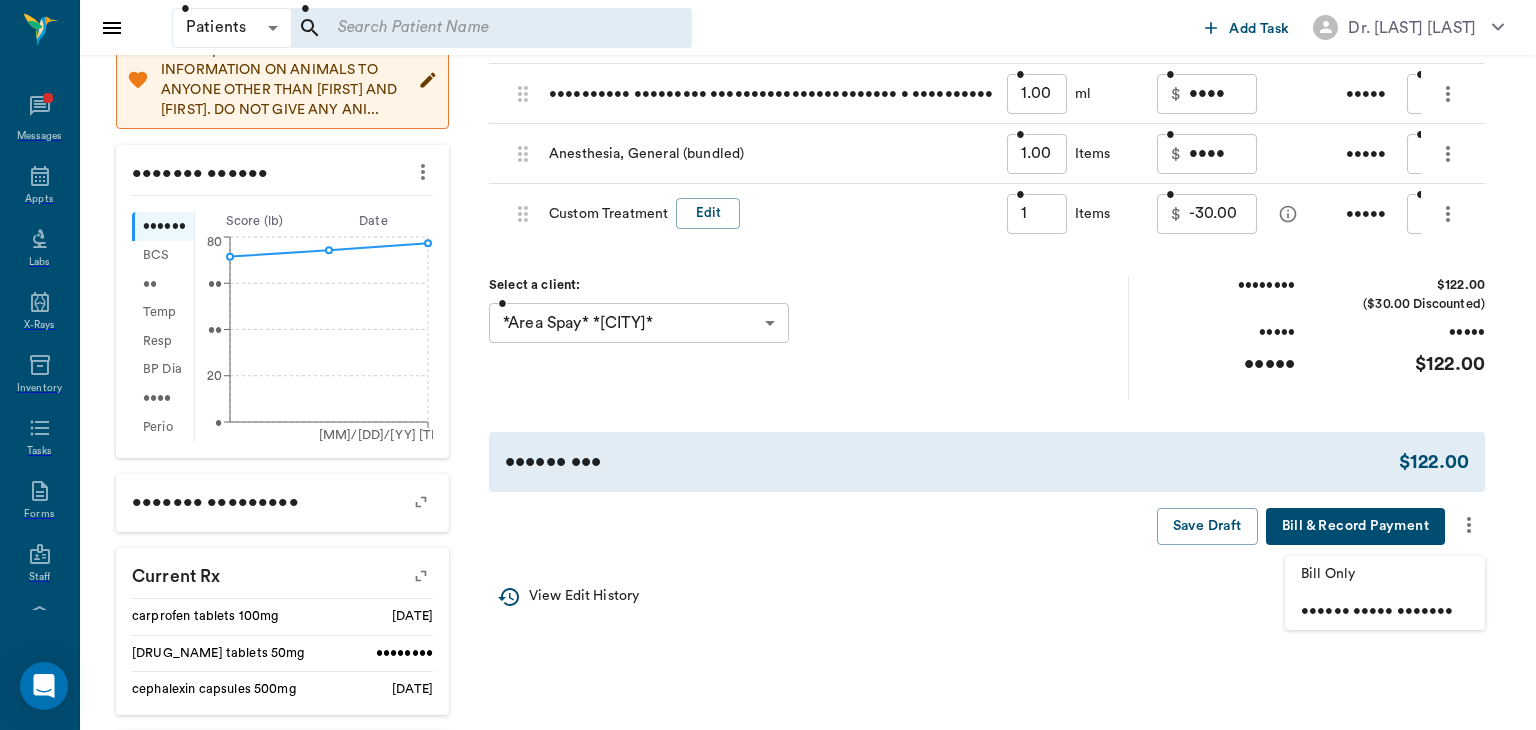 click on "Bill Only" at bounding box center (1385, 574) 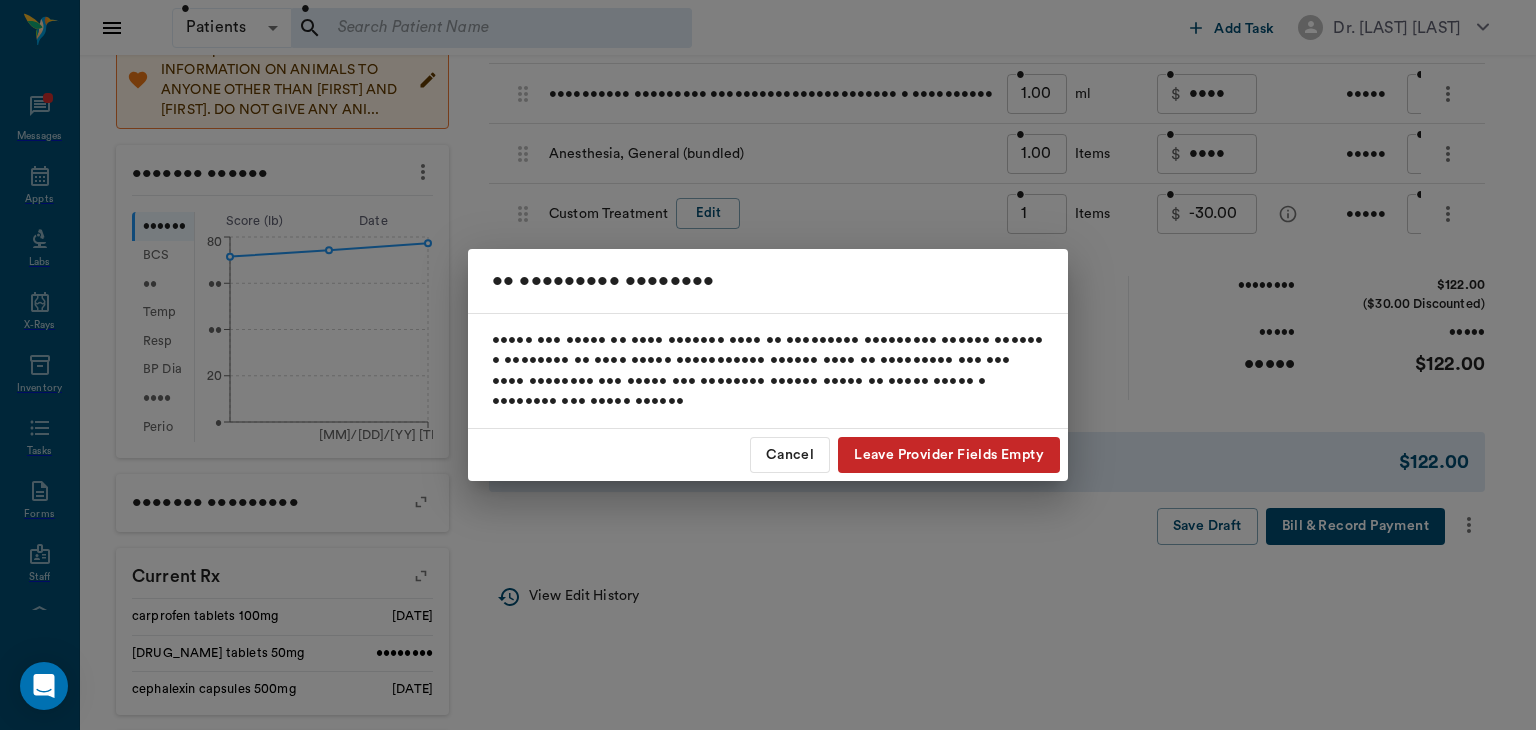click on "Leave Provider Fields Empty" at bounding box center [949, 455] 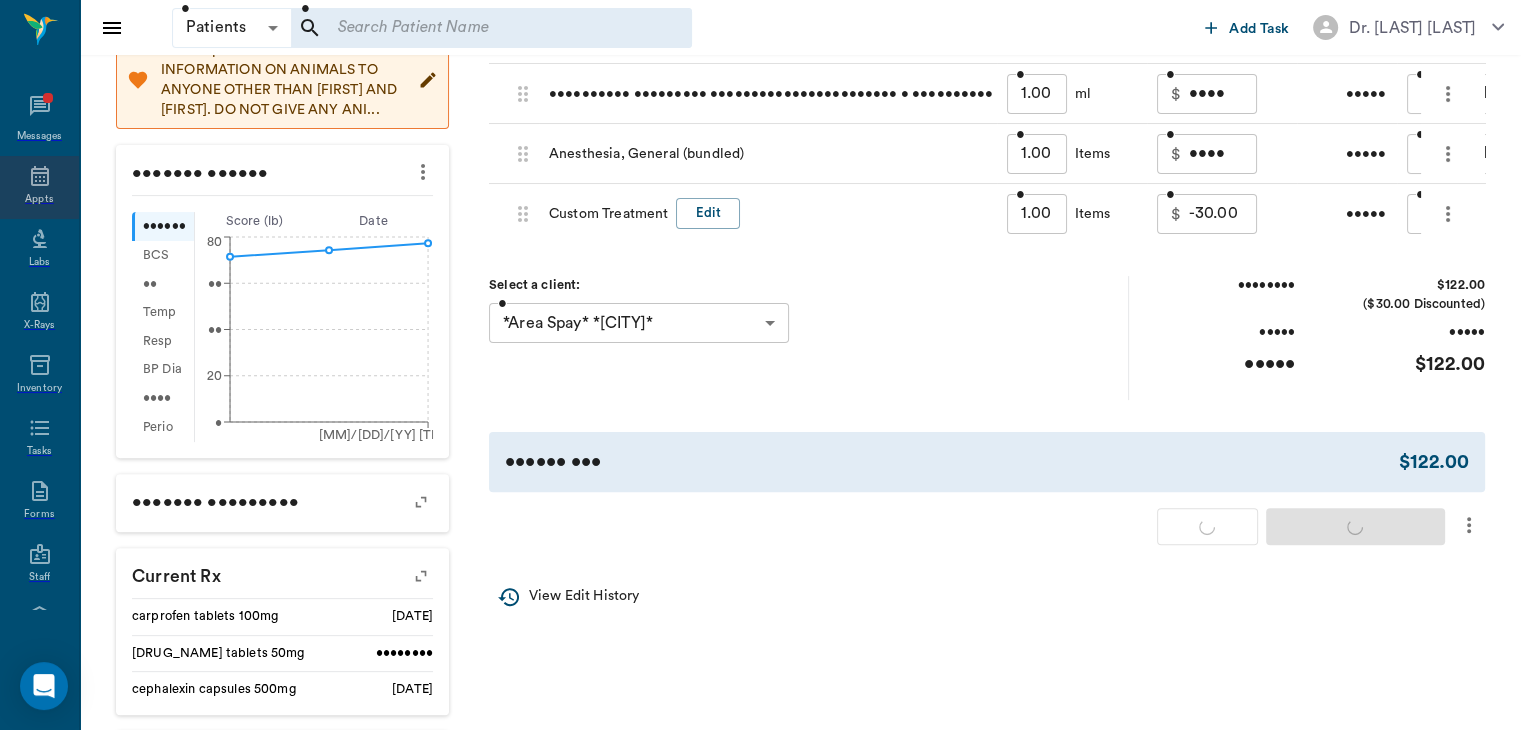 click at bounding box center (40, 176) 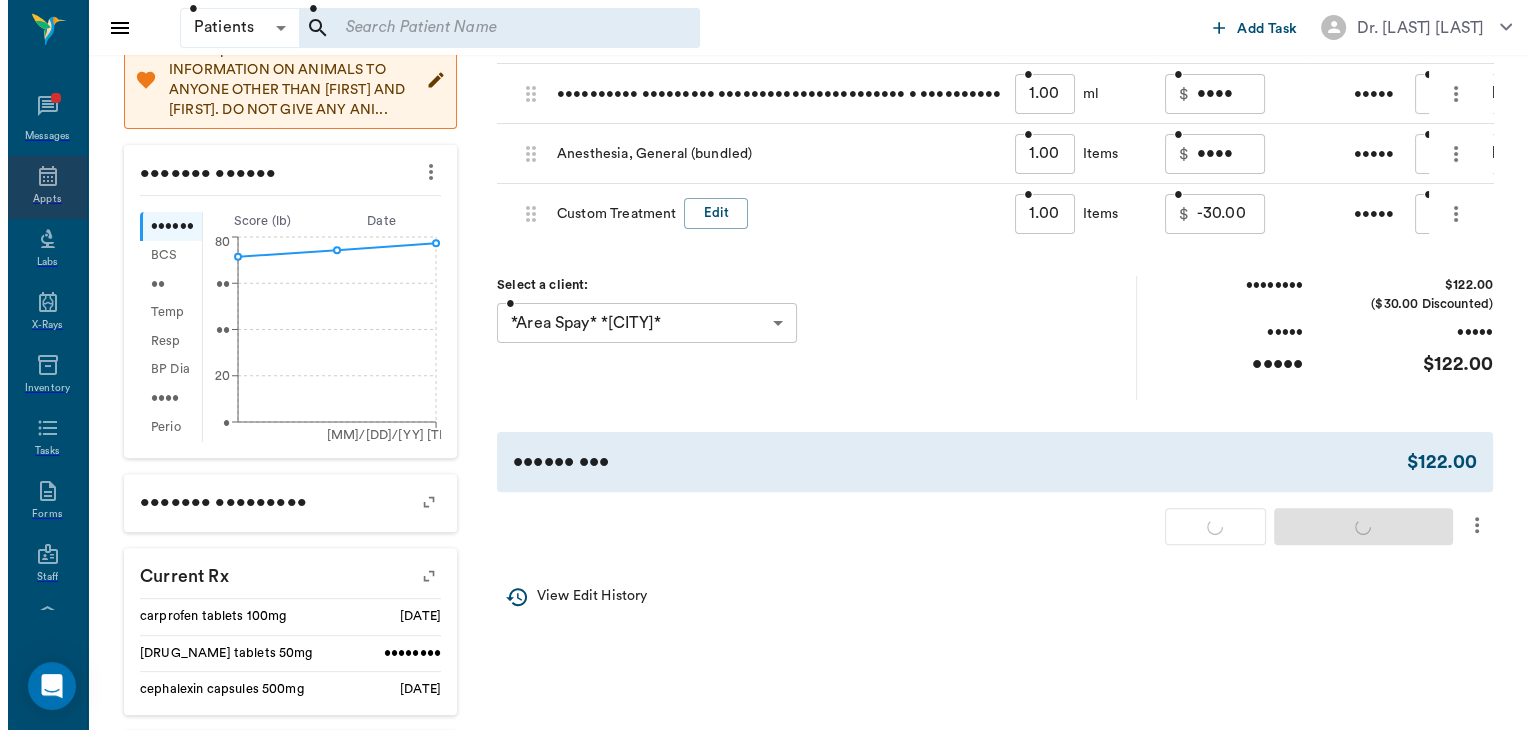 scroll, scrollTop: 0, scrollLeft: 0, axis: both 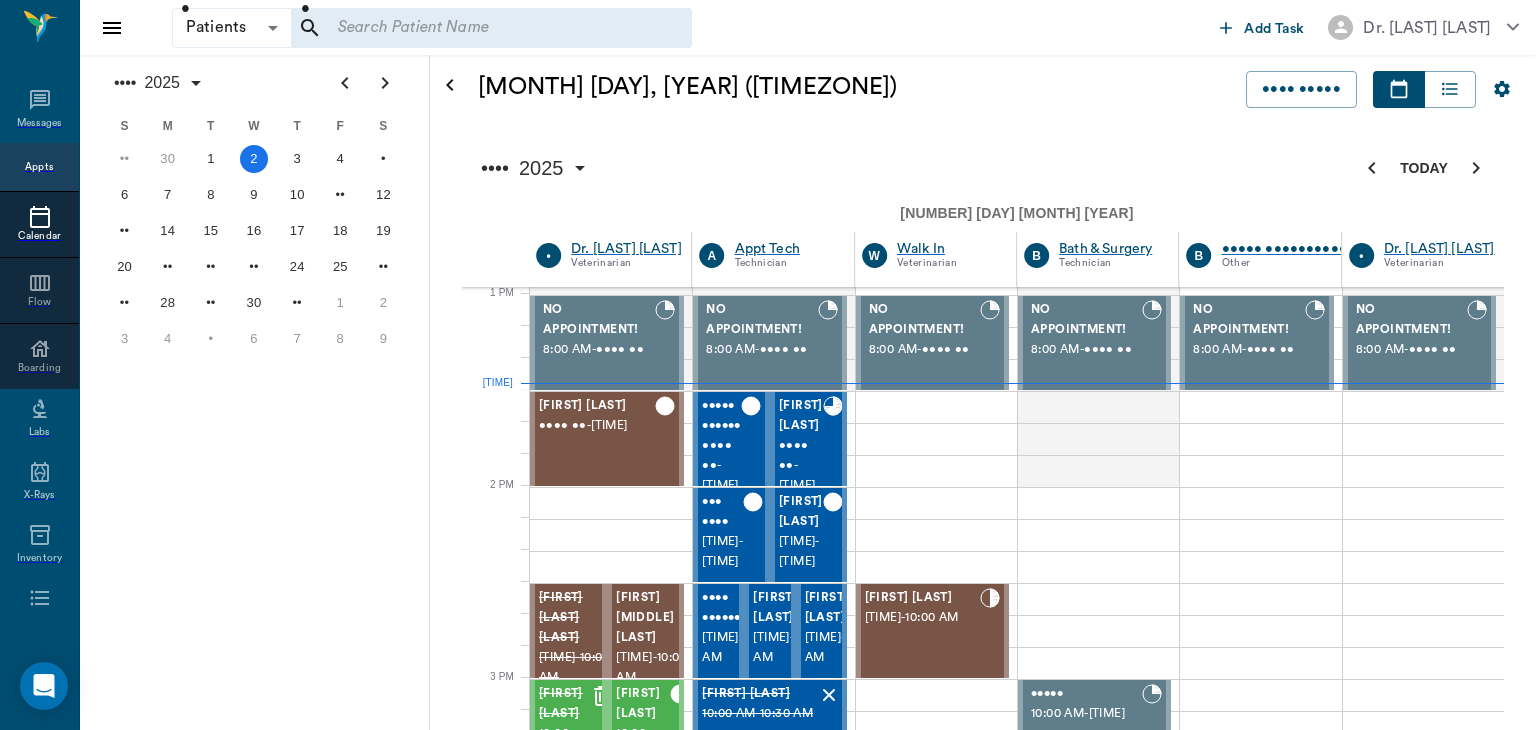 click on "[PERSON] [LAST] [TIME] - [TIME]" at bounding box center (597, 1400) 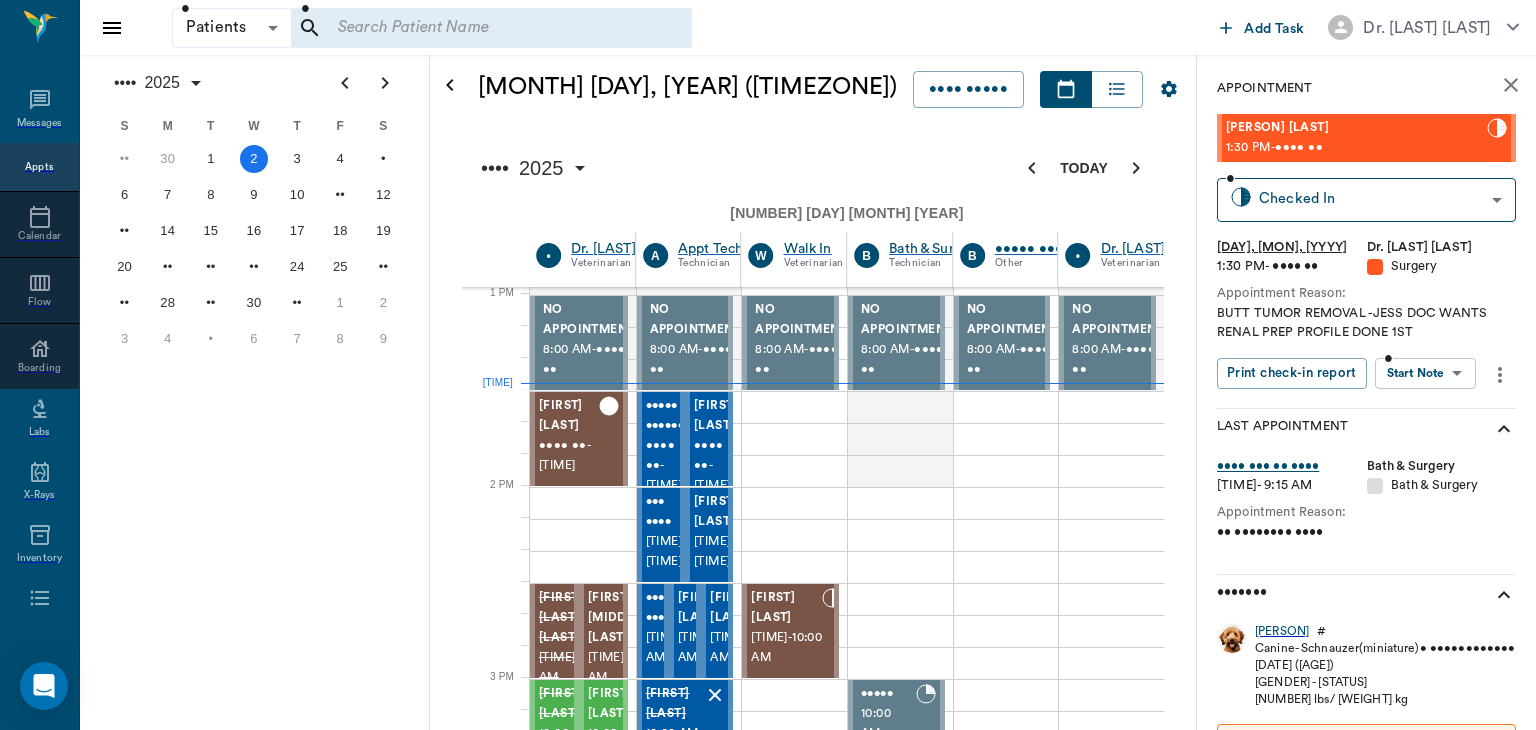 click on "Dr. [LAST] [LAST] Veterinarian A Appt Tech Technician W Walk In Veterinarian B Bath & Surgery Technician B Board &Procedures Other D Dr. [LAST] [LAST] Veterinarian 8 AM 9 AM 10 AM 11 AM 12 PM 1 PM 2 PM 3 PM 4 PM 5 PM 6 PM 7 PM 8 PM 1:28 PM NO APPOINTMENT! 8:00 AM - 8:30 AM [FIRST] [LAST] 8:30 AM - 9:00 AM [FIRST] [LAST] 9:30 AM - 10:00 AM [FIRST] [LAST] 9:30 AM - 10:00 AM -" at bounding box center [768, 1319] 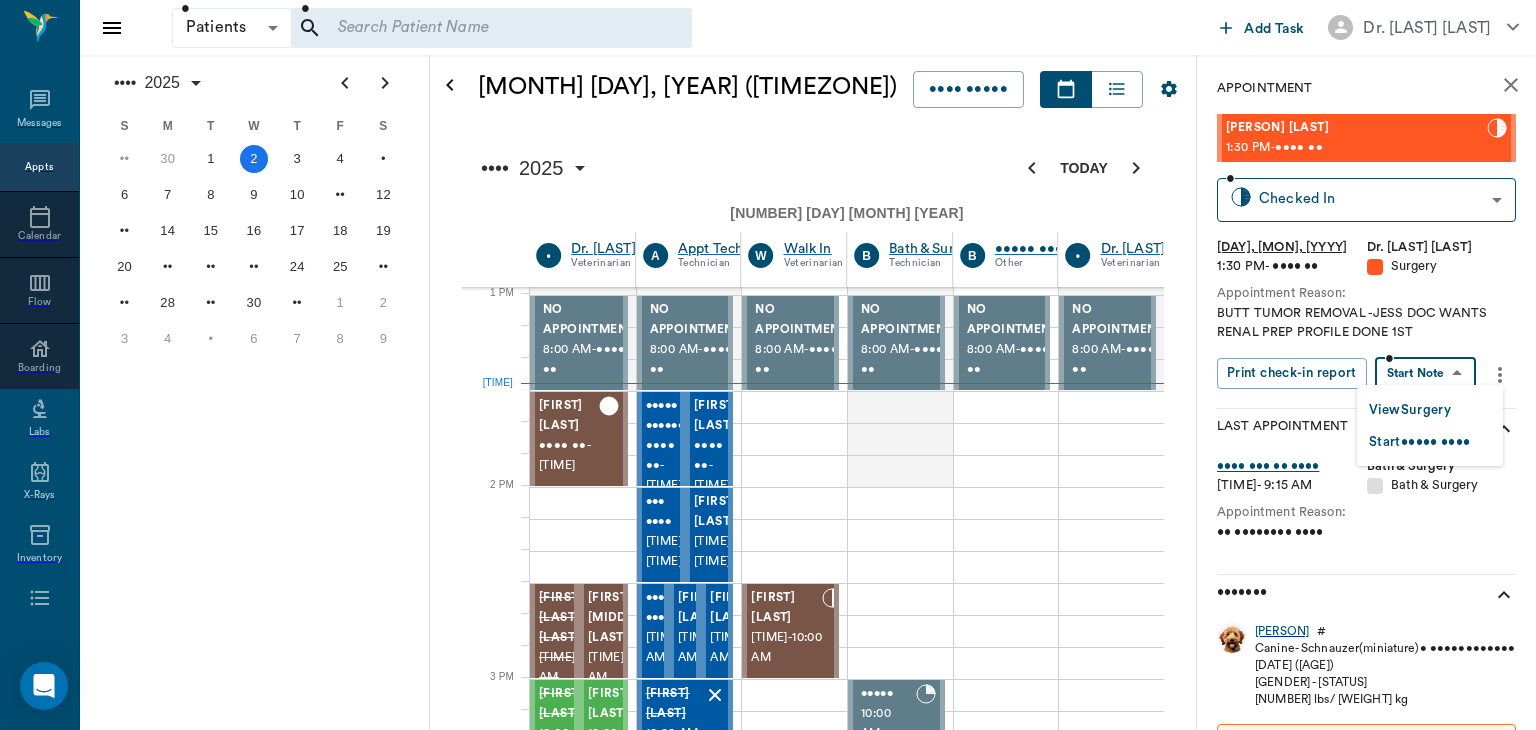 click on "••••  •••••••" at bounding box center (1410, 410) 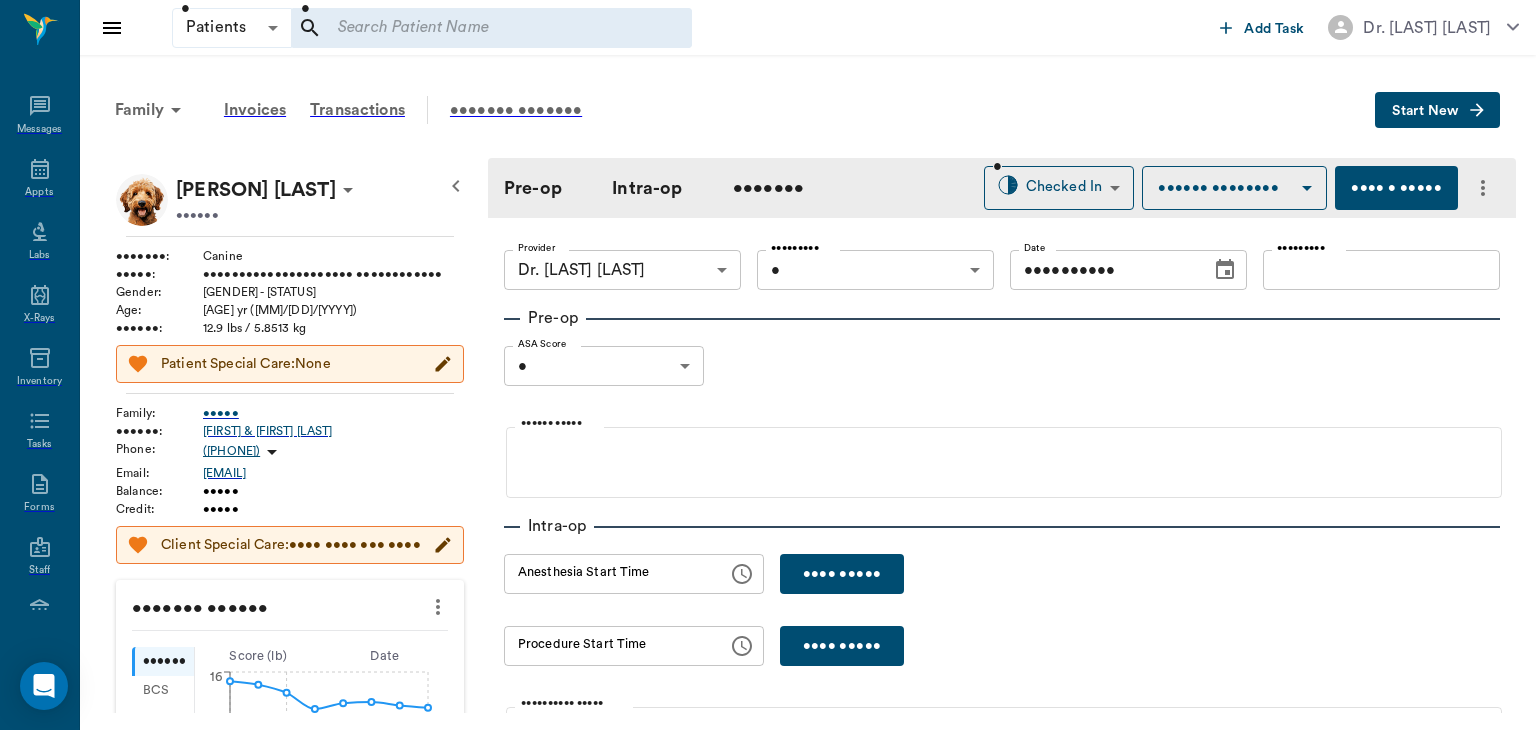 click on "Dr. [LAST] [LAST] Veterinarian A Appt Tech Technician W Walk In Veterinarian B Bath & Surgery Technician B Board &Procedures Other D Dr. [LAST] [LAST] Veterinarian 8 AM 9 AM 10 AM 11 AM 12 PM 1 PM 2 PM 3 PM 4 PM 5 PM 6 PM 7 PM 8 PM 1:28 PM NO APPOINTMENT! 8:00 AM - 8:30 AM [FIRST] [LAST] 8:30 AM - 9:00 AM [FIRST] [LAST] 9:30 AM - 10:00 AM [FIRST] [LAST] 9:30 AM - 10:00 AM -" at bounding box center (768, 364) 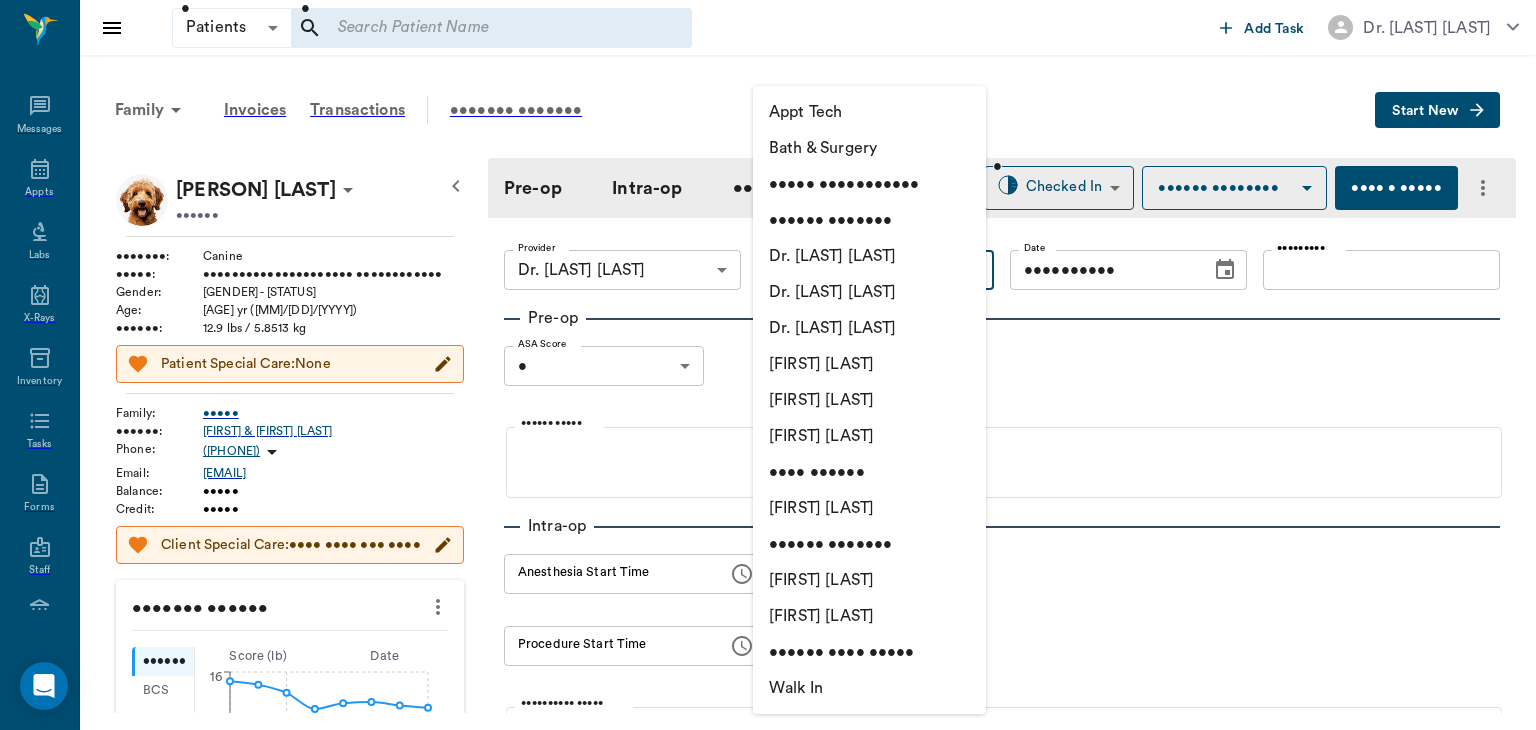 click on "[FIRST] [LAST]" at bounding box center (869, 436) 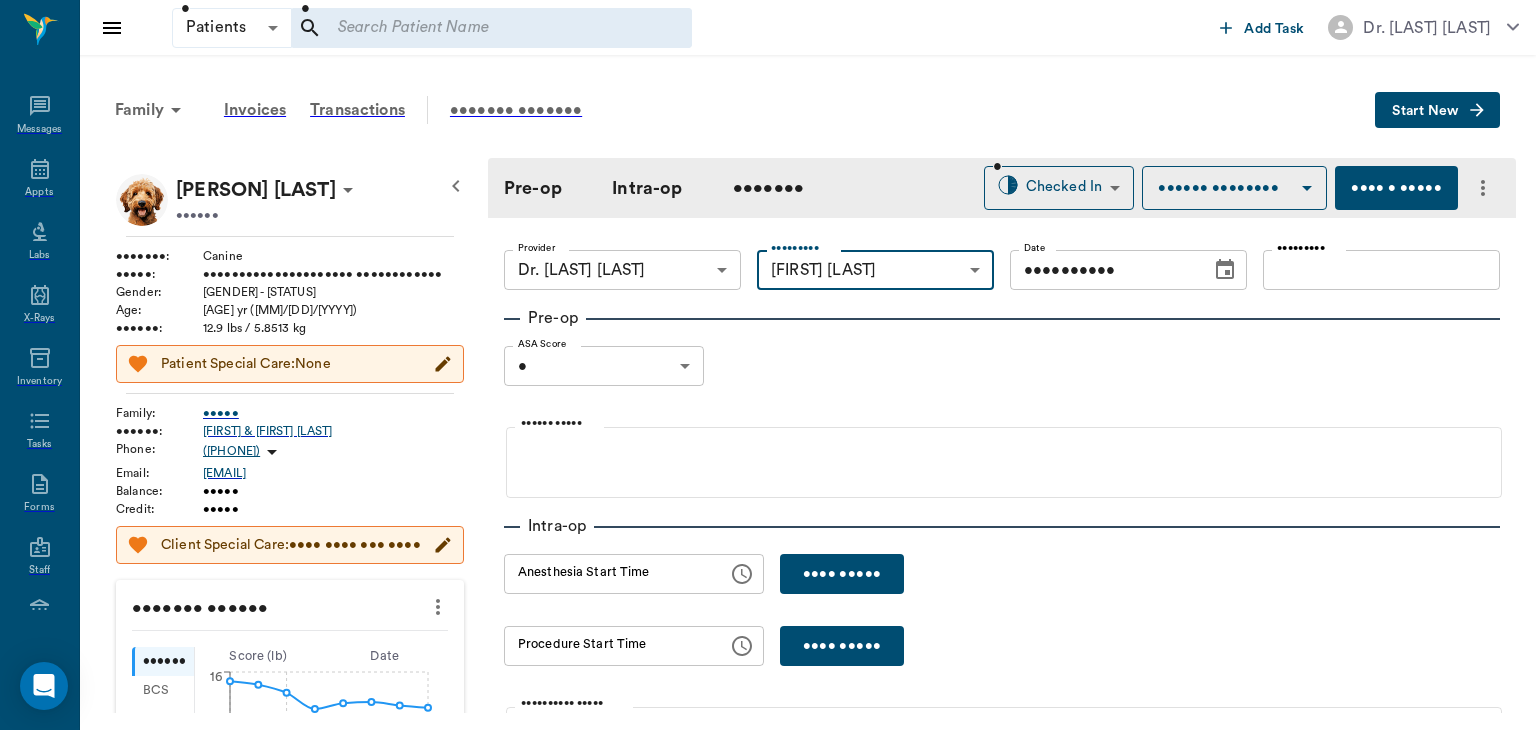 click on "•••••••••" at bounding box center (1381, 270) 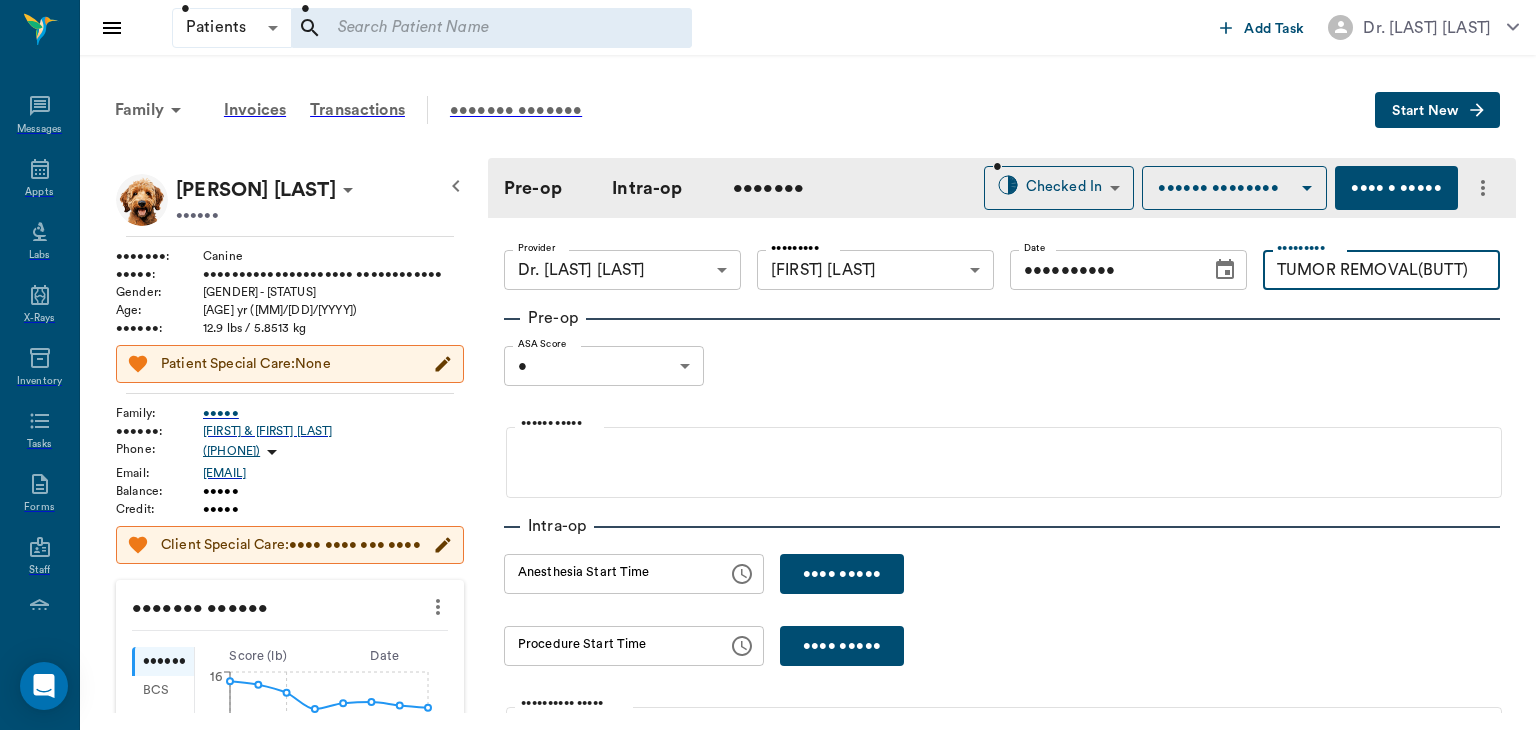 type on "TUMOR REMOVAL(BUTT)" 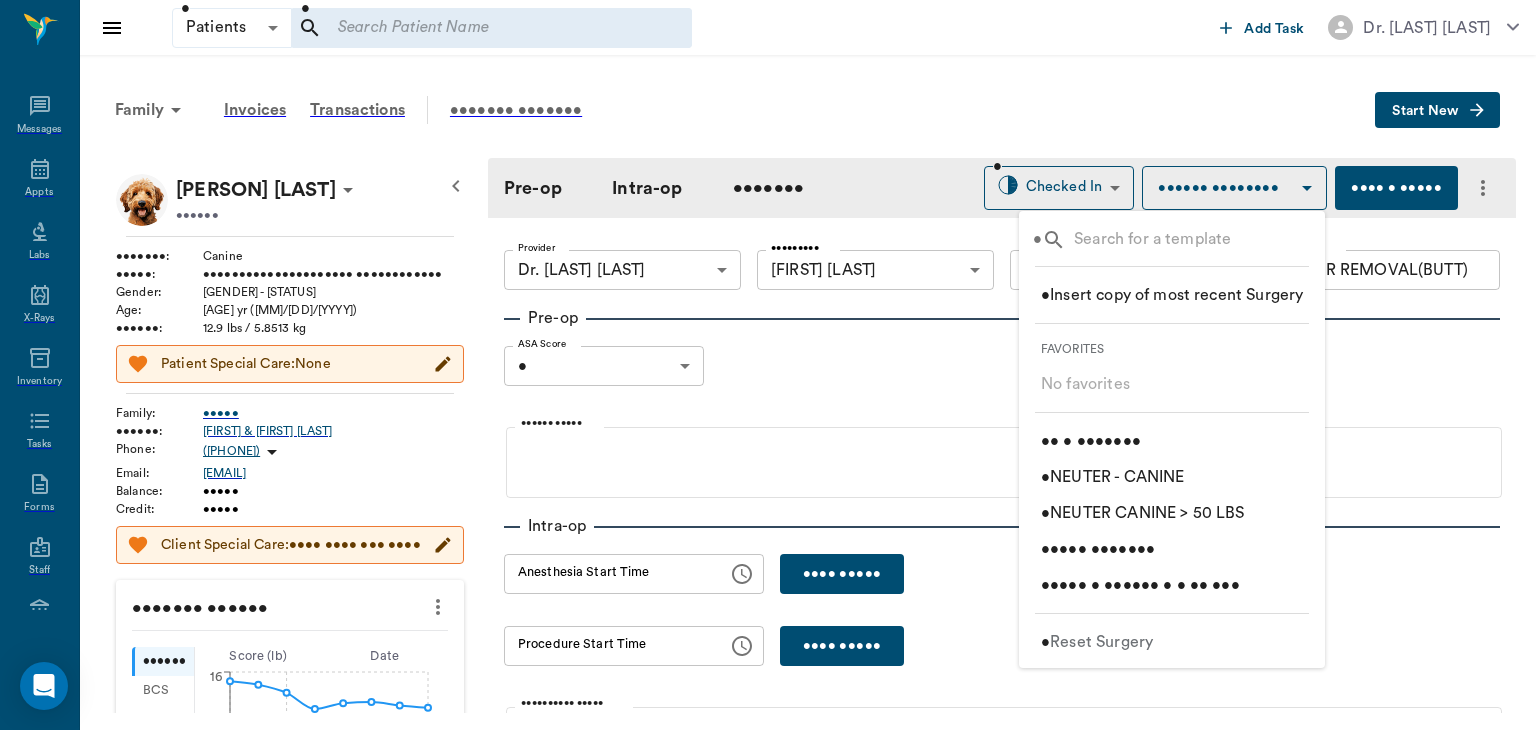 click at bounding box center (1192, 241) 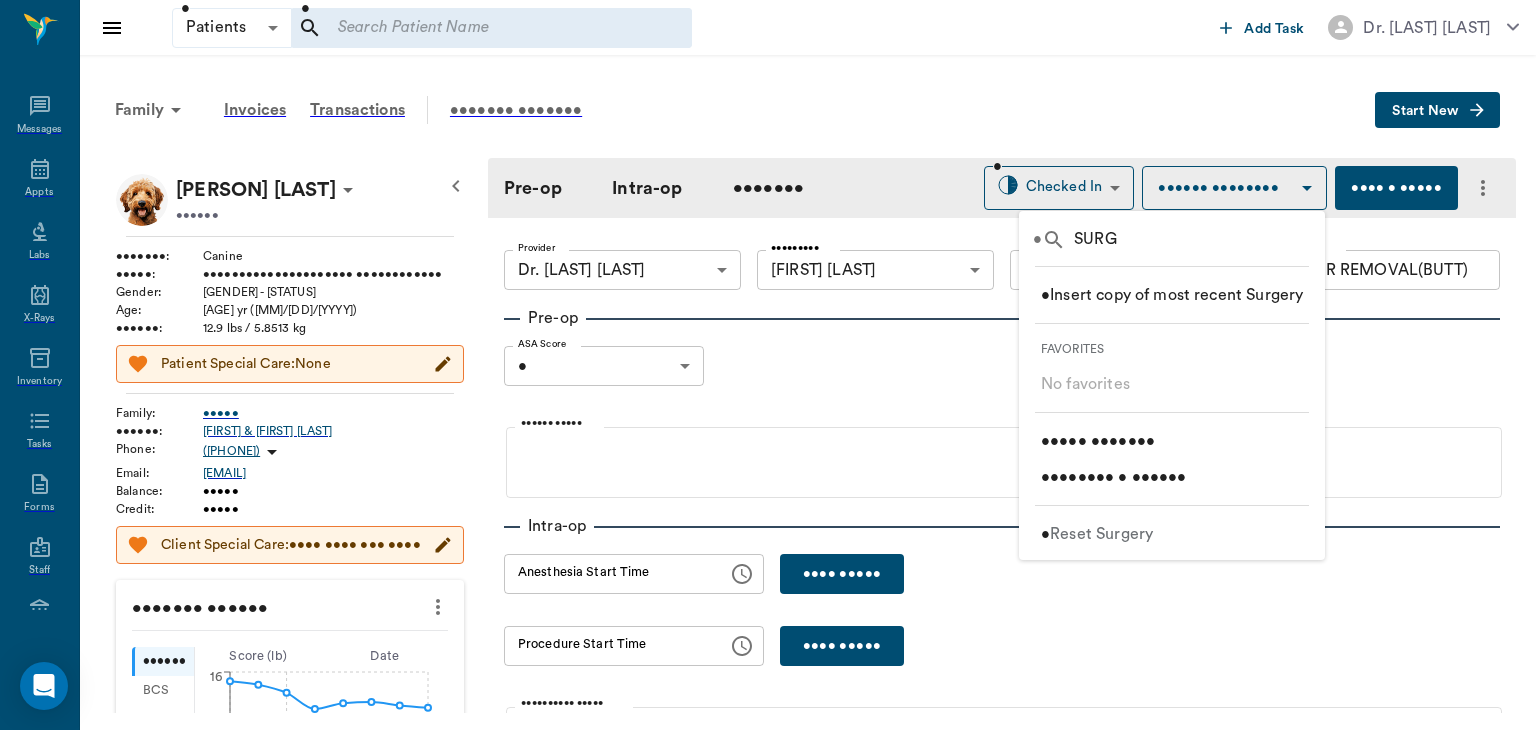 type on "SURG" 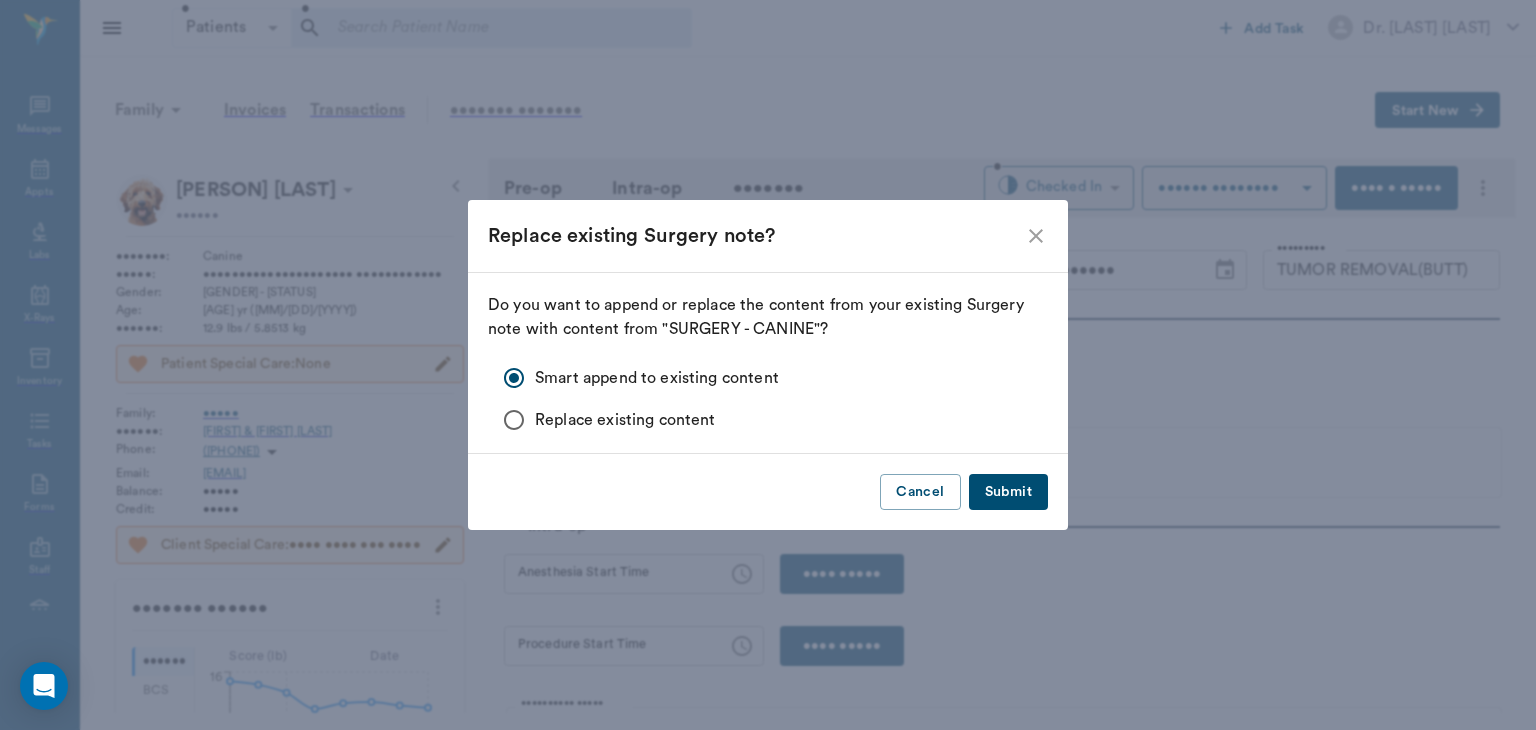 click on "Submit" at bounding box center [1008, 492] 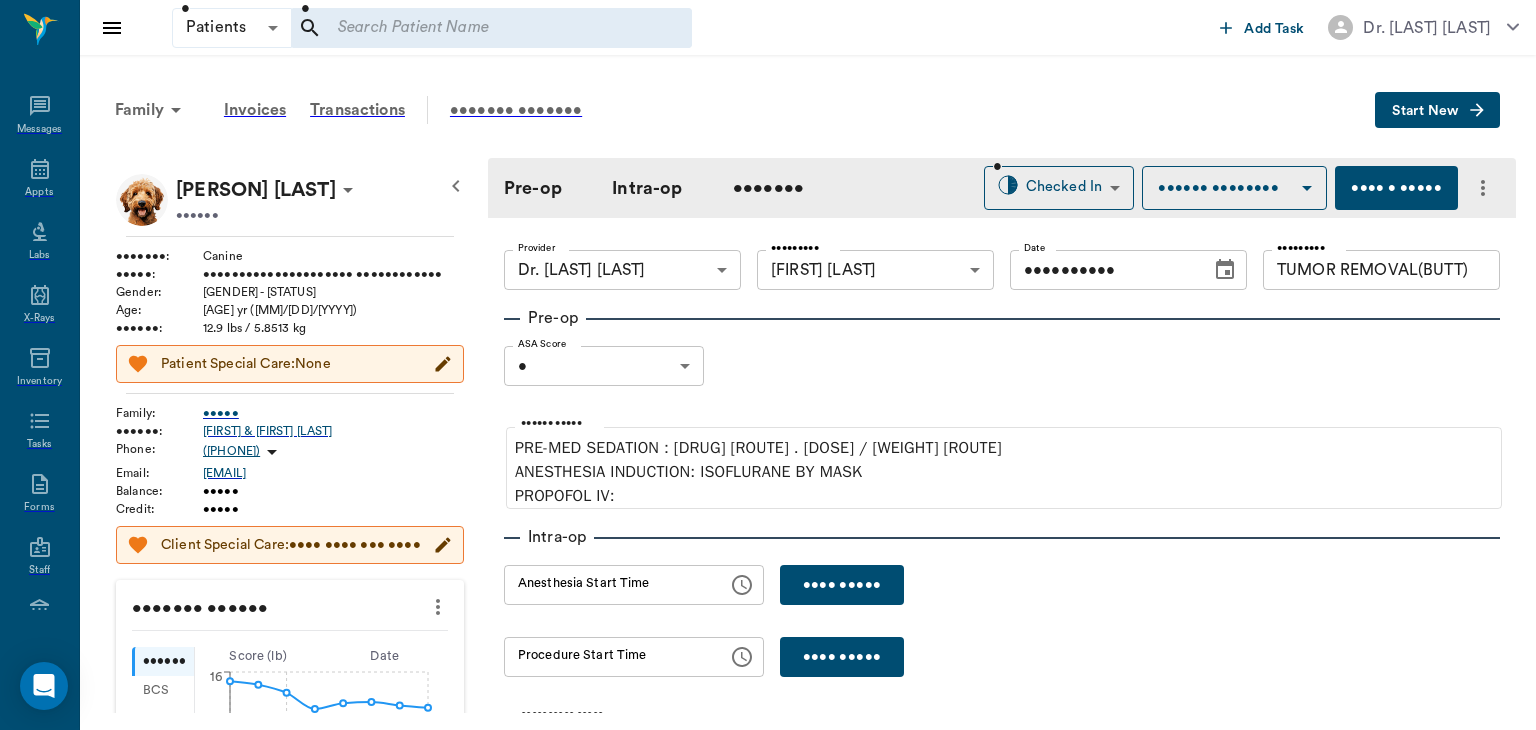 click on "Dr. [LAST] [LAST] Veterinarian A Appt Tech Technician W Walk In Veterinarian B Bath & Surgery Technician B Board &Procedures Other D Dr. [LAST] [LAST] Veterinarian 8 AM 9 AM 10 AM 11 AM 12 PM 1 PM 2 PM 3 PM 4 PM 5 PM 6 PM 7 PM 8 PM 1:28 PM NO APPOINTMENT! 8:00 AM - 8:30 AM [FIRST] [LAST] 8:30 AM - 9:00 AM [FIRST] [LAST] 9:30 AM - 10:00 AM [FIRST] [LAST] 9:30 AM - 10:00 AM -" at bounding box center [768, 364] 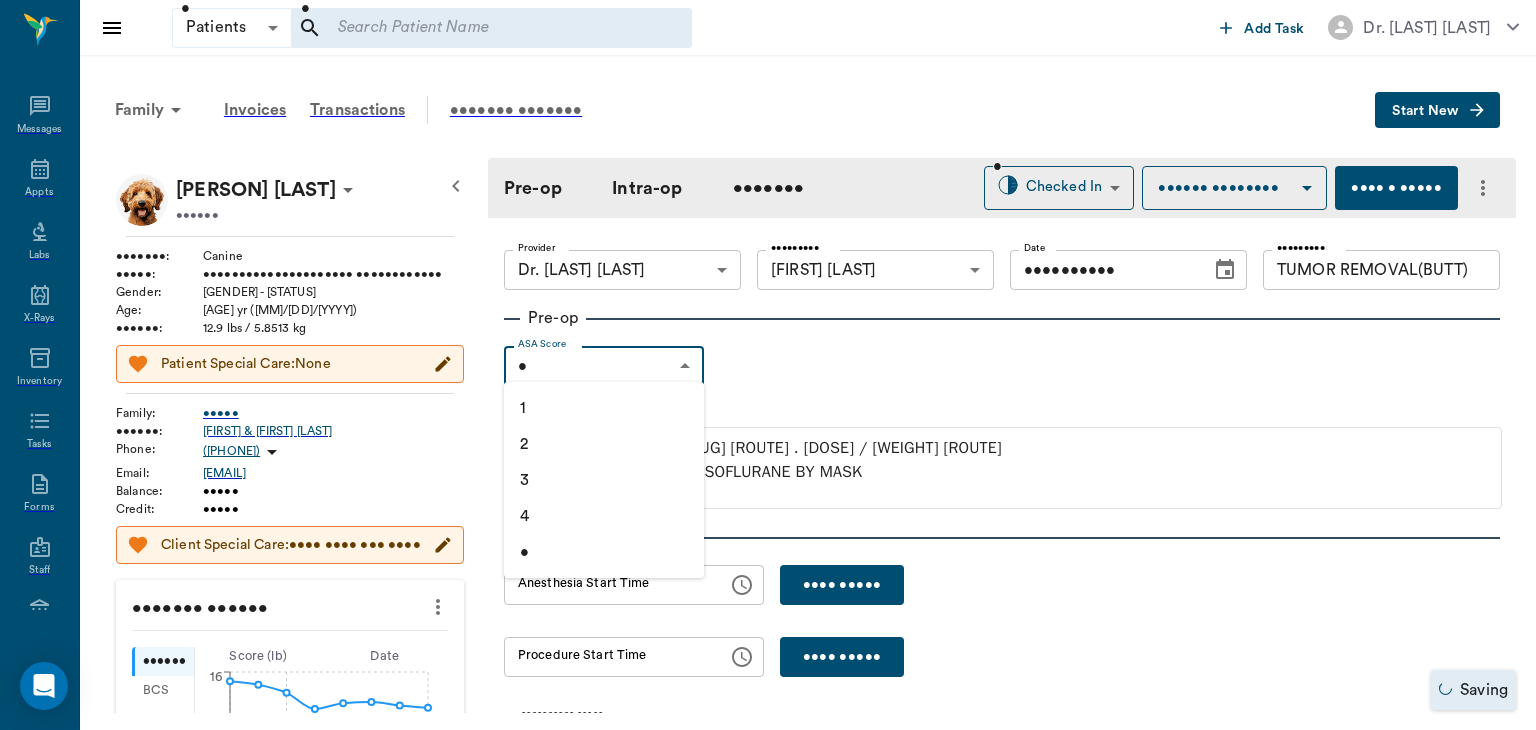 click on "1" at bounding box center [604, 408] 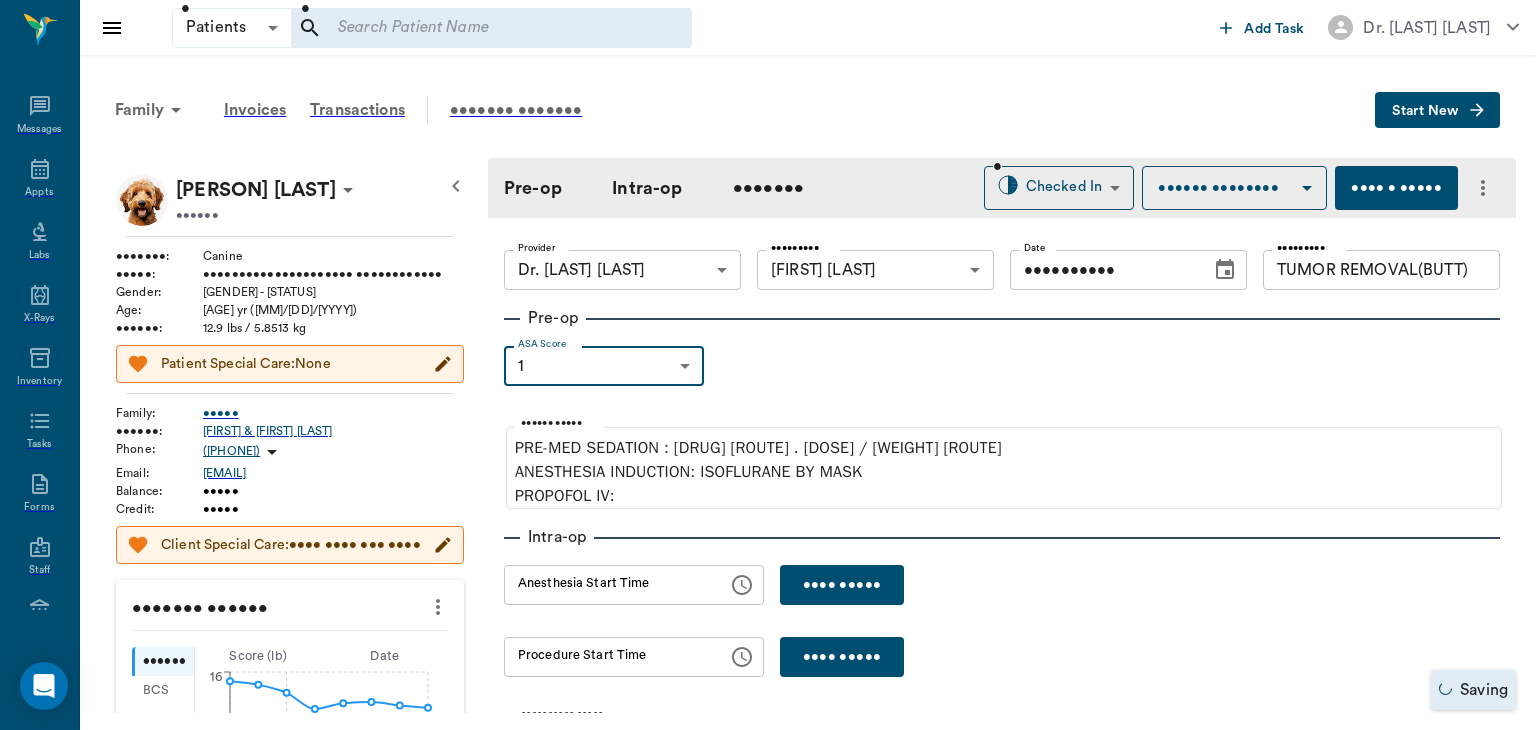 click on "Dr. [LAST] [LAST] Veterinarian A Appt Tech Technician W Walk In Veterinarian B Bath & Surgery Technician B Board &Procedures Other D Dr. [LAST] [LAST] Veterinarian 8 AM 9 AM 10 AM 11 AM 12 PM 1 PM 2 PM 3 PM 4 PM 5 PM 6 PM 7 PM 8 PM 1:28 PM NO APPOINTMENT! 8:00 AM - 8:30 AM [FIRST] [LAST] 8:30 AM - 9:00 AM [FIRST] [LAST] 9:30 AM - 10:00 AM [FIRST] [LAST] 9:30 AM - 10:00 AM -" at bounding box center [768, 364] 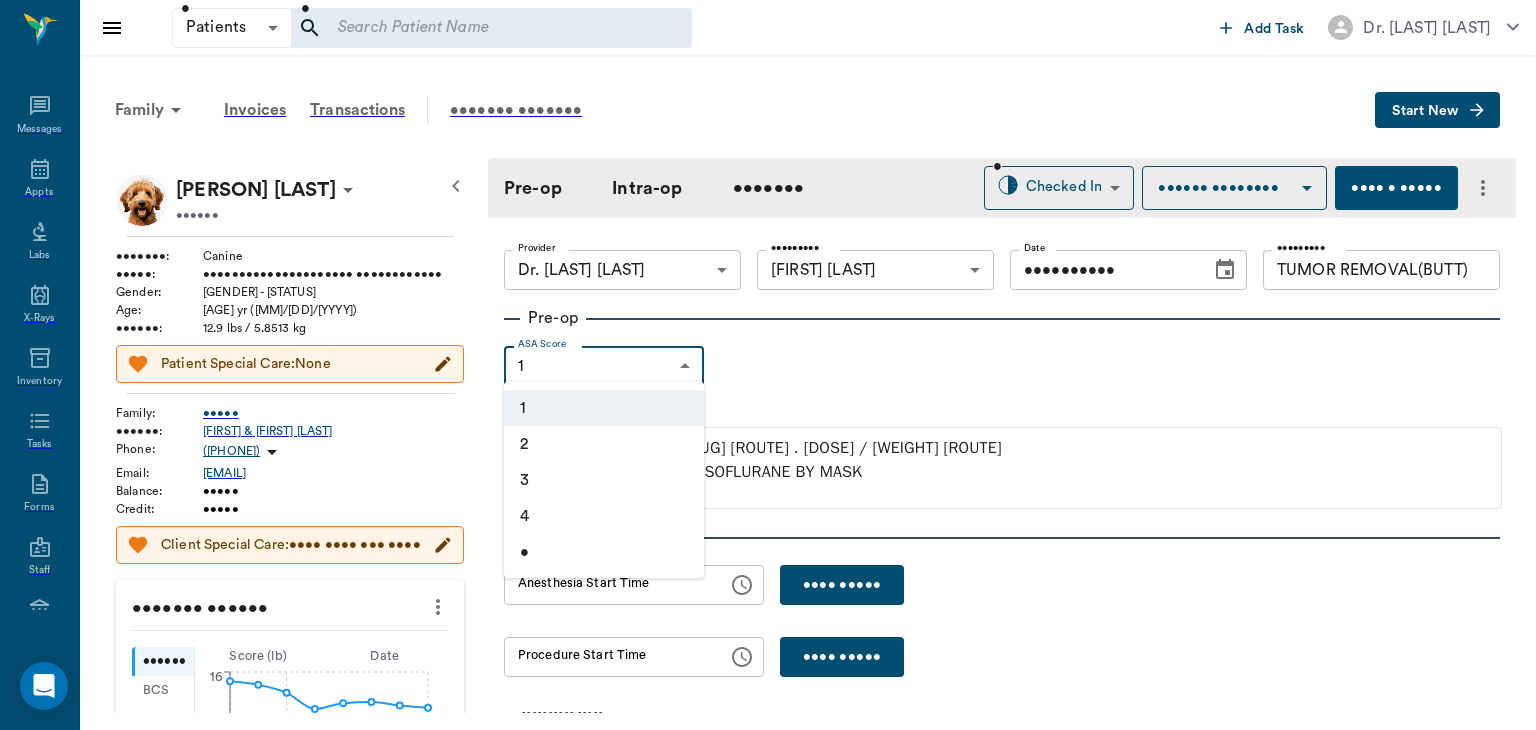 click on "2" at bounding box center [604, 444] 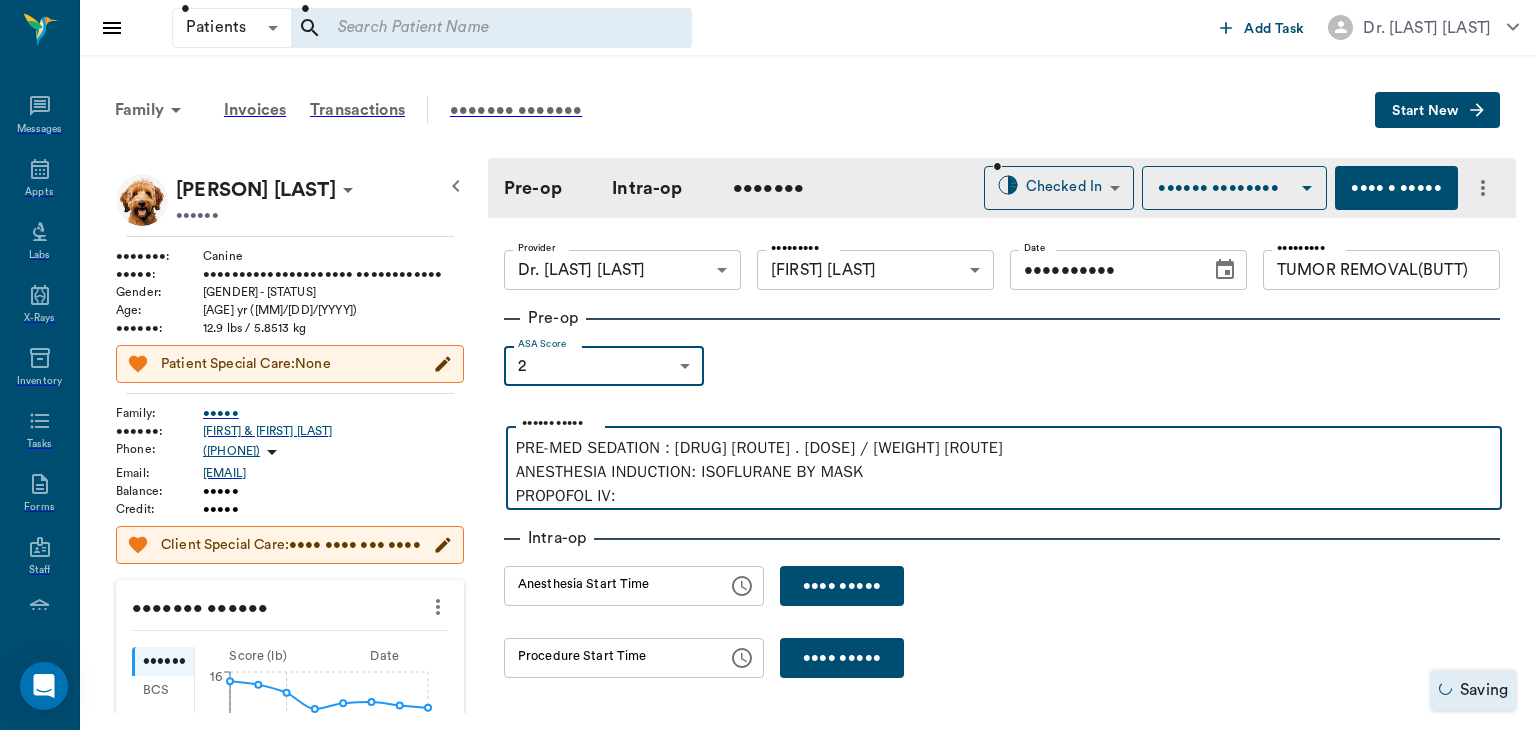 click on "••••••• •••••••• • •••••••••••• ••• •• ••••• •••••••••••• •••••••••• •••••••••• •••••••••• •• •••• •••••••• •••" at bounding box center (1004, 472) 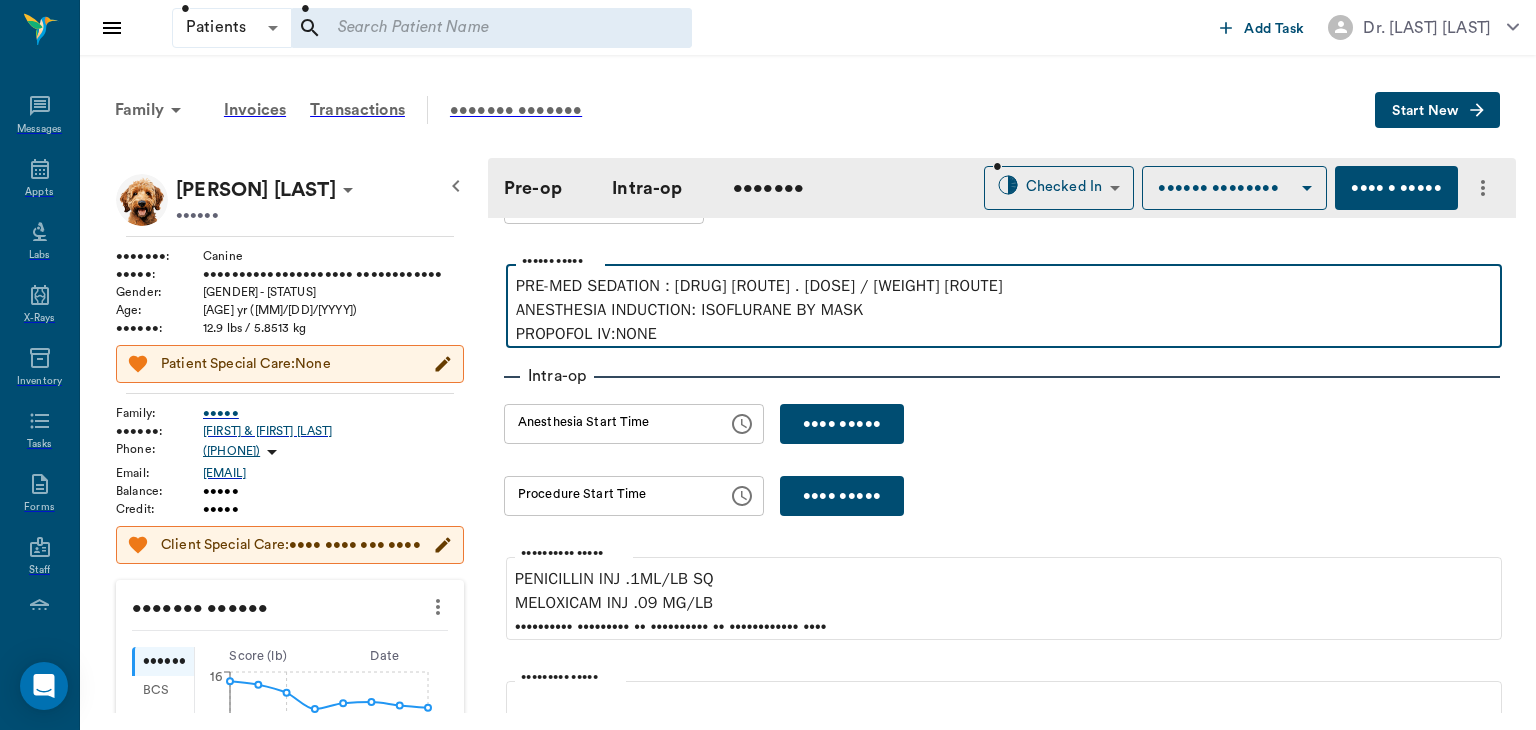 scroll, scrollTop: 170, scrollLeft: 0, axis: vertical 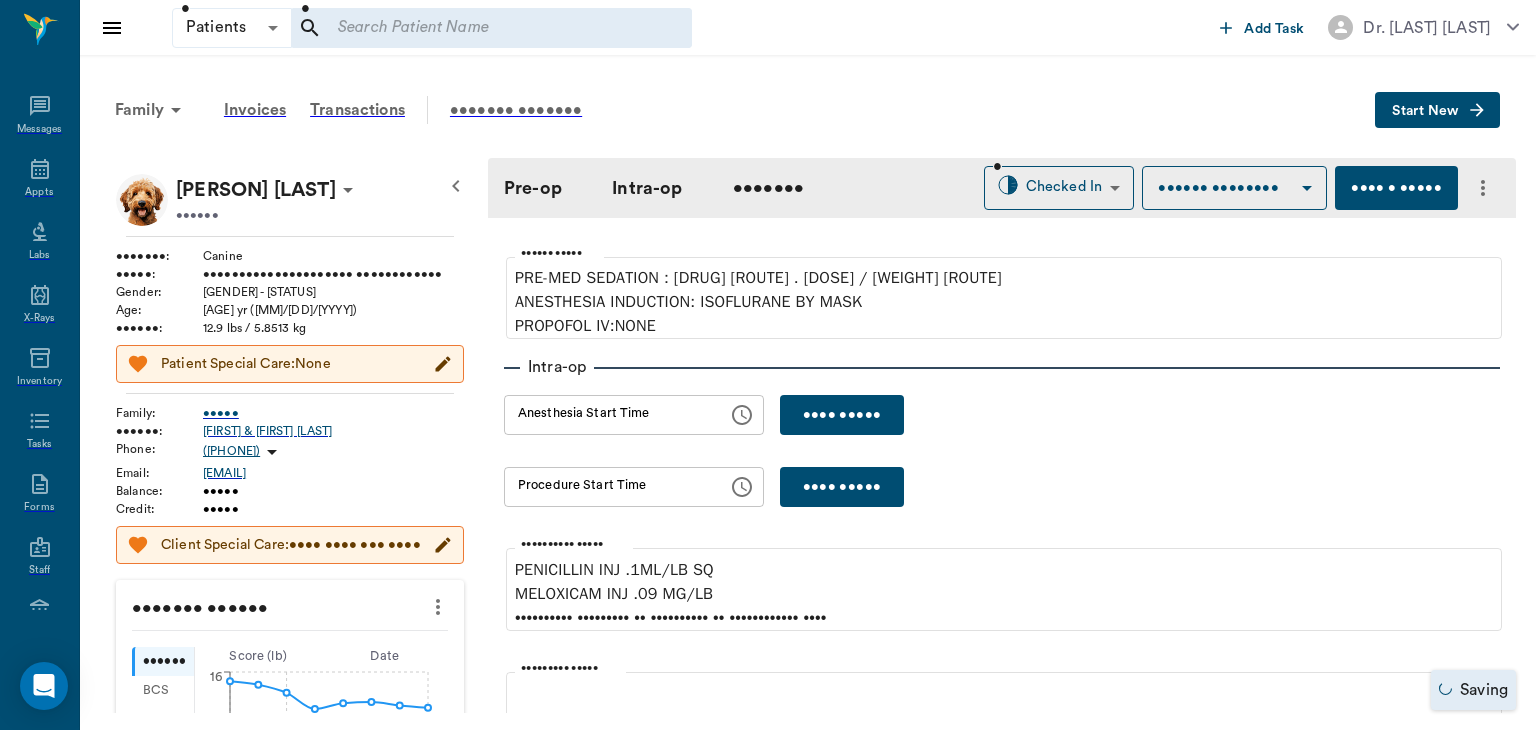 click on "•••• •••••" at bounding box center (842, 415) 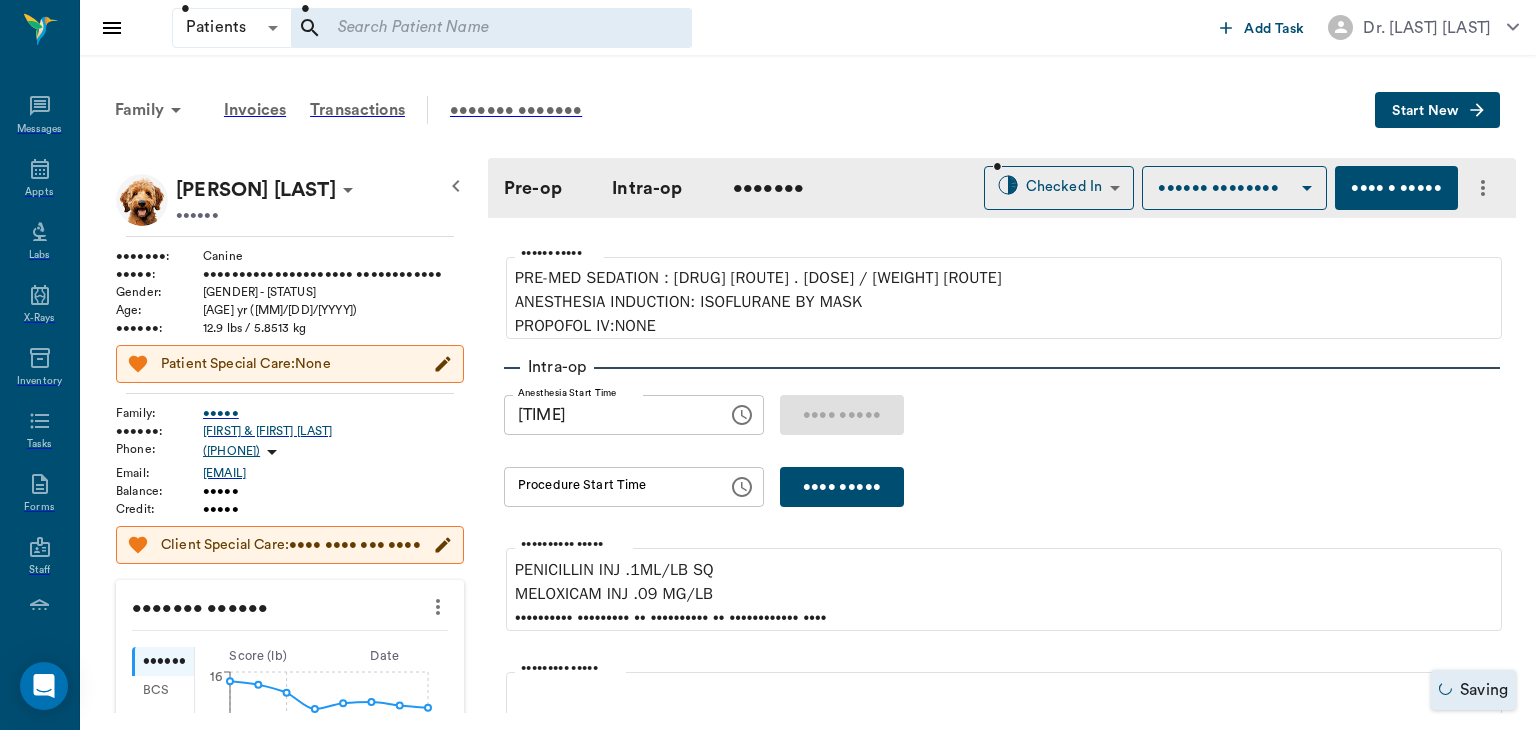 click on "[TIME]" at bounding box center [609, 415] 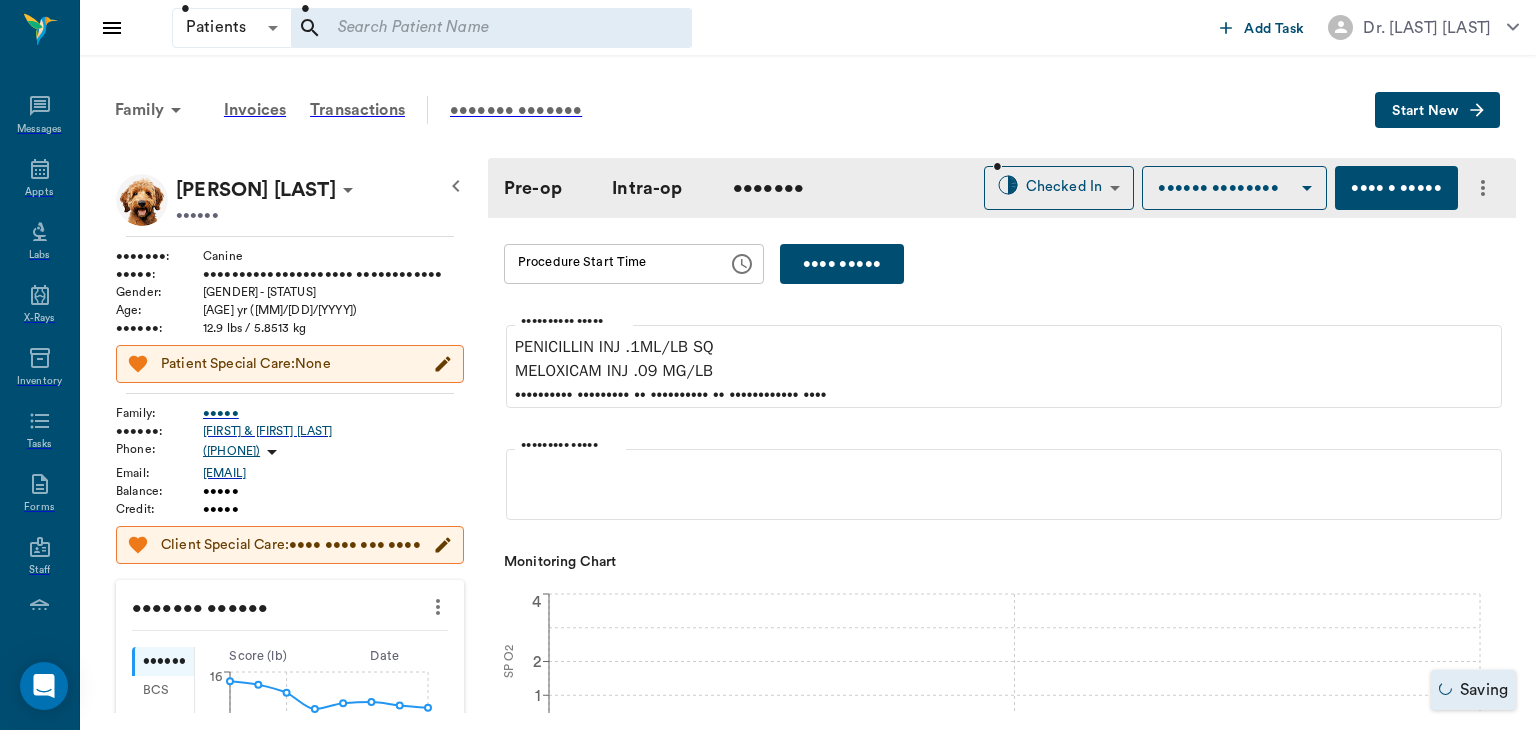 scroll, scrollTop: 397, scrollLeft: 0, axis: vertical 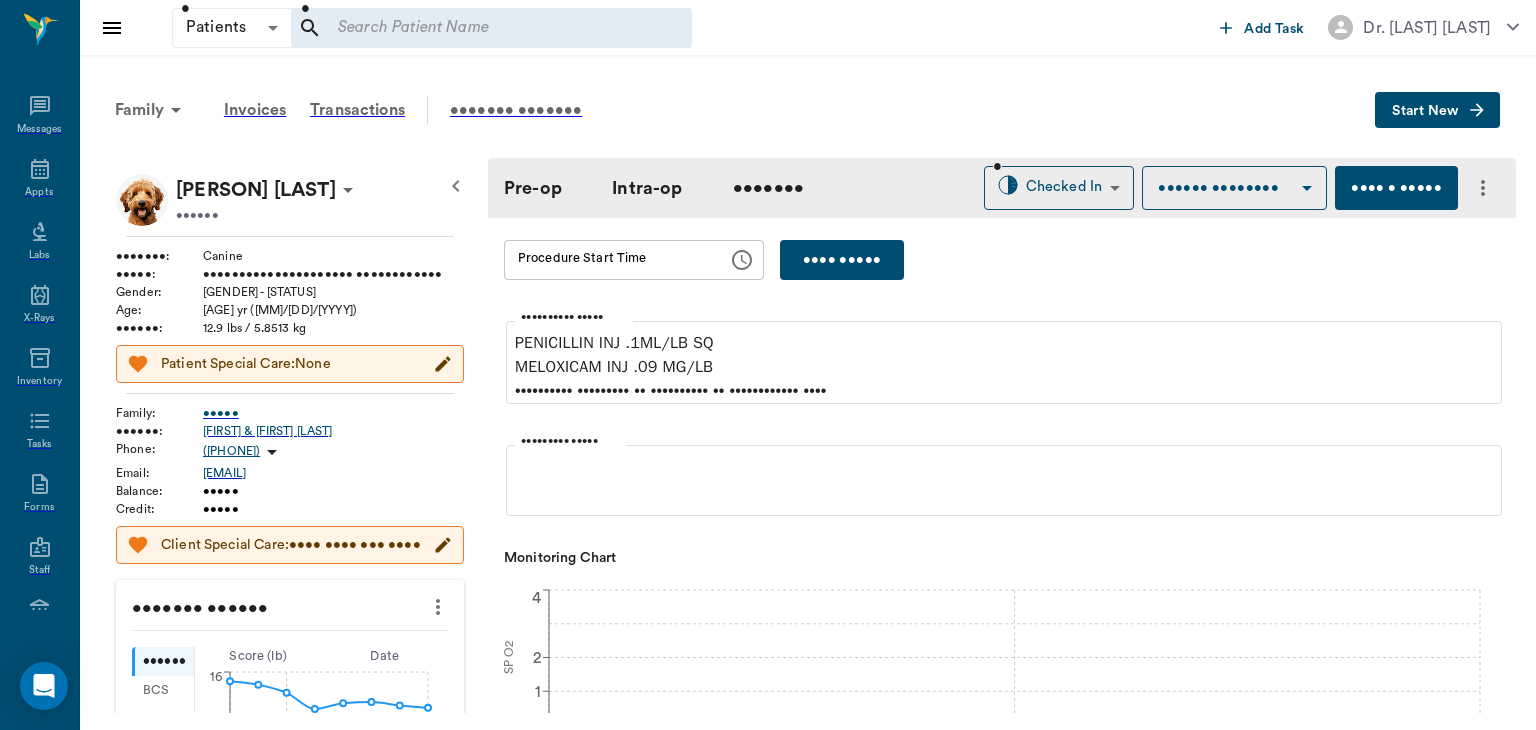 type on "••••• ••" 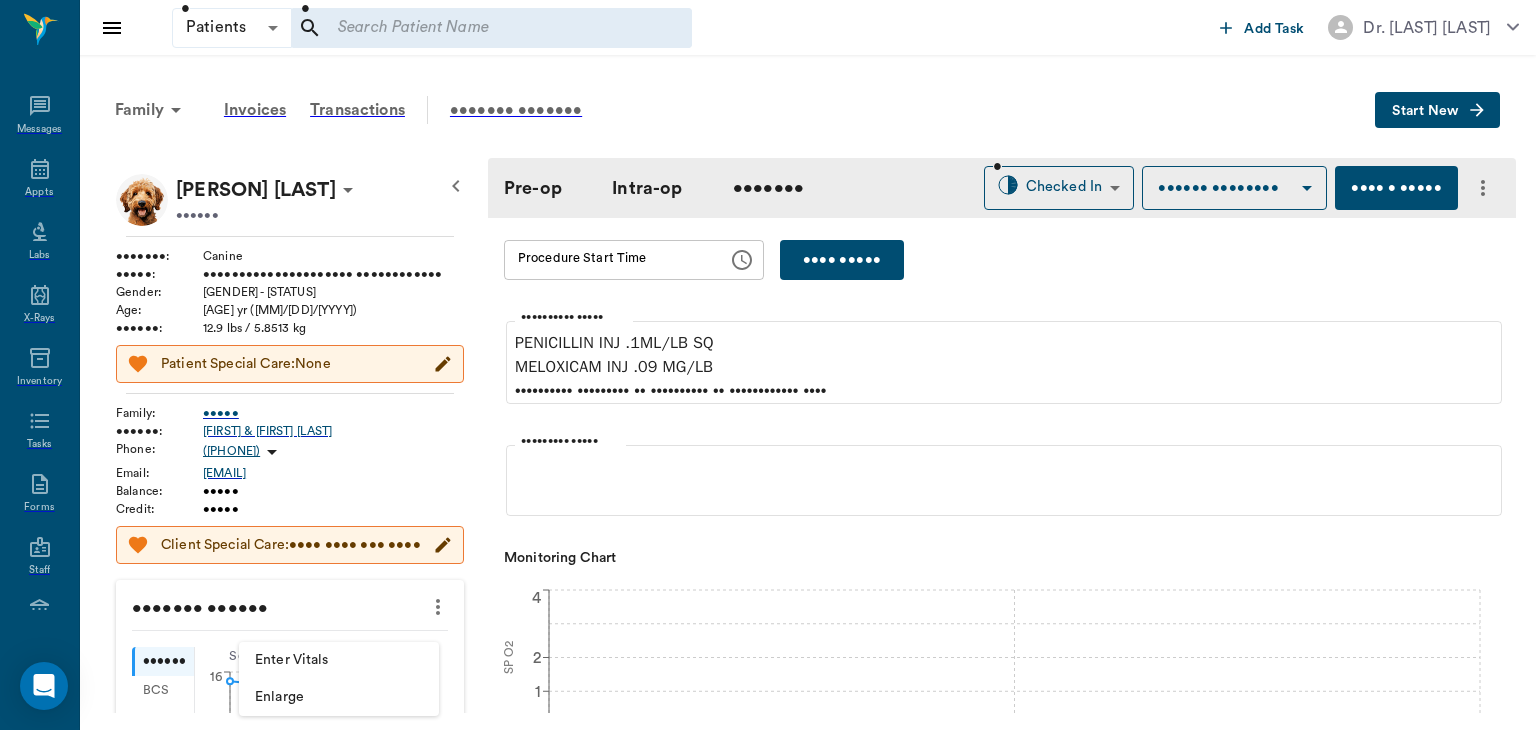 click on "Enter Vitals" at bounding box center (339, 660) 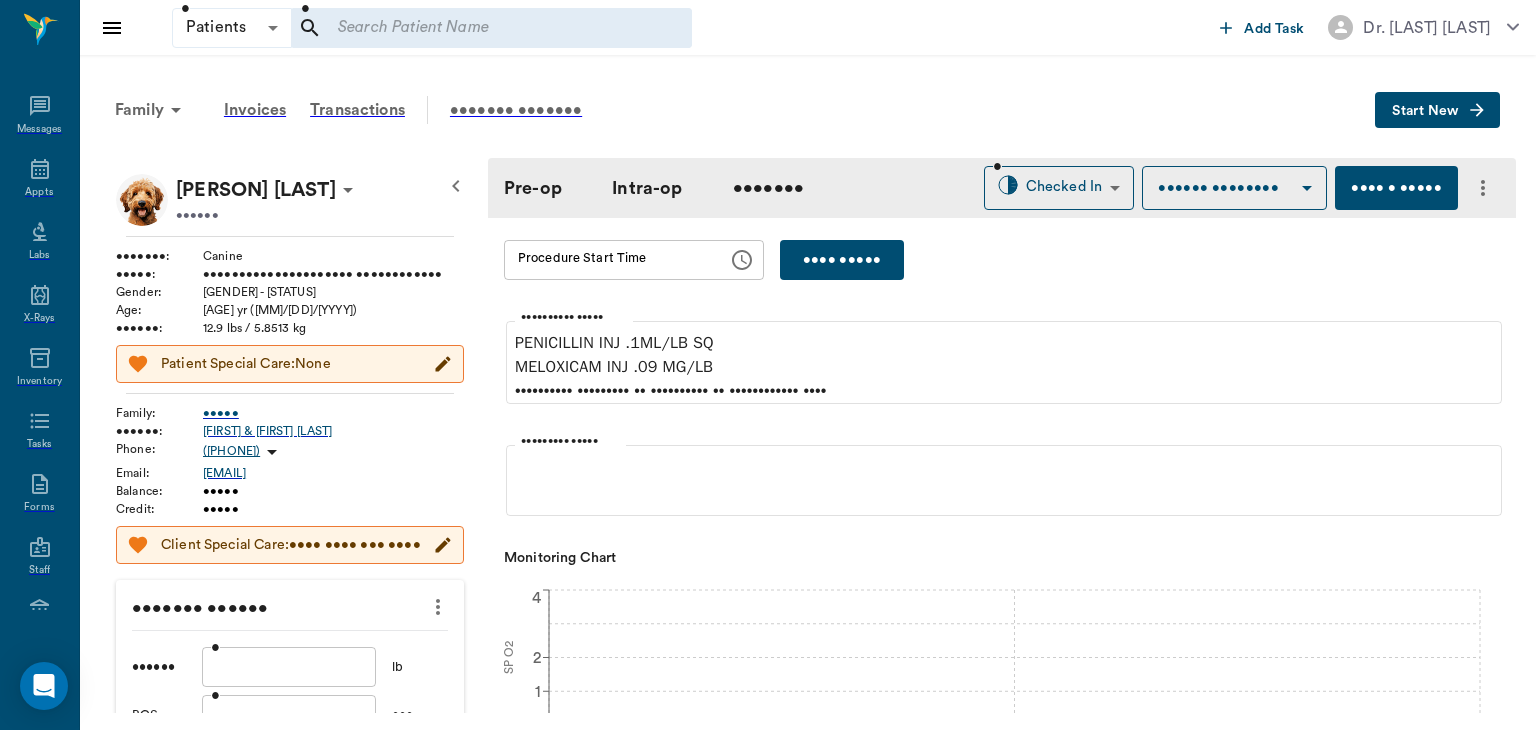 click at bounding box center [289, 667] 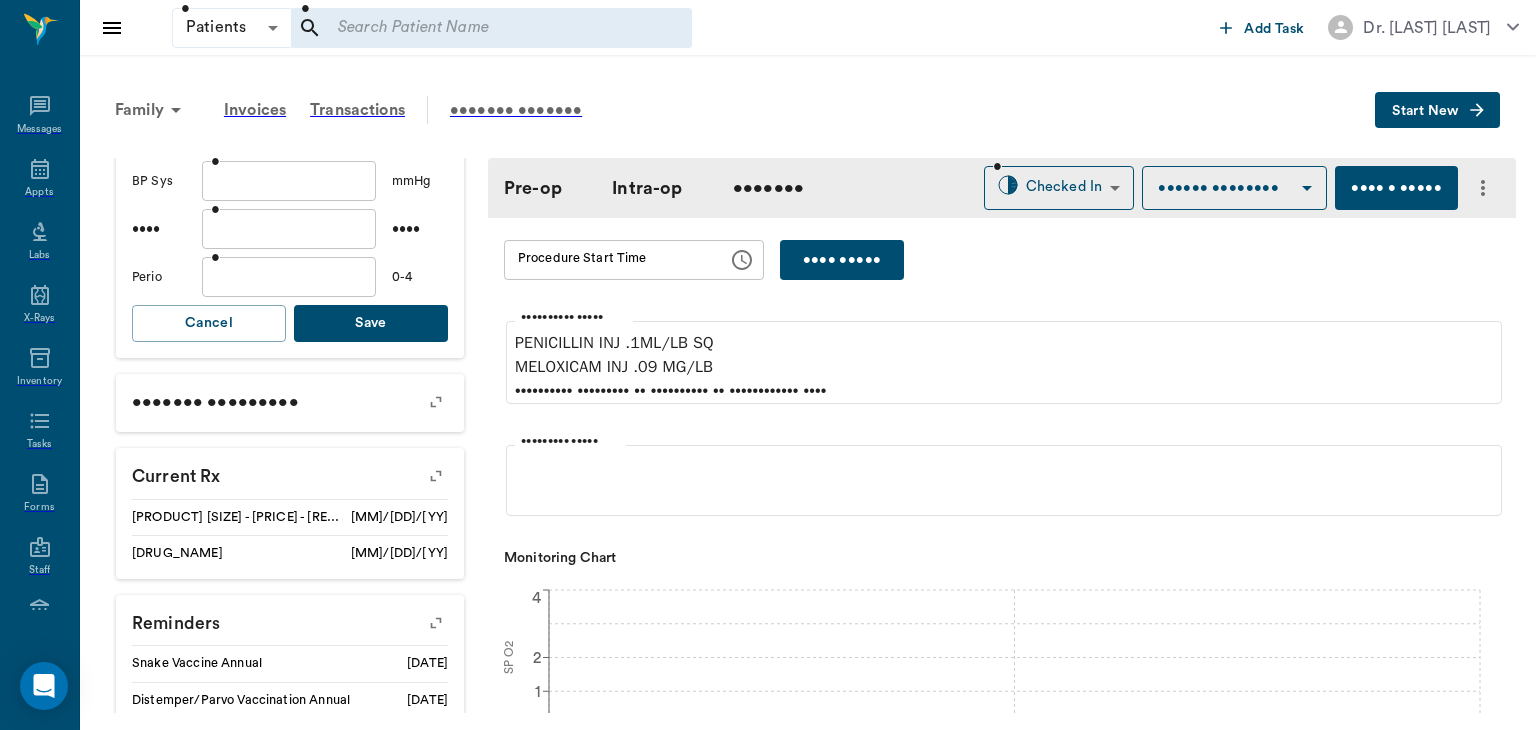 scroll, scrollTop: 772, scrollLeft: 0, axis: vertical 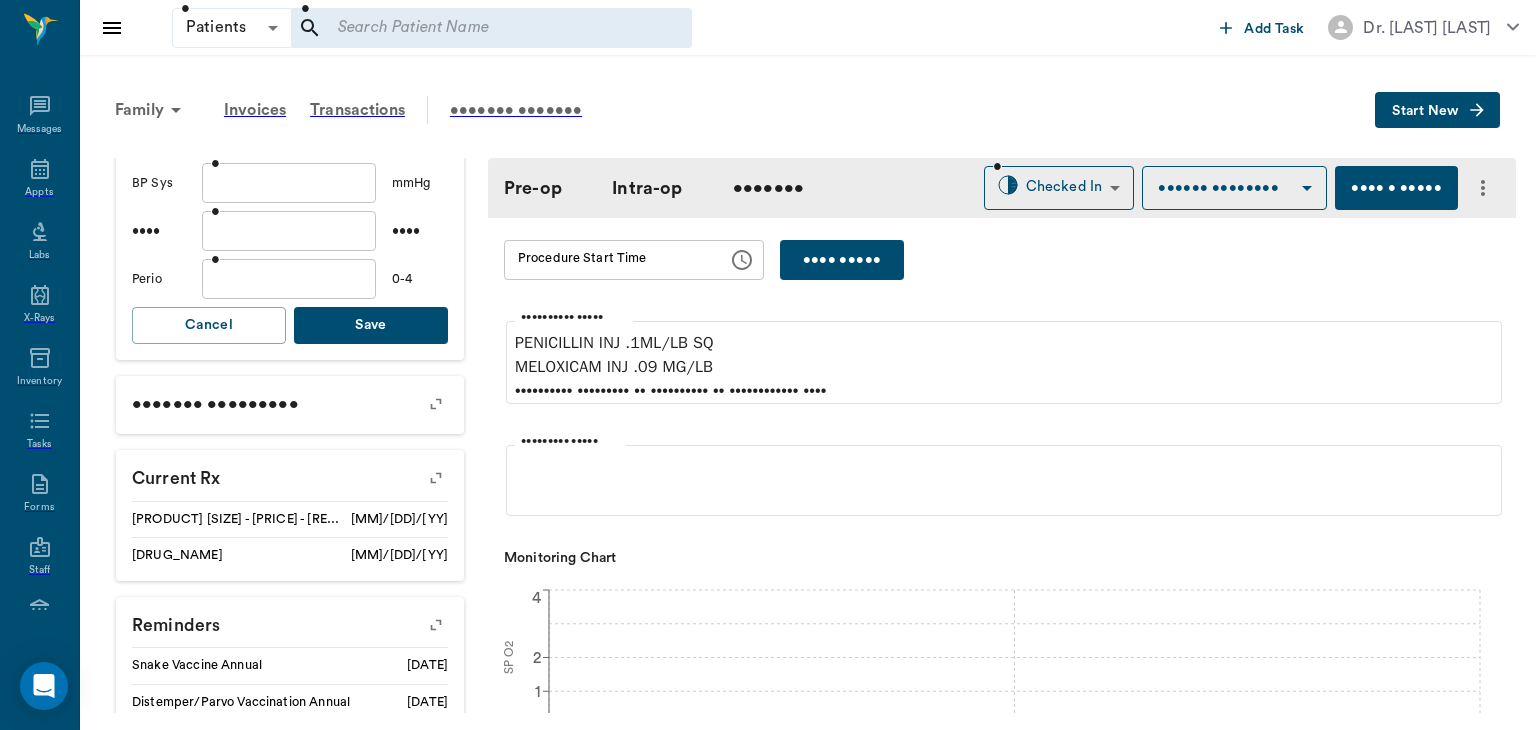 type on "••••" 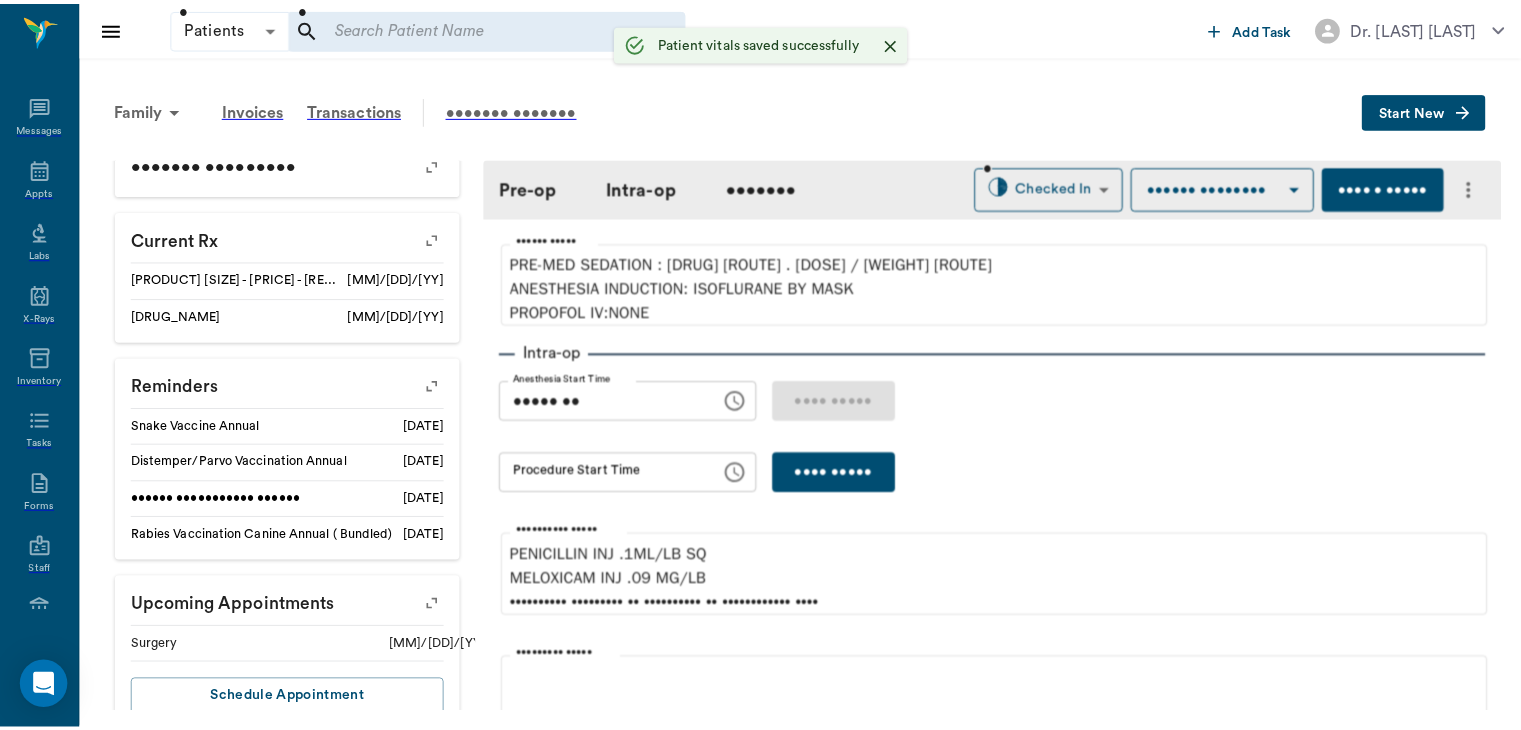 scroll, scrollTop: 0, scrollLeft: 0, axis: both 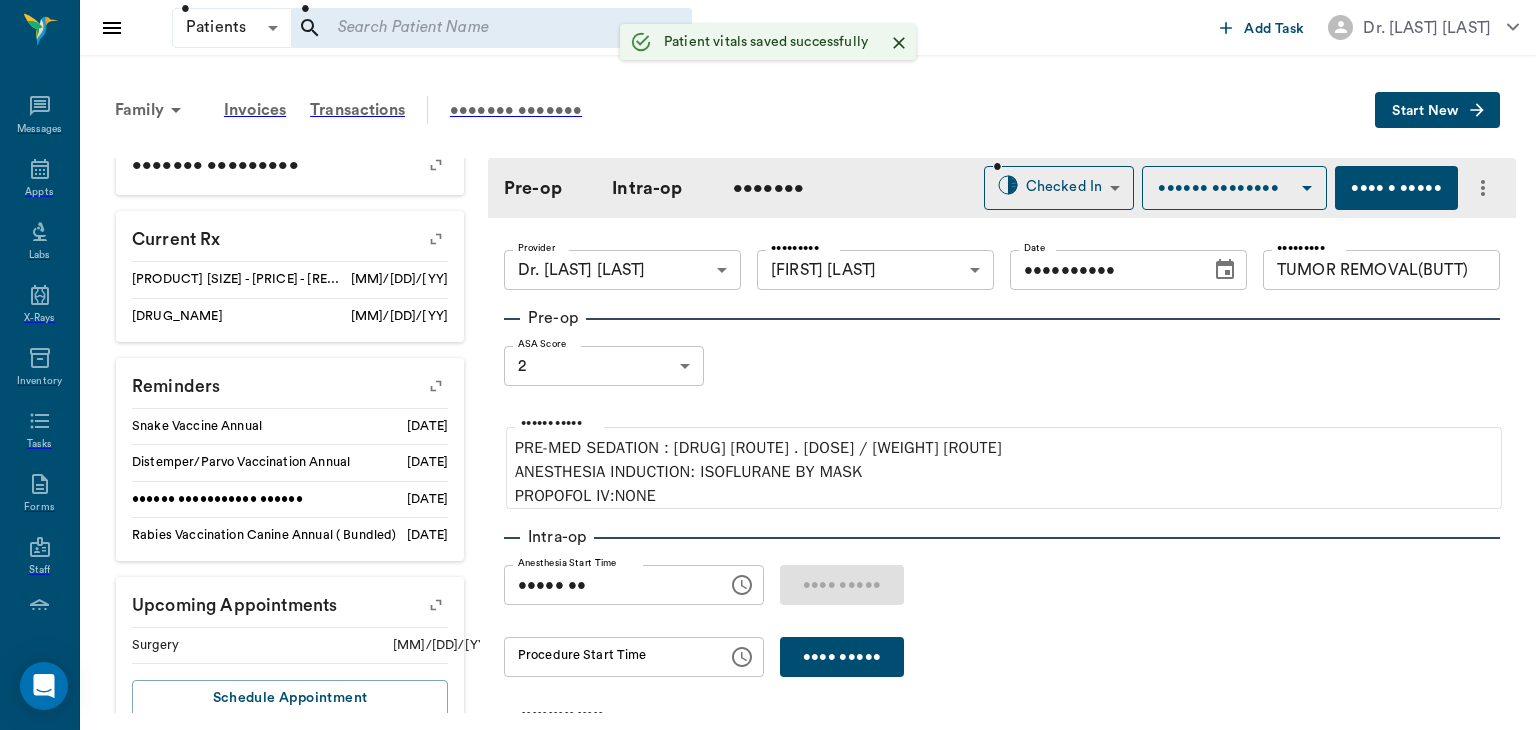 click on "•••• • •••••" at bounding box center (1396, 188) 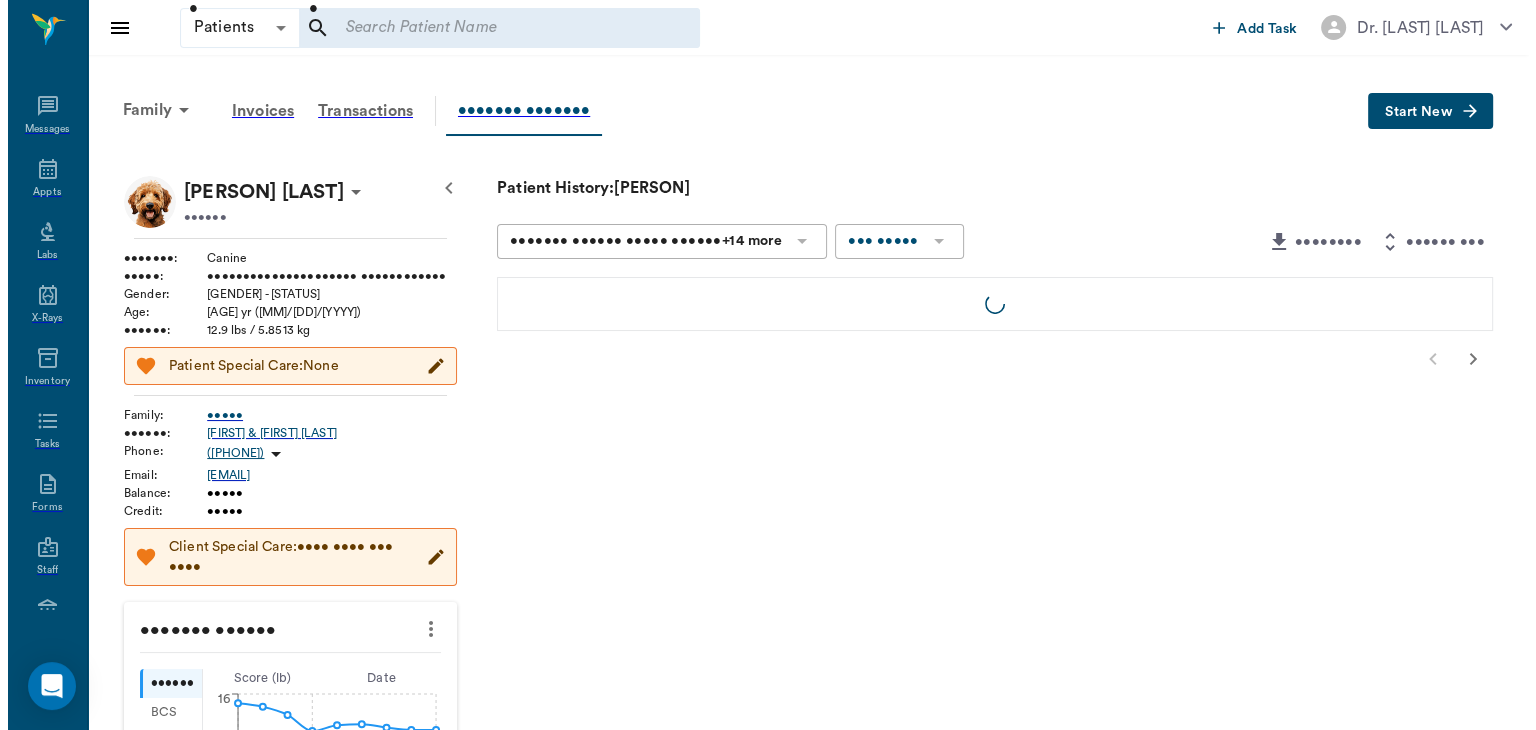 scroll, scrollTop: 0, scrollLeft: 0, axis: both 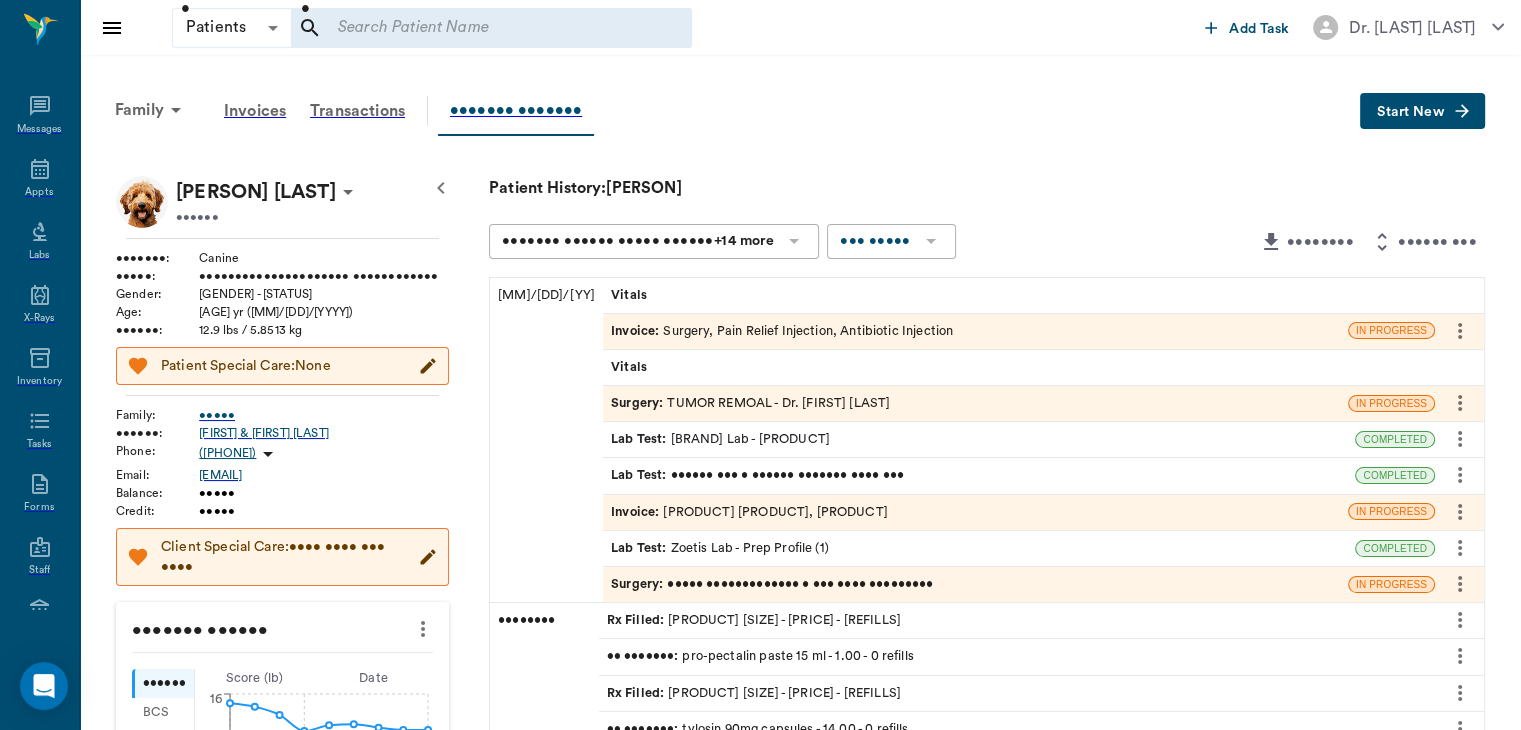 click on "••••••• •" at bounding box center [639, 403] 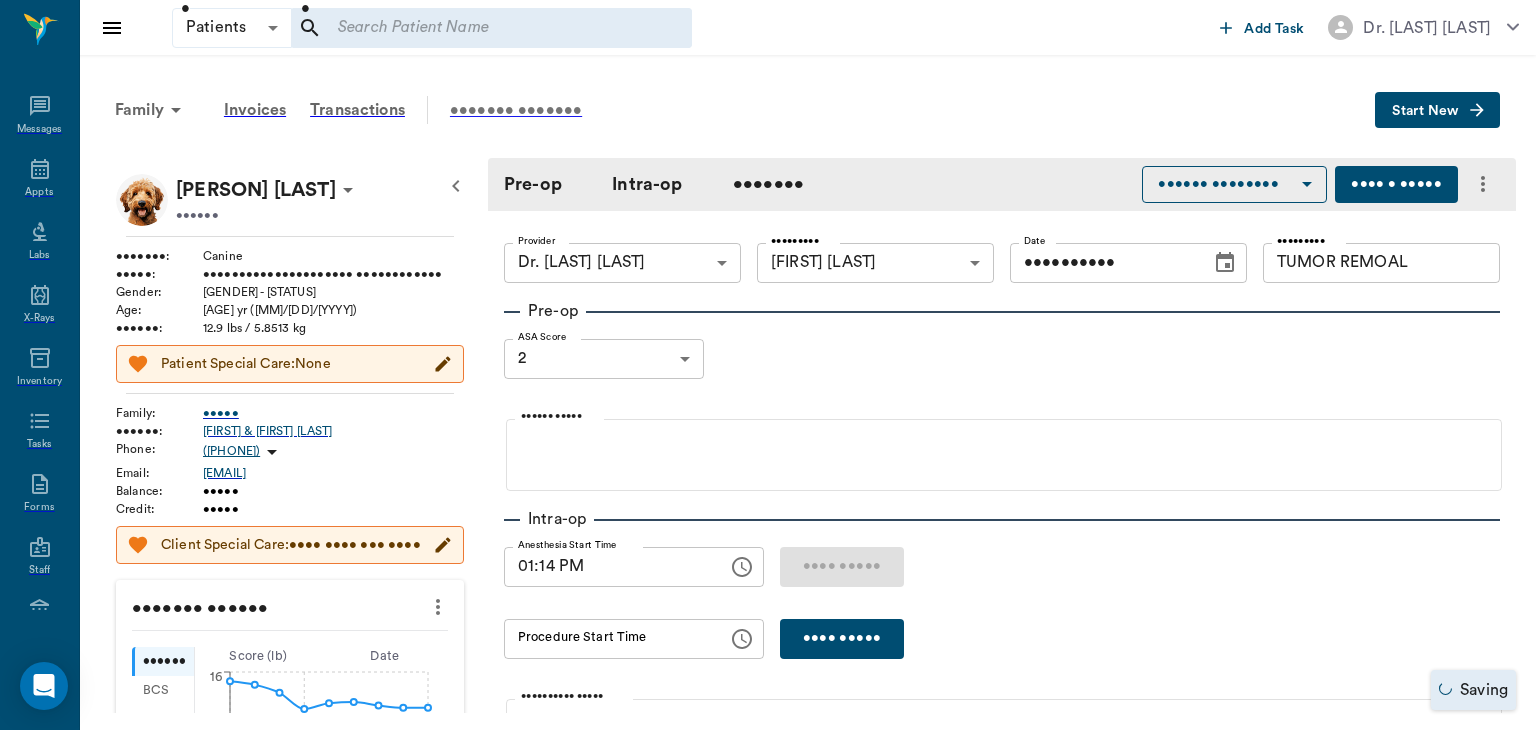 click on "••••••• •••••••" at bounding box center [516, 110] 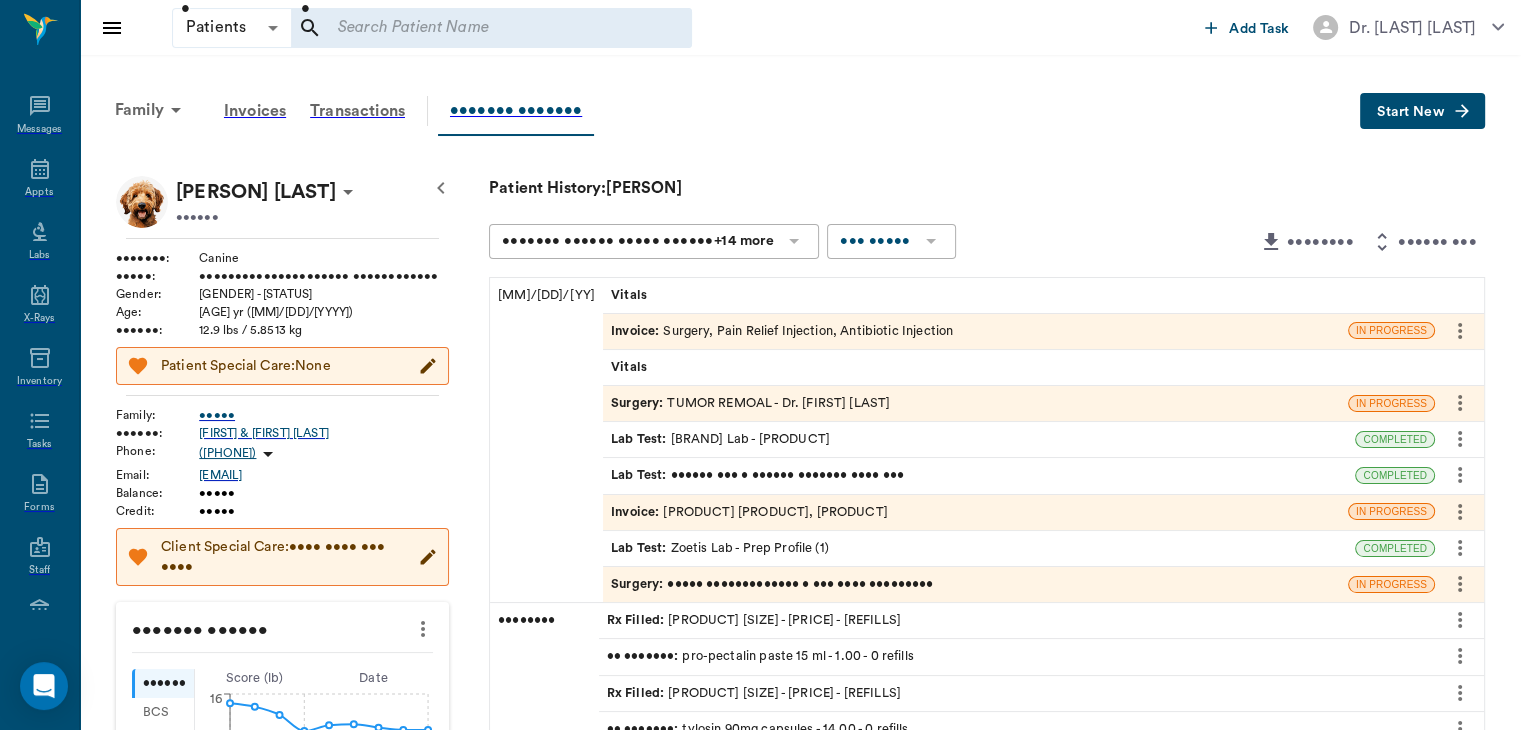 click on "••••••• •" at bounding box center [639, 584] 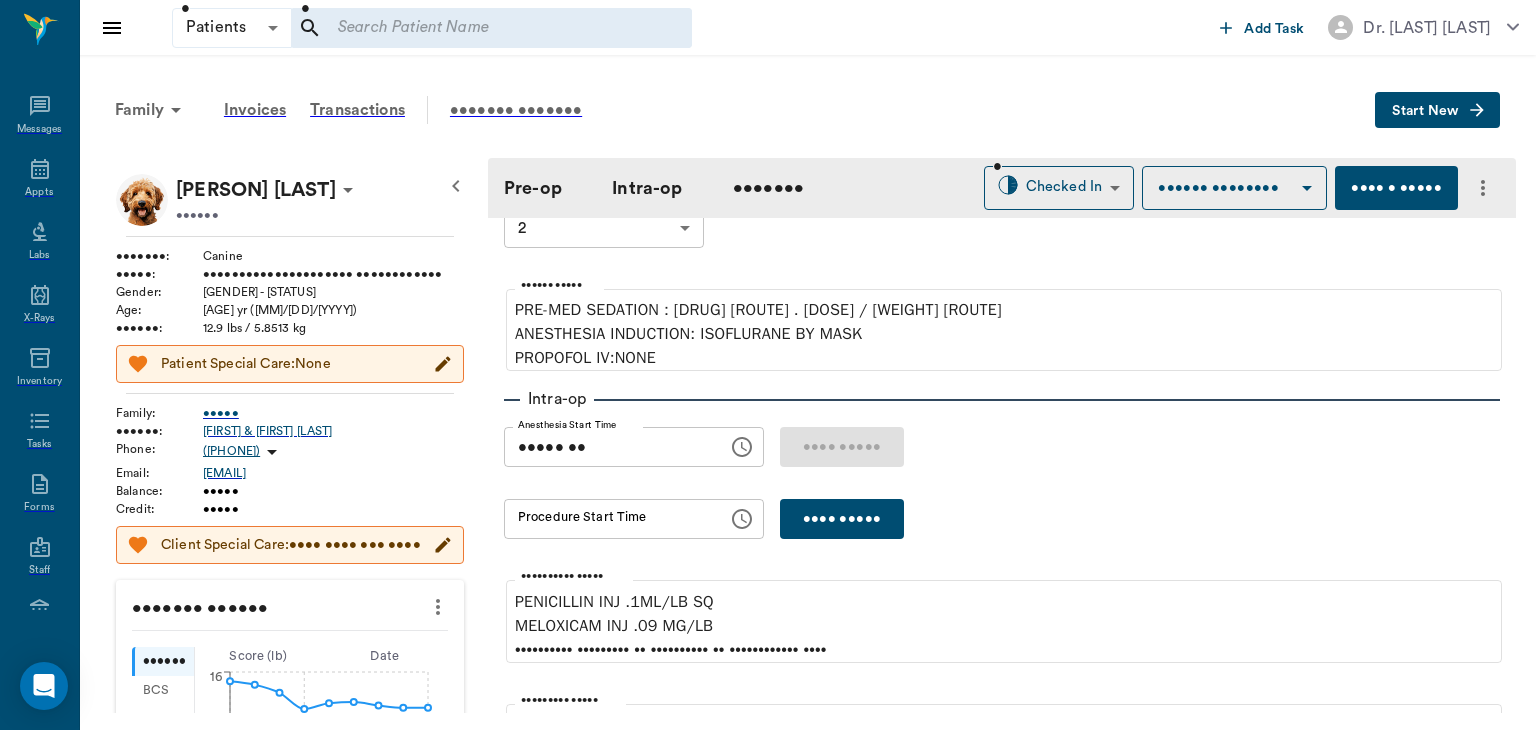 scroll, scrollTop: 0, scrollLeft: 0, axis: both 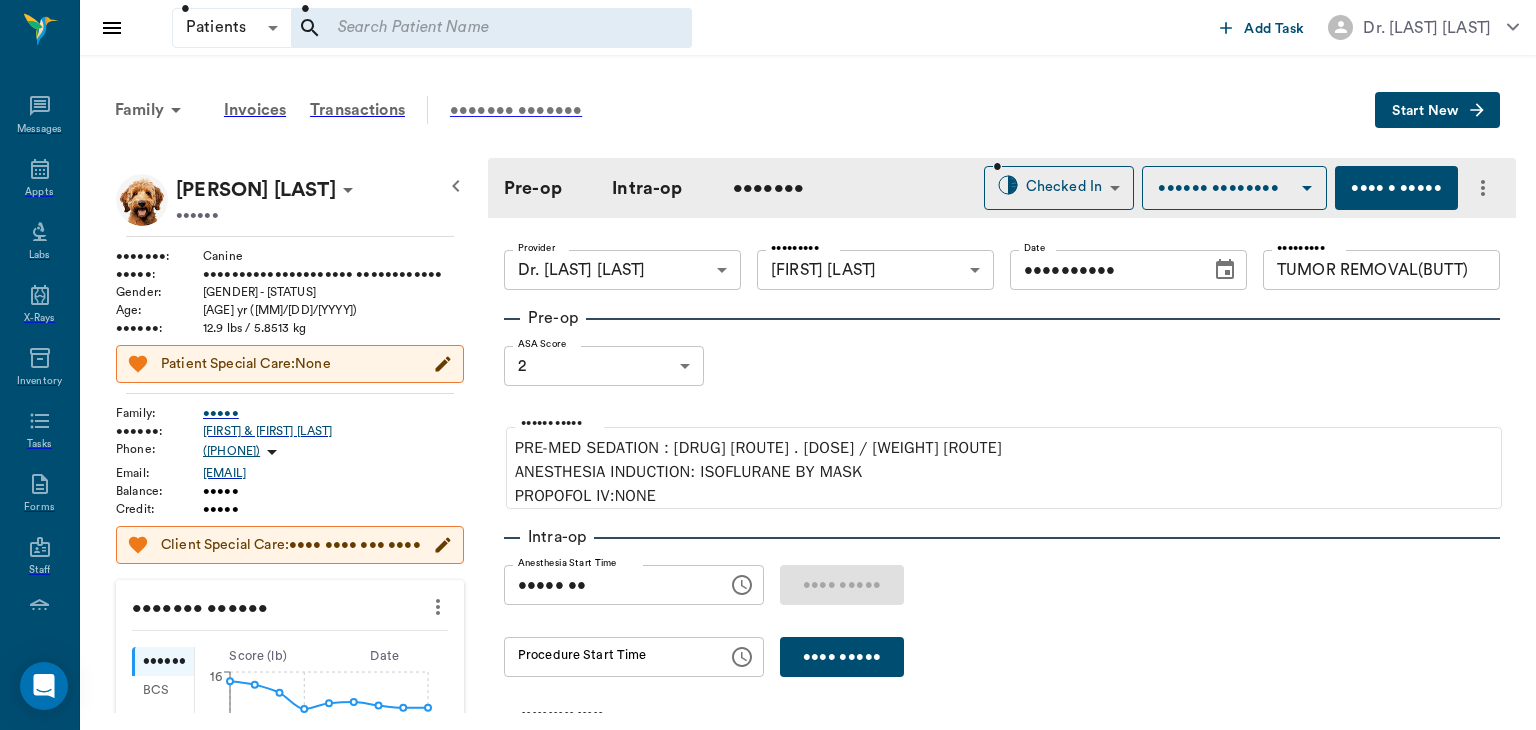 click on "••••••• •••••••" at bounding box center [516, 110] 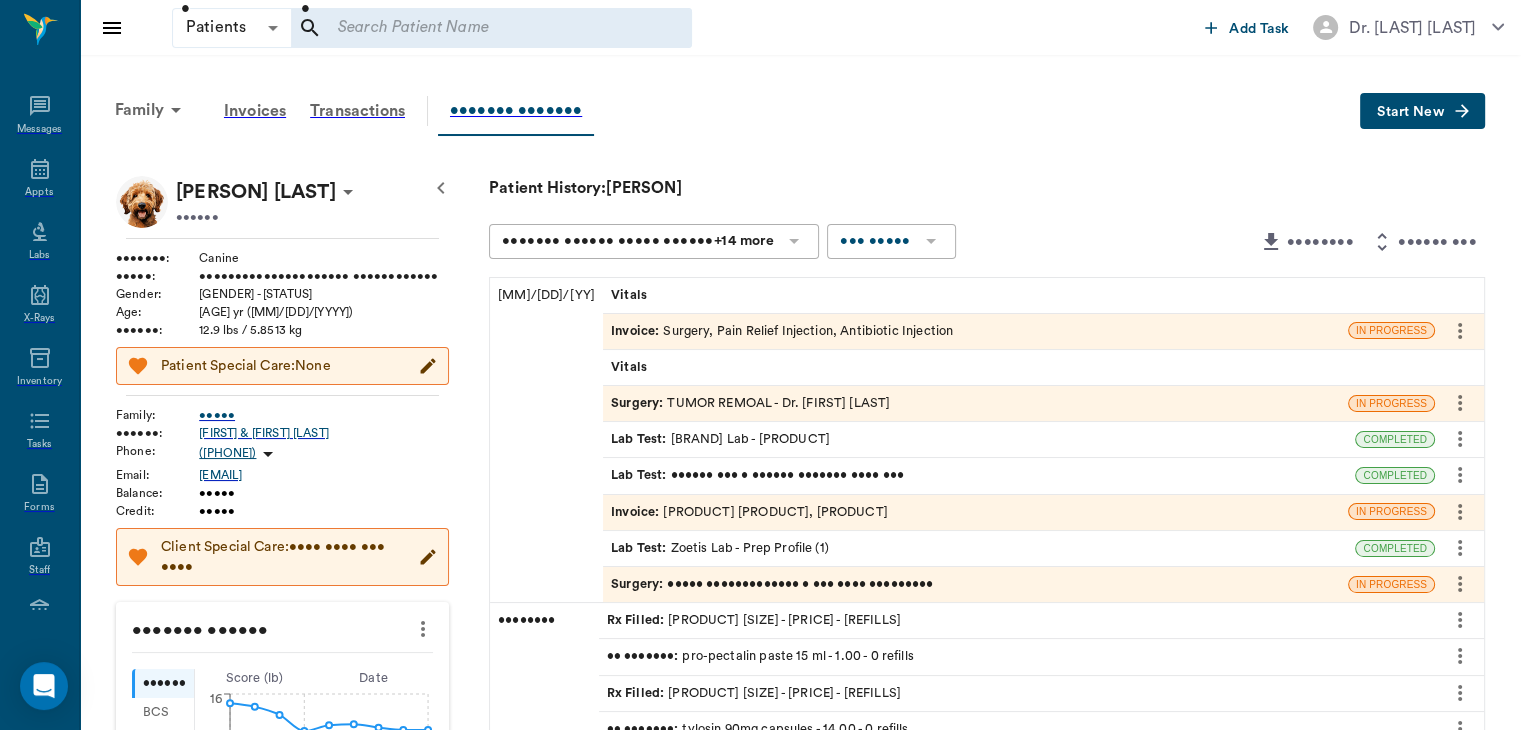 click at bounding box center [1460, 403] 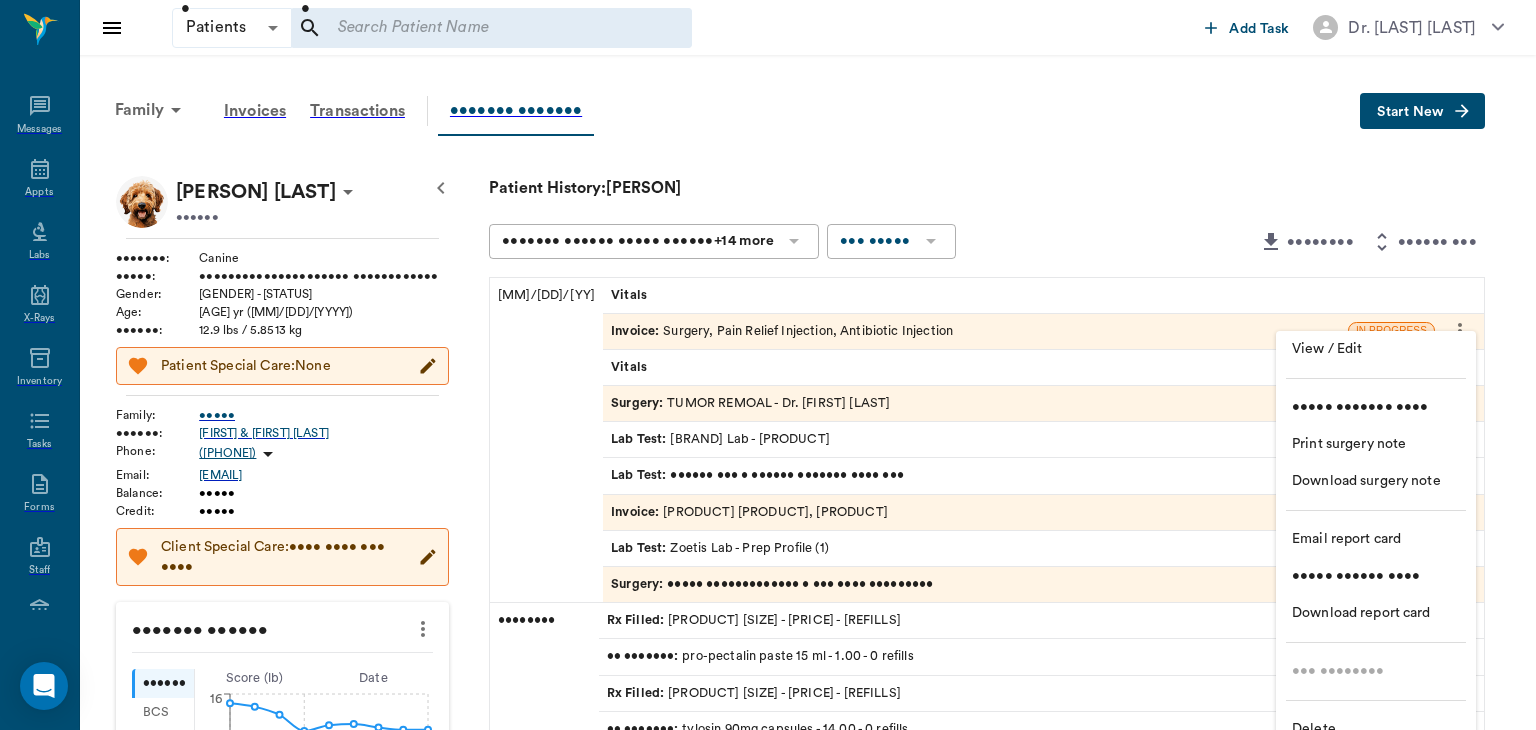 click on "Delete" at bounding box center [1376, 729] 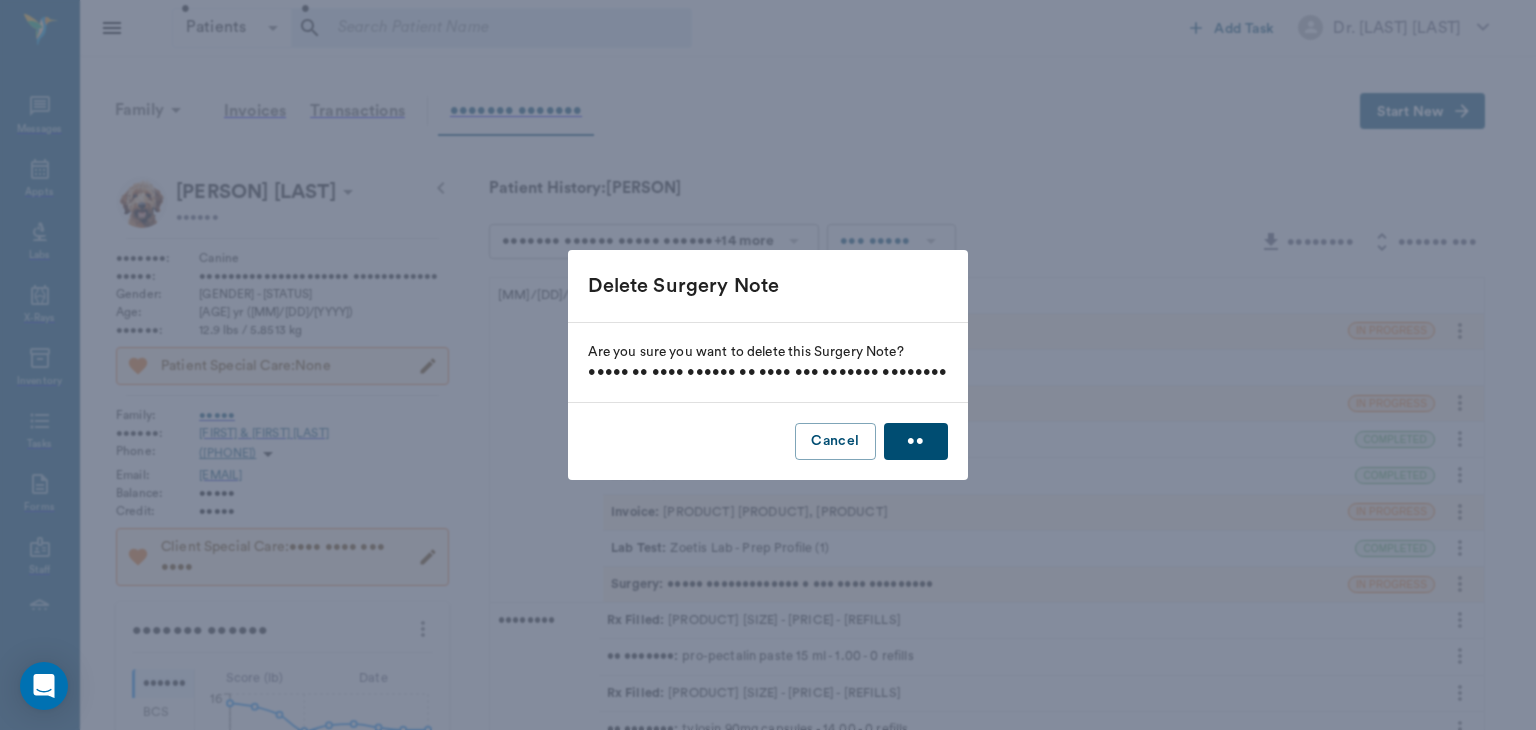 click on "••" at bounding box center [916, 441] 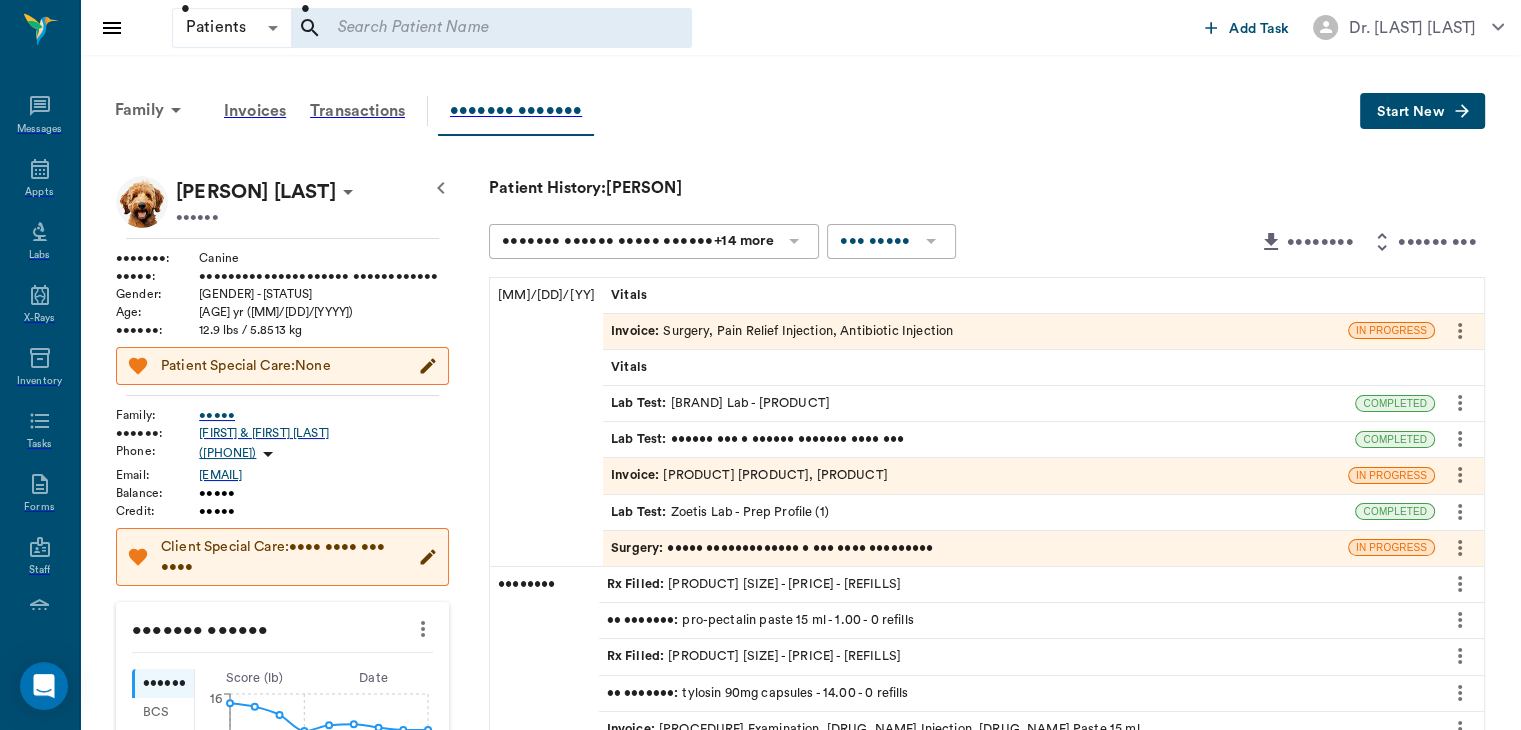 click on "••••••• •" at bounding box center [639, 548] 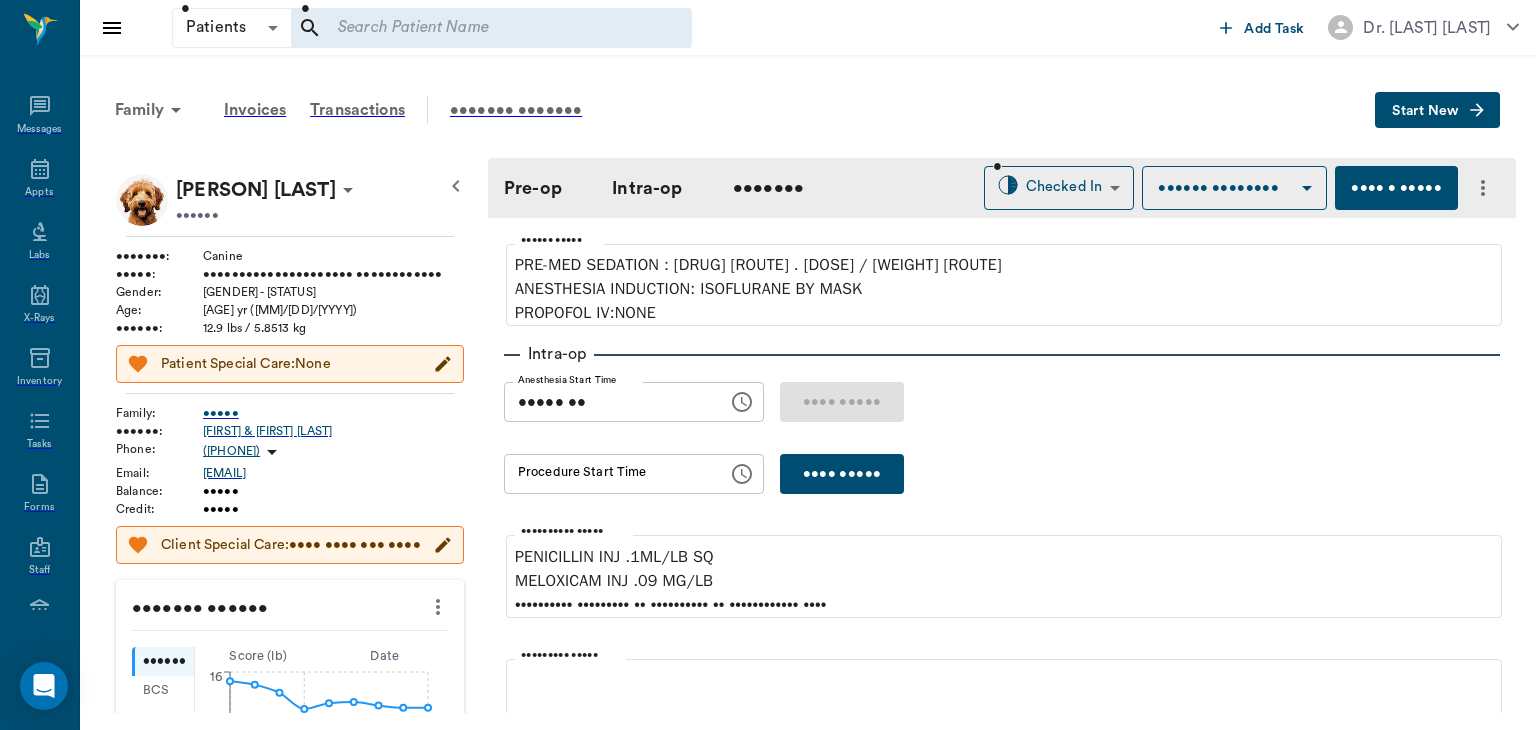 scroll, scrollTop: 180, scrollLeft: 0, axis: vertical 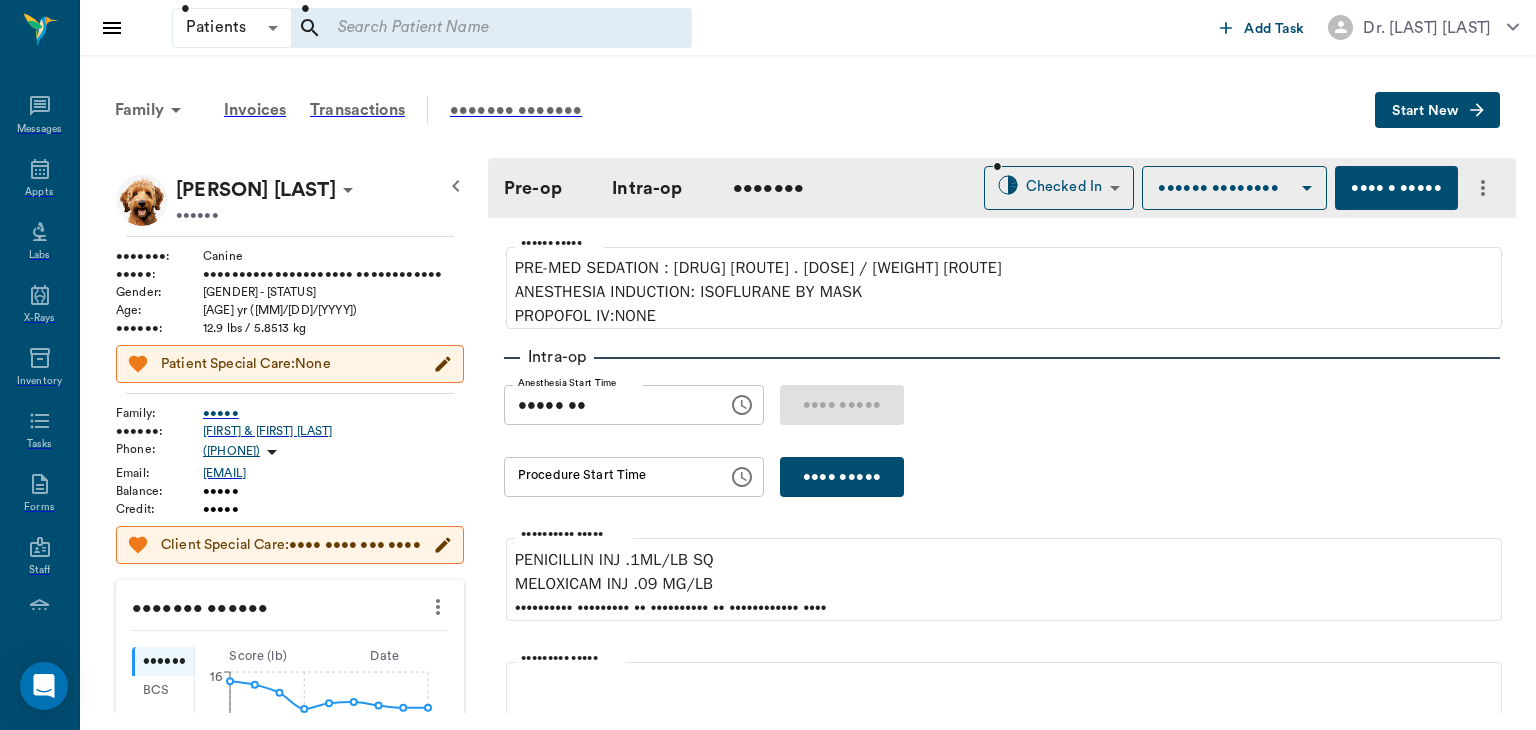 click on "•••• •••••" at bounding box center [842, 477] 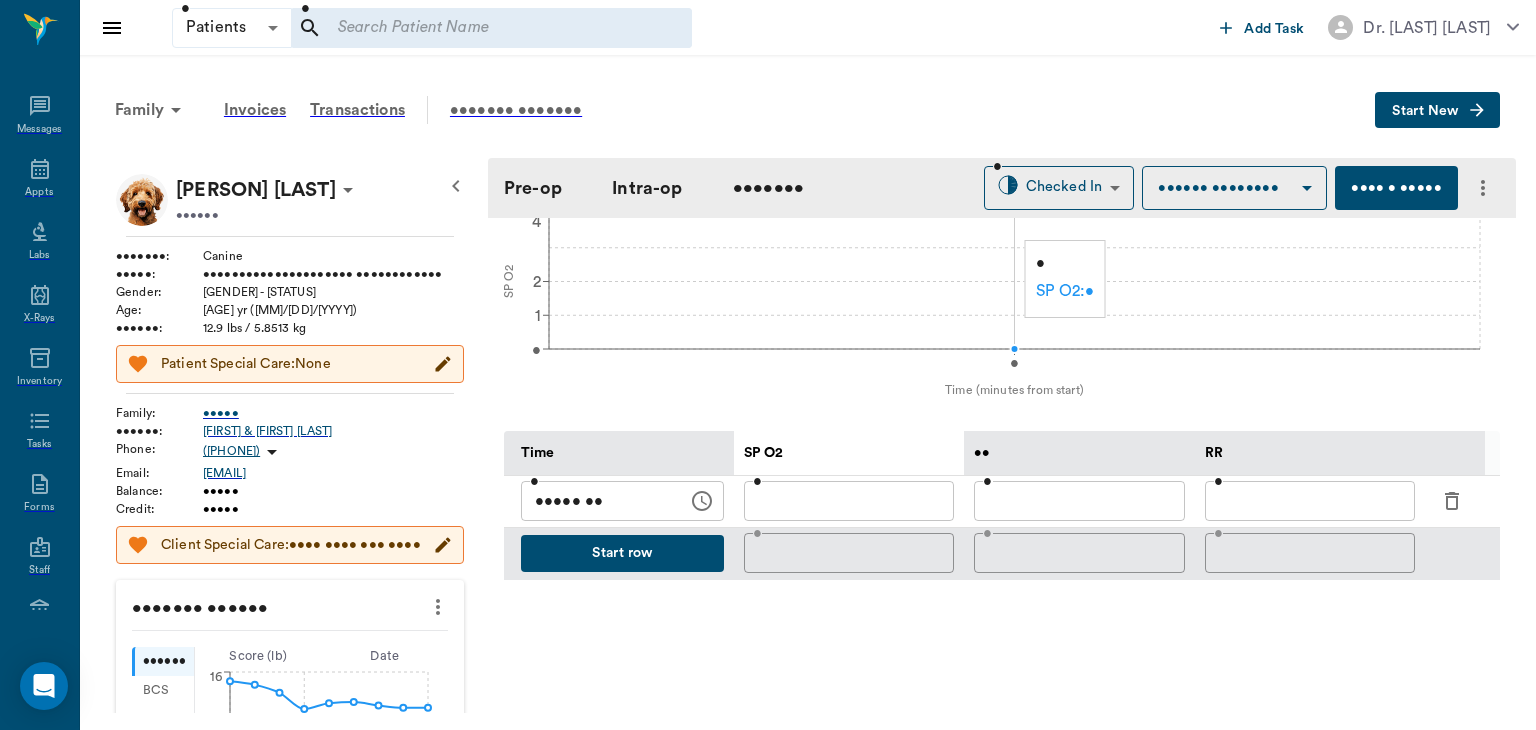 scroll, scrollTop: 775, scrollLeft: 0, axis: vertical 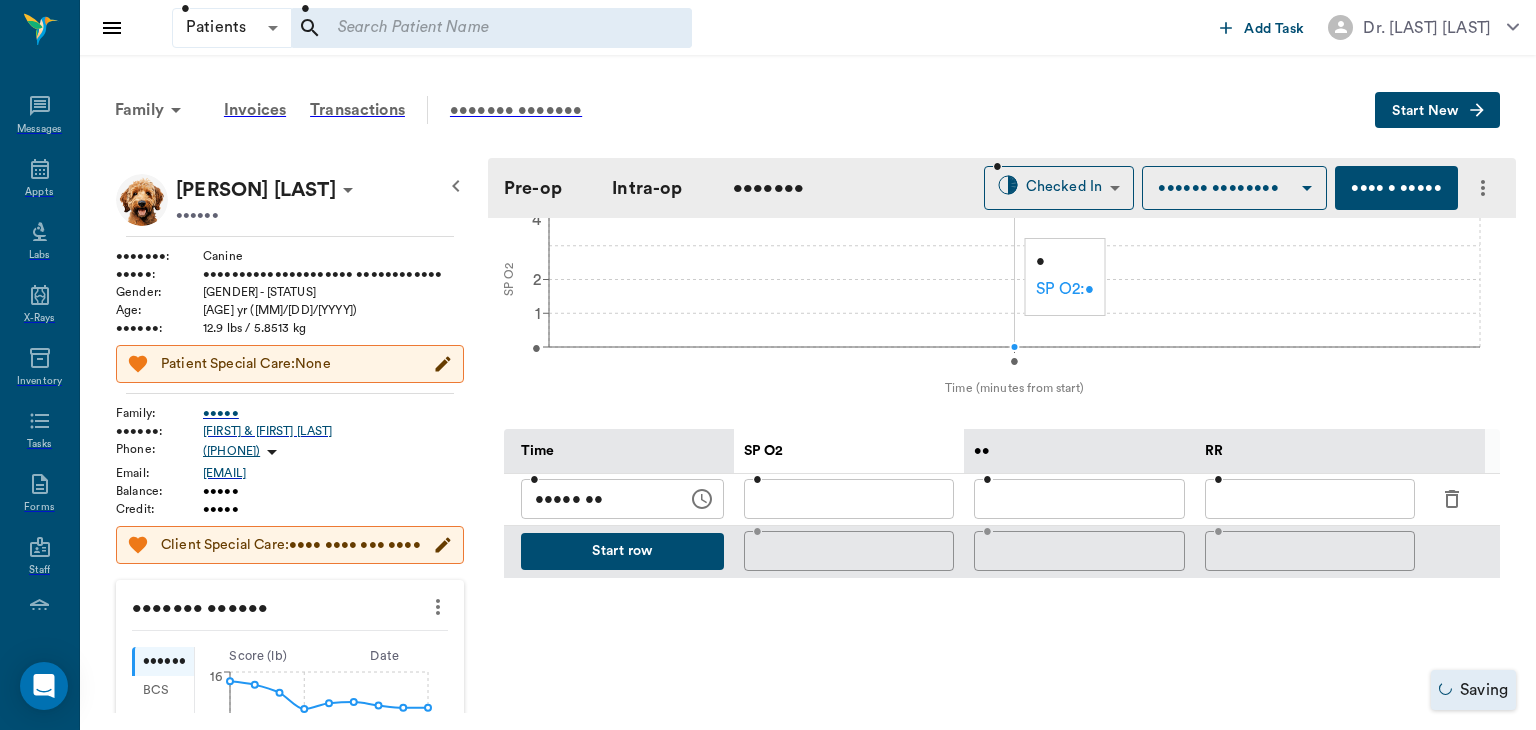 click at bounding box center [1452, 499] 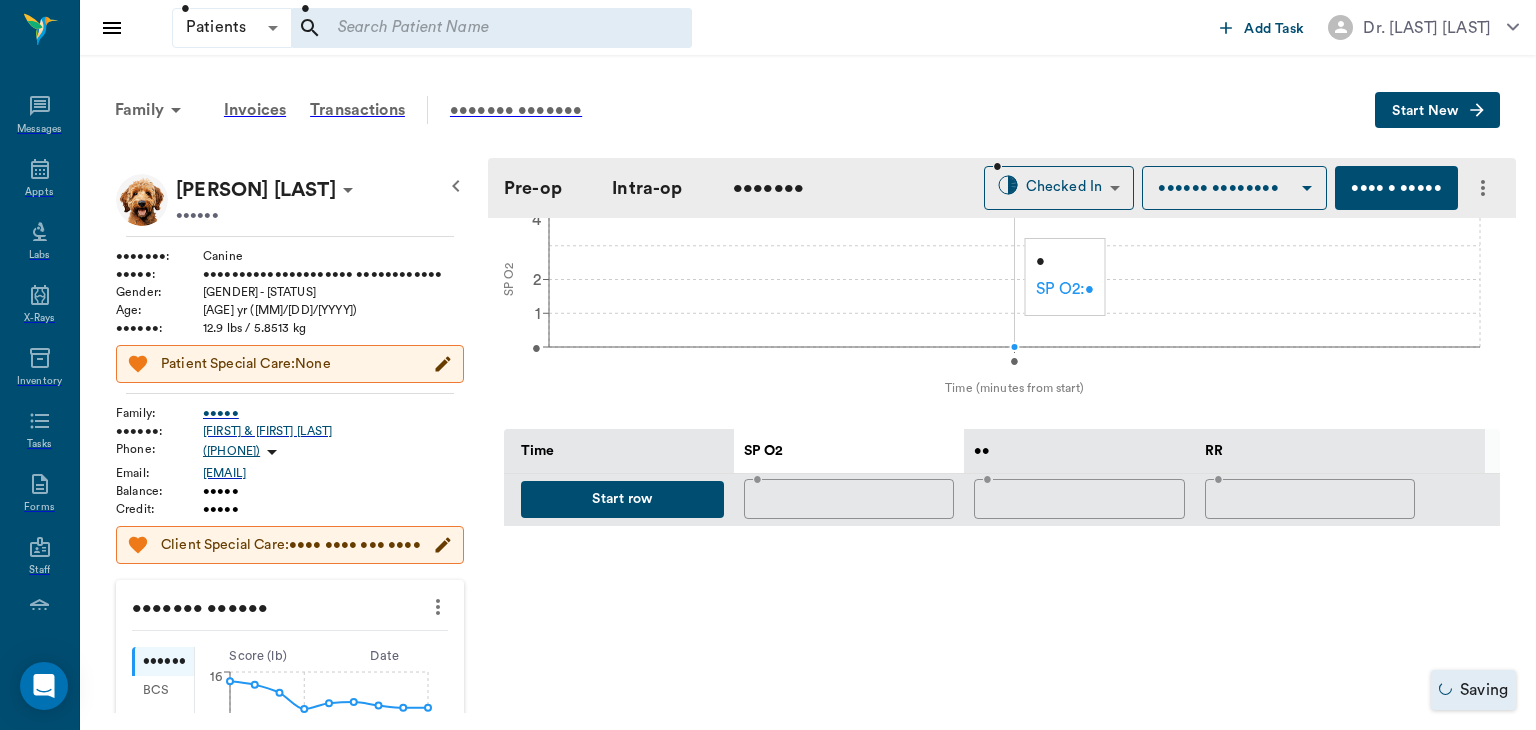 click on "Start row" at bounding box center [622, 499] 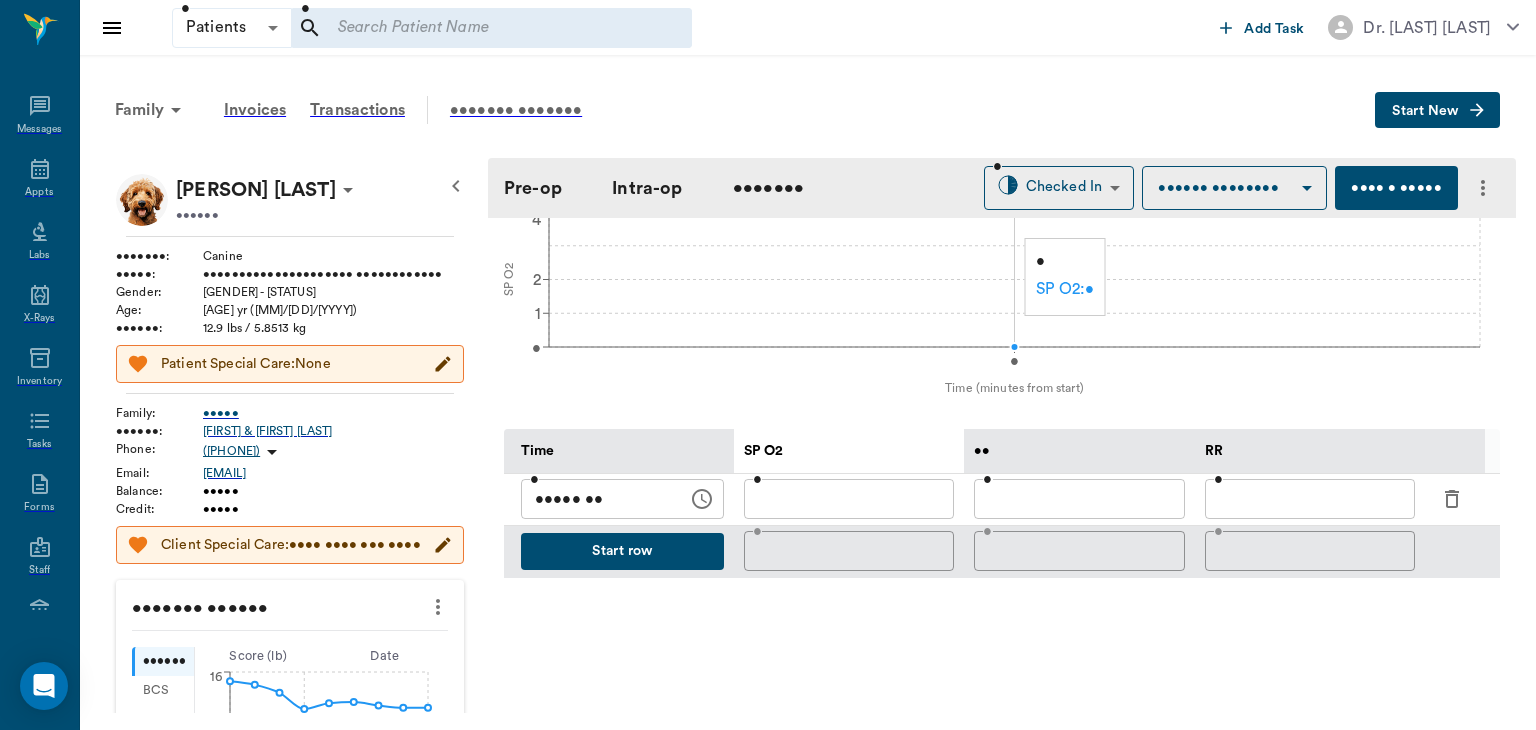 click at bounding box center [1310, 499] 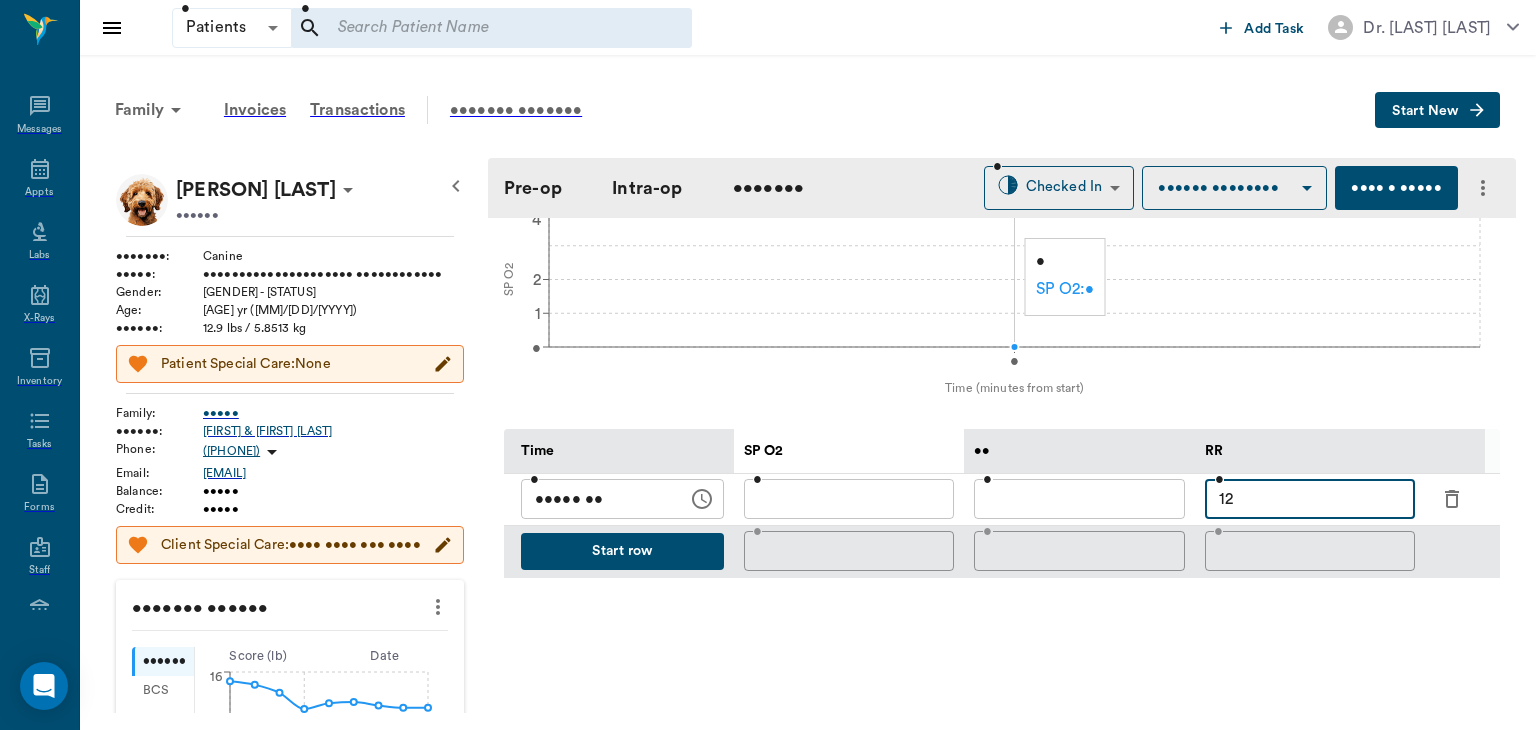 type on "12" 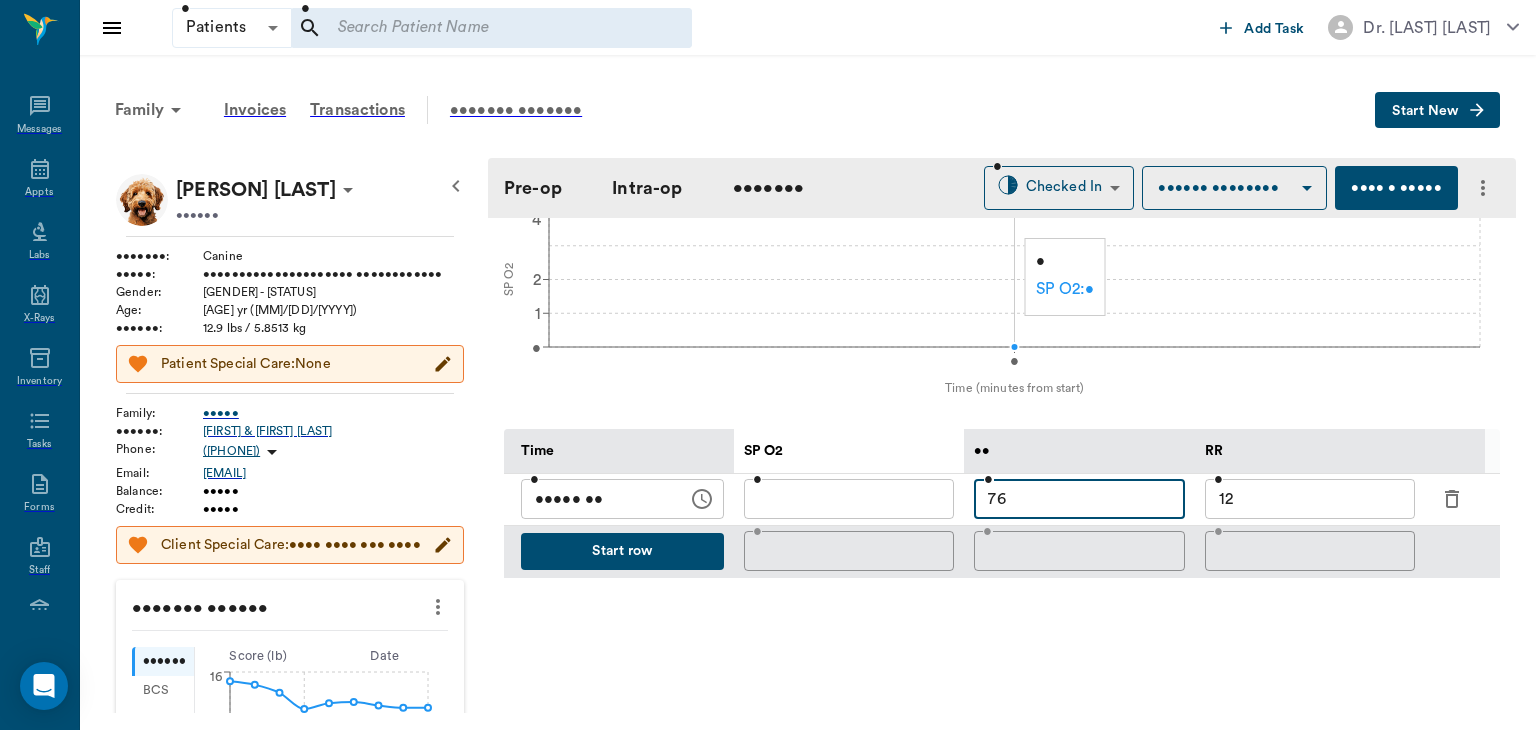 type on "76" 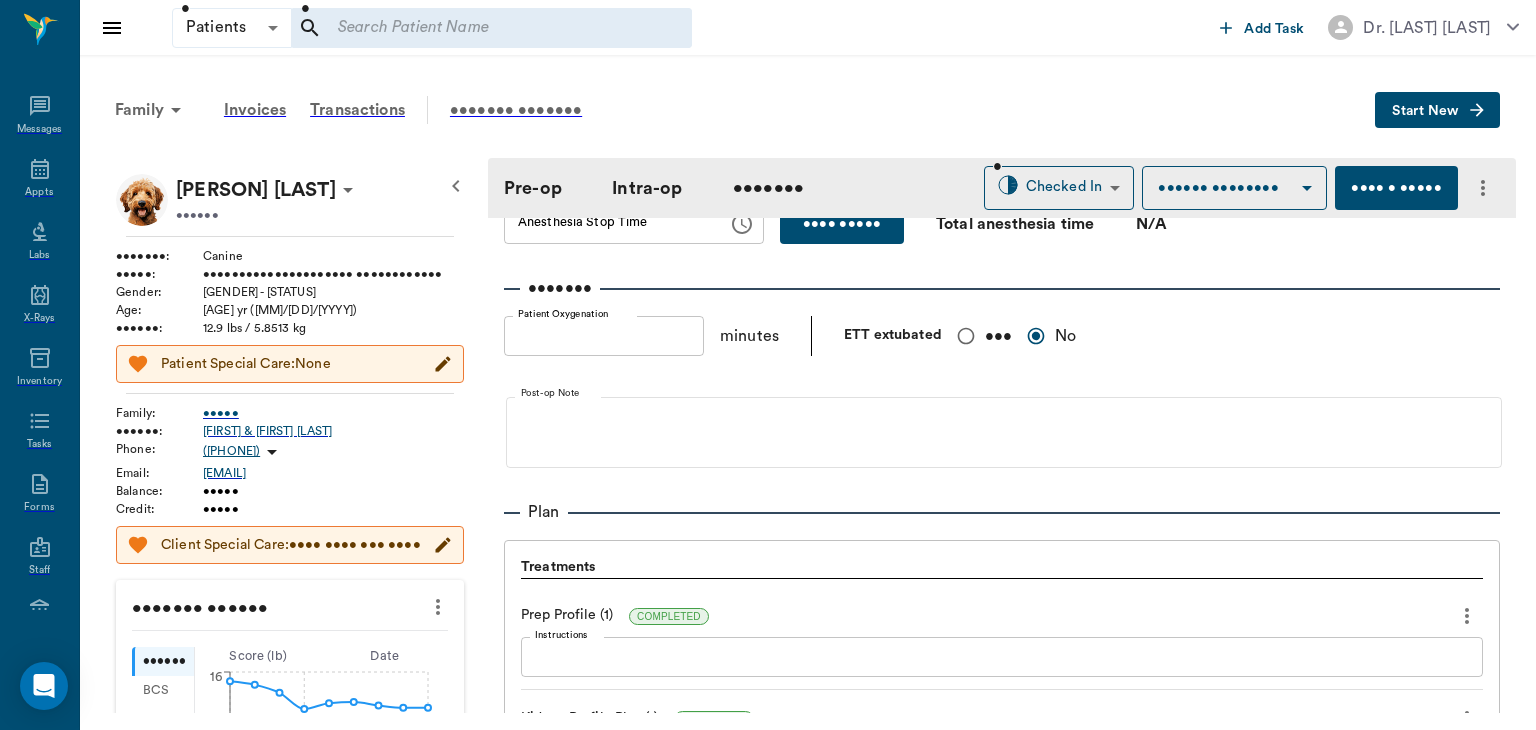 scroll, scrollTop: 1350, scrollLeft: 0, axis: vertical 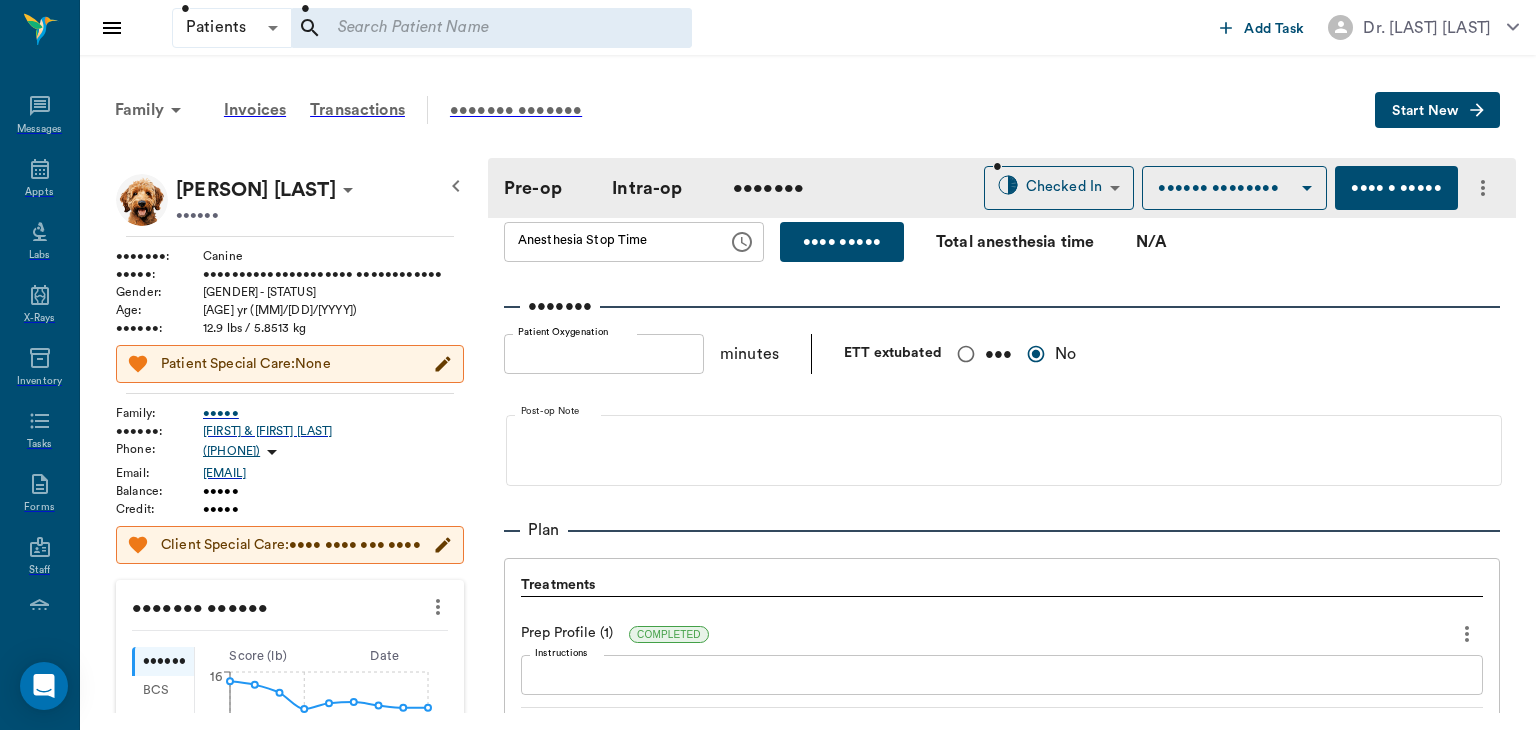 type on "97" 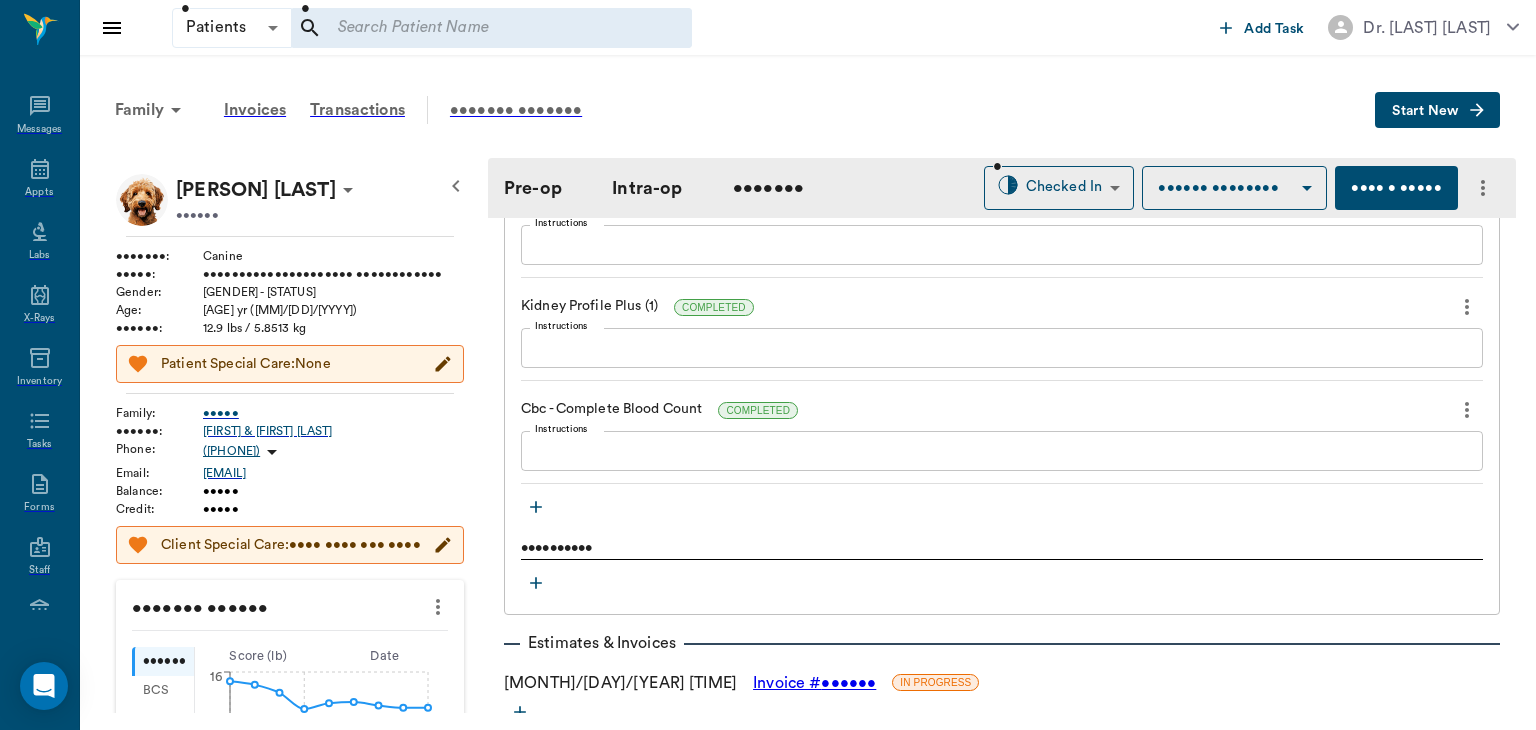scroll, scrollTop: 1788, scrollLeft: 0, axis: vertical 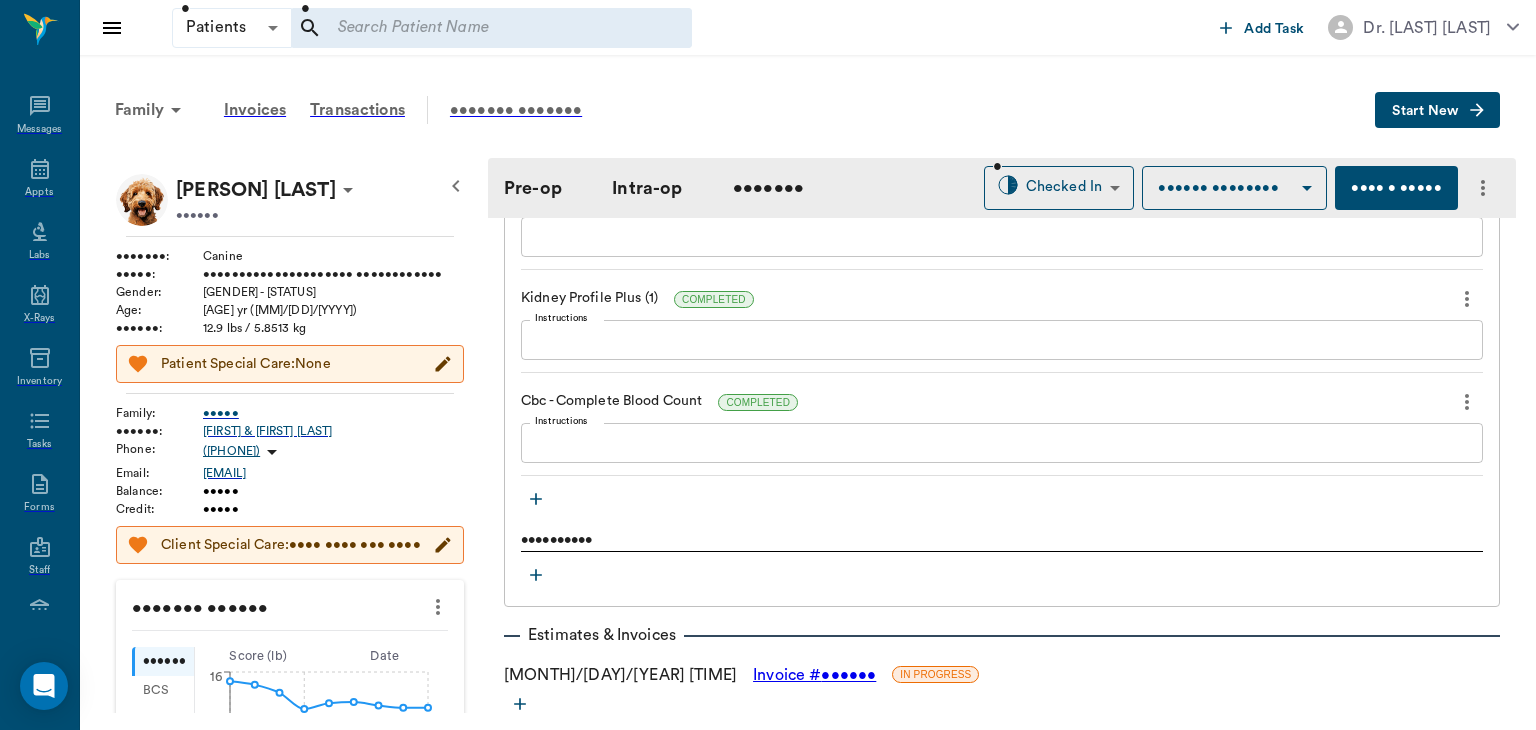 click at bounding box center [536, 499] 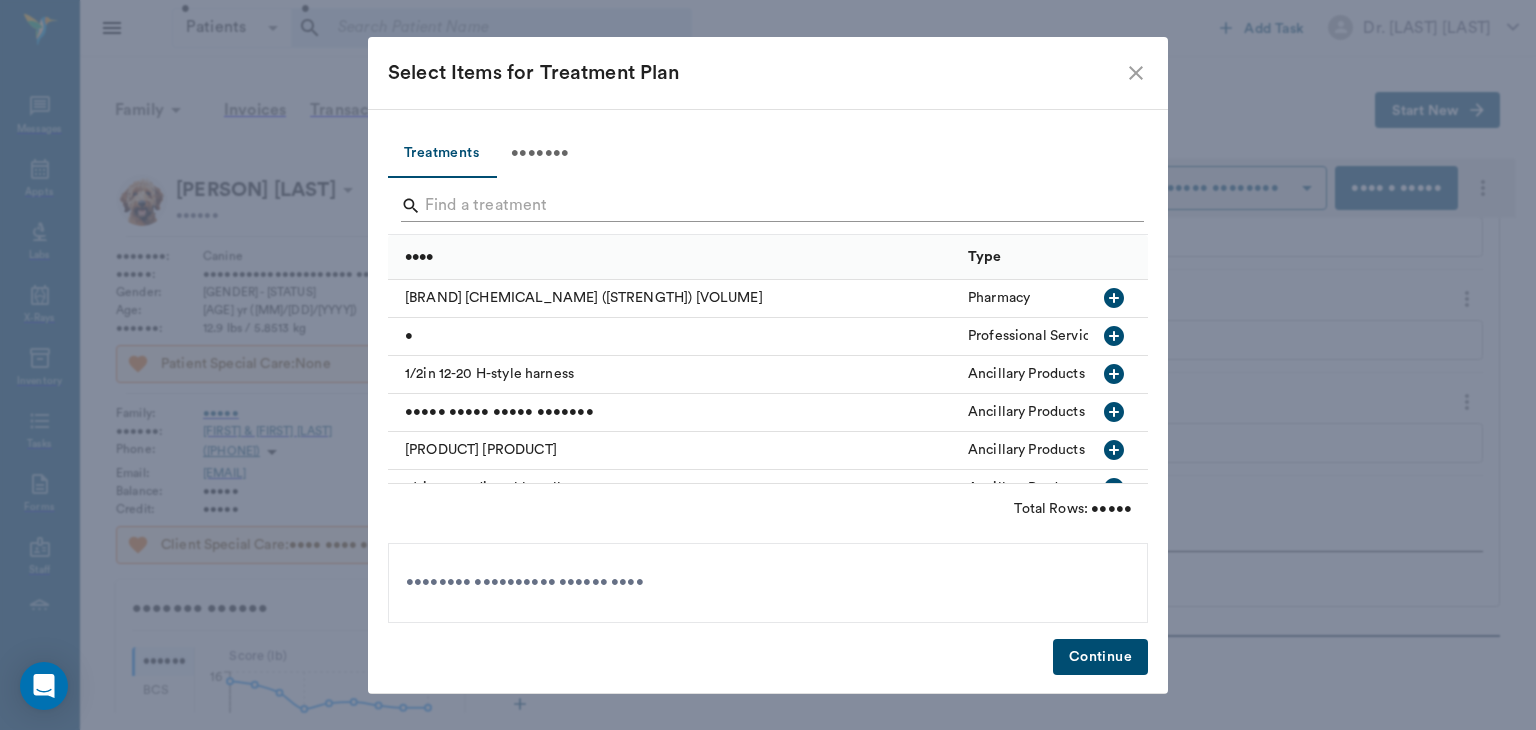 click at bounding box center (769, 206) 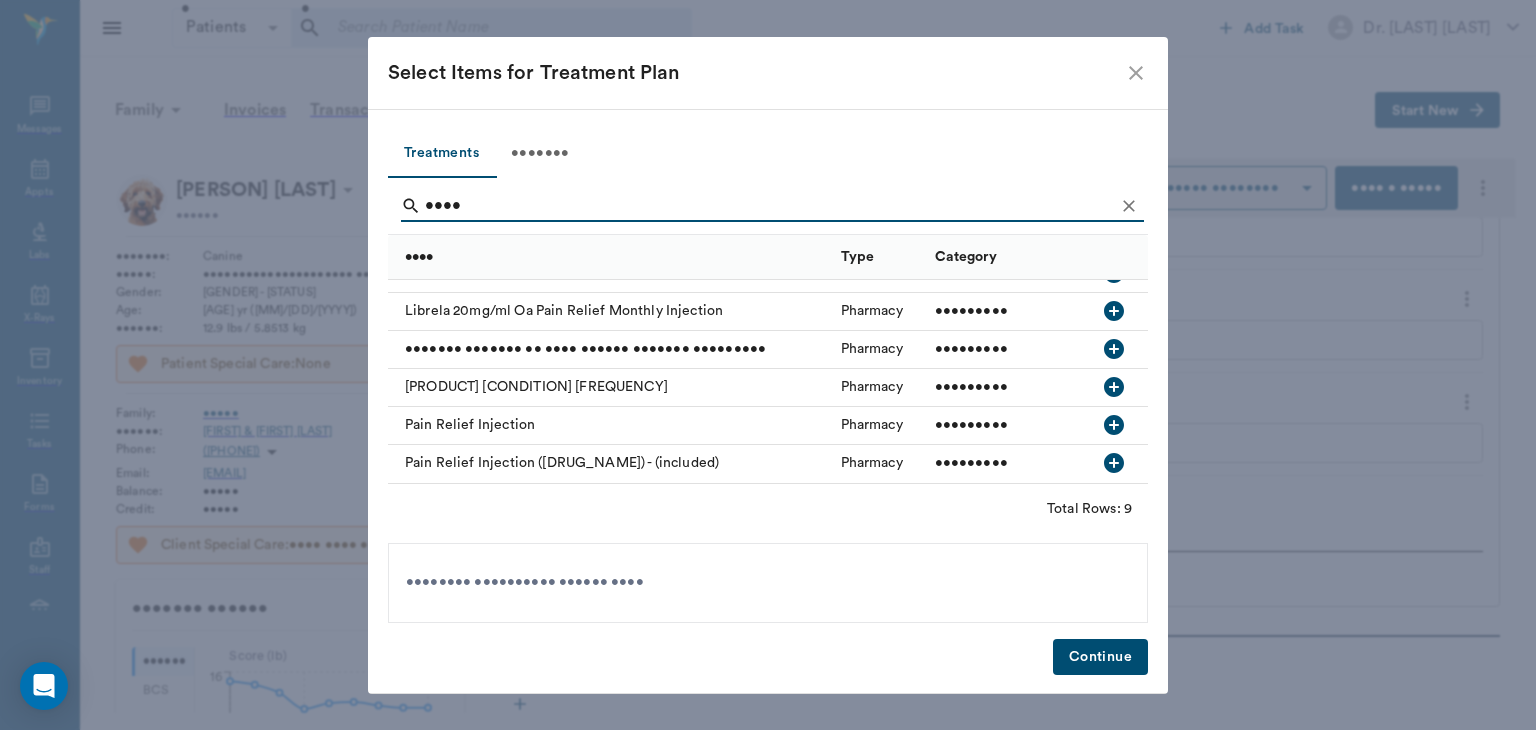scroll, scrollTop: 153, scrollLeft: 0, axis: vertical 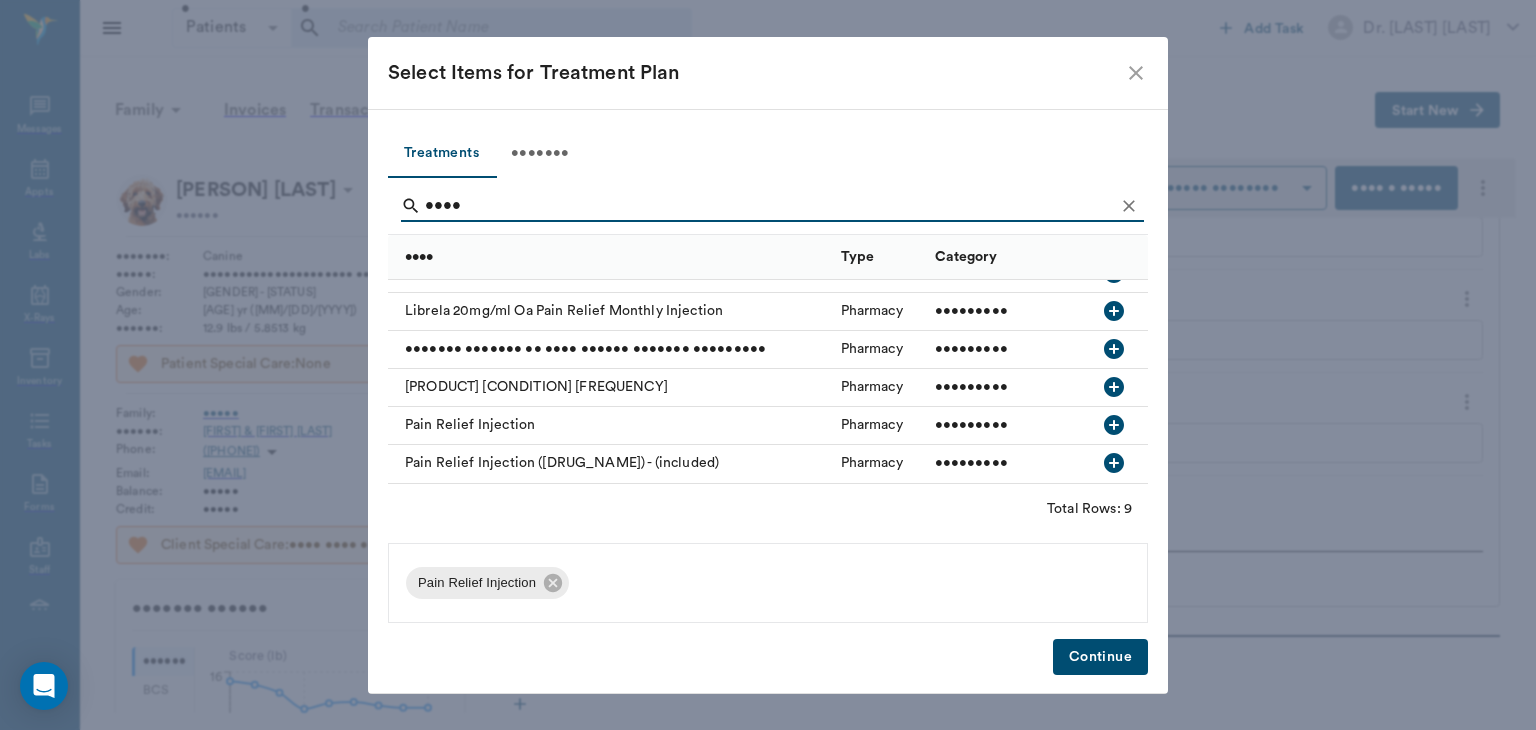 click on "Continue" at bounding box center [1100, 657] 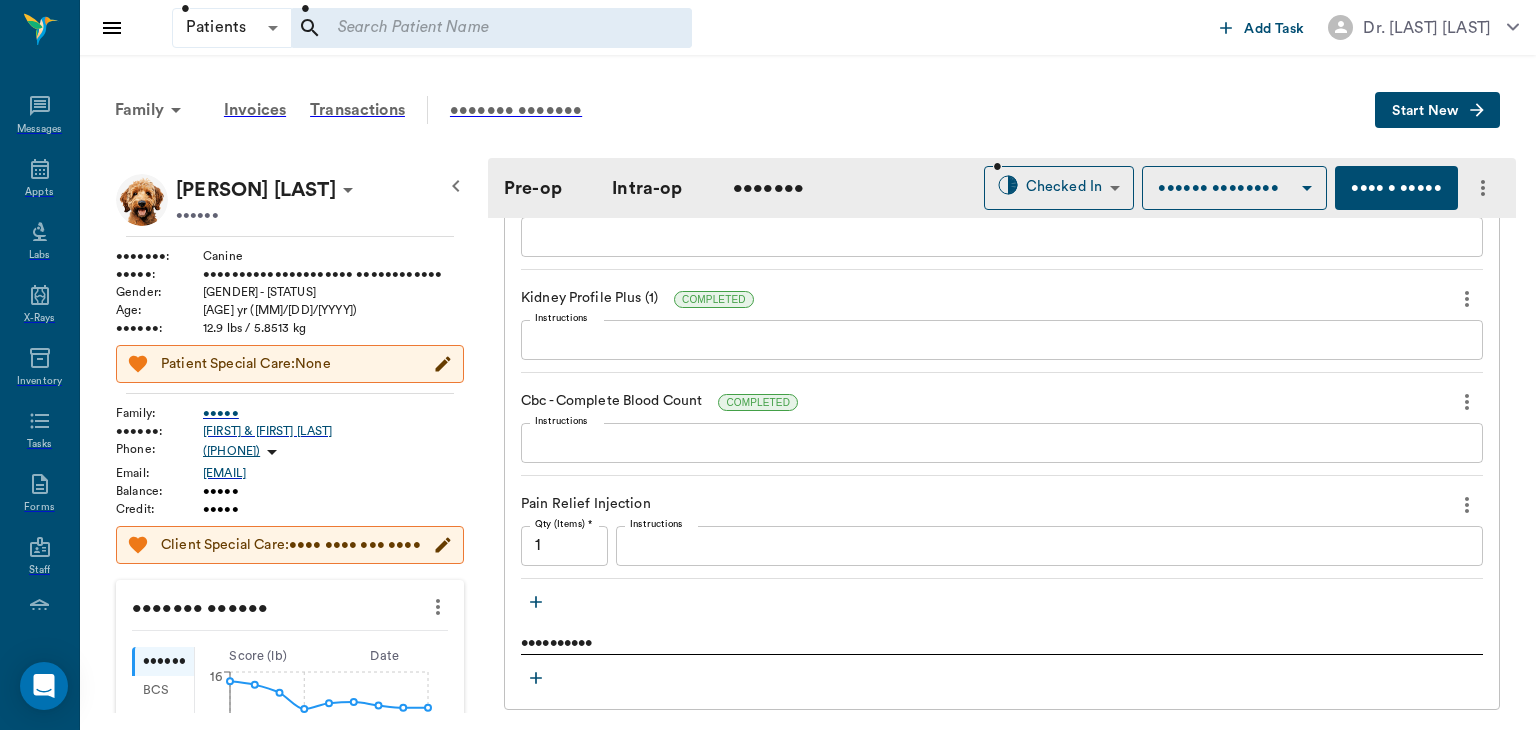 click at bounding box center [536, 602] 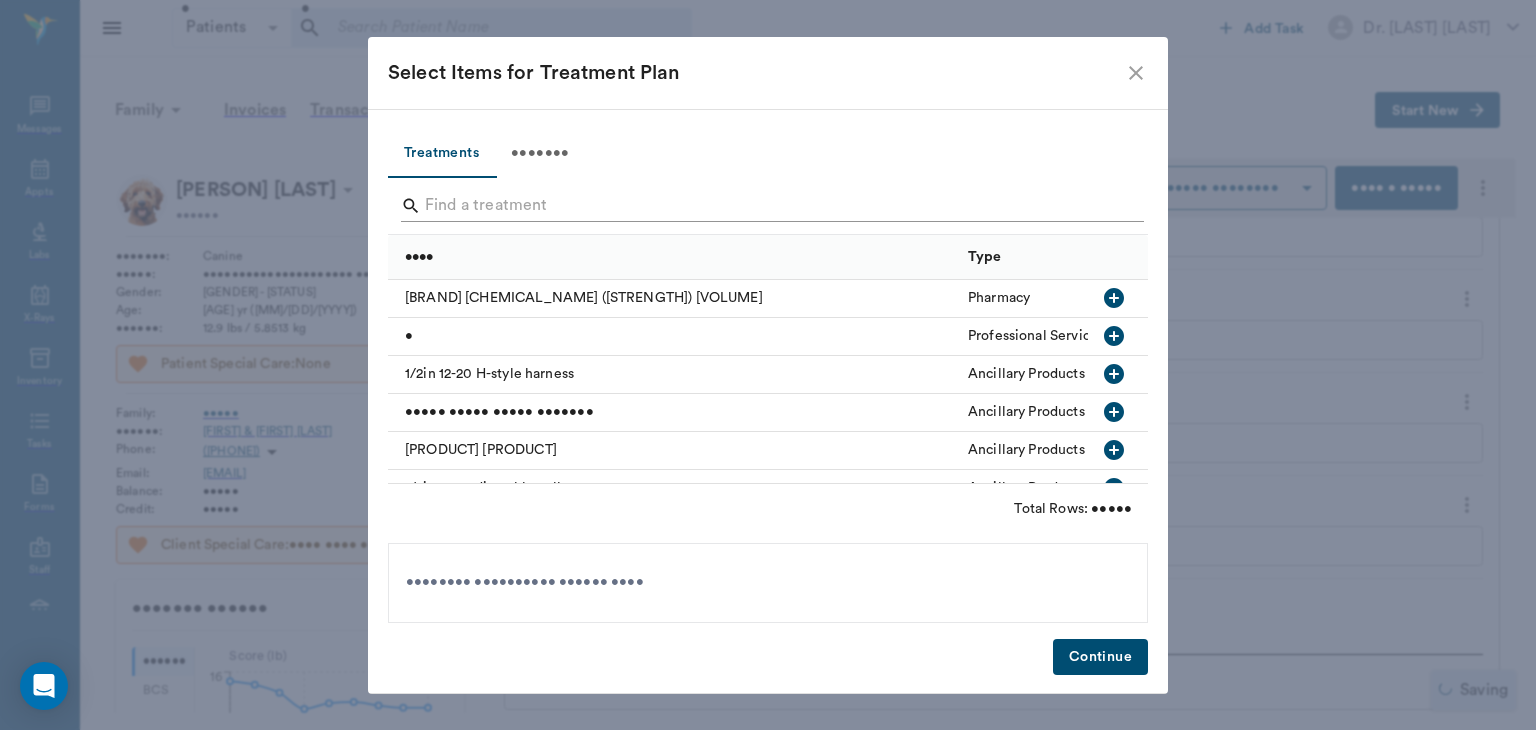 click at bounding box center [769, 206] 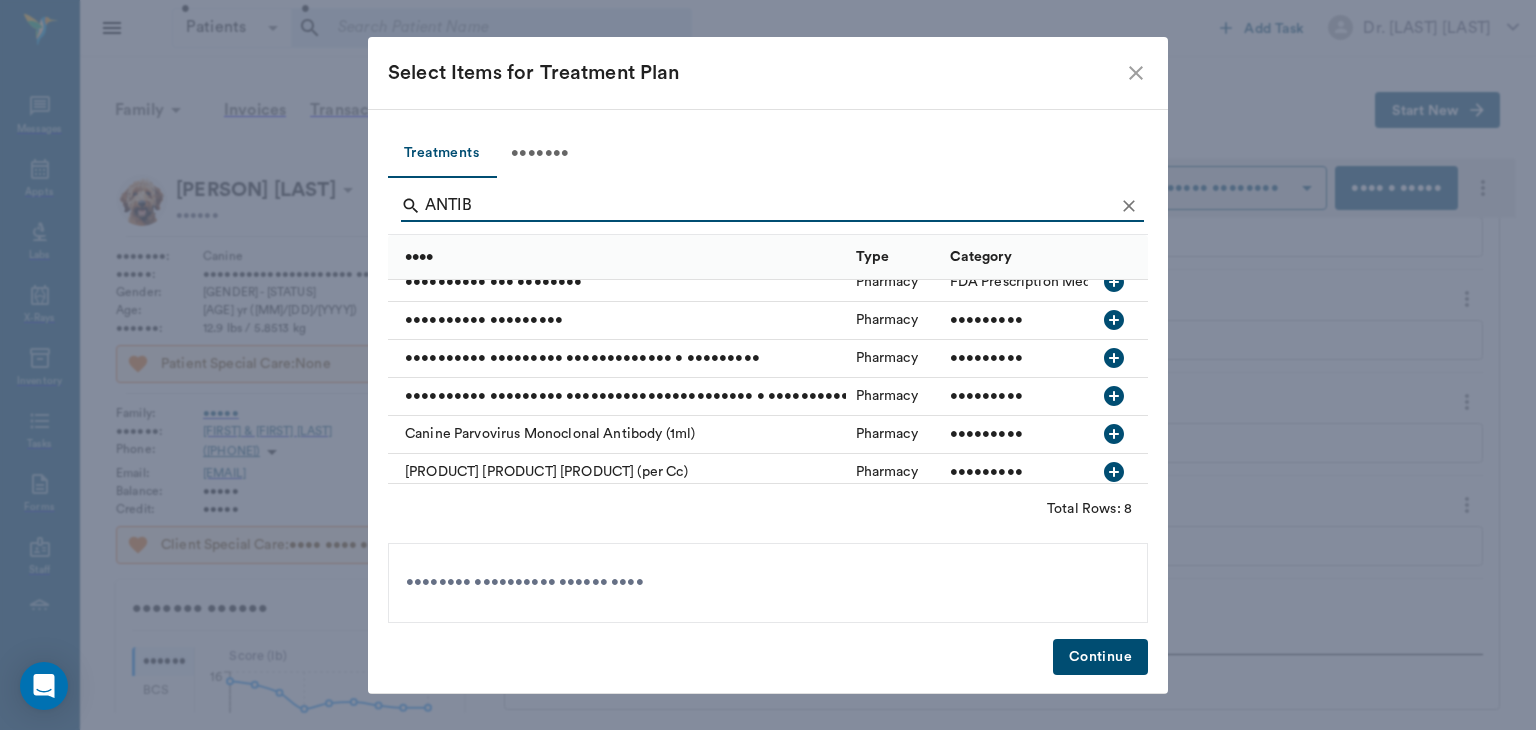 scroll, scrollTop: 0, scrollLeft: 0, axis: both 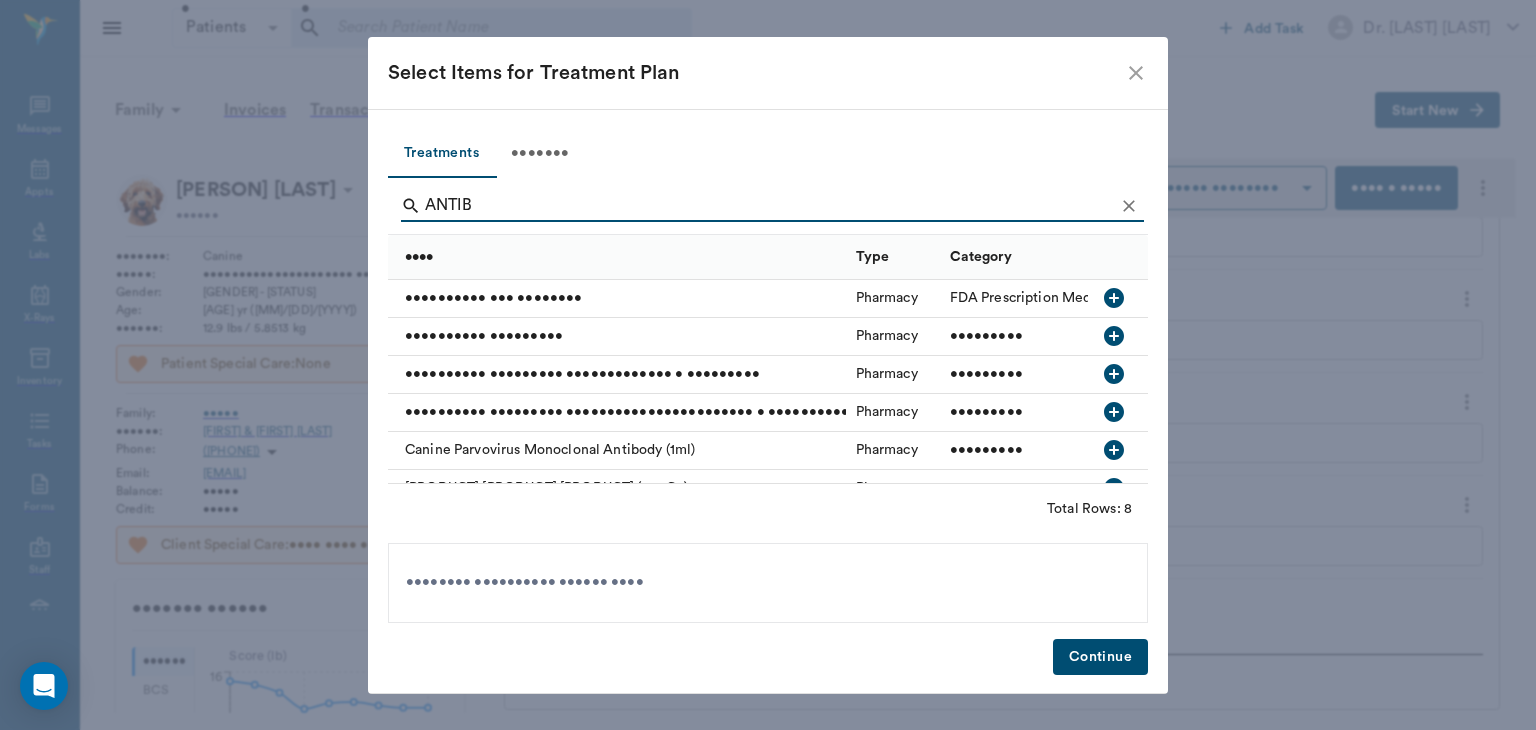 type on "ANTIB" 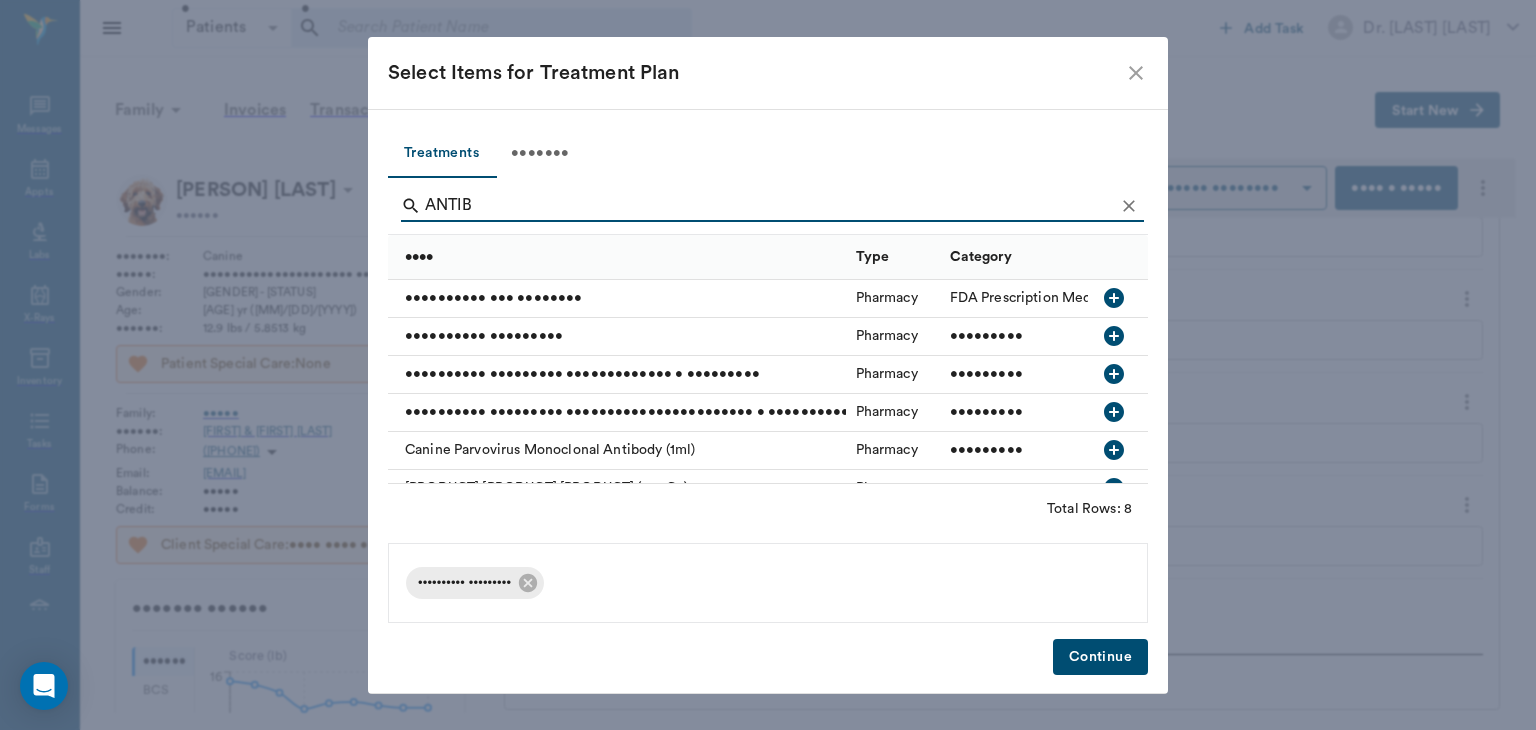 click on "Continue" at bounding box center (1100, 657) 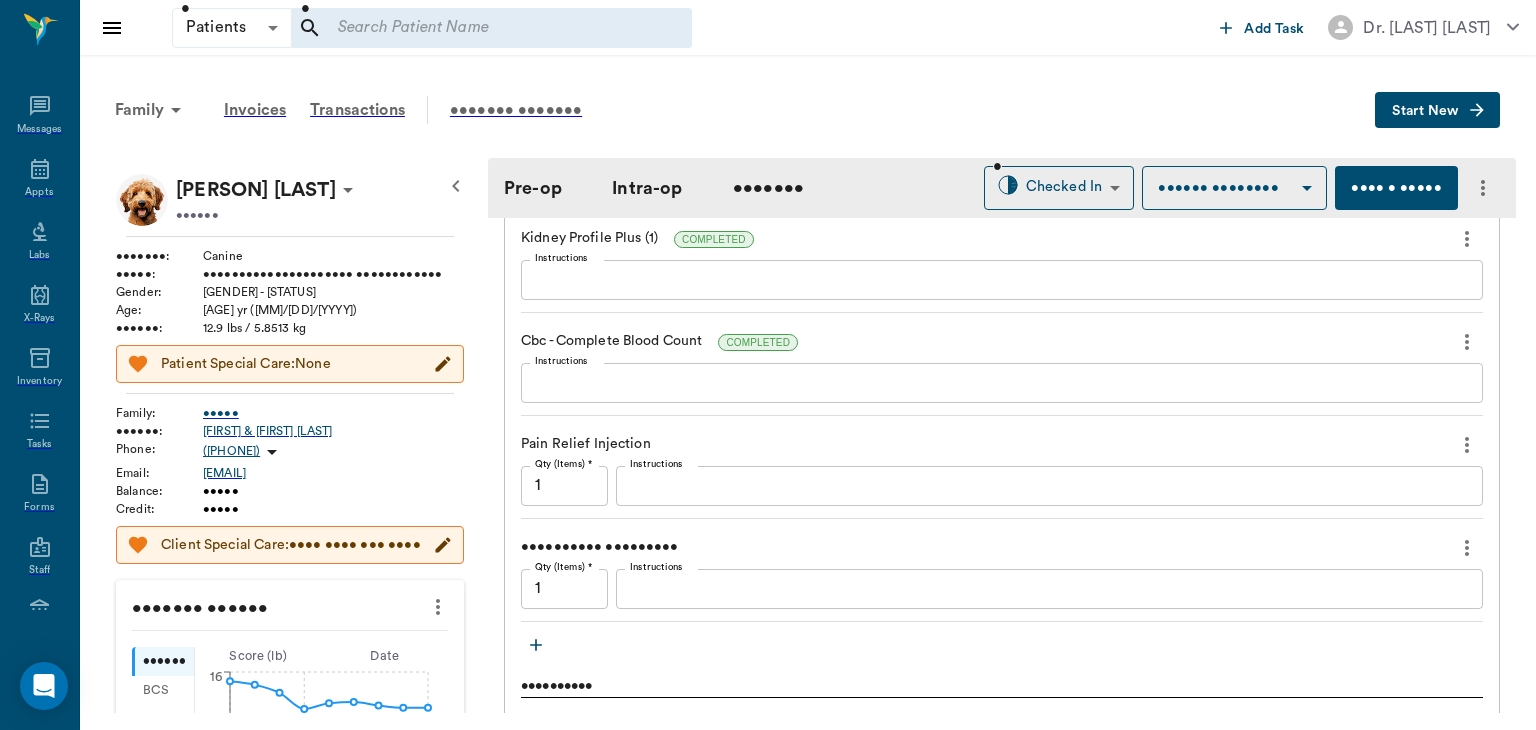 scroll, scrollTop: 1872, scrollLeft: 0, axis: vertical 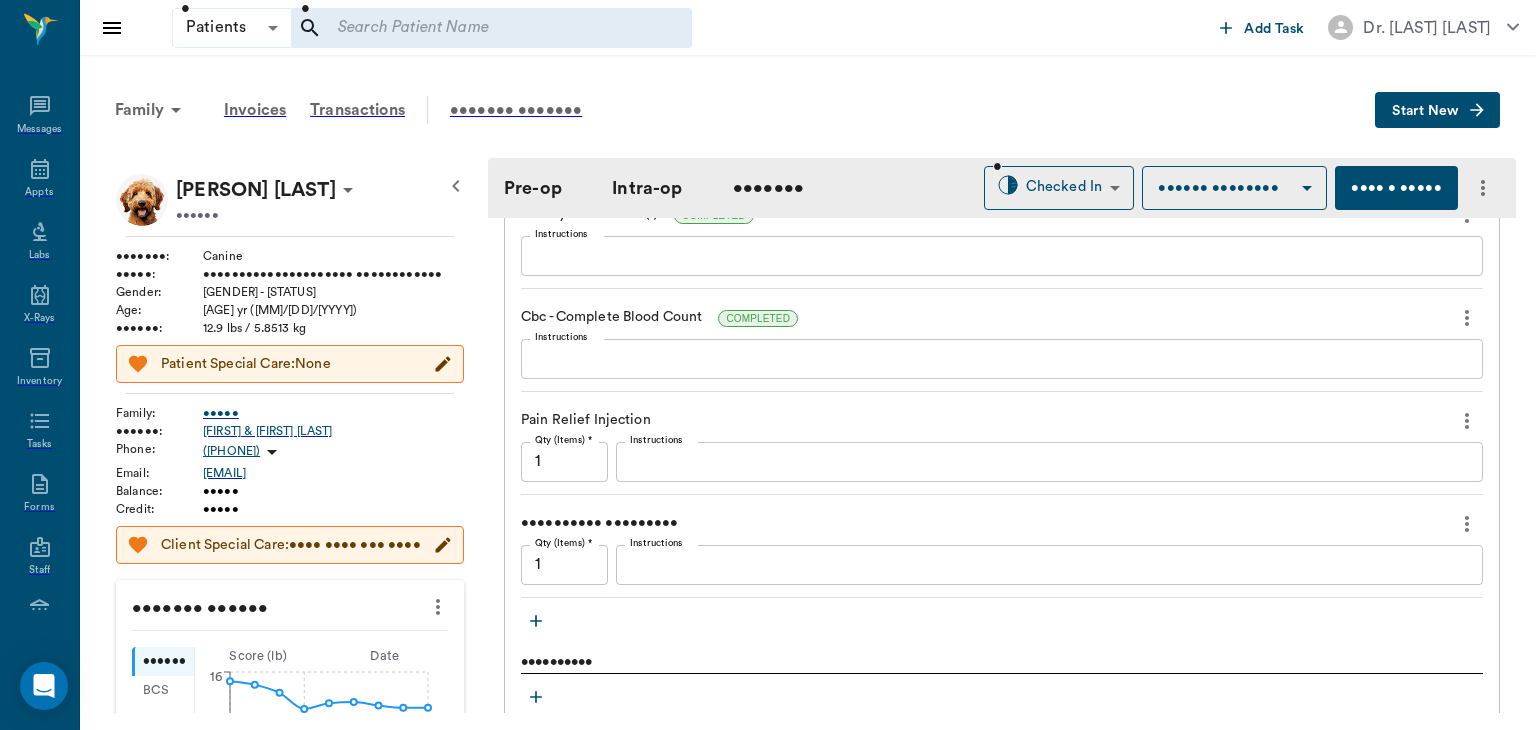 click at bounding box center [536, 621] 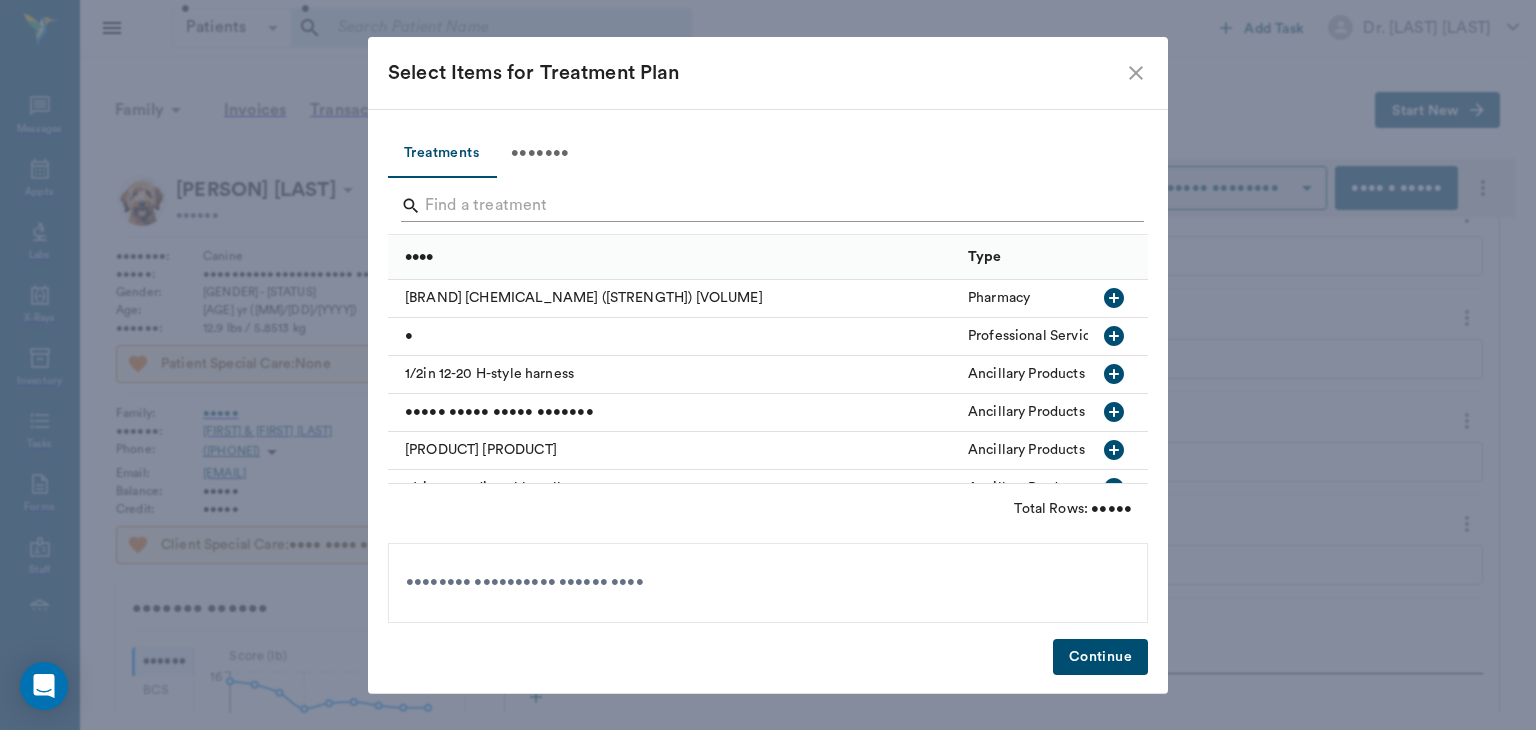 click at bounding box center (769, 206) 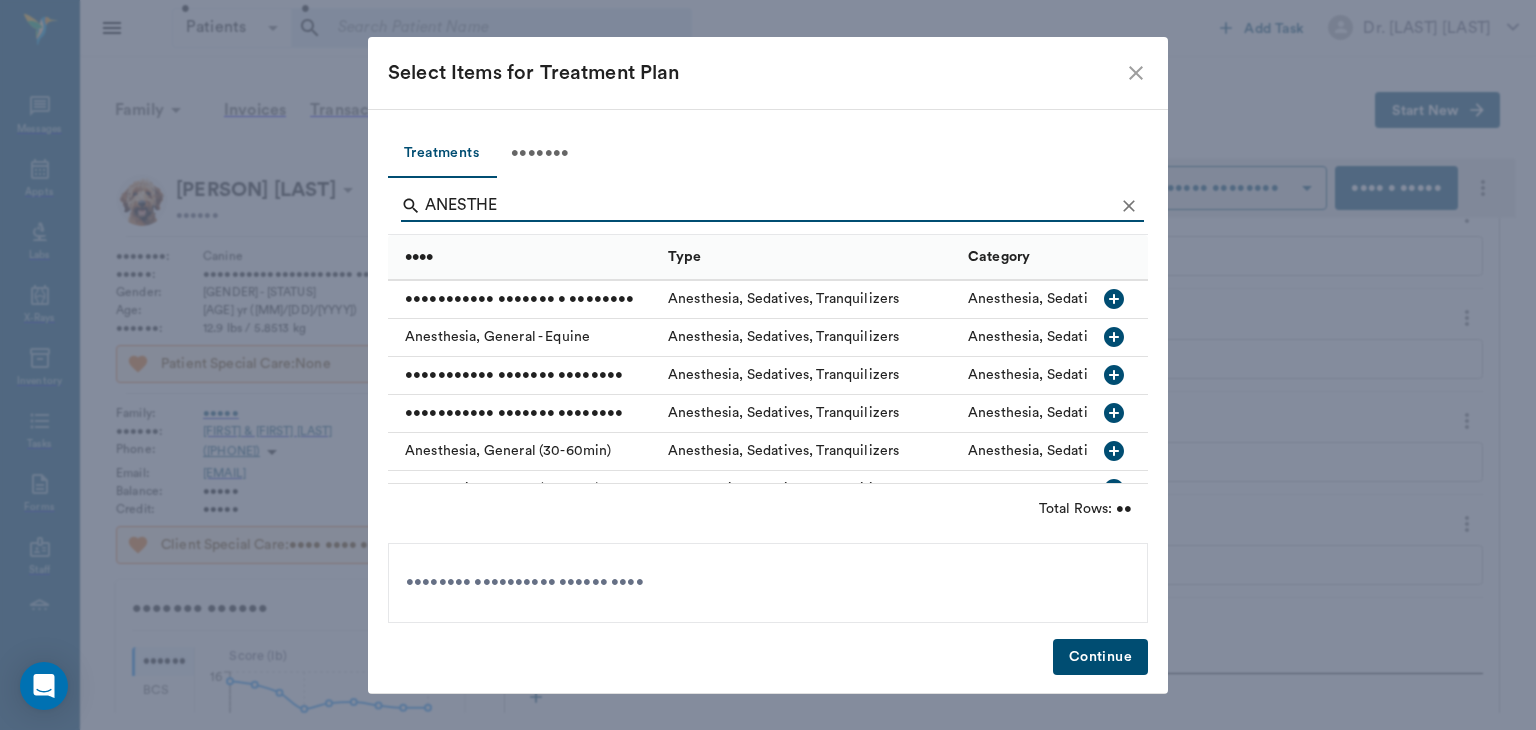 scroll, scrollTop: 112, scrollLeft: 0, axis: vertical 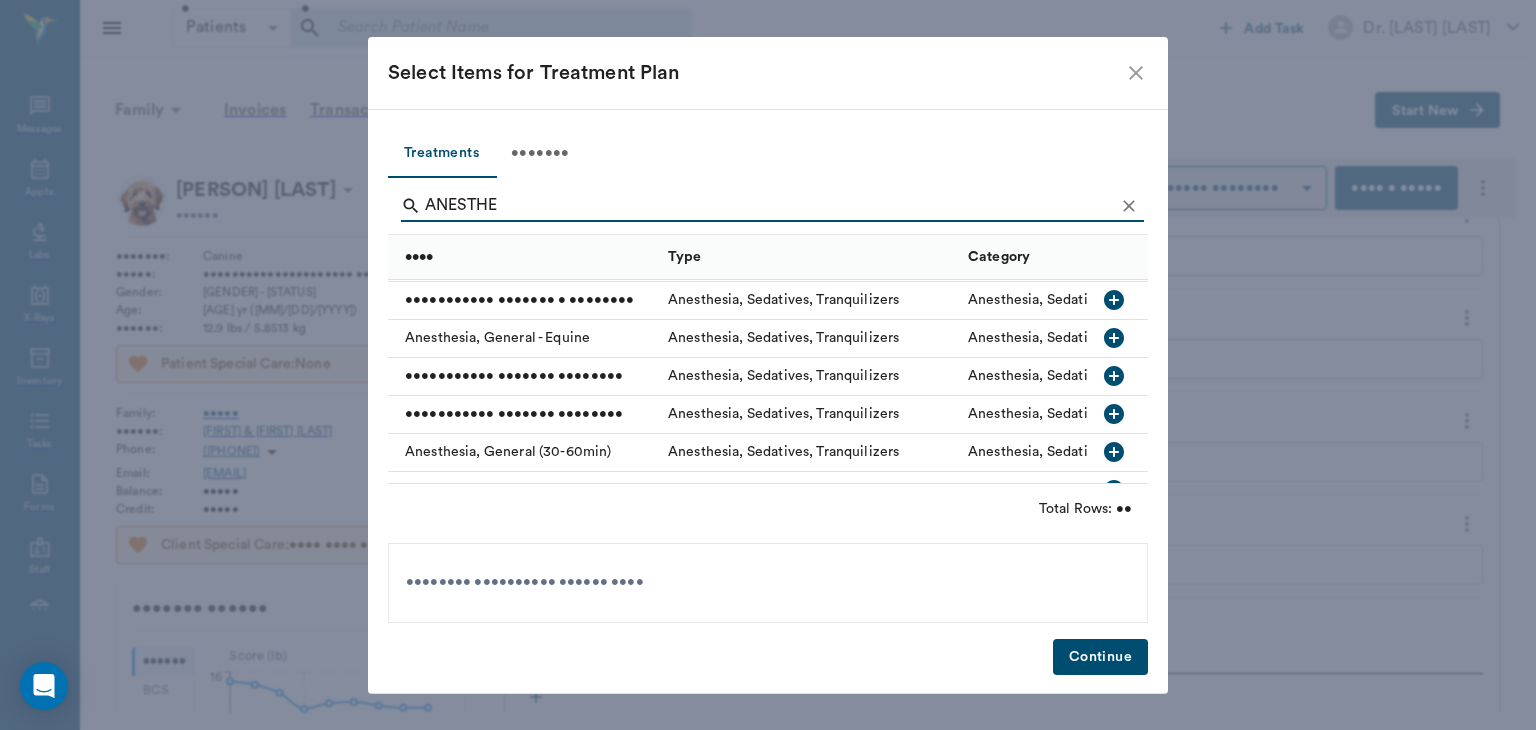 type on "ANESTHE" 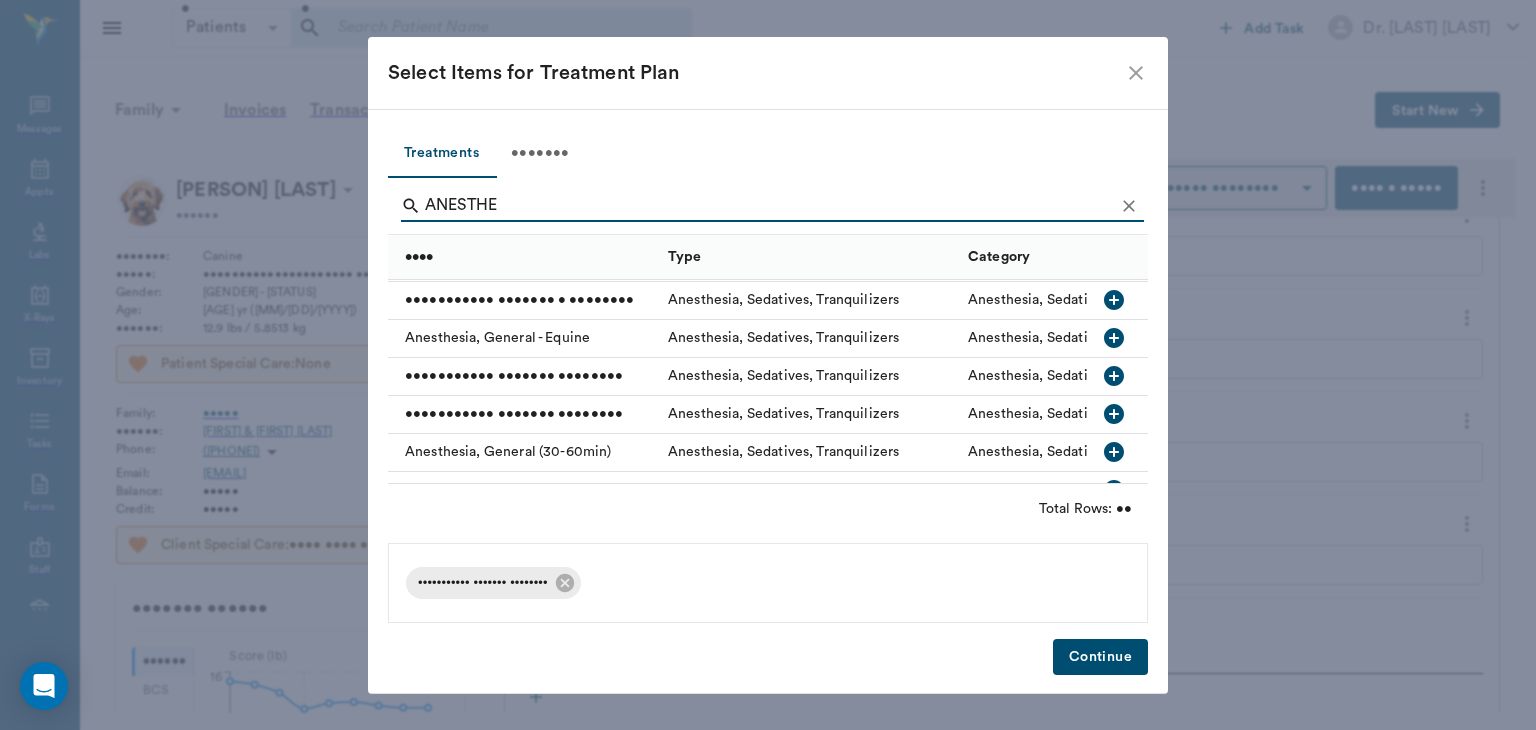 click on "Continue" at bounding box center [1100, 657] 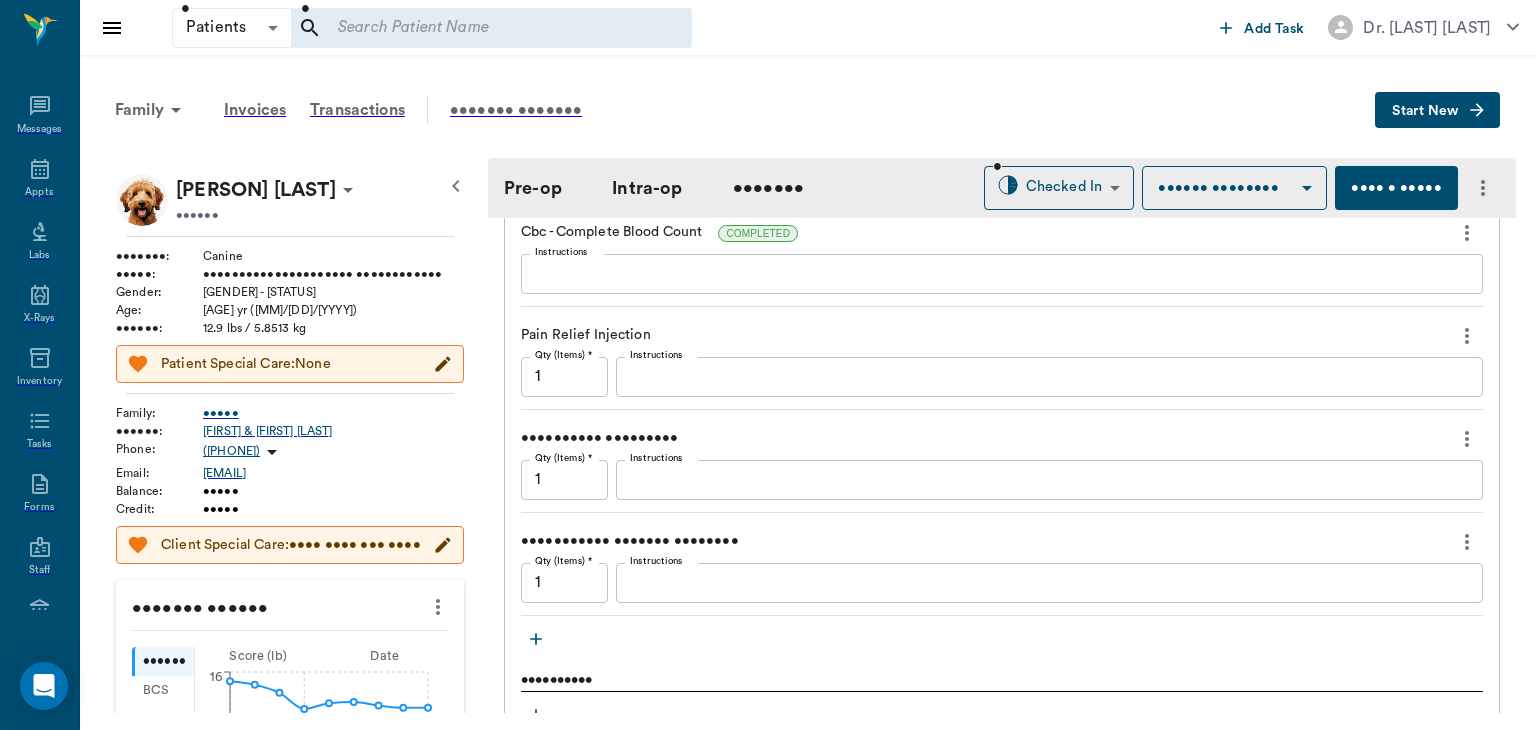 scroll, scrollTop: 1958, scrollLeft: 0, axis: vertical 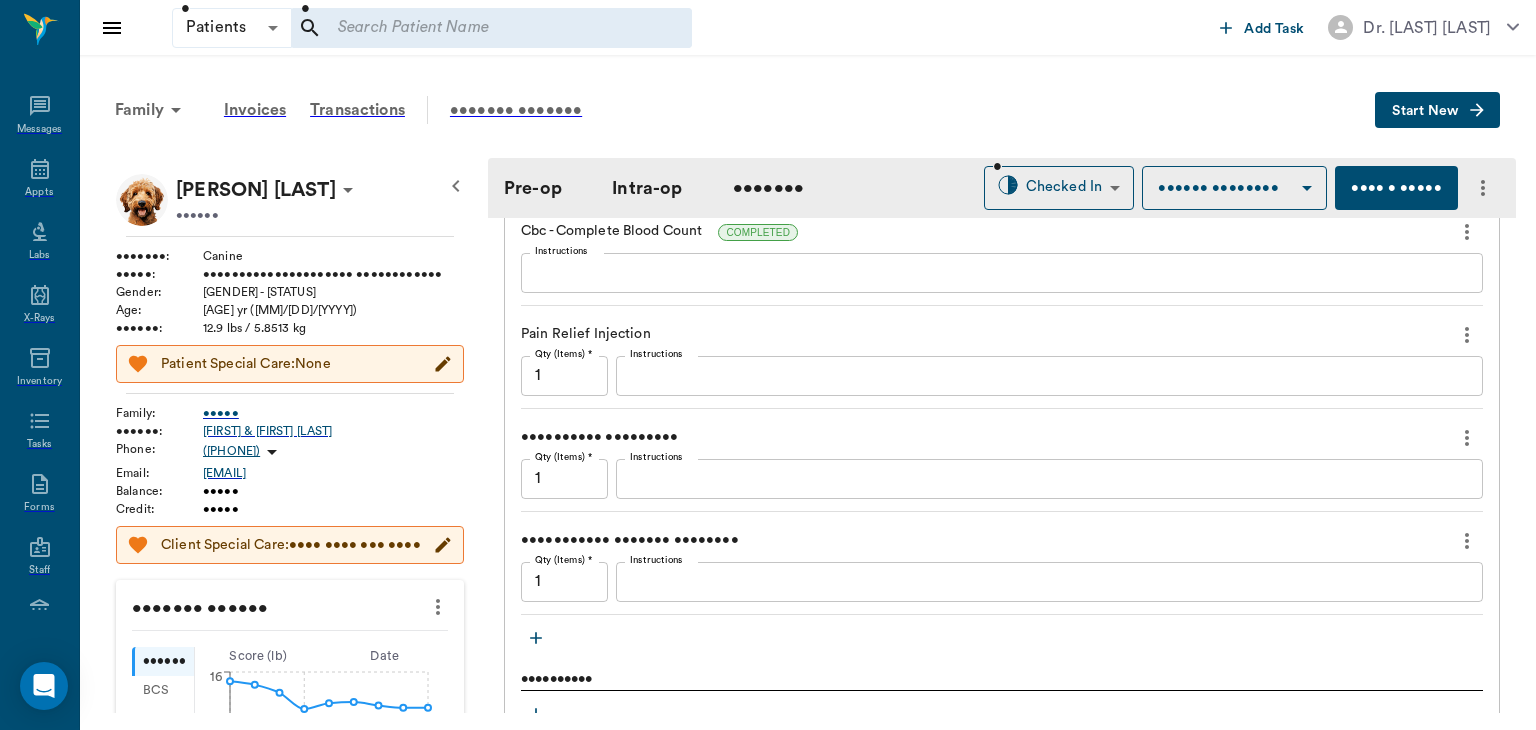 click at bounding box center (536, 638) 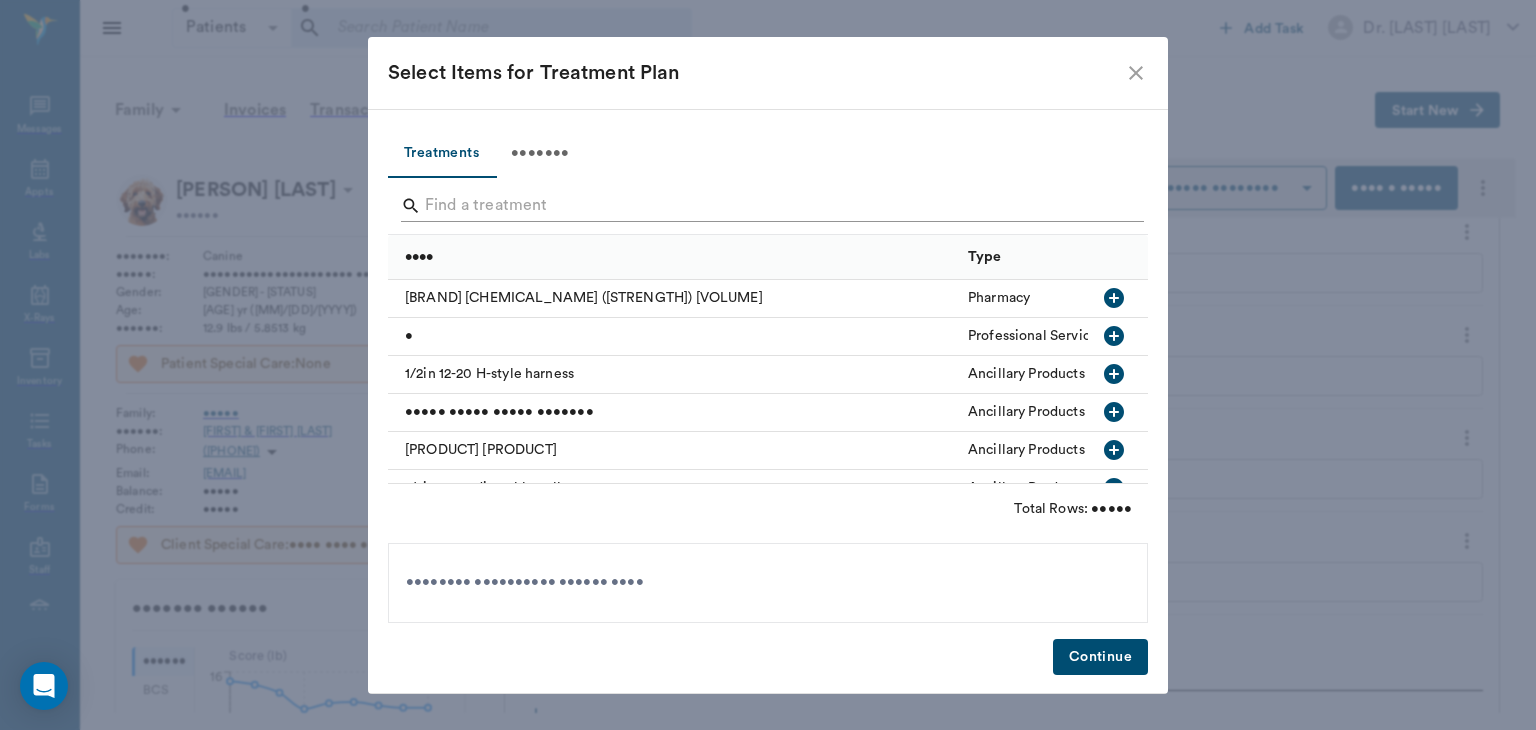 click at bounding box center [769, 206] 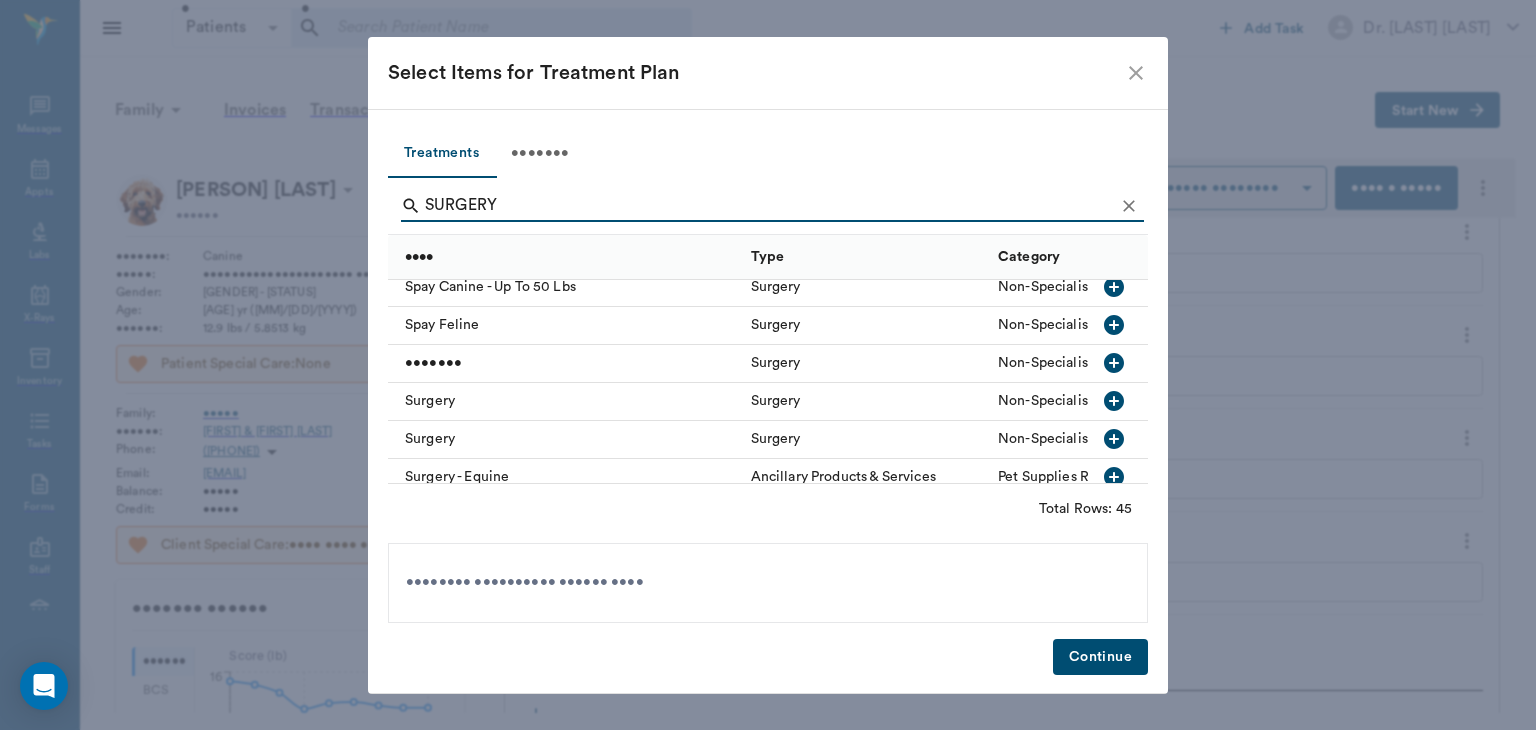 scroll, scrollTop: 1262, scrollLeft: 0, axis: vertical 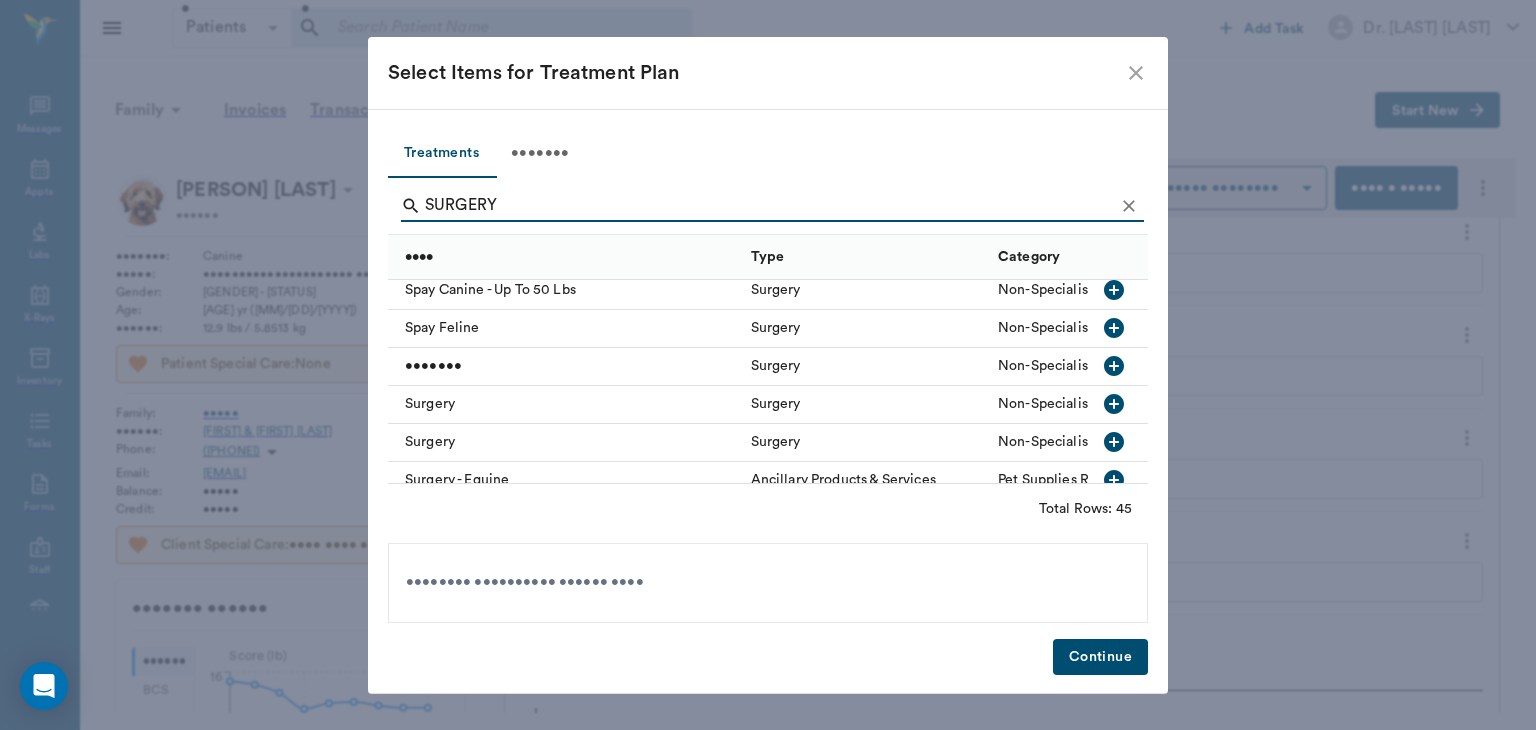 type on "SURGERY" 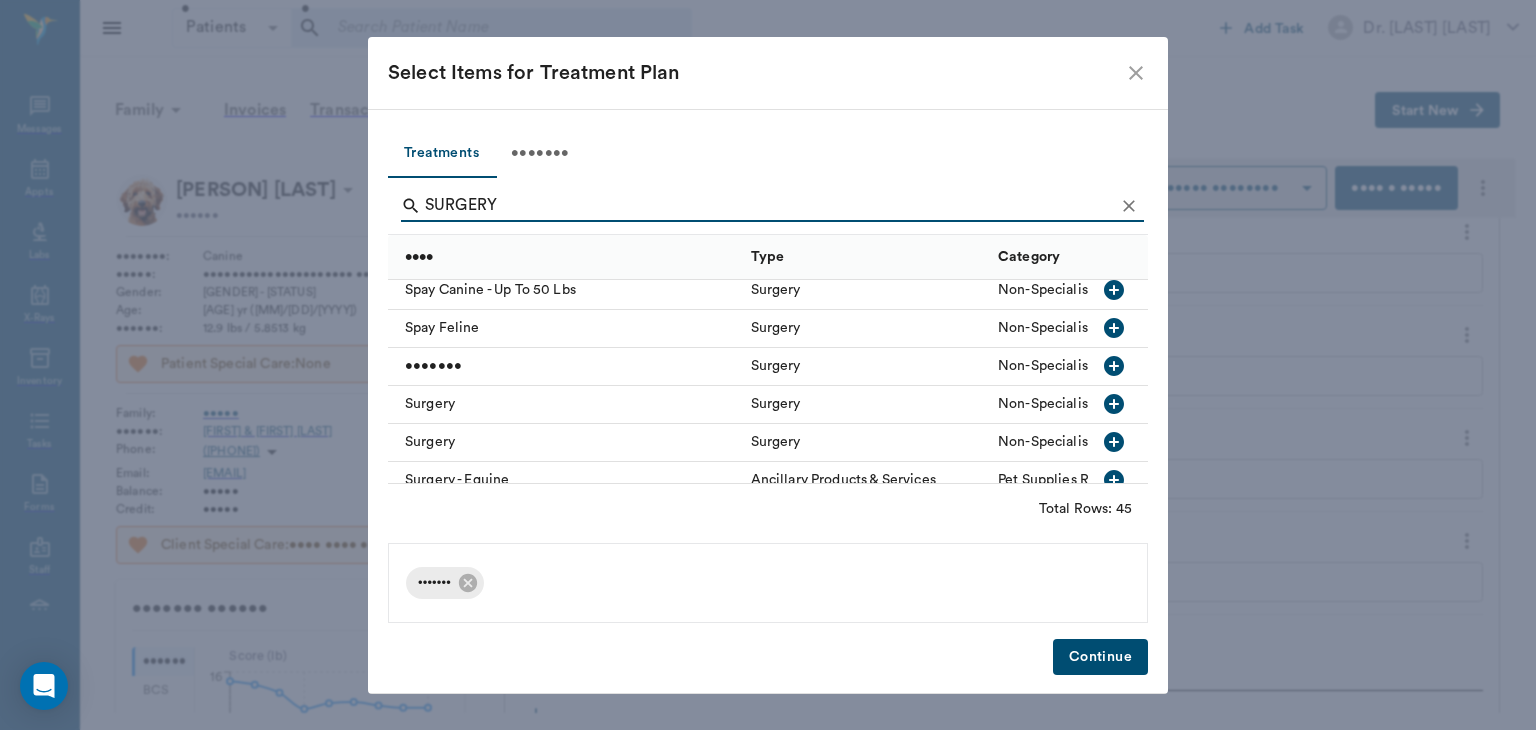 click on "Continue" at bounding box center (1100, 657) 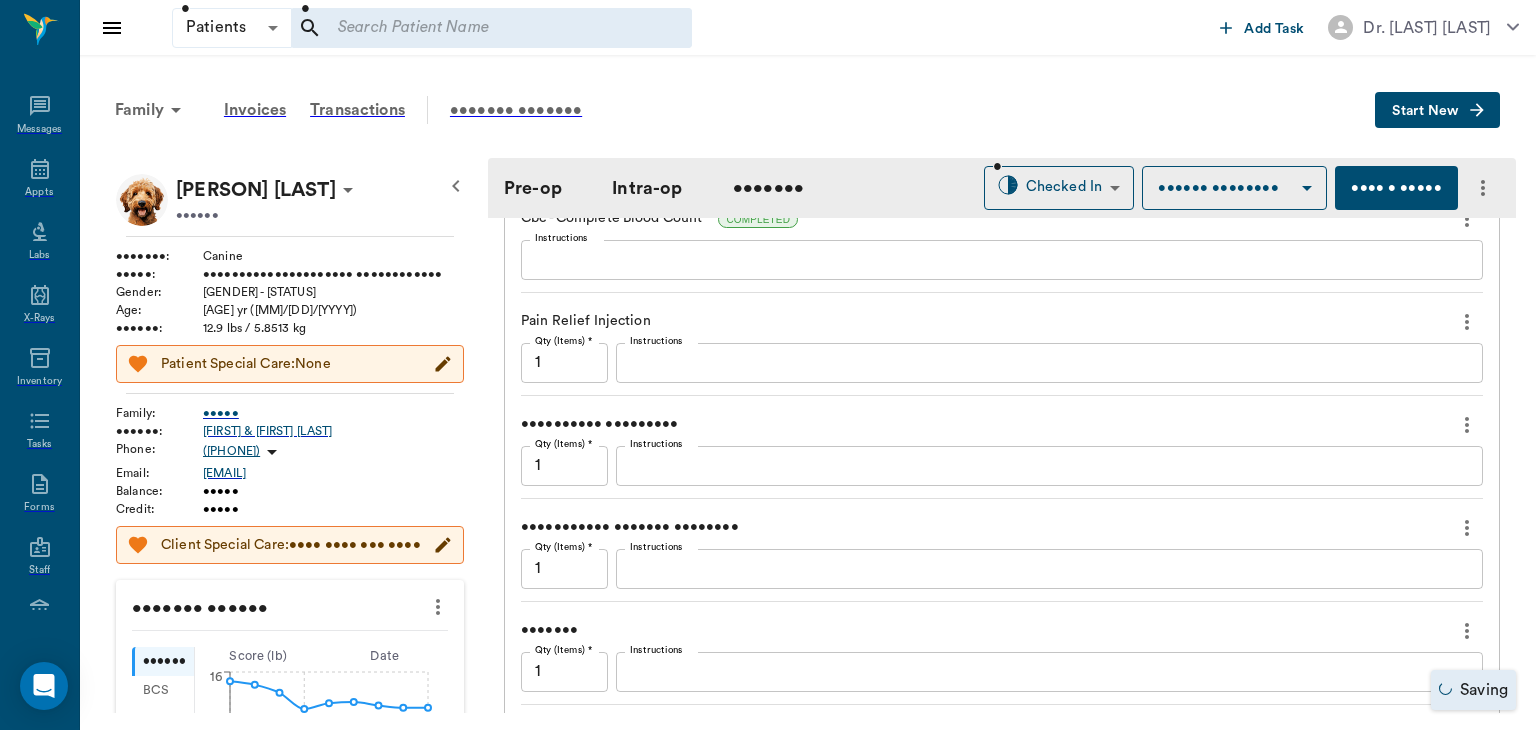scroll, scrollTop: 1956, scrollLeft: 0, axis: vertical 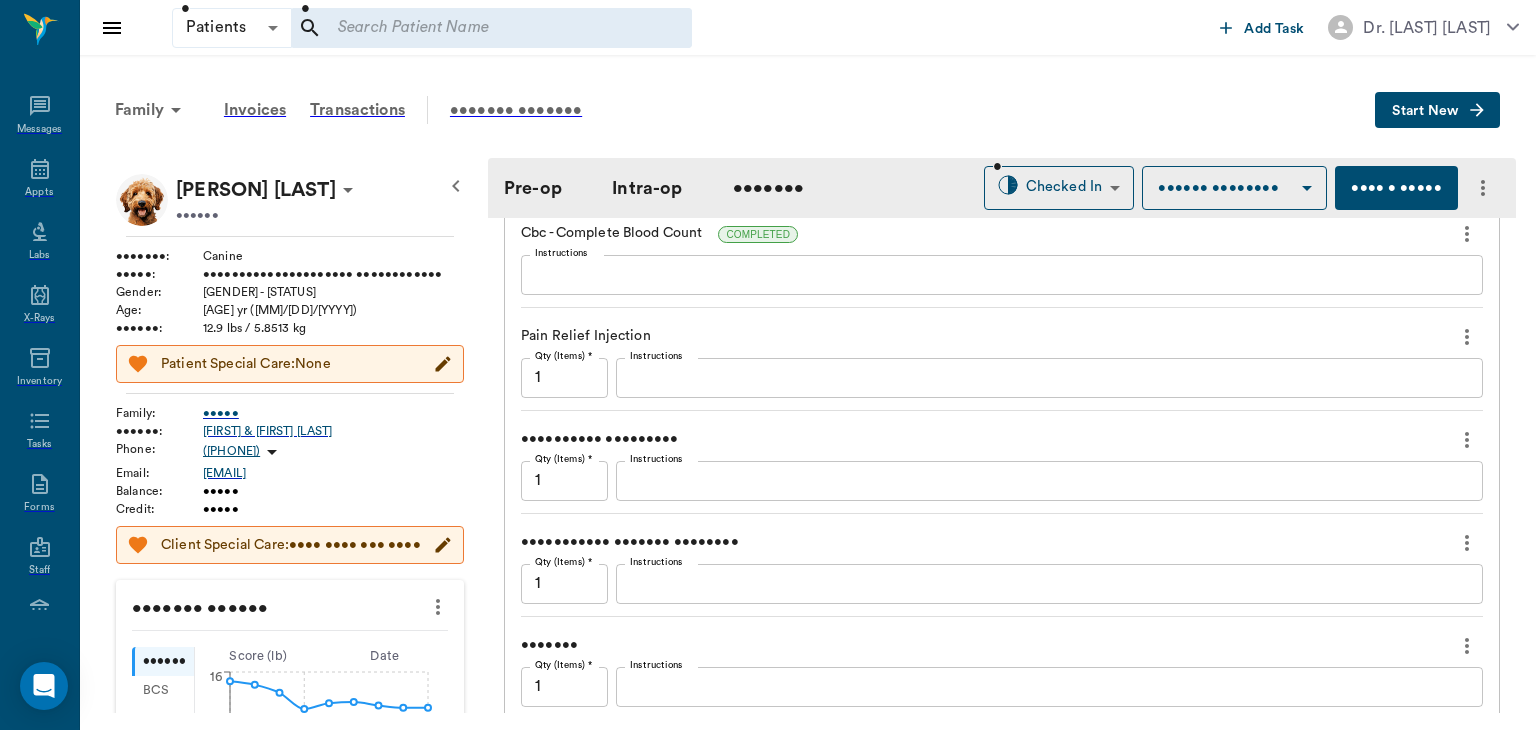 click on "•••• • •••••" at bounding box center (1396, 188) 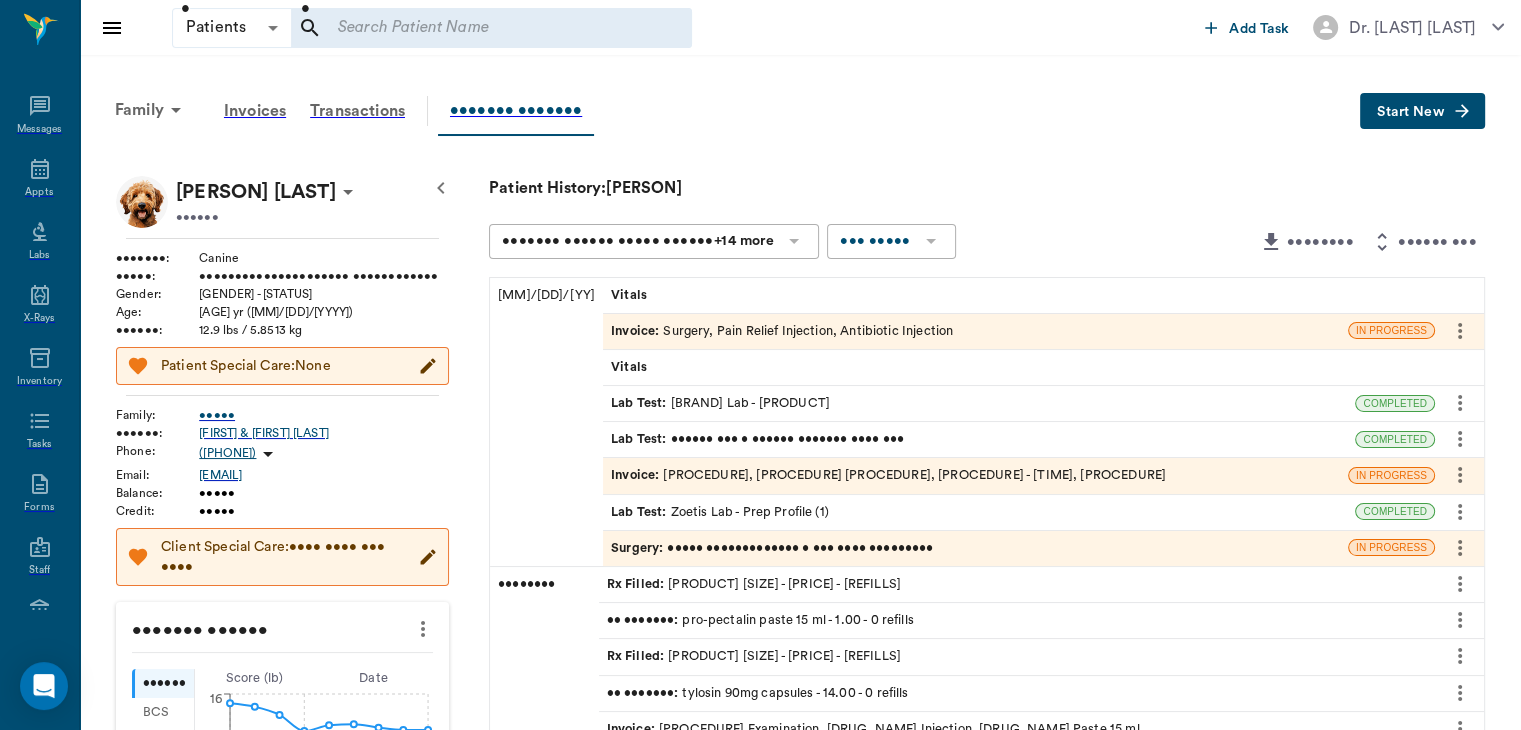 click on "••••••• •" at bounding box center [639, 548] 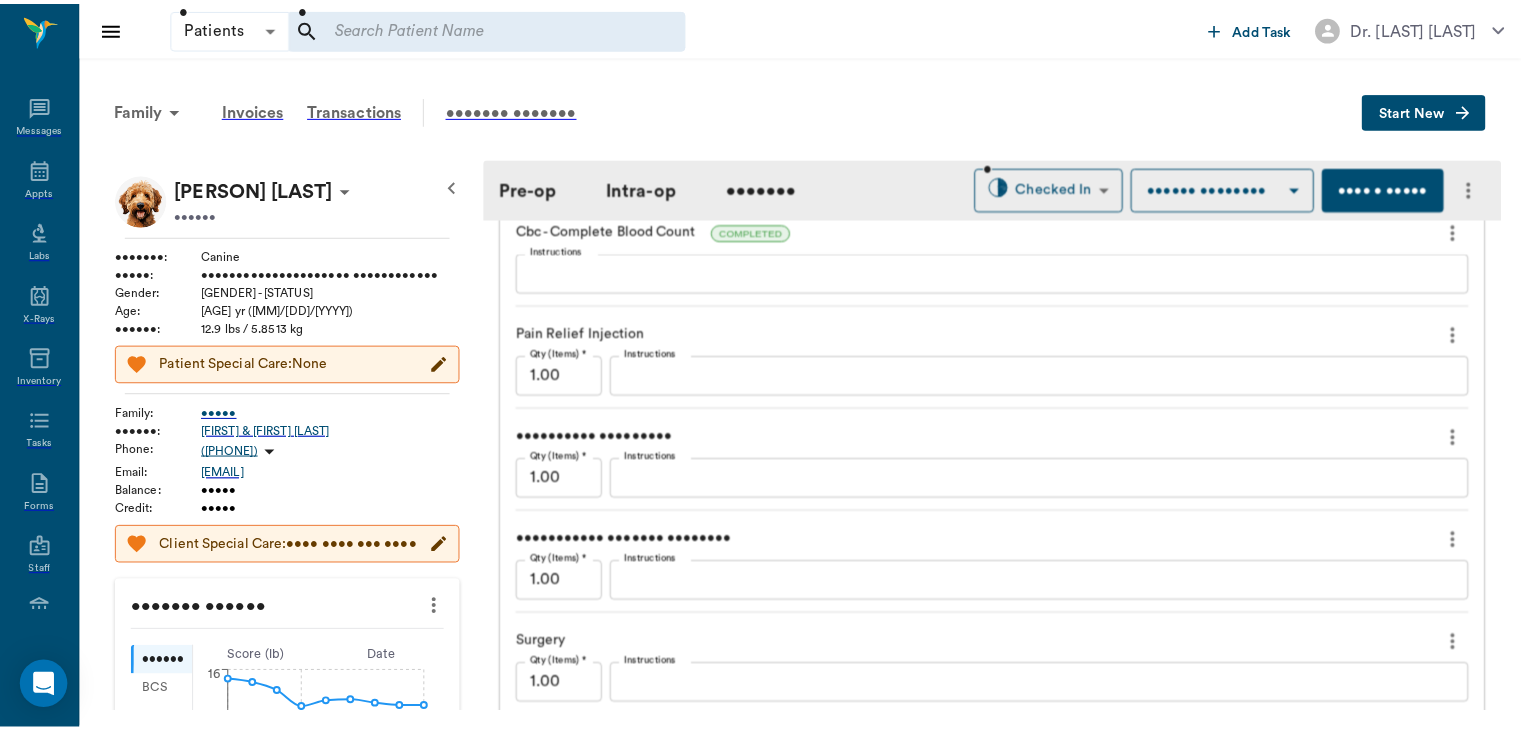 scroll, scrollTop: 1952, scrollLeft: 0, axis: vertical 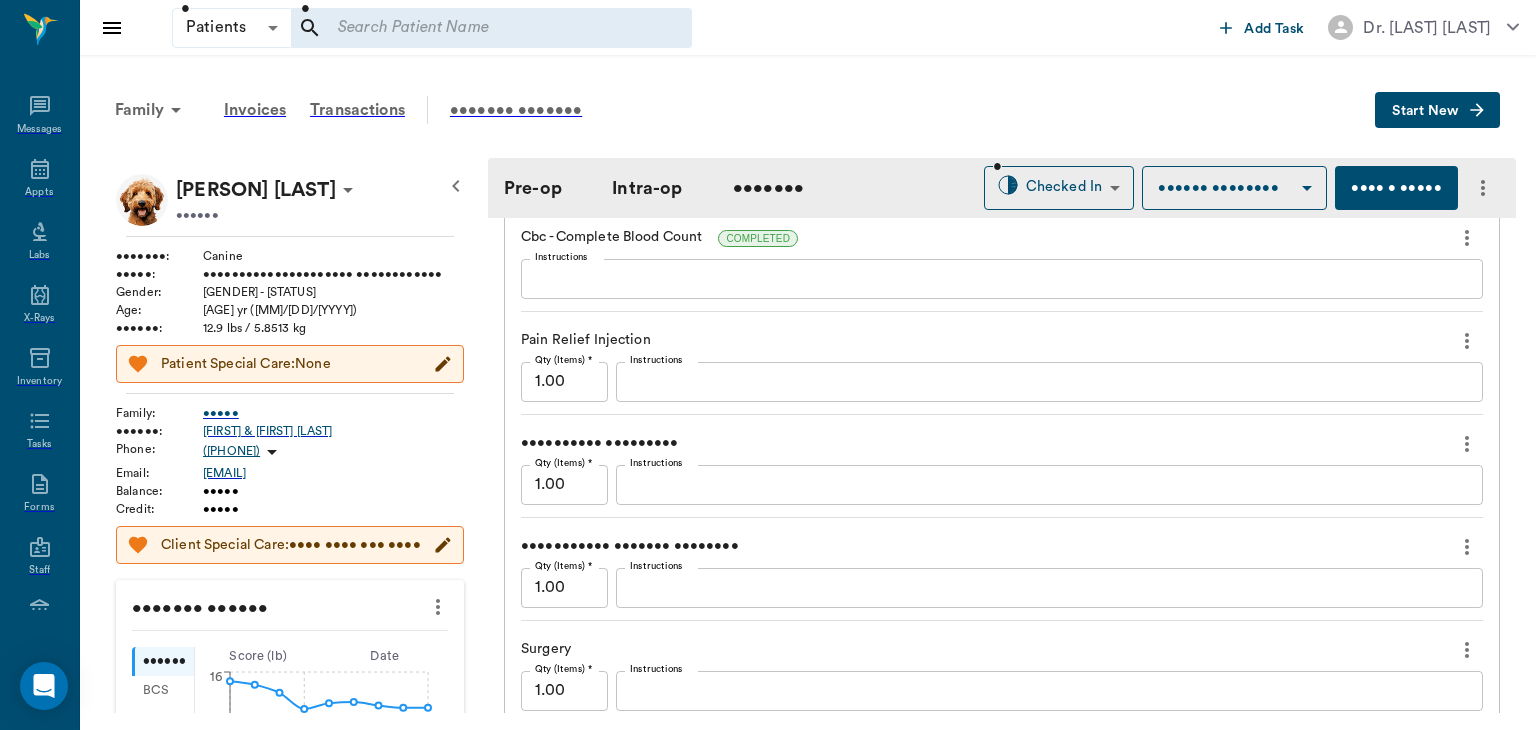 click on "•••• • •••••" at bounding box center (1396, 188) 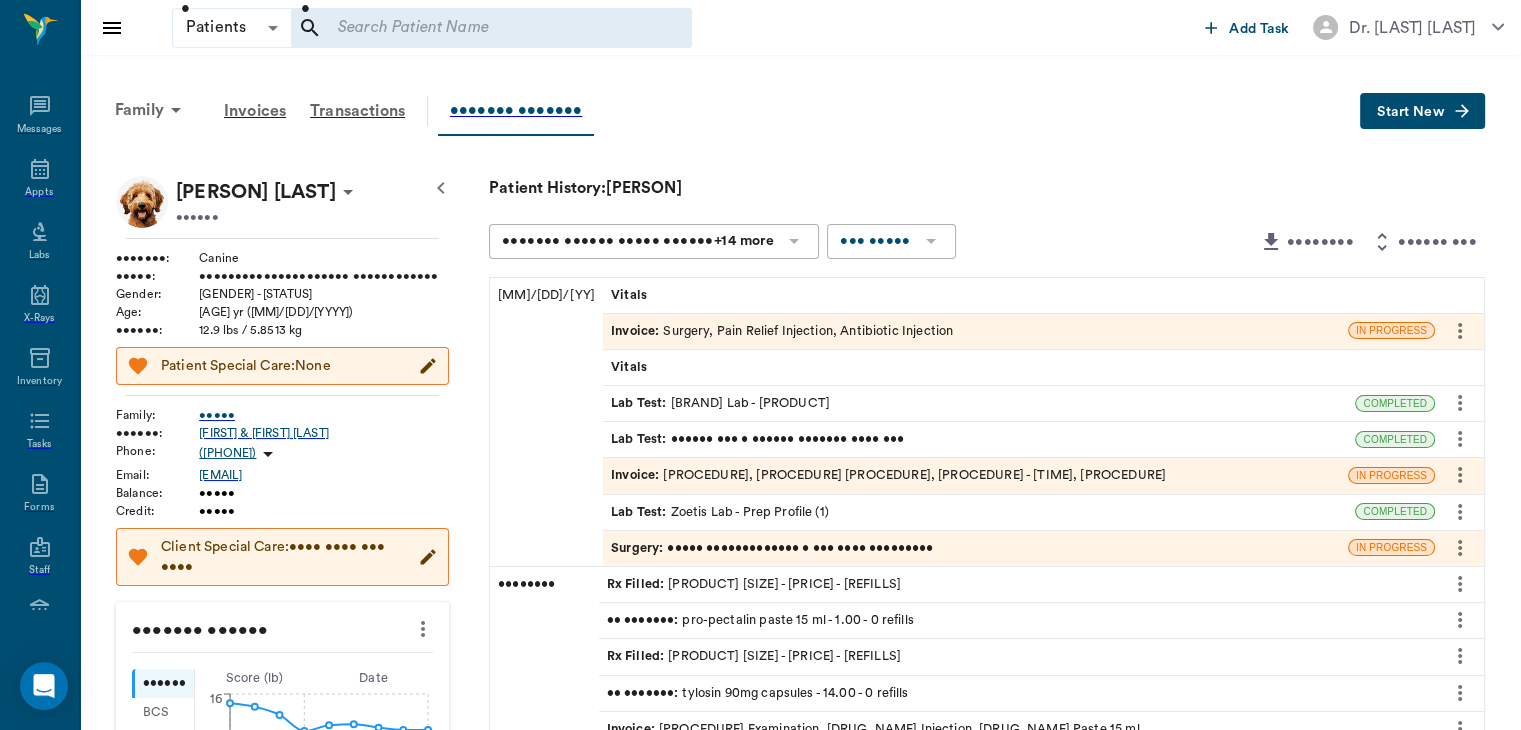 click at bounding box center (1460, 331) 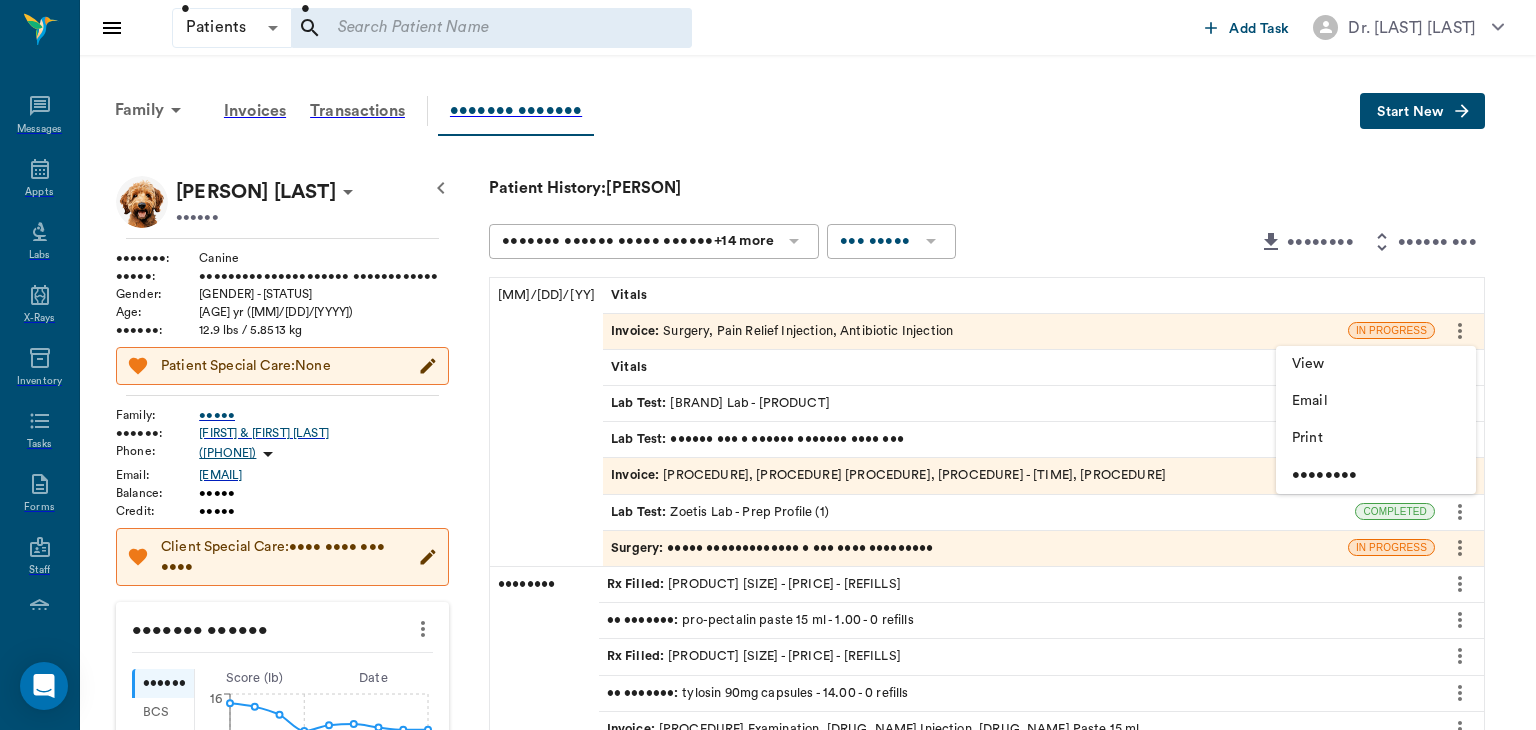 click at bounding box center (768, 365) 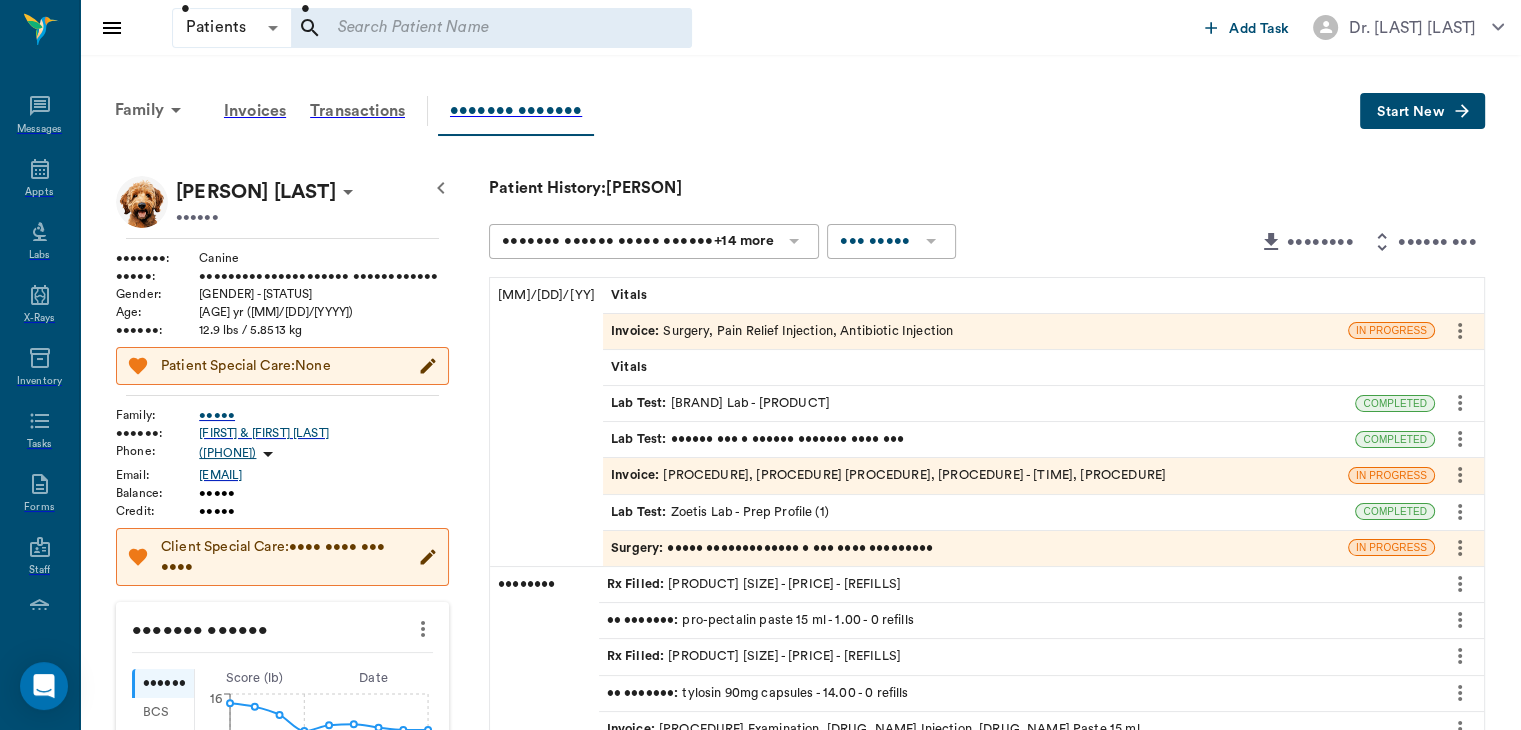 click on "Invoice :" at bounding box center (637, 331) 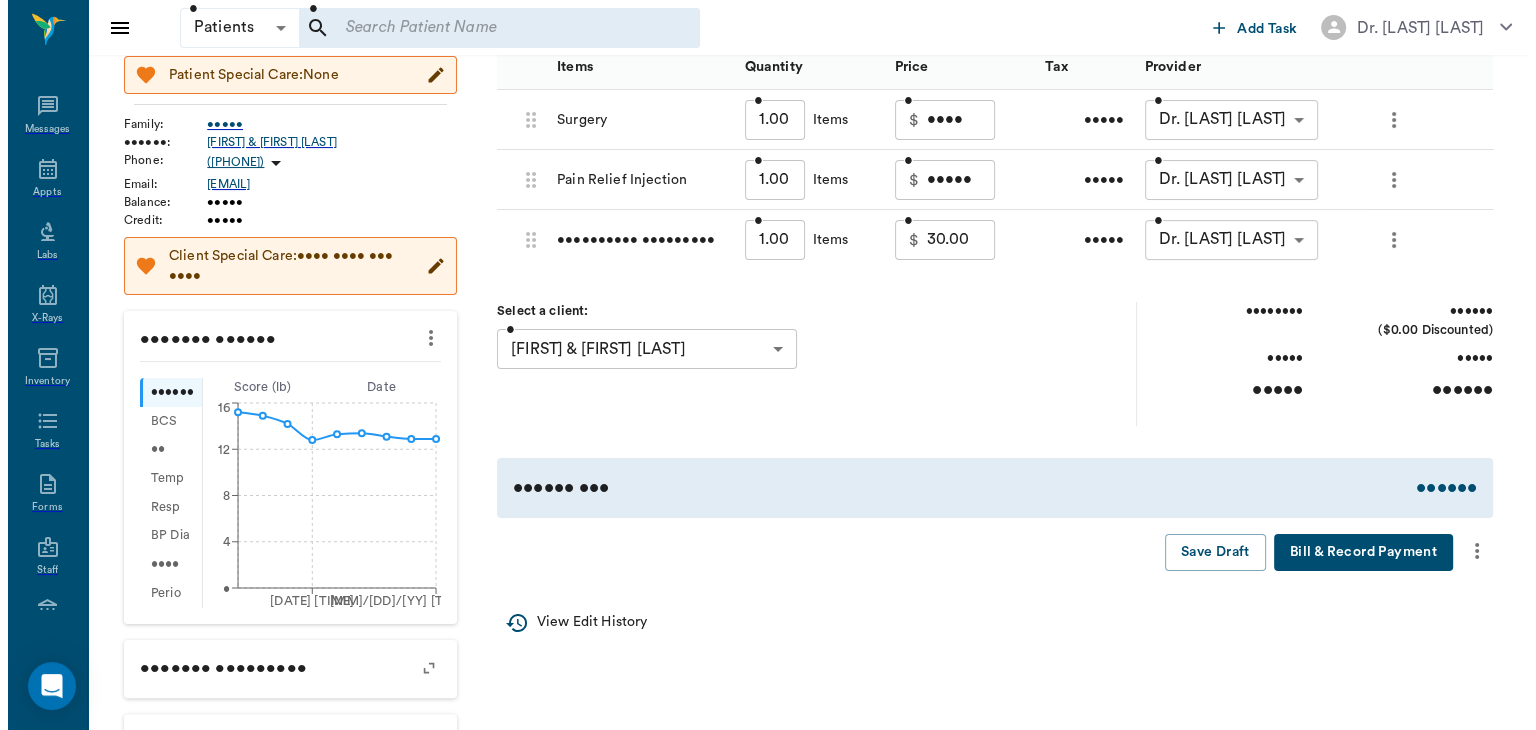 scroll, scrollTop: 332, scrollLeft: 0, axis: vertical 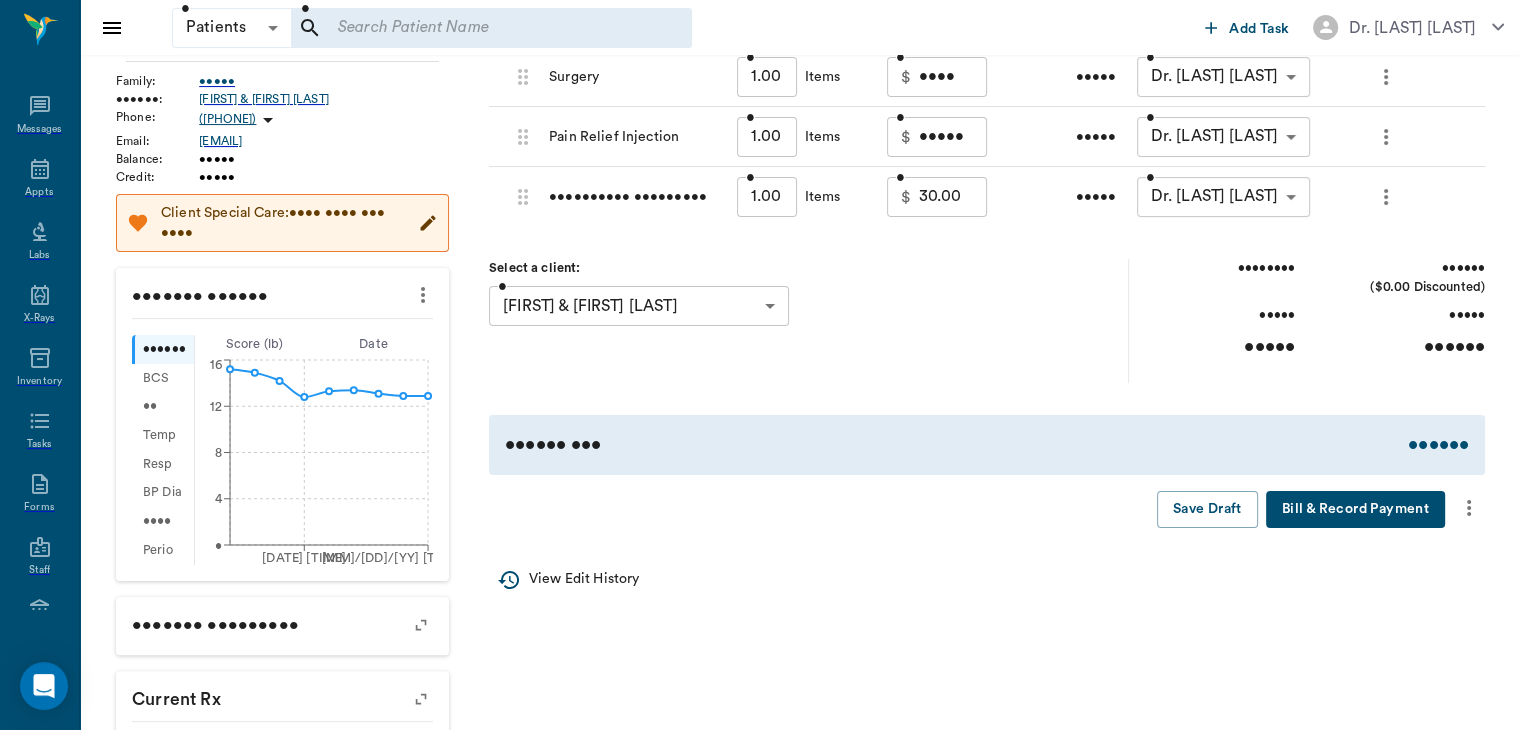 click at bounding box center [1469, 508] 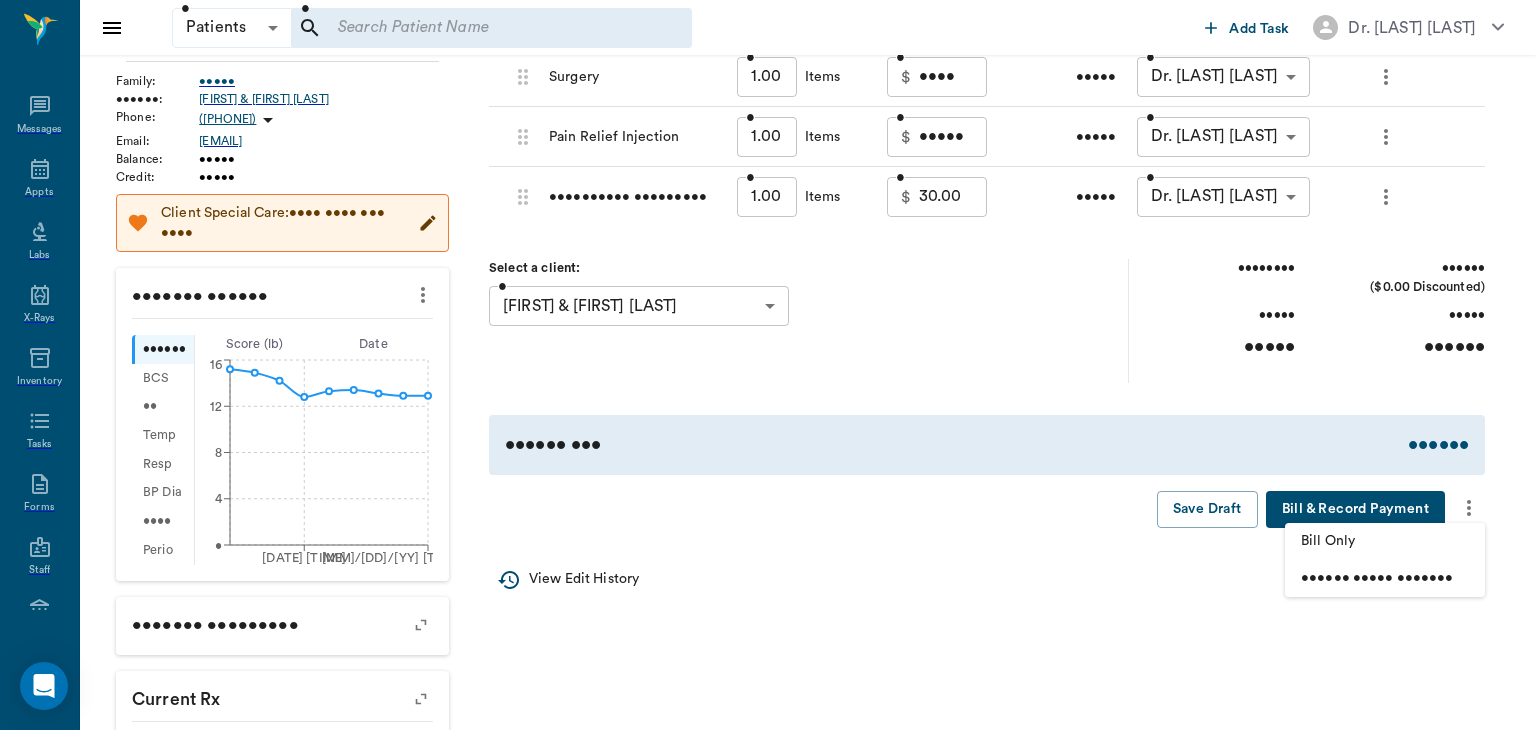 click on "•••••• ••••• •••••••" at bounding box center (1385, 541) 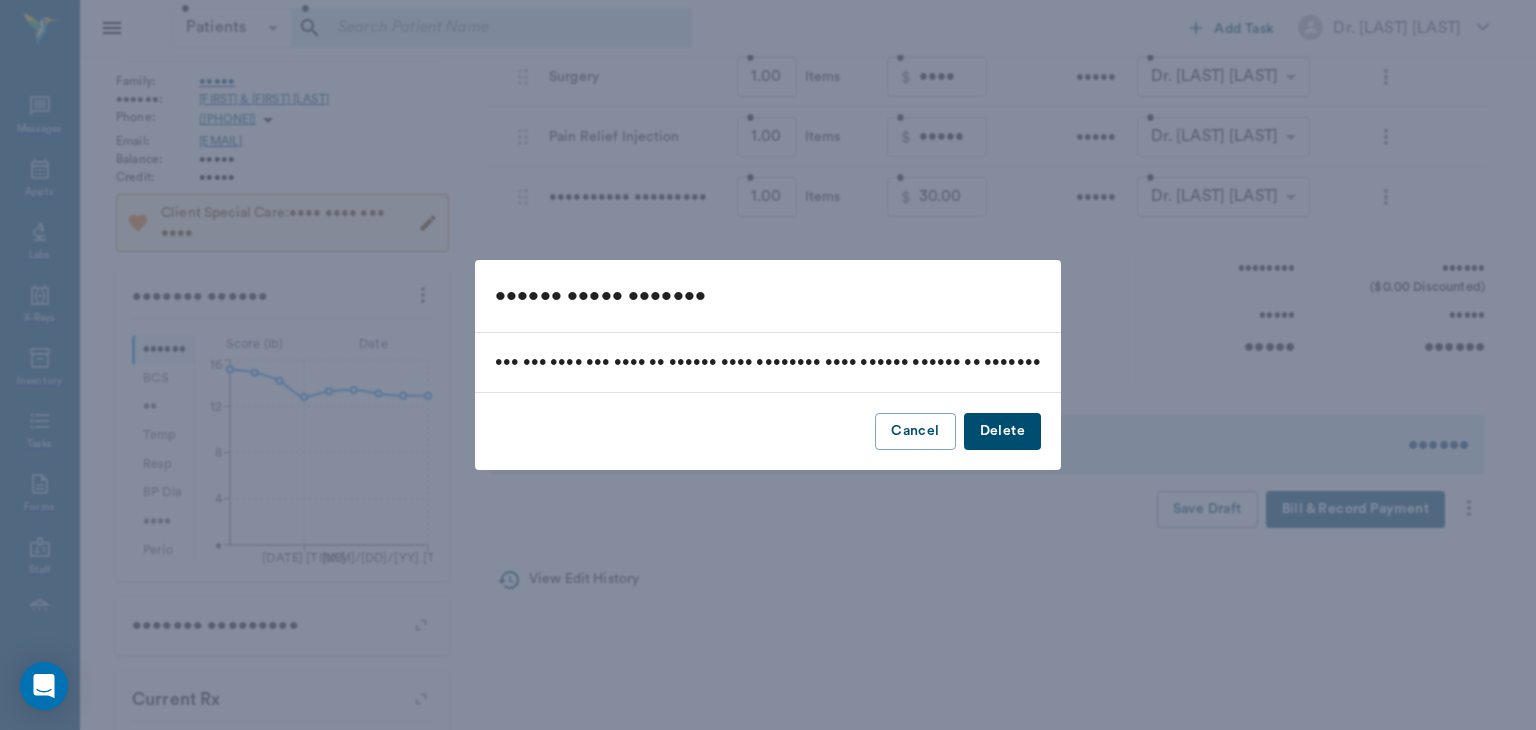 click on "Delete" at bounding box center (1002, 431) 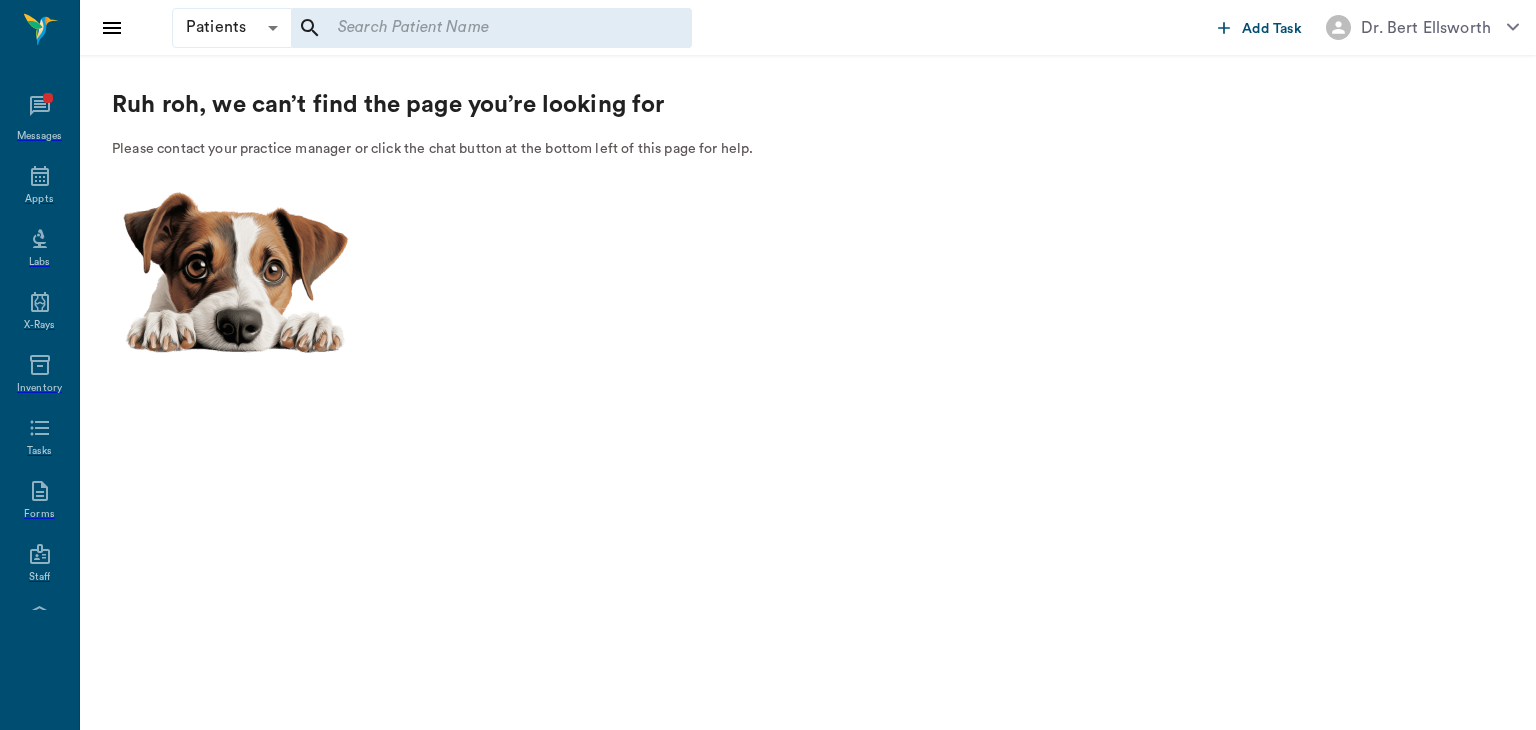scroll, scrollTop: 0, scrollLeft: 0, axis: both 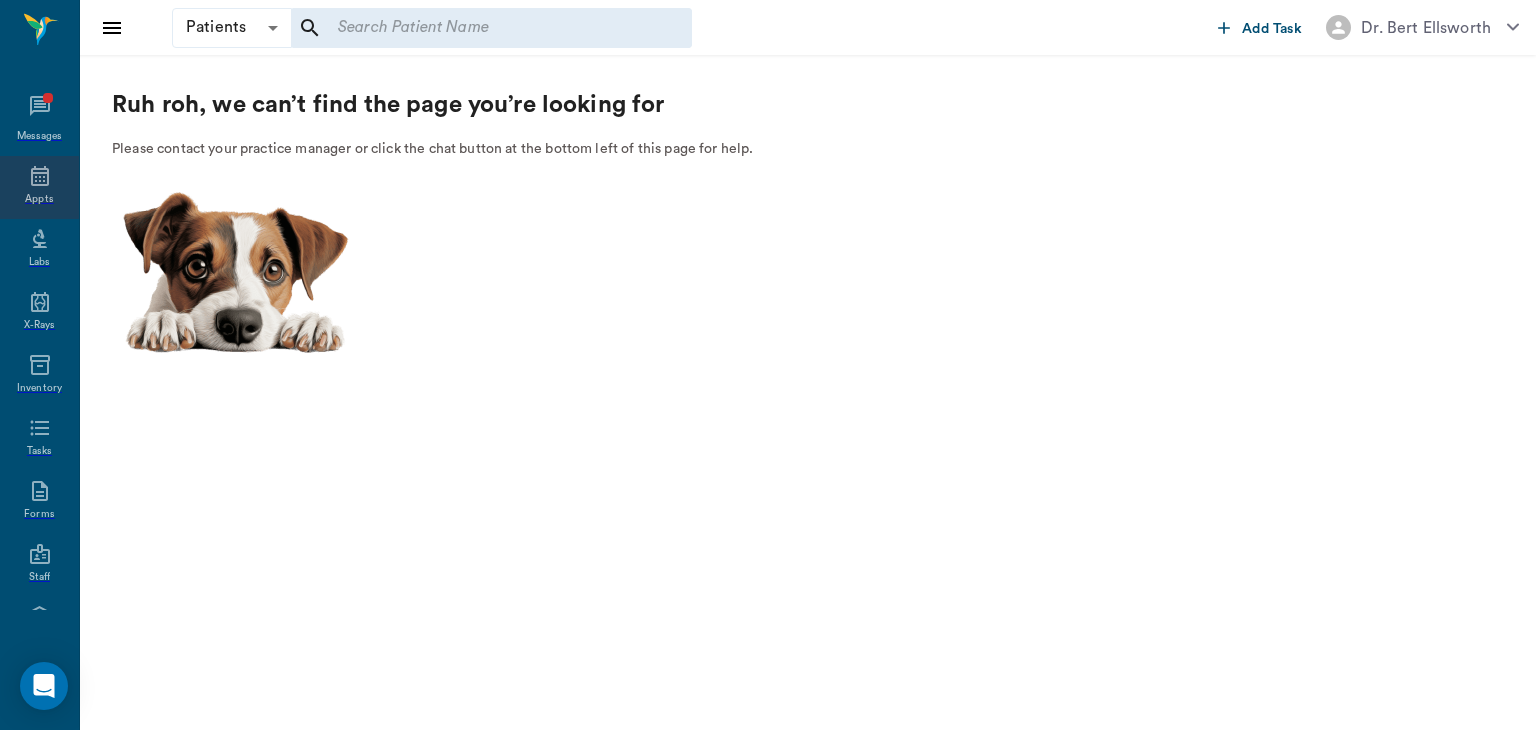 click at bounding box center [40, 176] 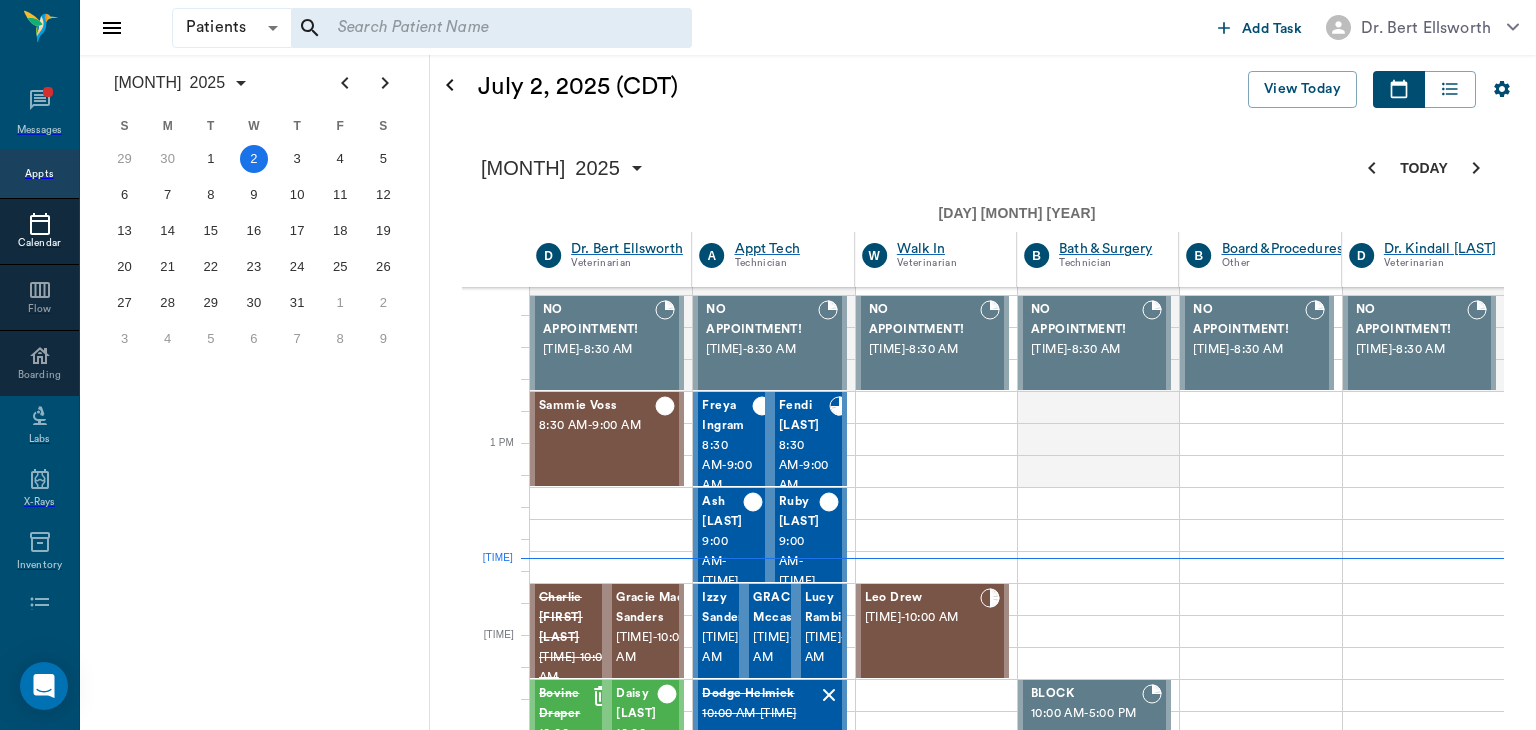 scroll, scrollTop: 812, scrollLeft: 0, axis: vertical 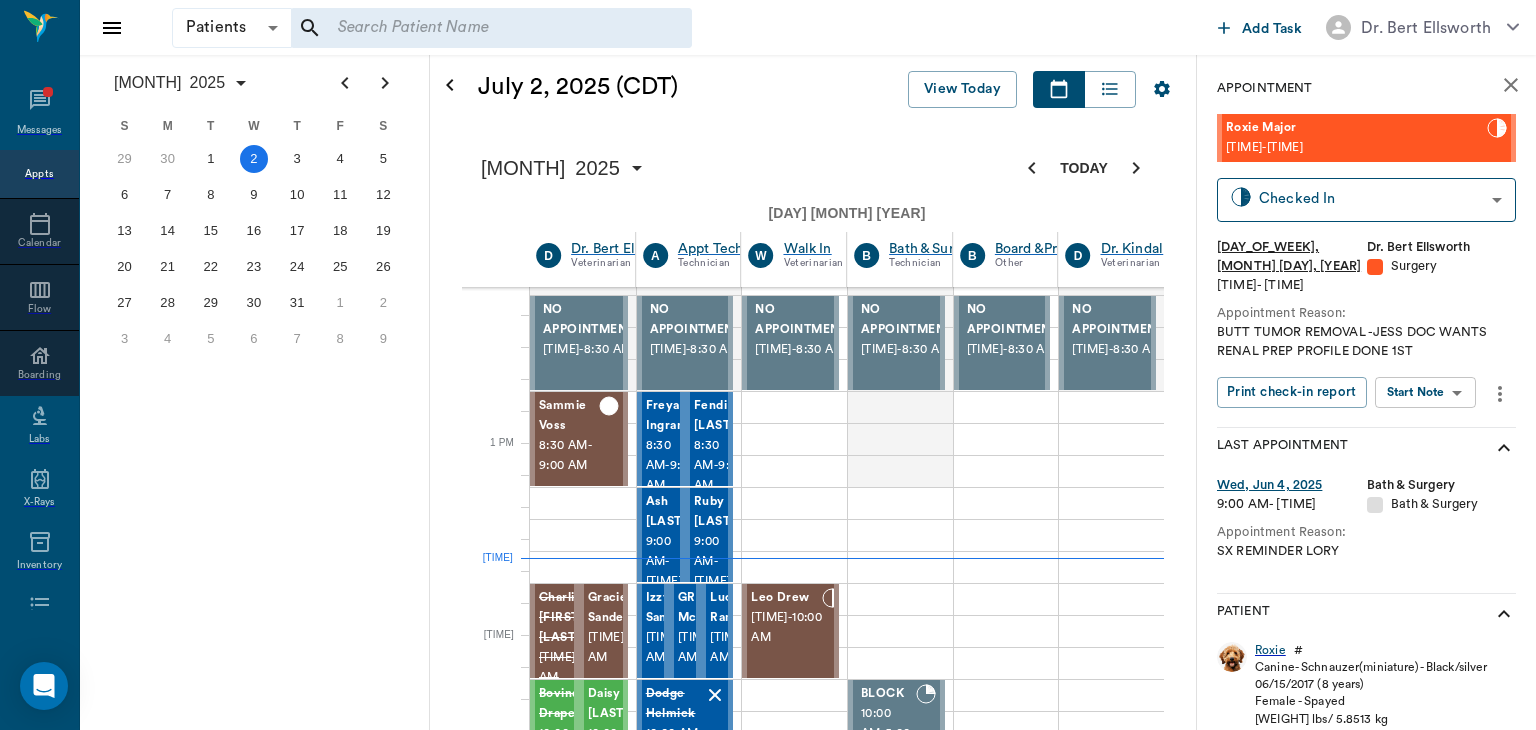 click on "Patients Patients &nbsp; &nbsp; Add Task Dr. Bert Ellsworth Nectar Messages Appts Calendar Flow Boarding Labs X-Rays Inventory Tasks Forms Staff Reports Lookup Settings July 2025 S M T W T F S Jun 1 2 3 4 5 6 7 8 9 10 11 12 13 14 15 16 17 18 19 20 21 22 23 24 25 26 27 28 29 30 Jul 1 2 3 4 5 6 7 8 9 10 11 12 S M T W T F S 29 30 Jul 1 2 3 4 5 6 7 8 9 10 11 12 13 14 15 16 17 18 19 20 21 22 23 24 25 26 27 28 29 30 31 Aug 1 2 3 4 5 6 7 8 9 S M T W T F S 27 28 29 30 31 Aug 1 2 3 4 5 6 7 8 9 10 11 12 13 14 15 16 17 18 19 20 21 22 23 24 25 26 27 28 29 30 31 Sep 1 2 3 4 5 6 July 2, 2025 (CDT) View Today July 2025 Today 2 Wed Jul 2025 D Dr. Bert Ellsworth Veterinarian A Appt Tech Technician W Walk In Veterinarian B Bath &nbsp; &nbsp; Surgery Technician B Board &nbsp; &nbsp;Procedures Other D Dr. Kindall Jones Veterinarian 8 AM 9 AM 10 AM 11 AM 12 PM 1 PM 2 PM 3 PM 4 PM 5 PM 6 PM 7 PM 8 PM 1:36 PM NO APPOINTMENT! 8:00 AM  -  8:30 AM Sammie [LAST] 8:30 AM  -  9:00 AM Charlie [FIRST] [LAST] 9:30 AM  -  10:00 AM Gracie [LAST] [LAST] 9:30 AM  -  10:00 AM  -" at bounding box center (768, 1319) 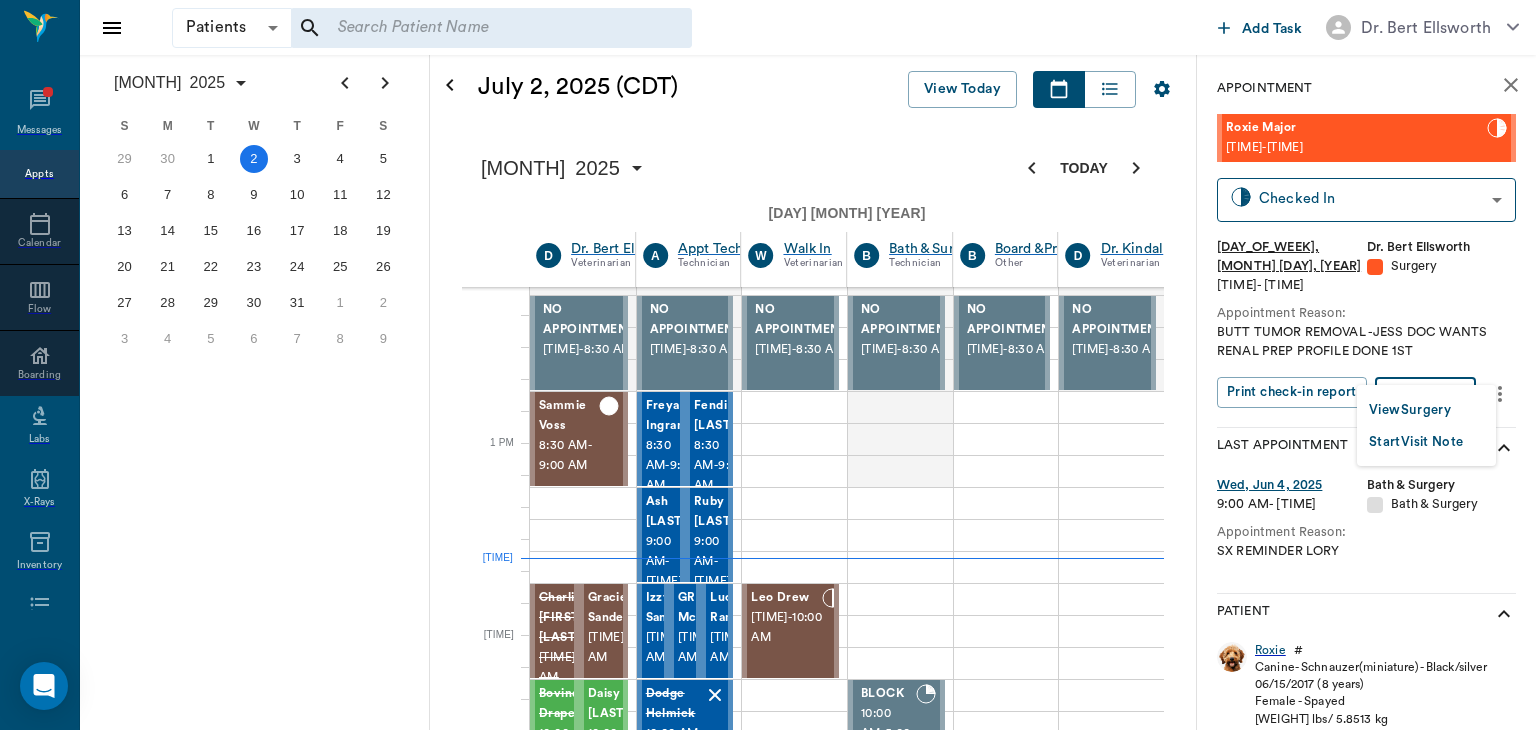click on "View  Surgery" at bounding box center [1410, 410] 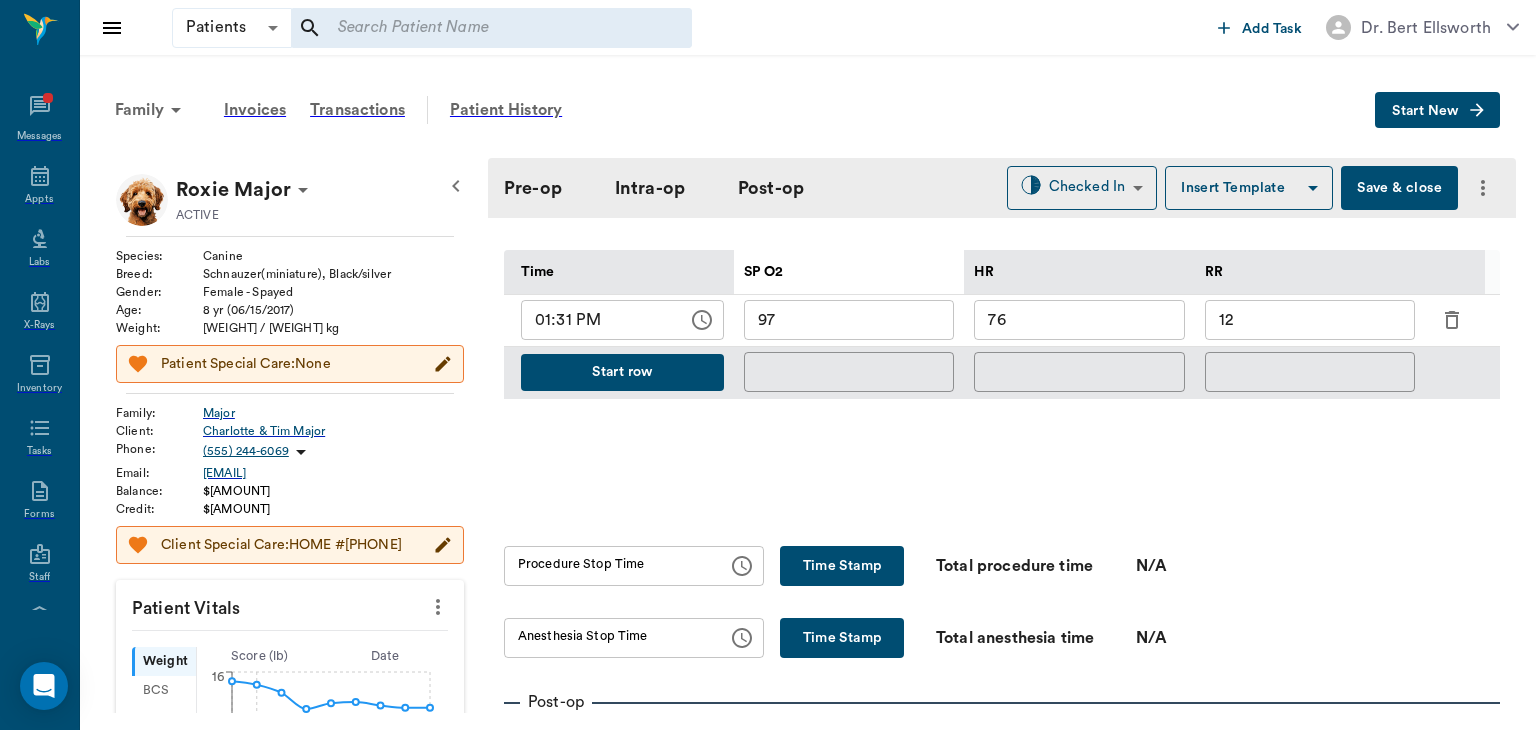 scroll, scrollTop: 948, scrollLeft: 0, axis: vertical 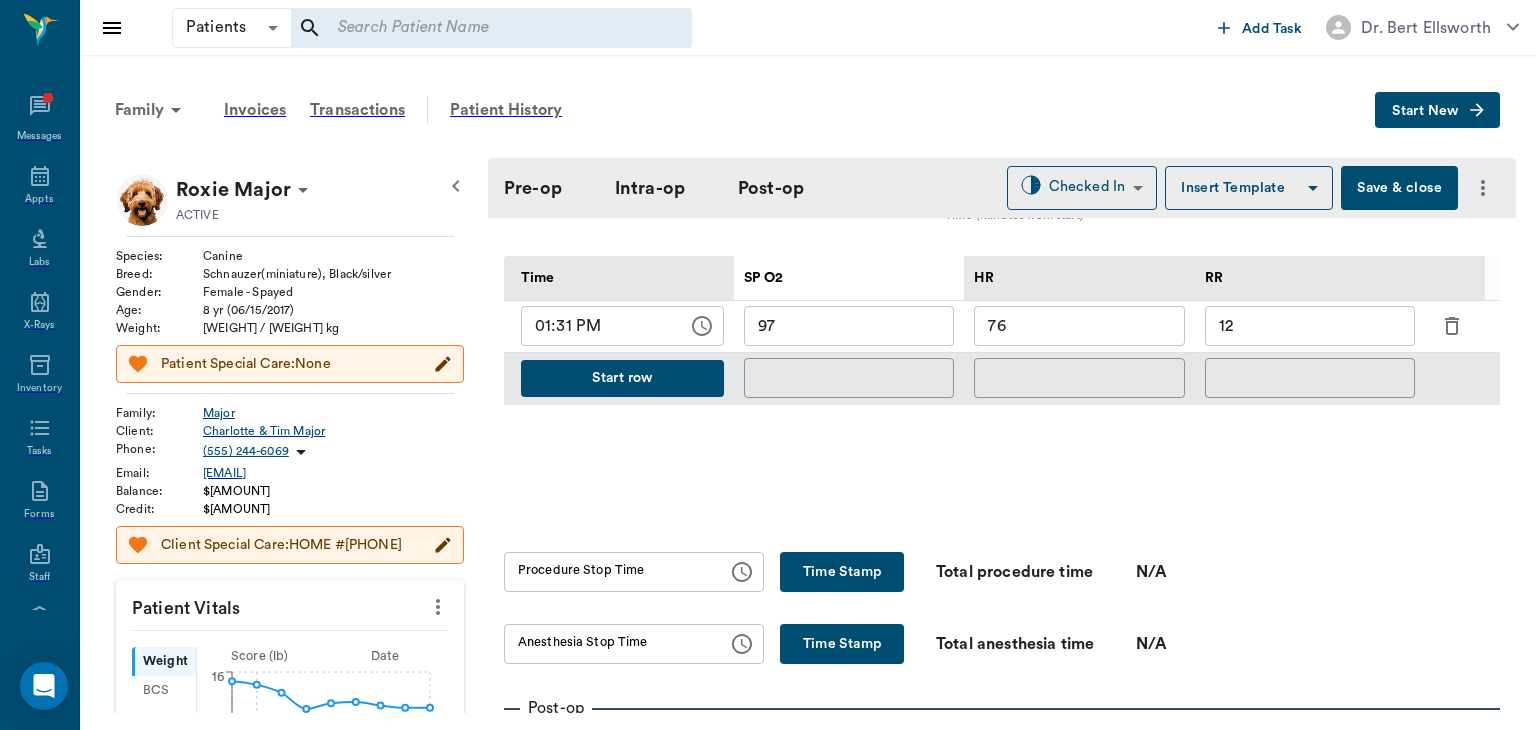 click on "Start row" at bounding box center (622, 378) 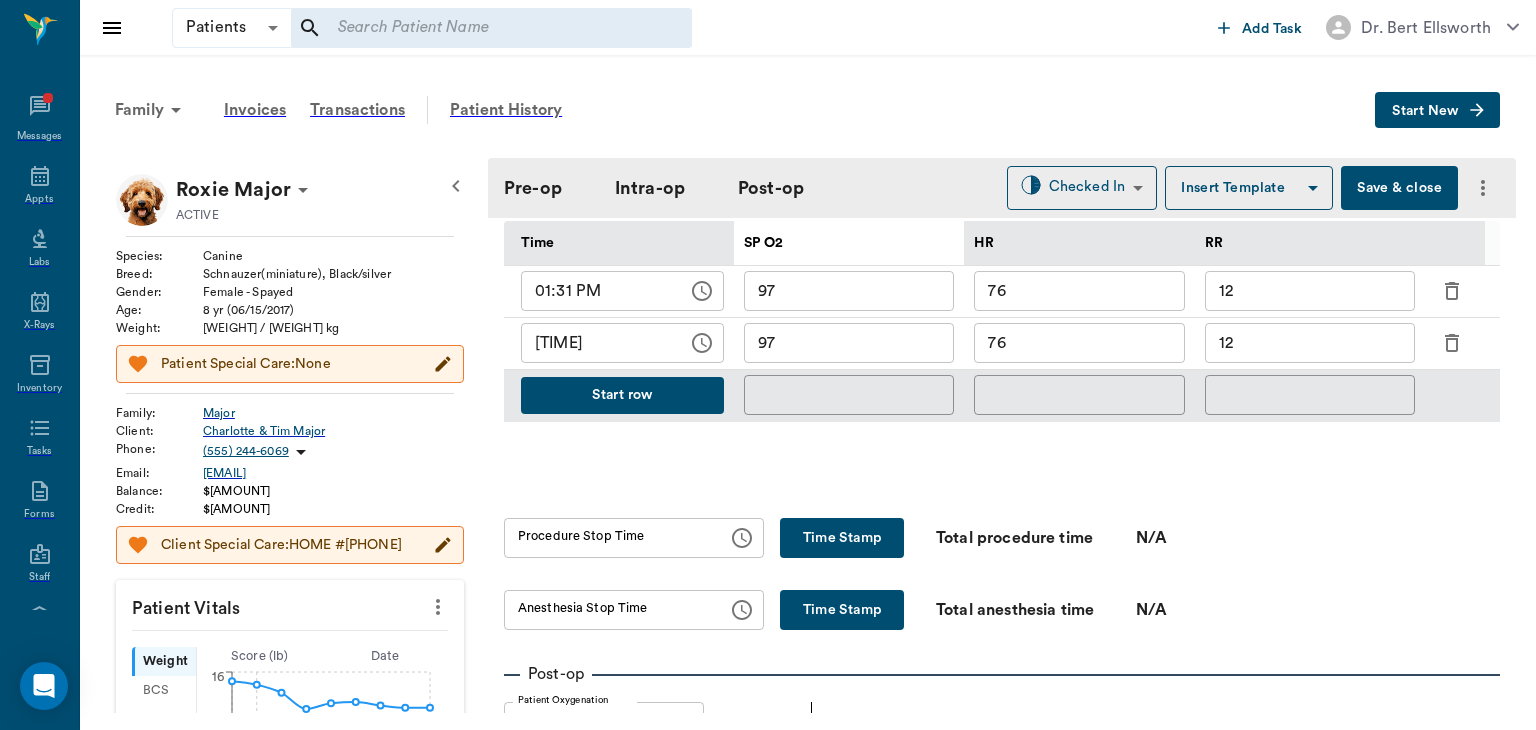 scroll, scrollTop: 966, scrollLeft: 0, axis: vertical 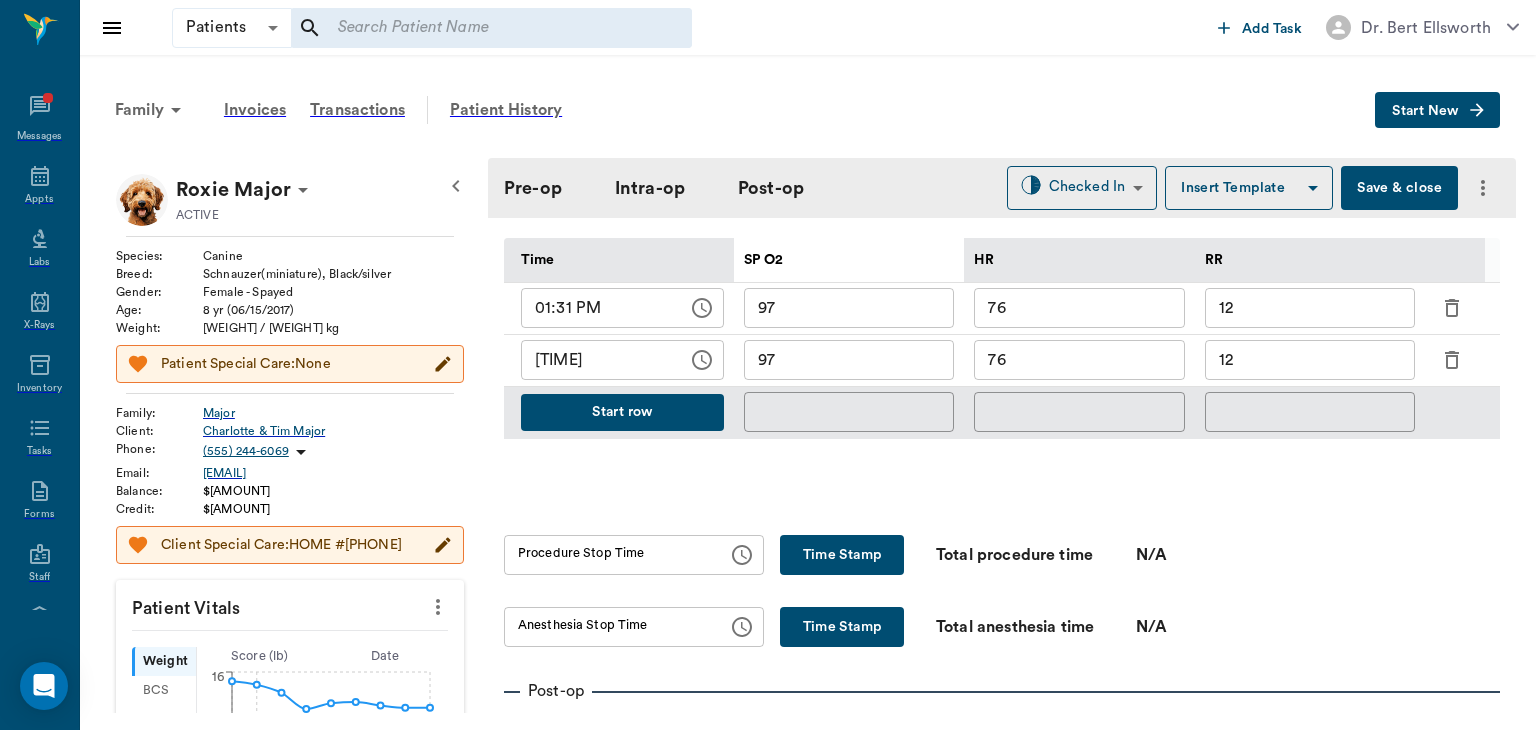 click on "Procedure Stop Time Procedure Stop Time Time Stamp Total procedure time N/A" at bounding box center (1002, 555) 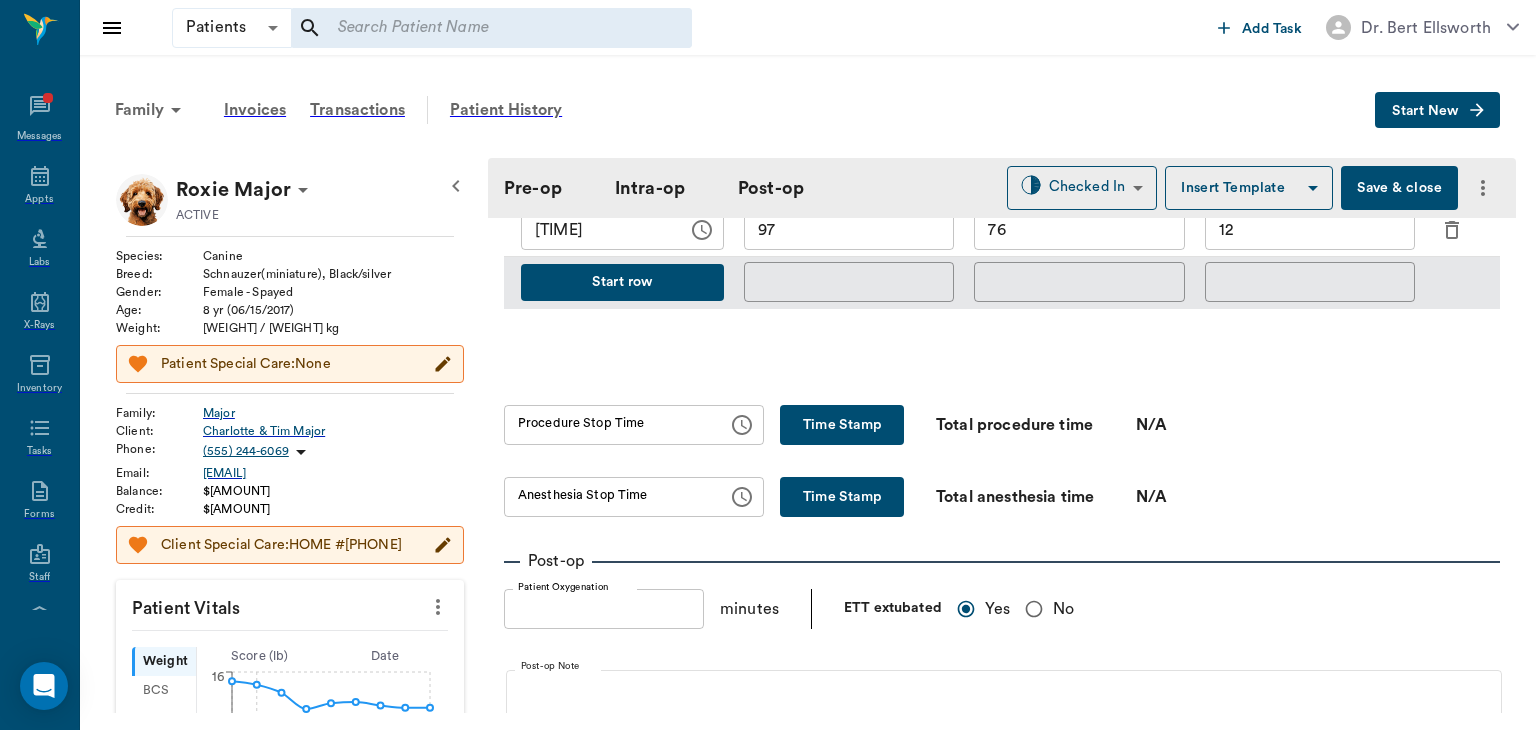 scroll, scrollTop: 1096, scrollLeft: 0, axis: vertical 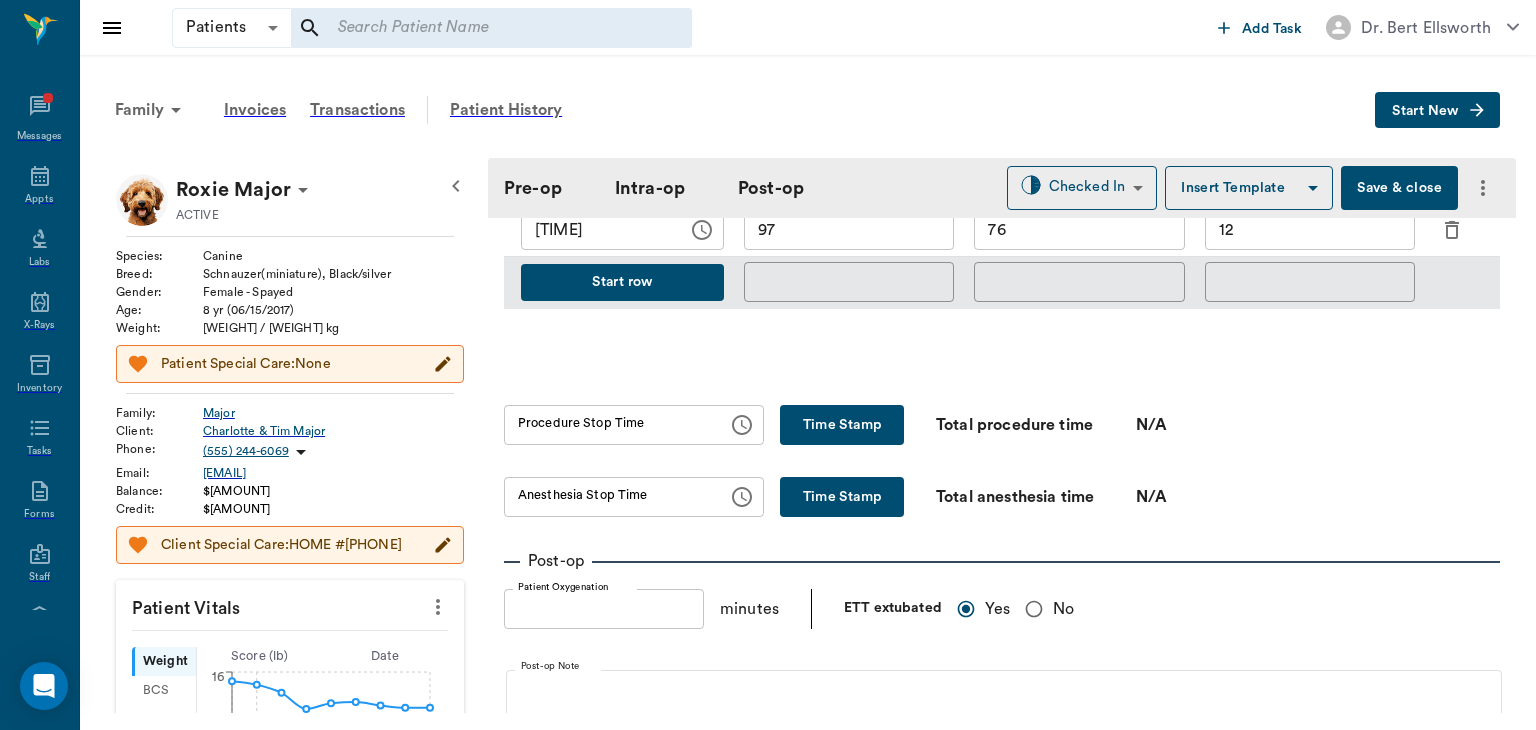 click on "Time Stamp" at bounding box center (842, 425) 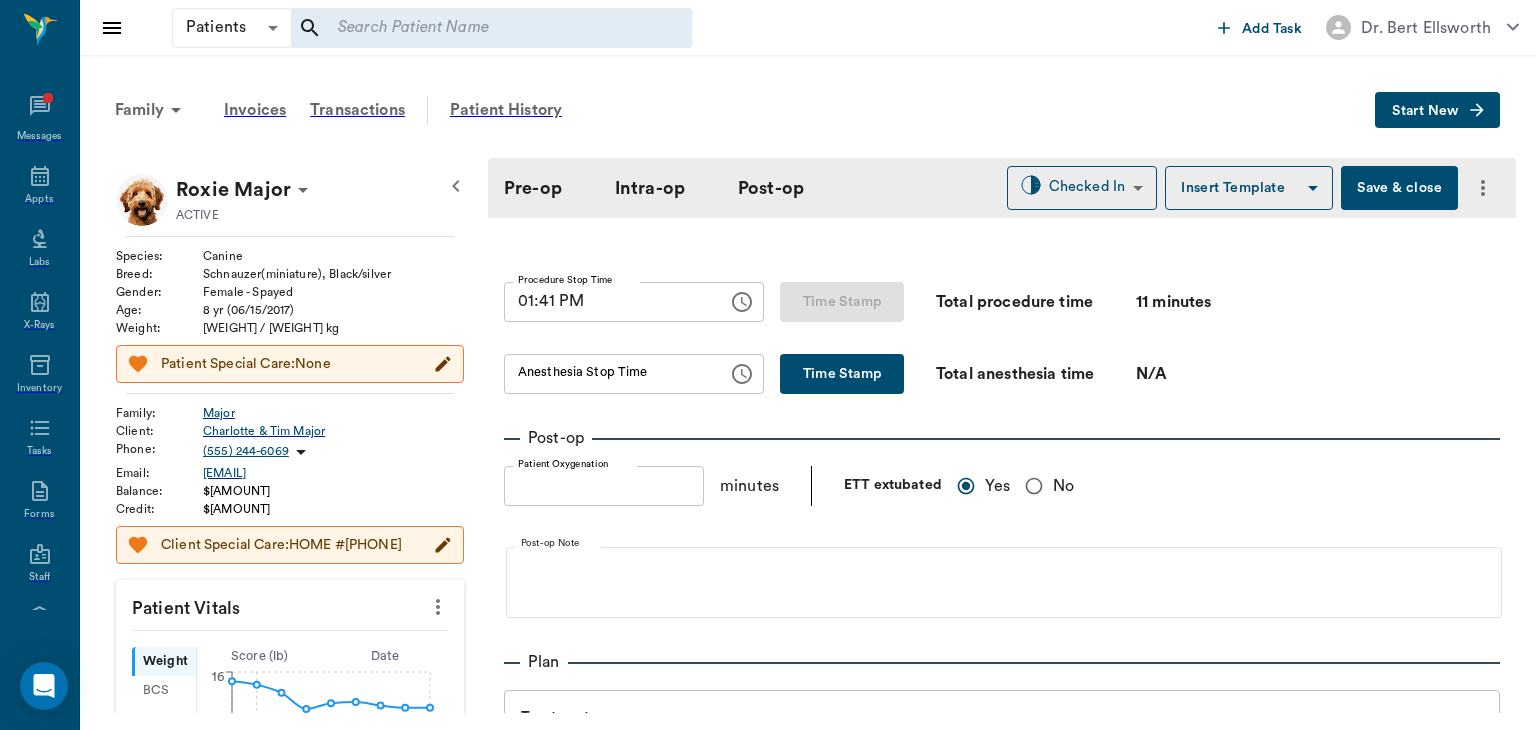 scroll, scrollTop: 1212, scrollLeft: 0, axis: vertical 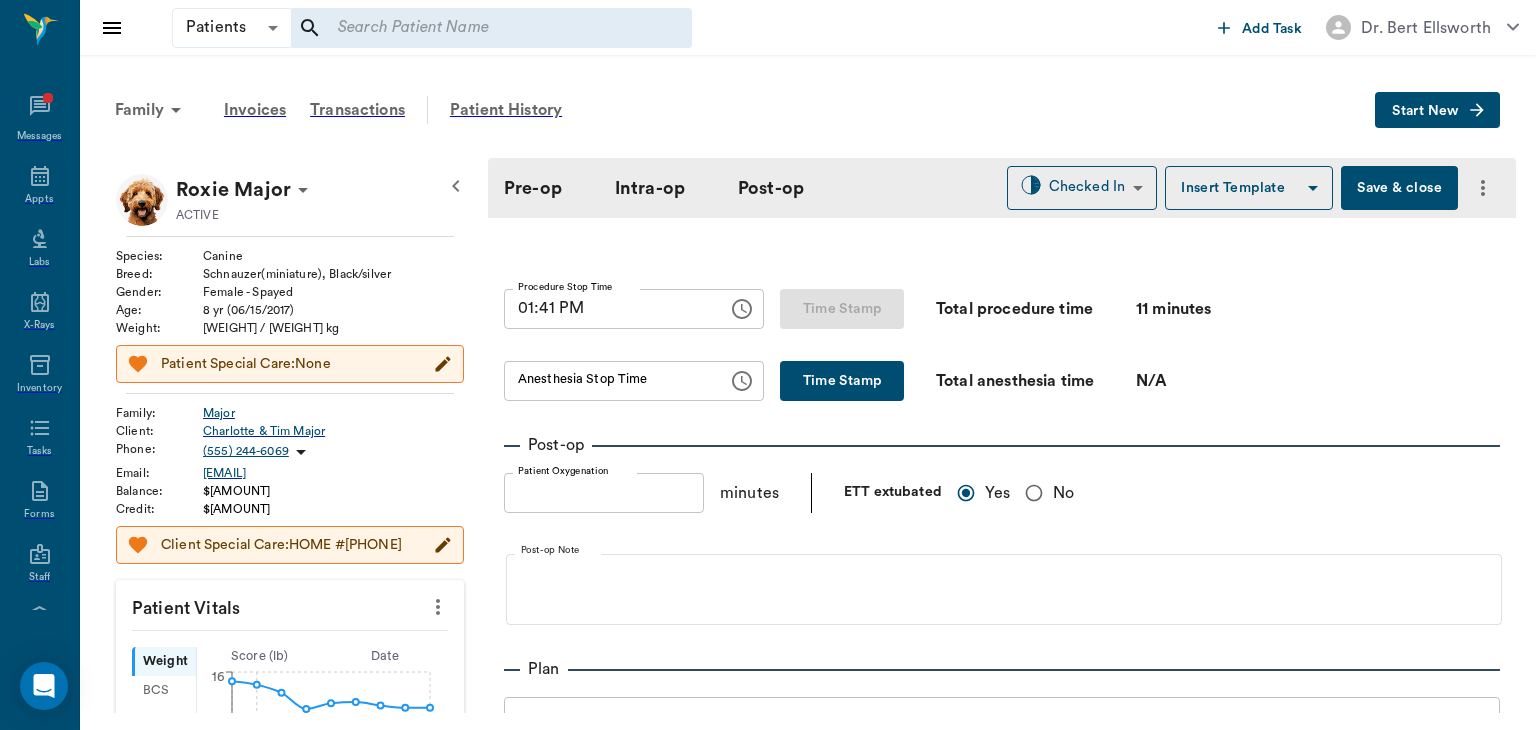 click on "Time Stamp" at bounding box center (842, 381) 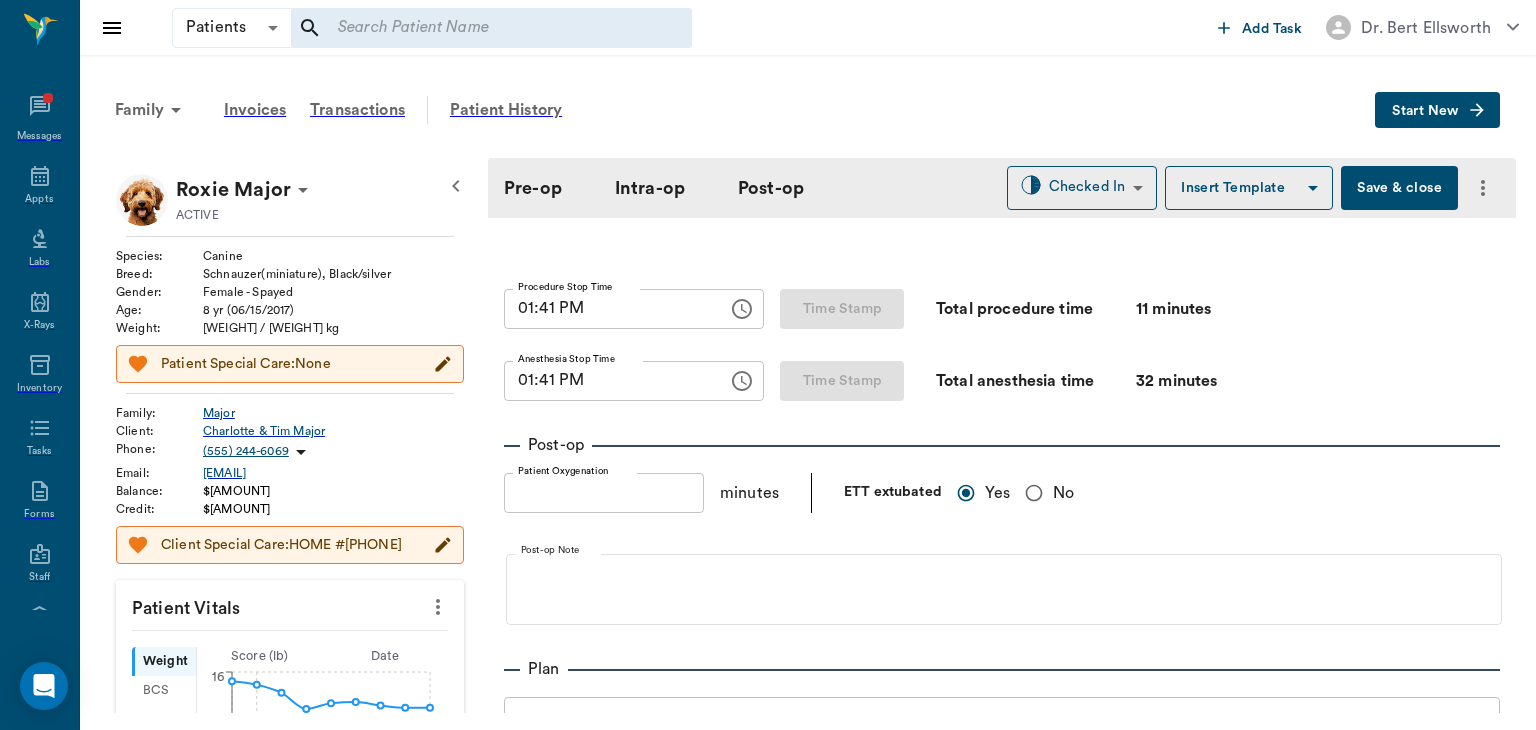 click on "01:41 PM" at bounding box center (609, 381) 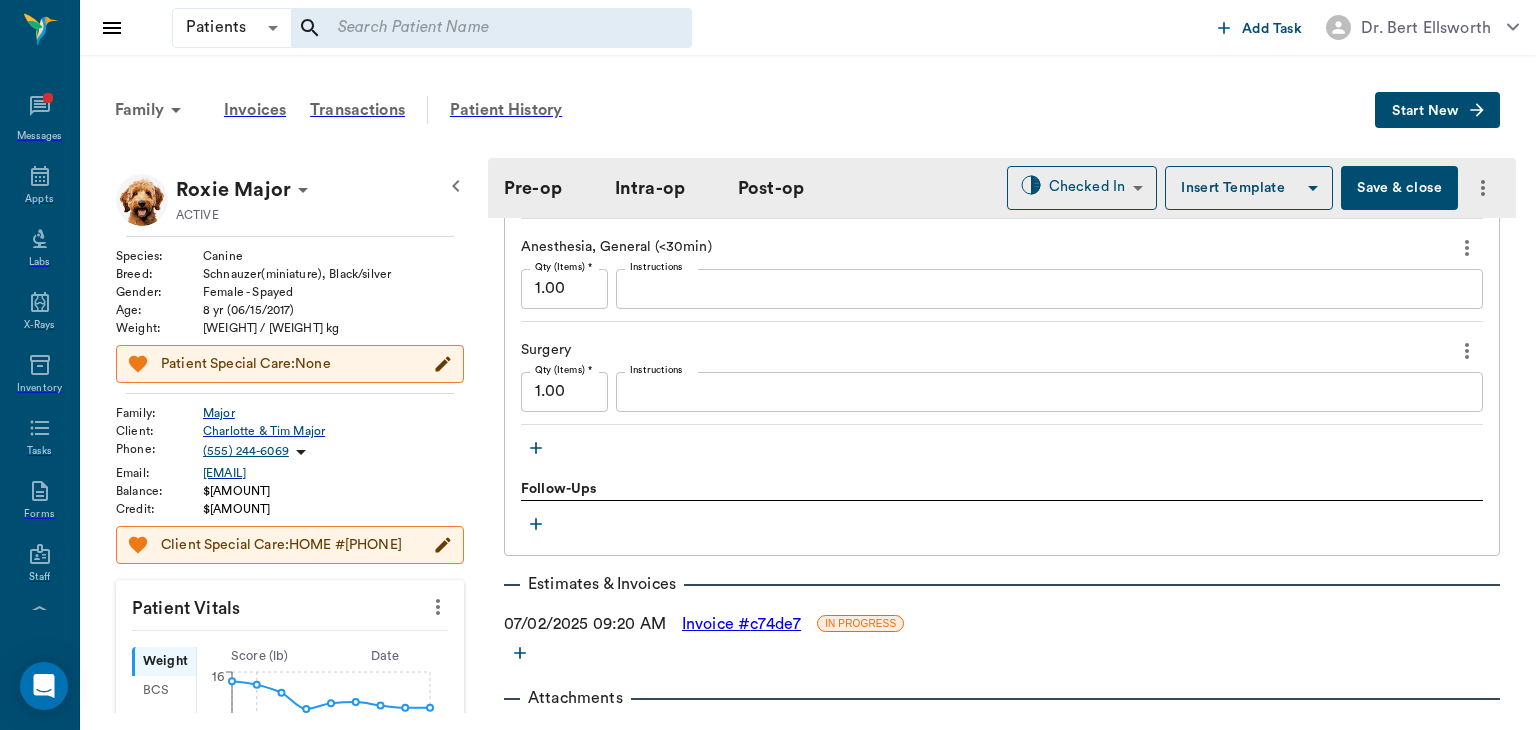scroll, scrollTop: 2284, scrollLeft: 0, axis: vertical 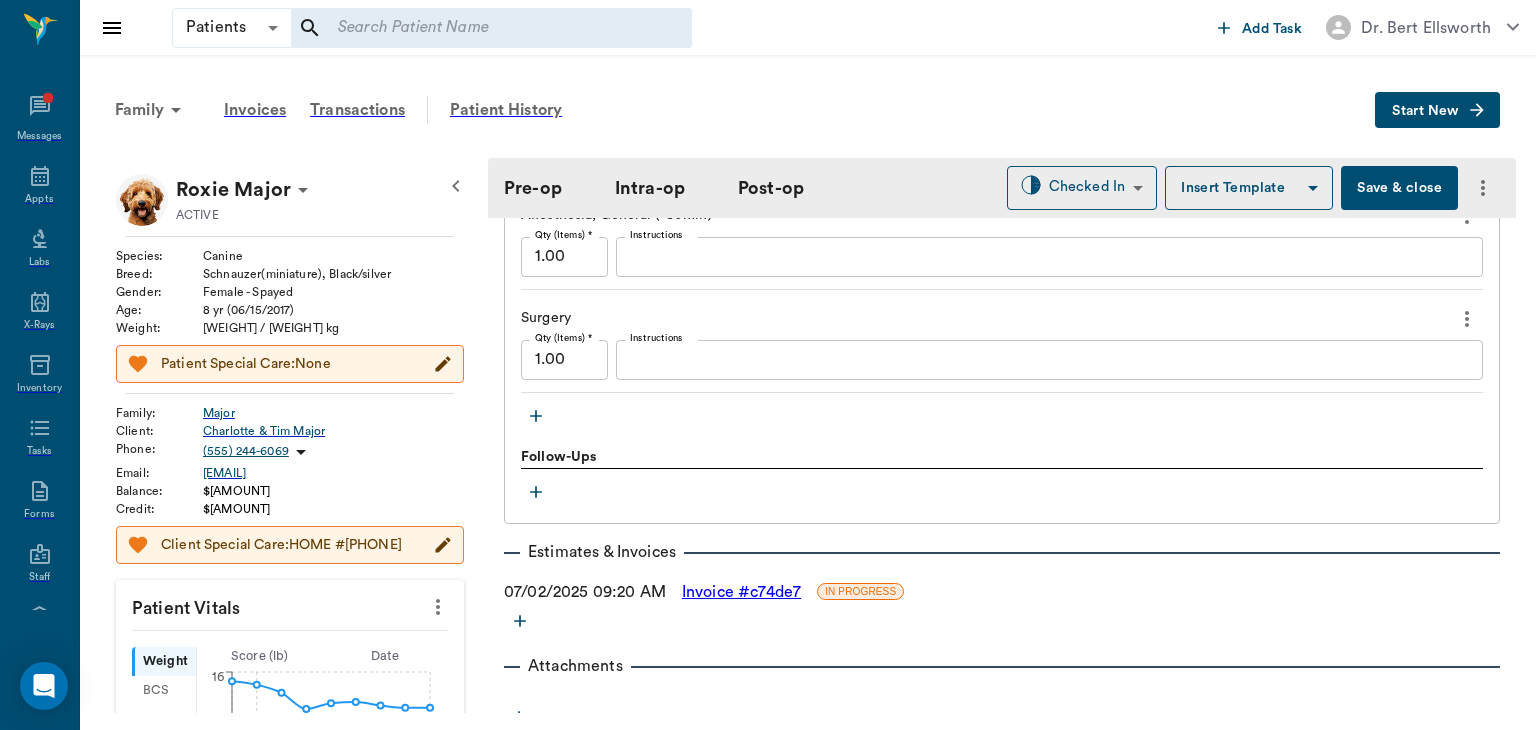 type on "01:43 PM" 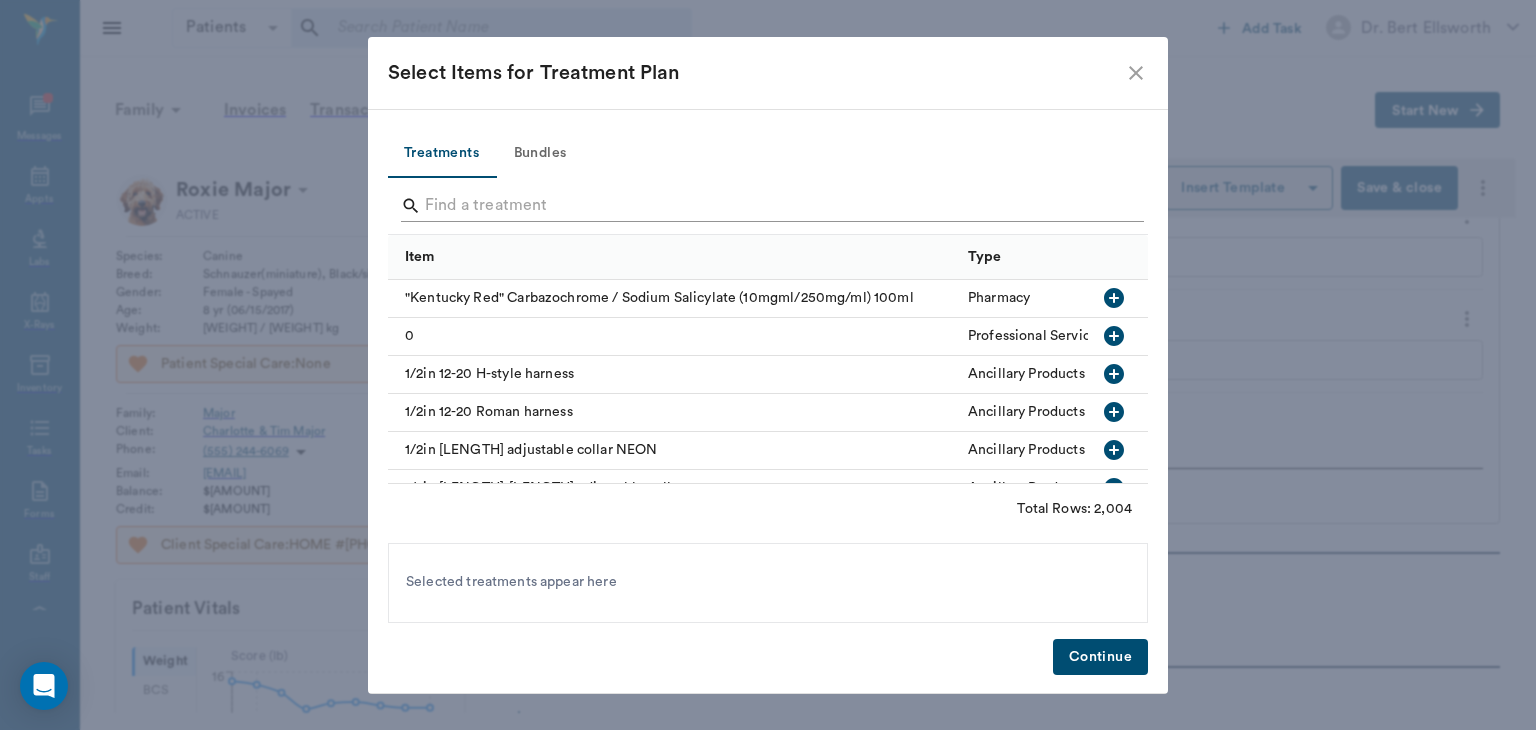 click at bounding box center [769, 206] 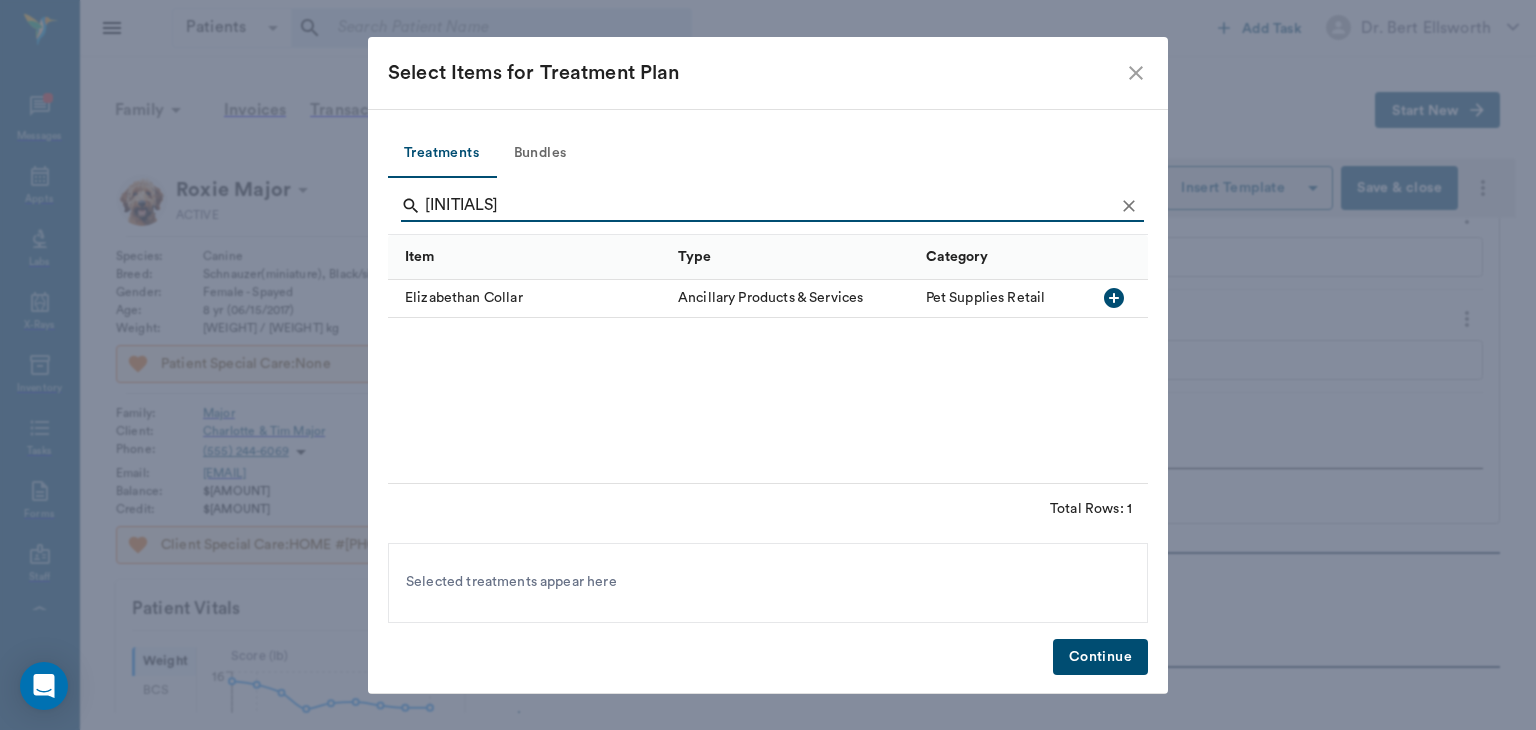 type on "ELIZ" 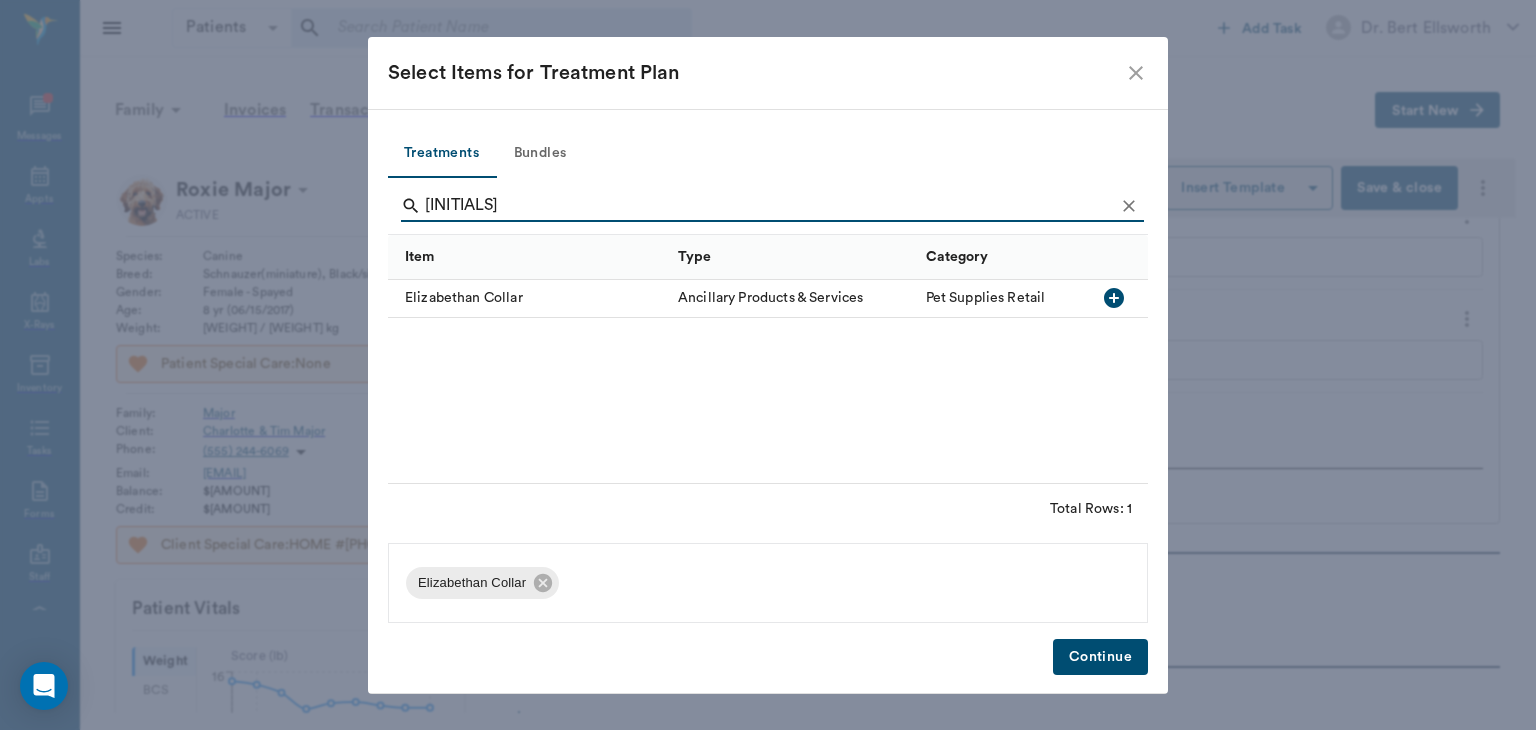 click on "Continue" at bounding box center (1100, 657) 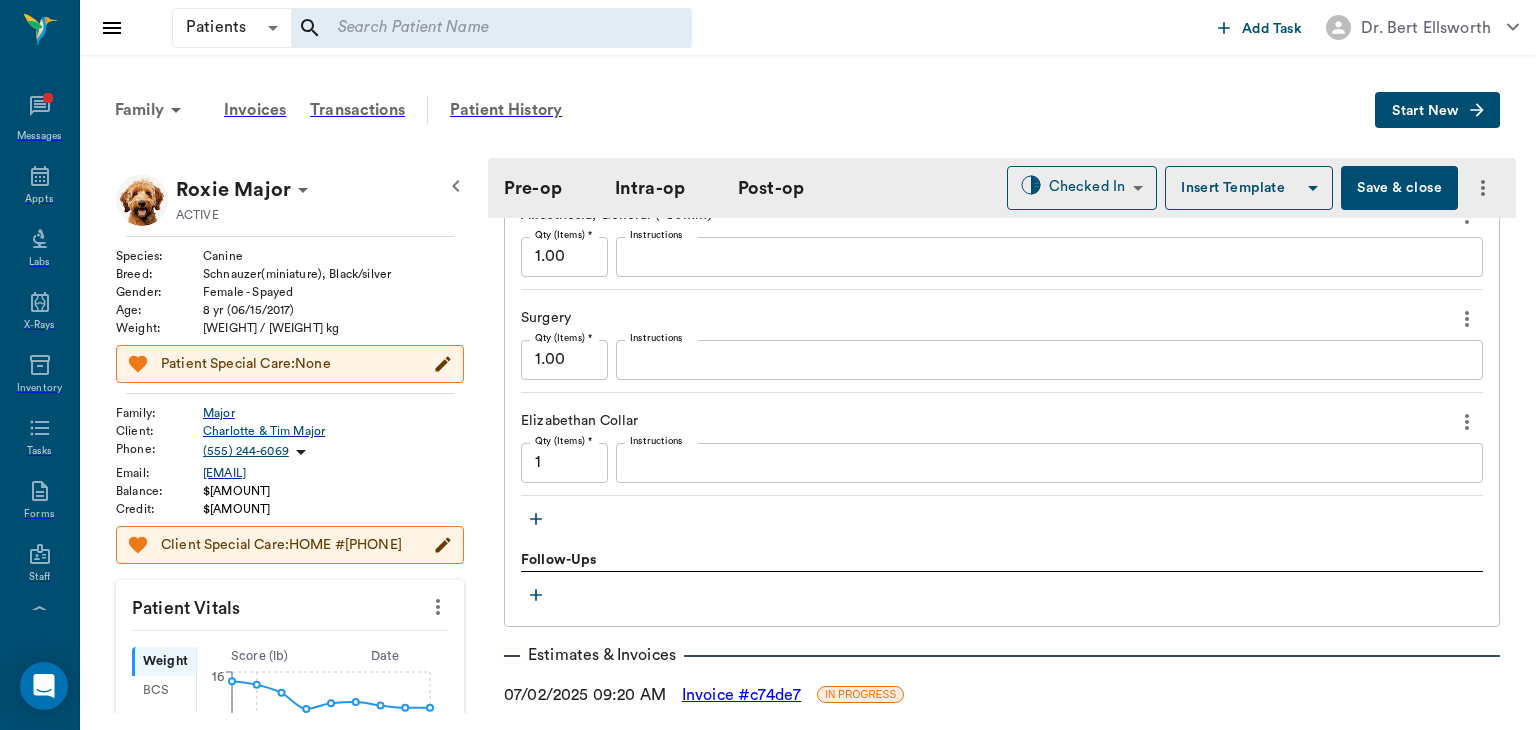 click at bounding box center [536, 519] 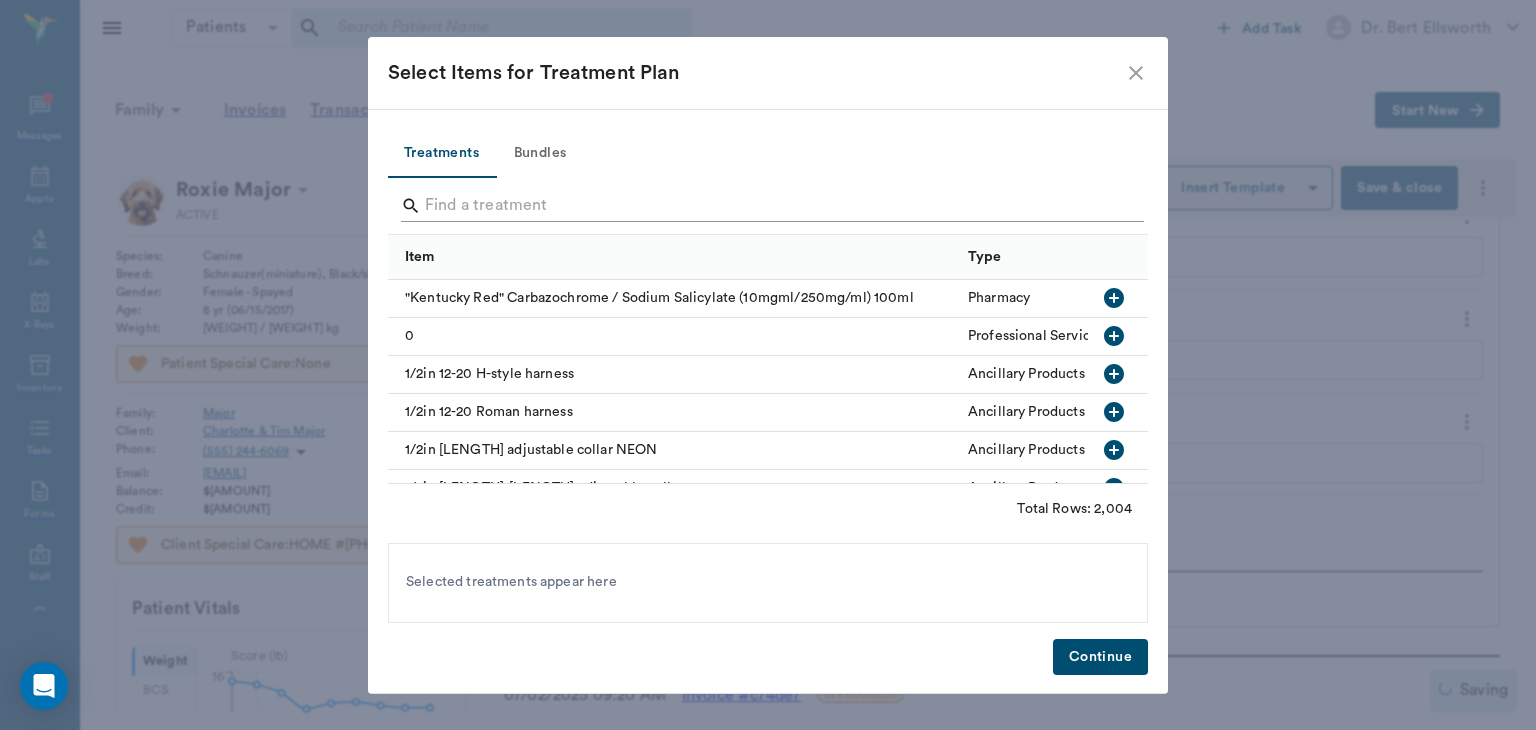 click at bounding box center (769, 206) 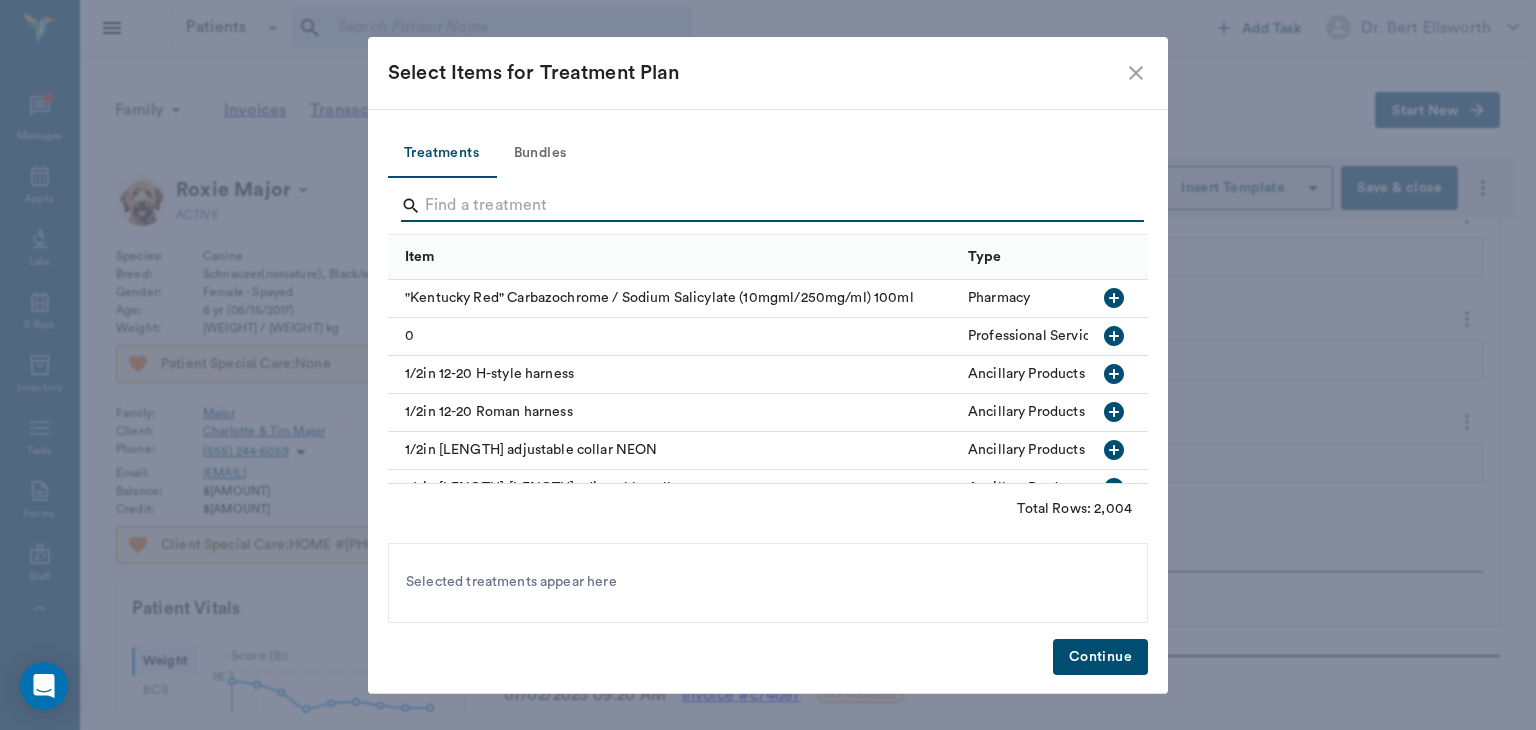 click at bounding box center [1136, 73] 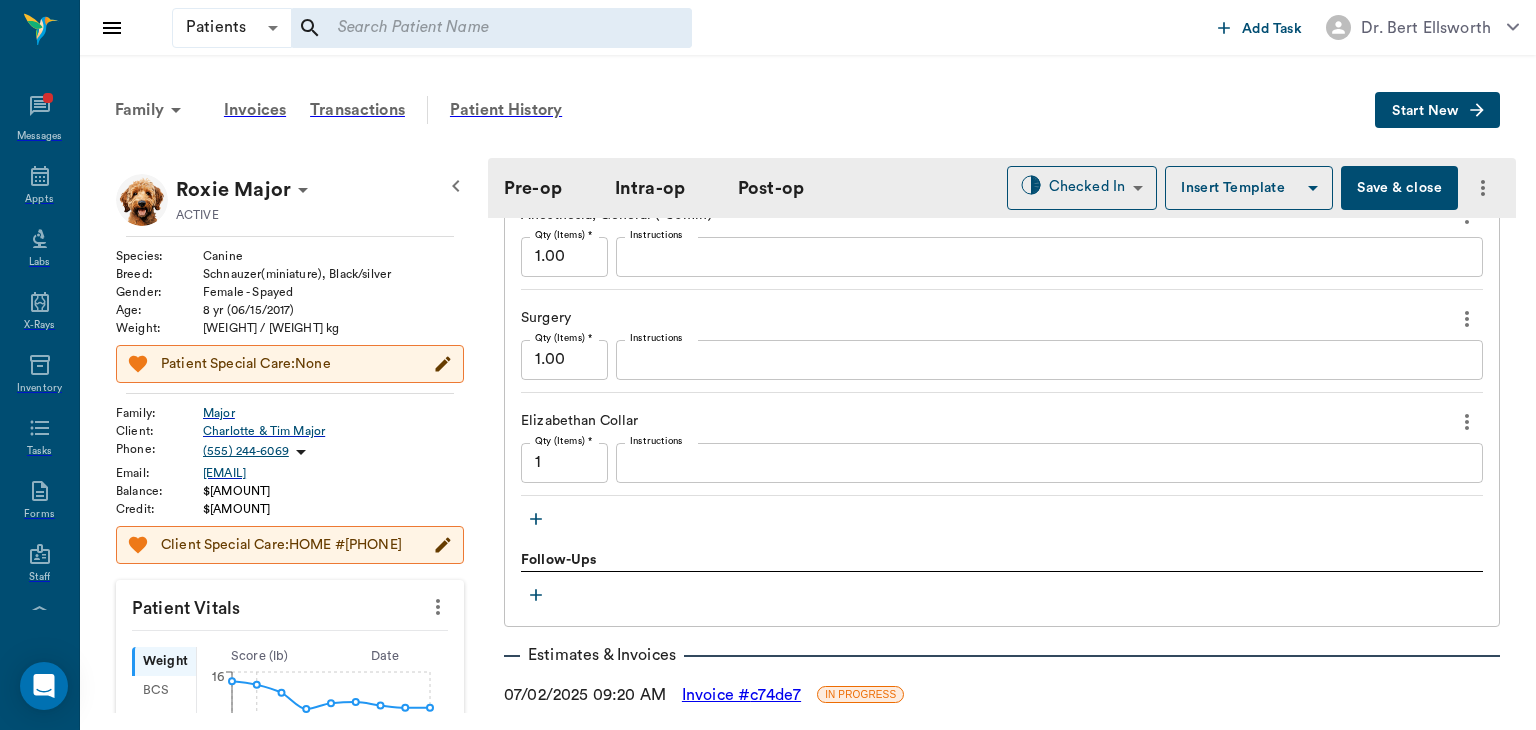 click at bounding box center (536, 519) 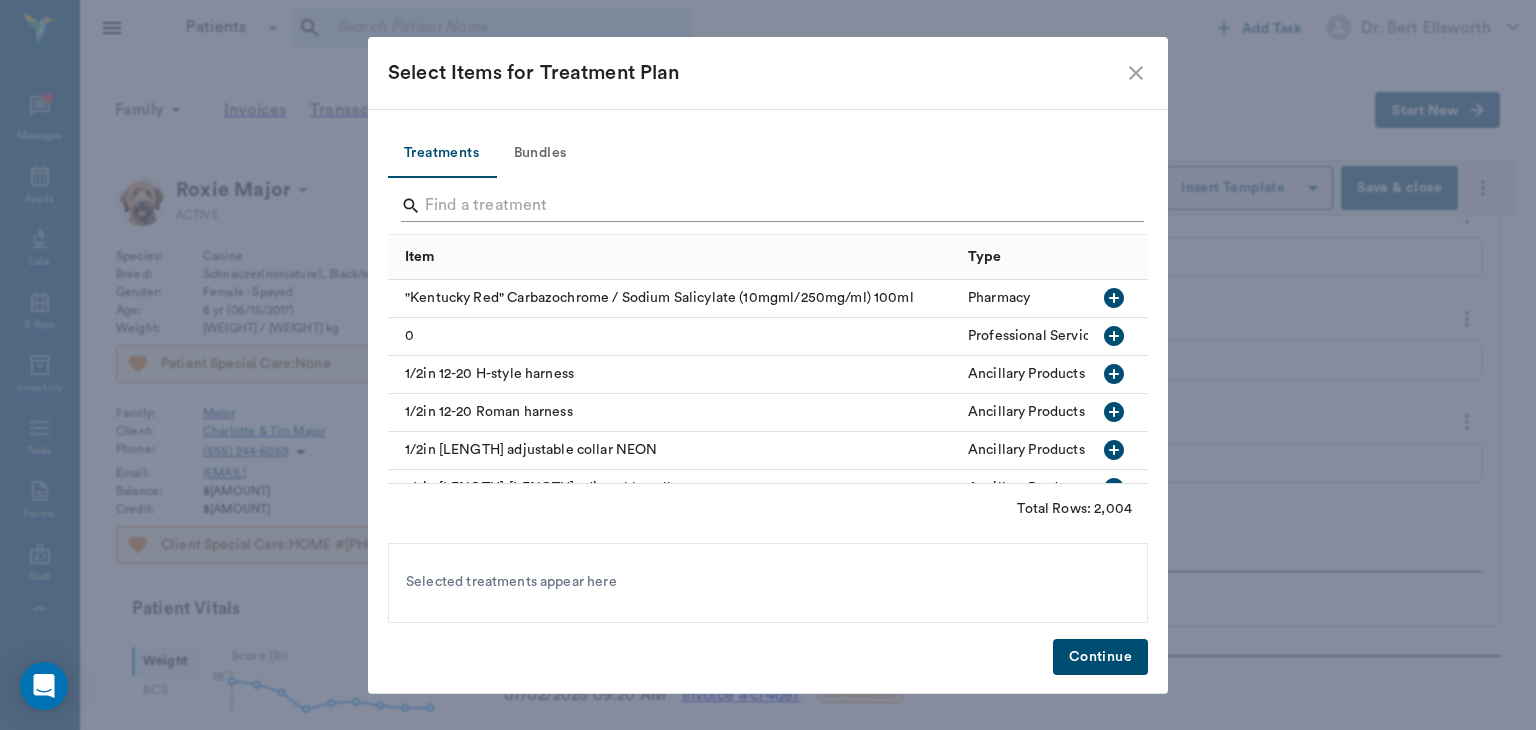 click at bounding box center [769, 206] 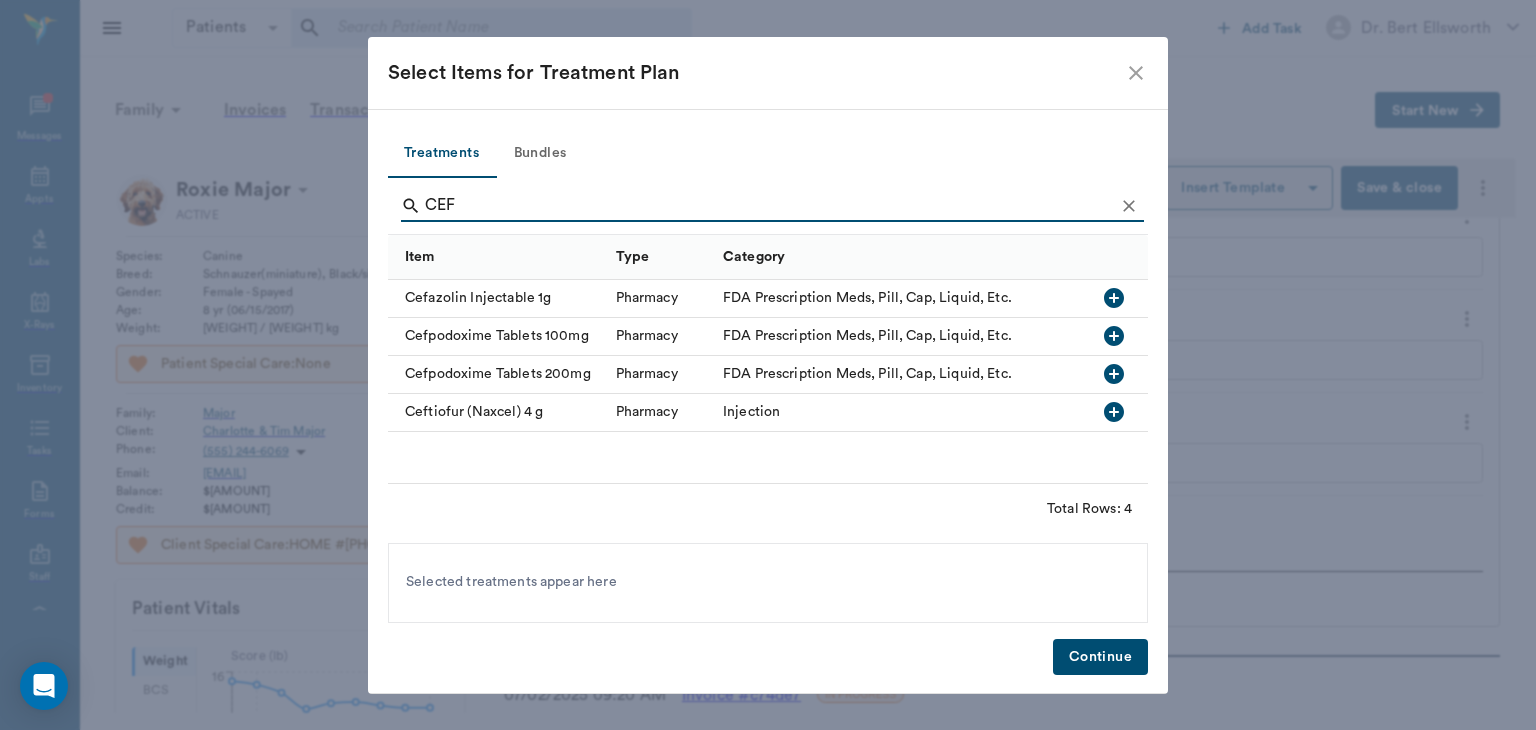 type on "CEF" 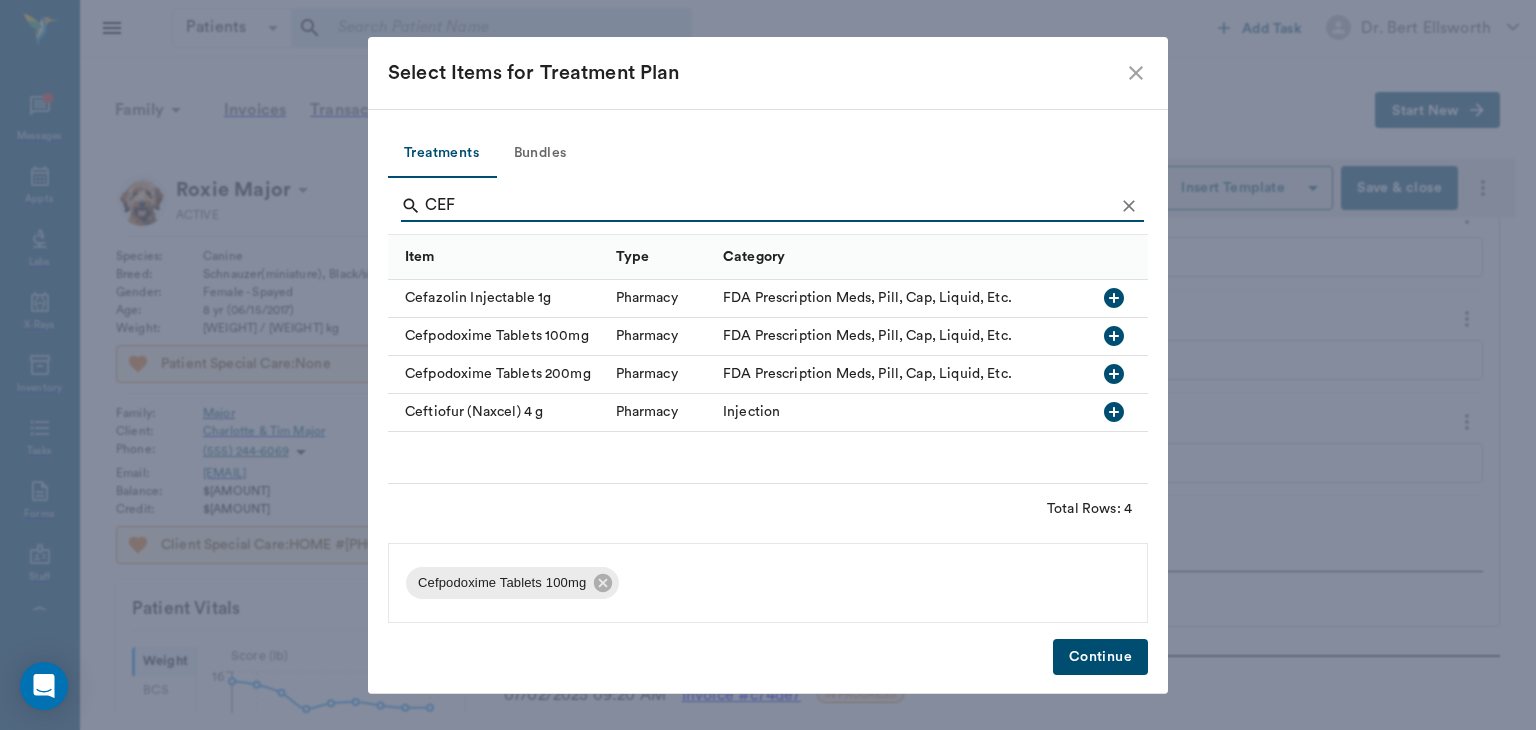 click on "Continue" at bounding box center [1100, 657] 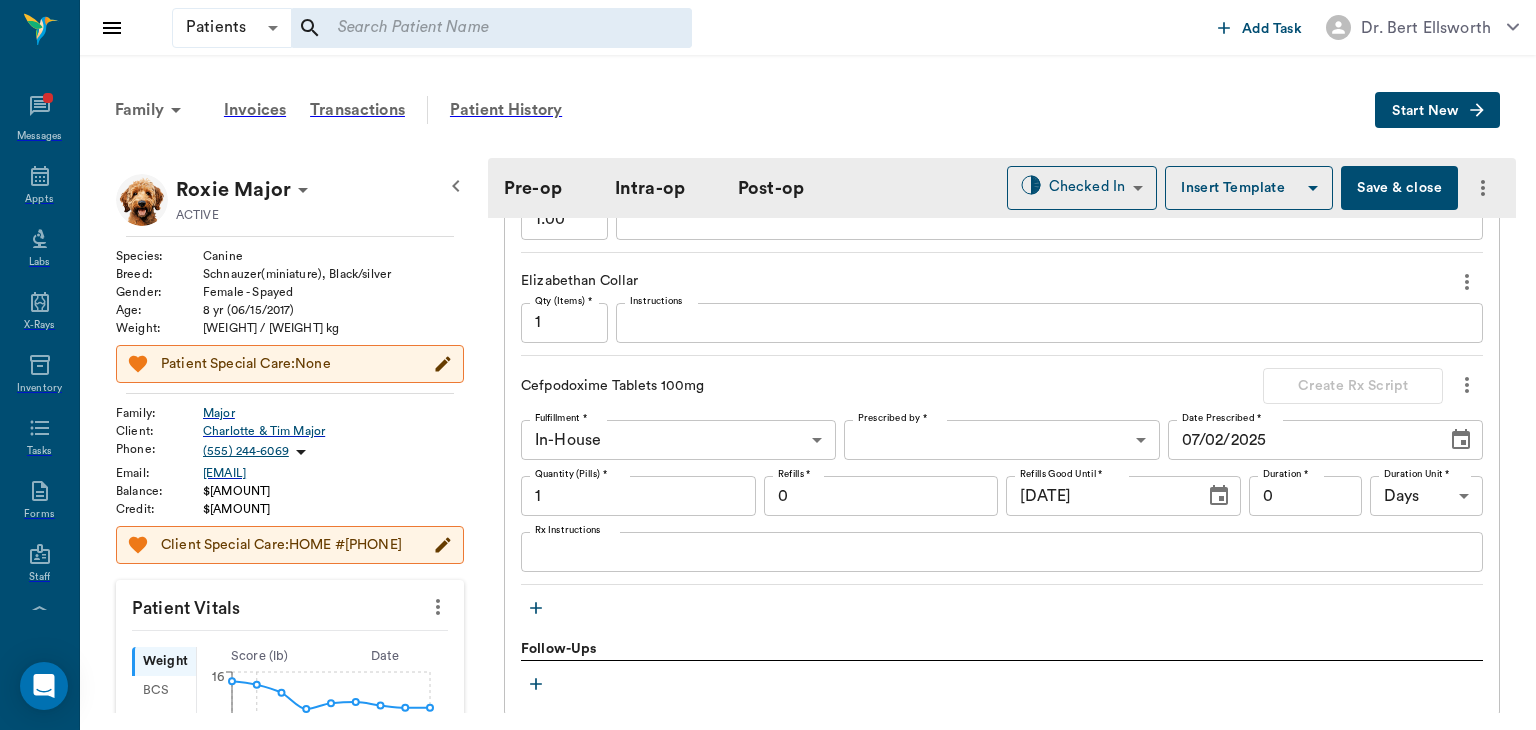scroll, scrollTop: 2402, scrollLeft: 0, axis: vertical 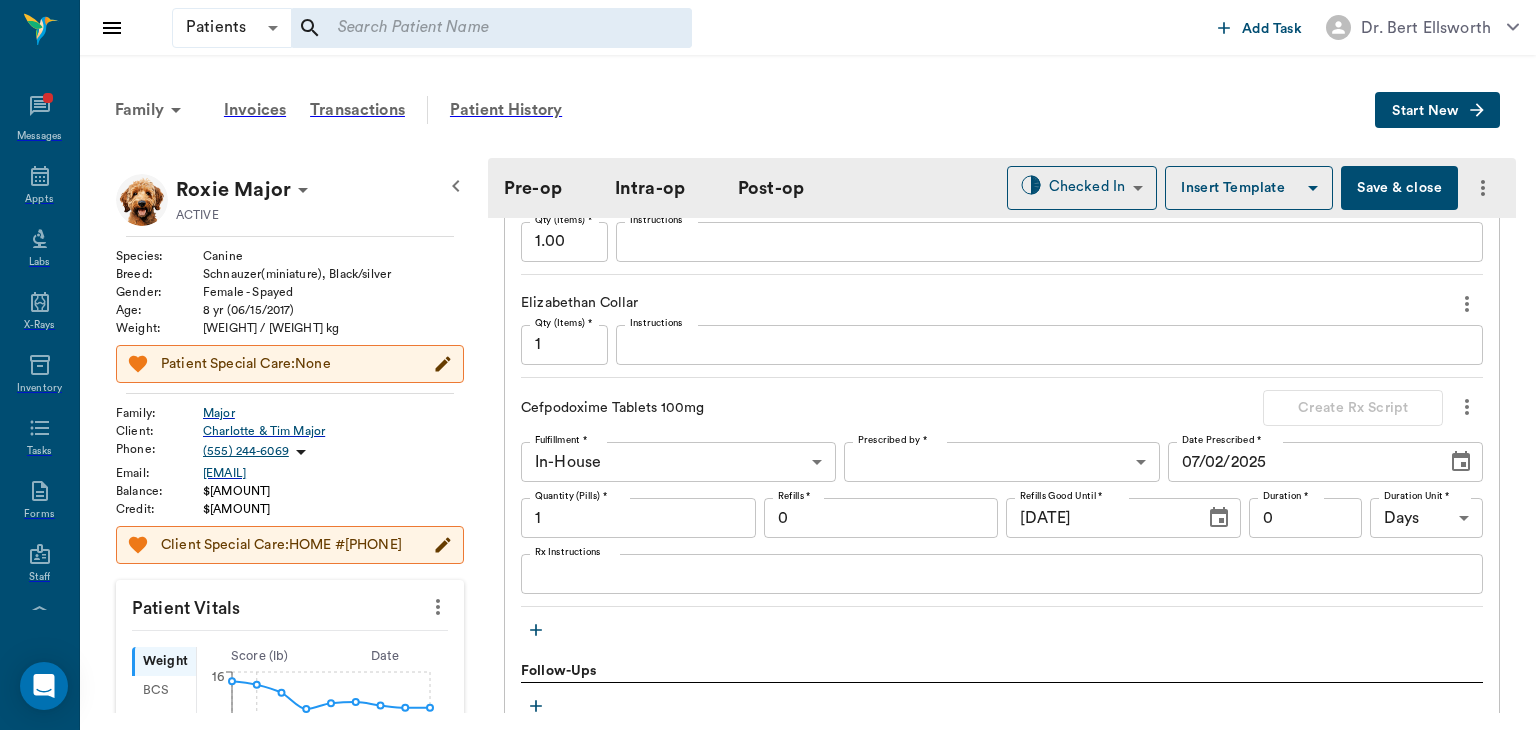 click on "Patients Patients ​ ​ Add Task Dr. Bert Ellsworth Nectar Messages Appts Labs X-Rays Inventory Tasks Forms Staff Reports Lookup Settings Family Invoices Transactions Patient History Start New Roxie Major     ACTIVE   Species : Canine Breed : Schnauzer(miniature), Black/silver Gender : Female - Spayed Age : 8 yr (06/15/2017) Weight : 12.9 lbs / 5.8513 kg Patient Special Care:  None Family : Major Client : Charlotte & Tim Major Phone : (903) 244-6069 Email : CHARLOTTEMAJOR56@gmail.com Balance : $0.00 Credit : $0.00 Client Special Care:  HOME #903 796 9294 Patient Vitals Weight BCS HR Temp Resp BP Dia Pain Perio Score ( lb ) Date 05/07/24 2PM 07/02/25 1PM 0 4 8 12 16 Ongoing diagnosis Current Rx pro-pectalin paste 15 ml 06/03/26 tylosin 90mg capsules 06/03/26 Reminders Snake Vaccine Annual 05/04/26 Distemper/Parvo Vaccination Annual 05/04/26 Corona Vaccination Annual 05/04/26 Rabies Vaccination Canine Annual ( Bundled) 05/04/26 Upcoming appointments Schedule Appointment Pre-op Intra-op Post-op Checked In ​" at bounding box center [768, 364] 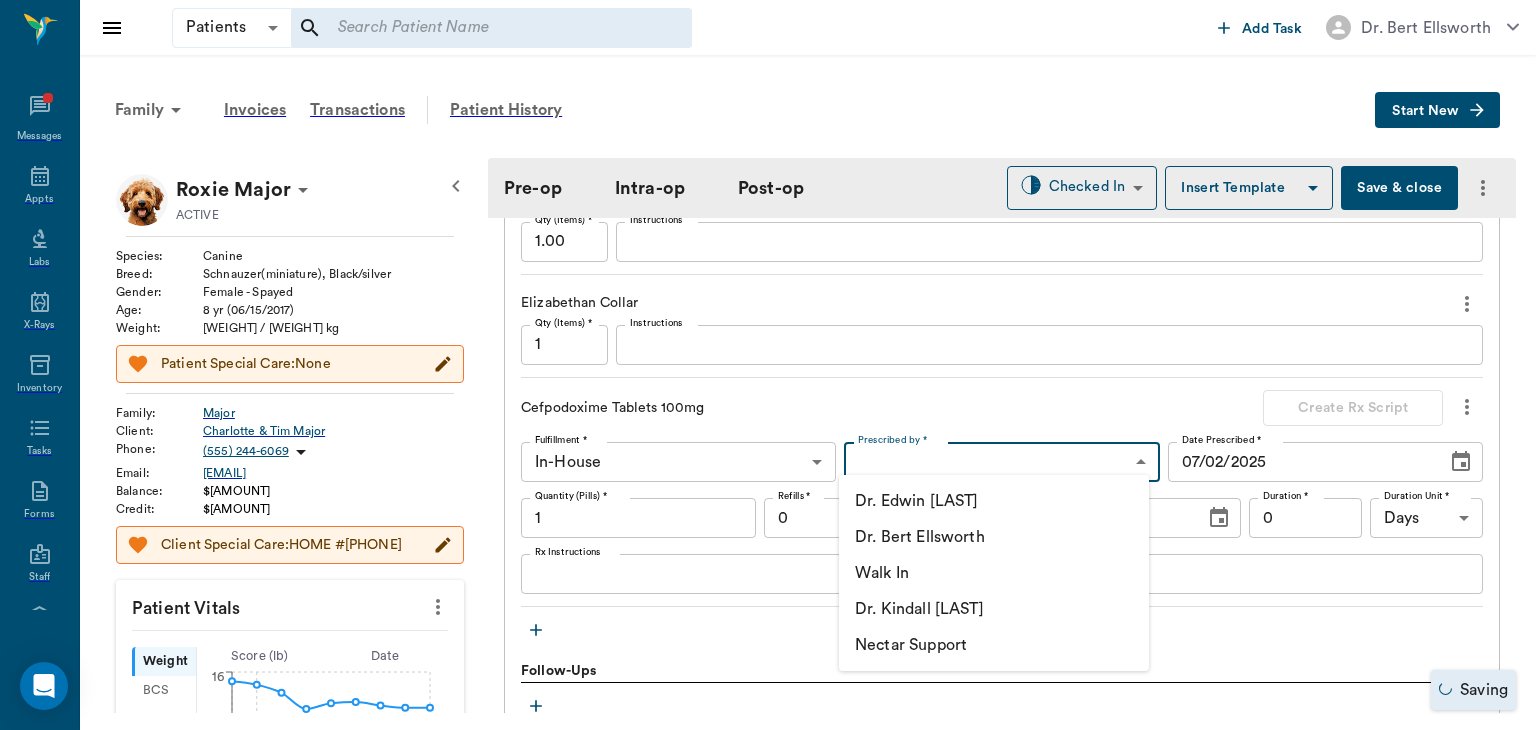 click on "Dr. [LAST] [LAST]" at bounding box center (994, 537) 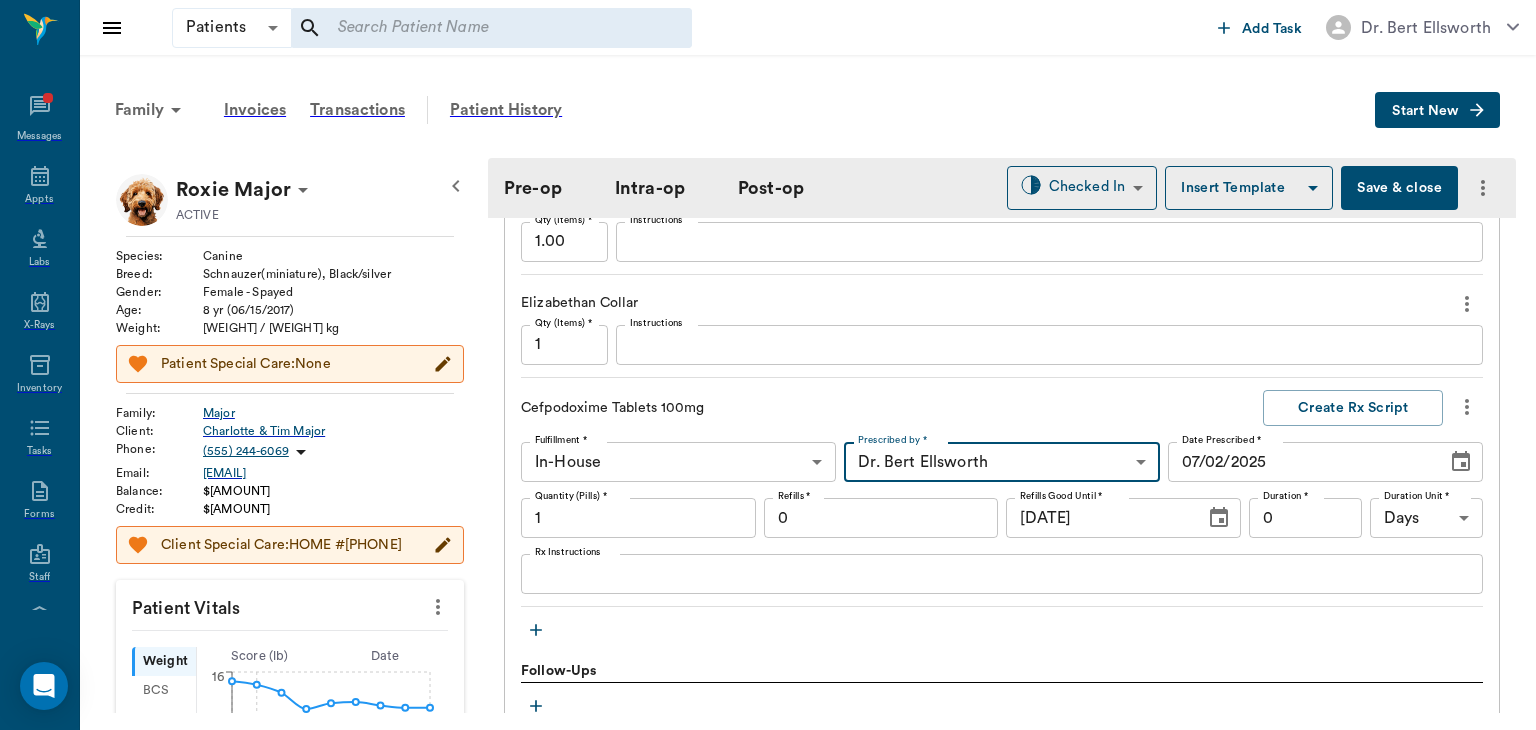 click on "1" at bounding box center [638, 518] 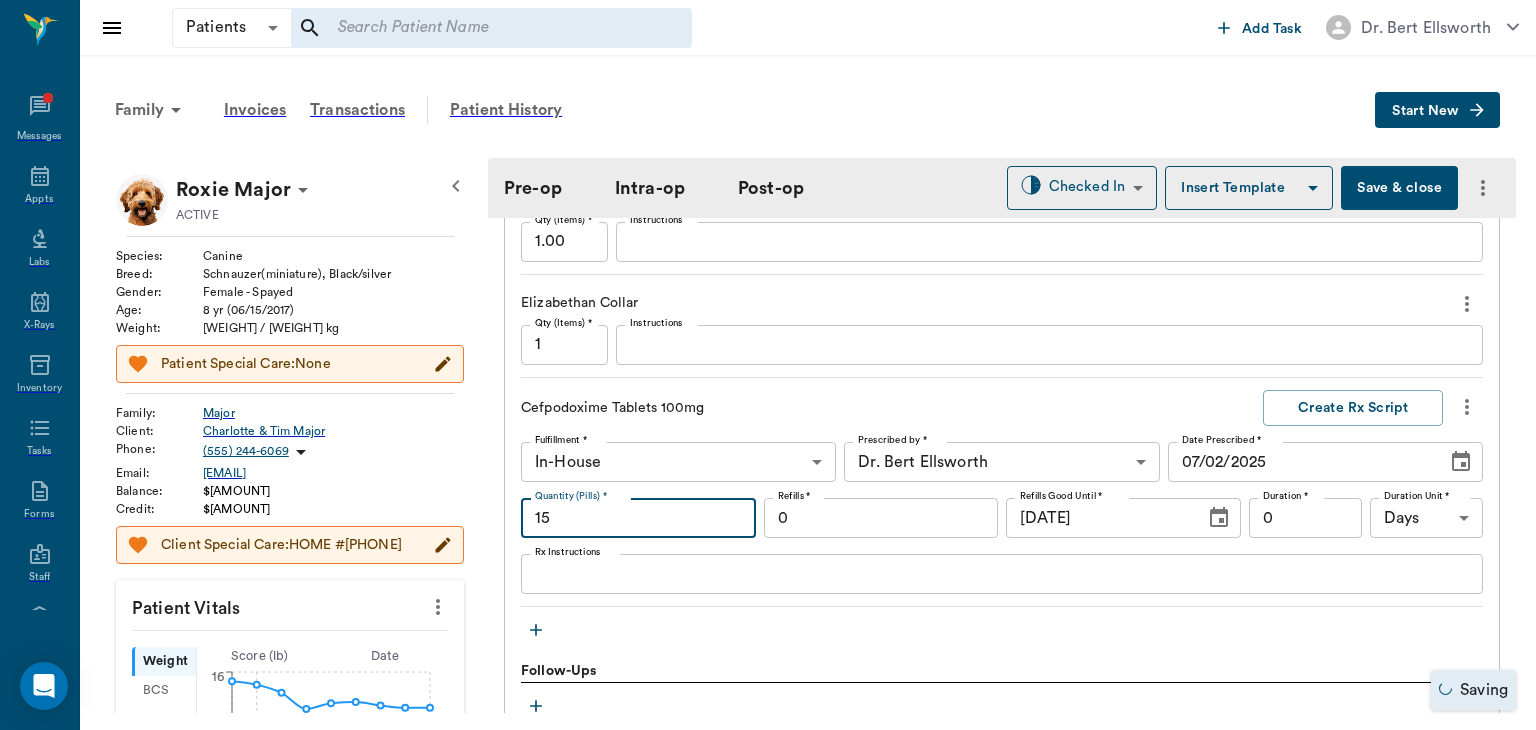 type on "15" 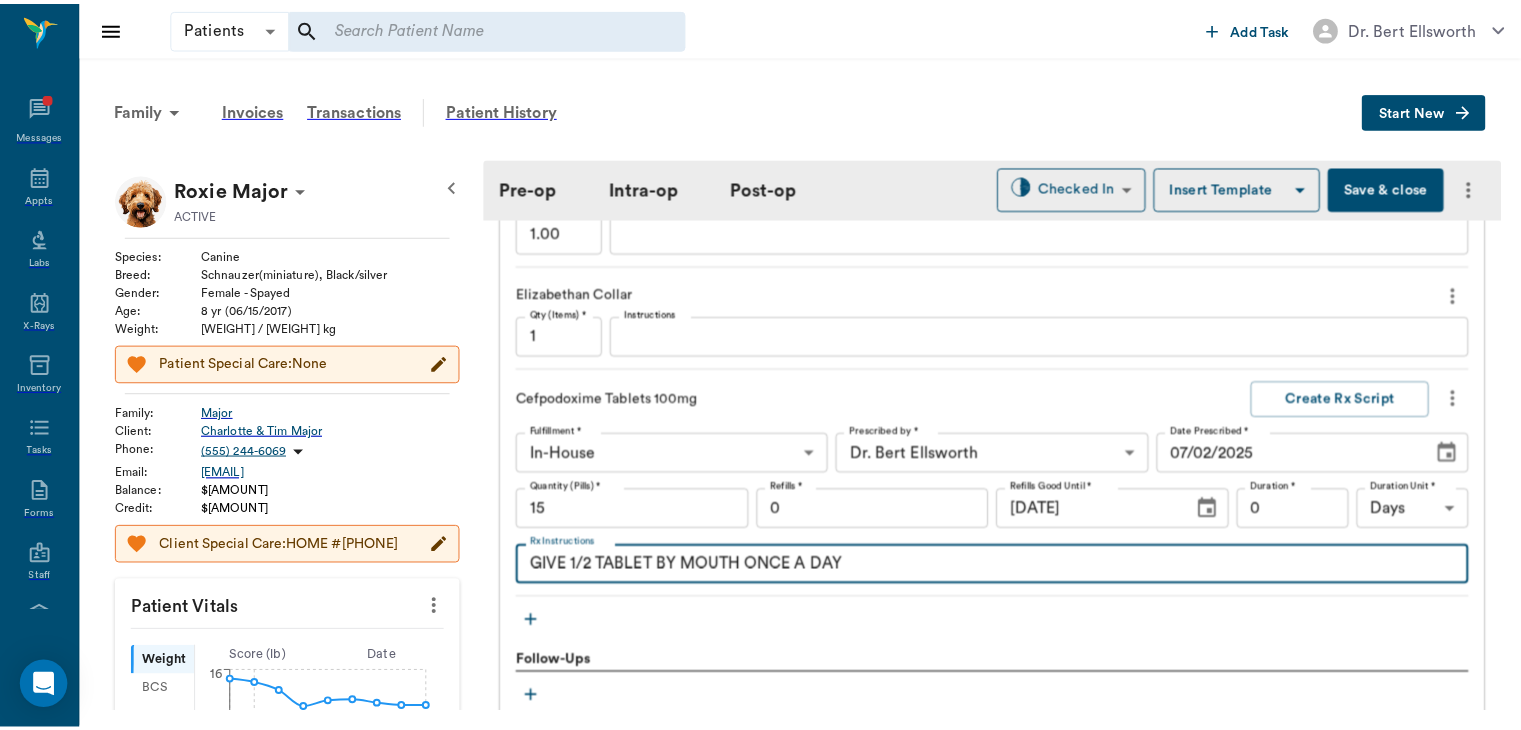 scroll, scrollTop: 2676, scrollLeft: 0, axis: vertical 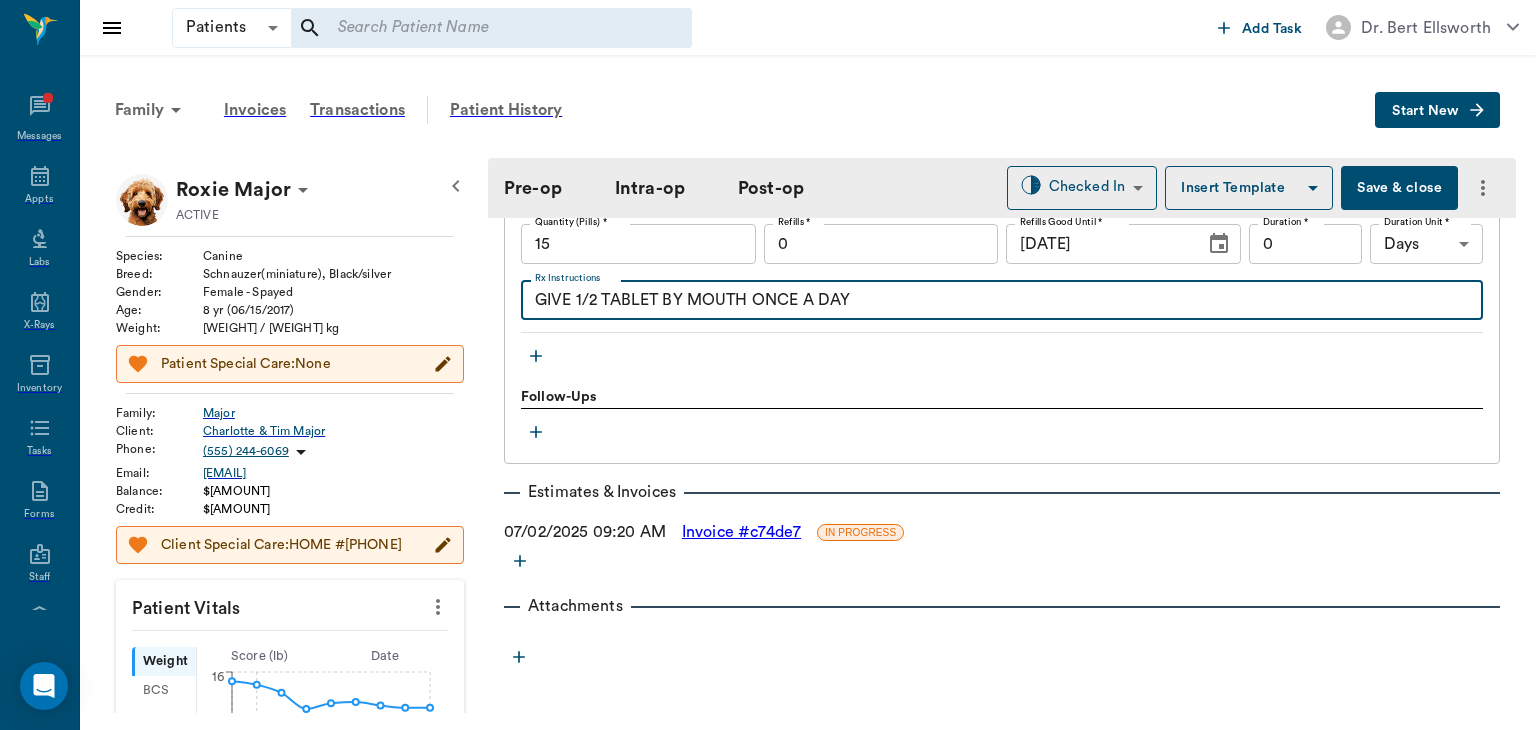 type on "GIVE 1/2 TABLET BY MOUTH ONCE A DAY" 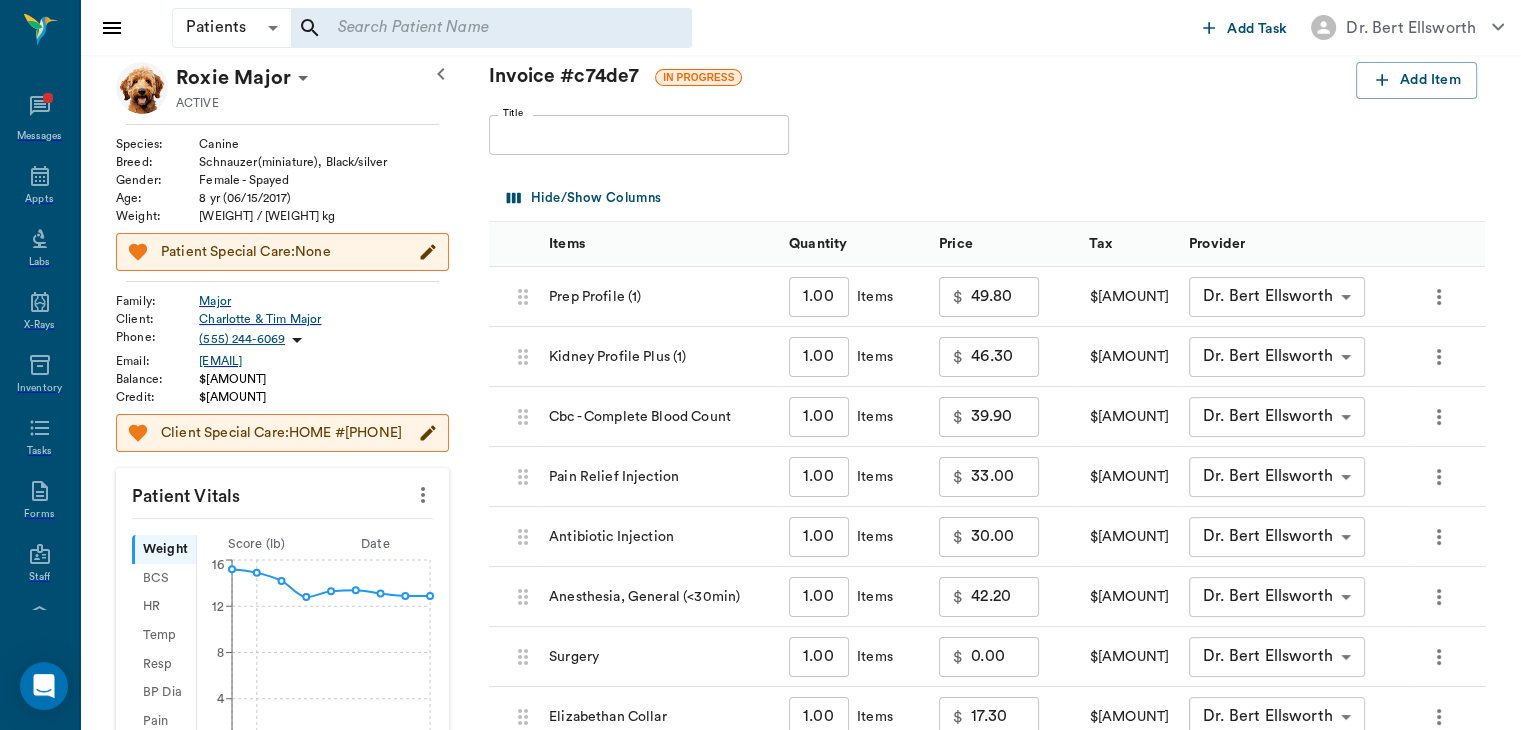 scroll, scrollTop: 108, scrollLeft: 0, axis: vertical 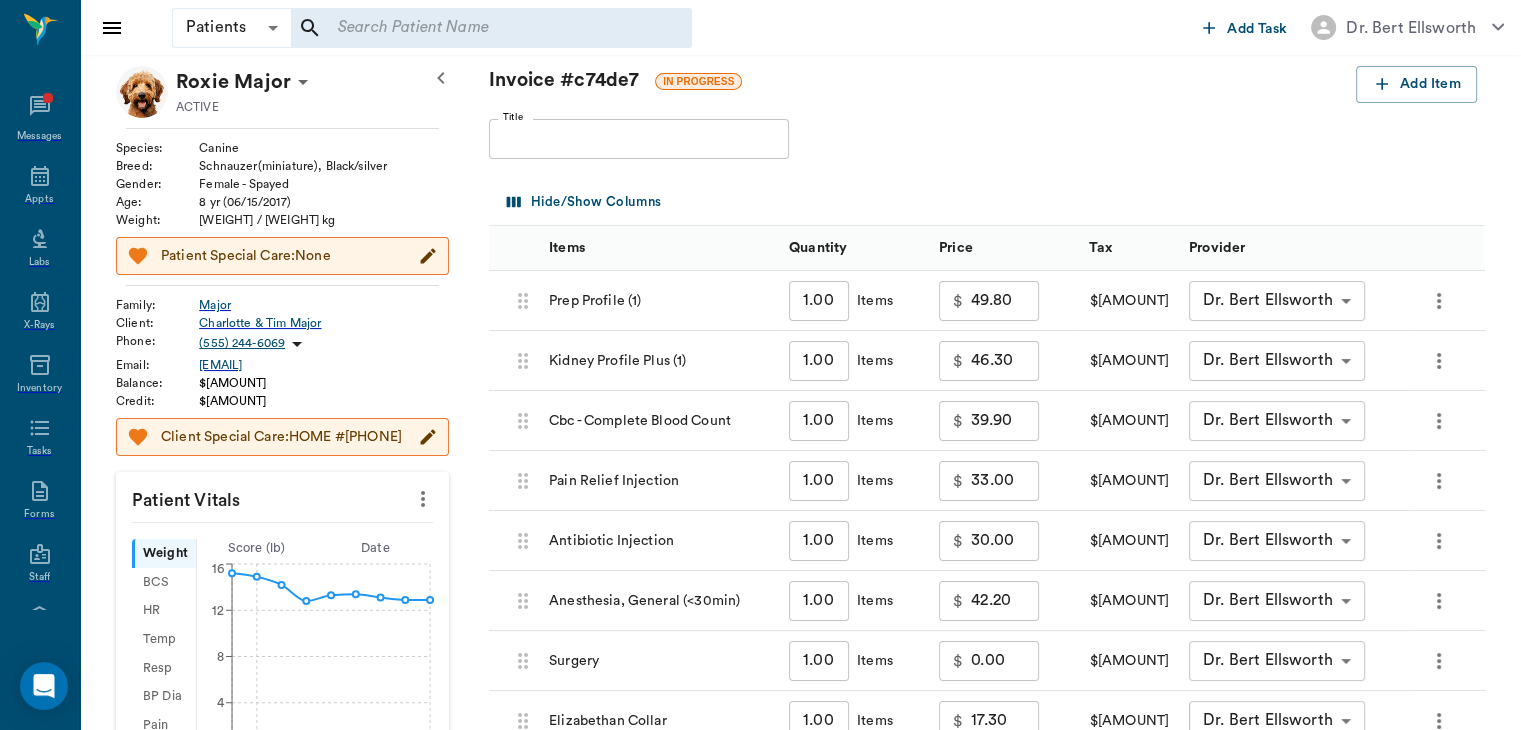 click at bounding box center [1439, 301] 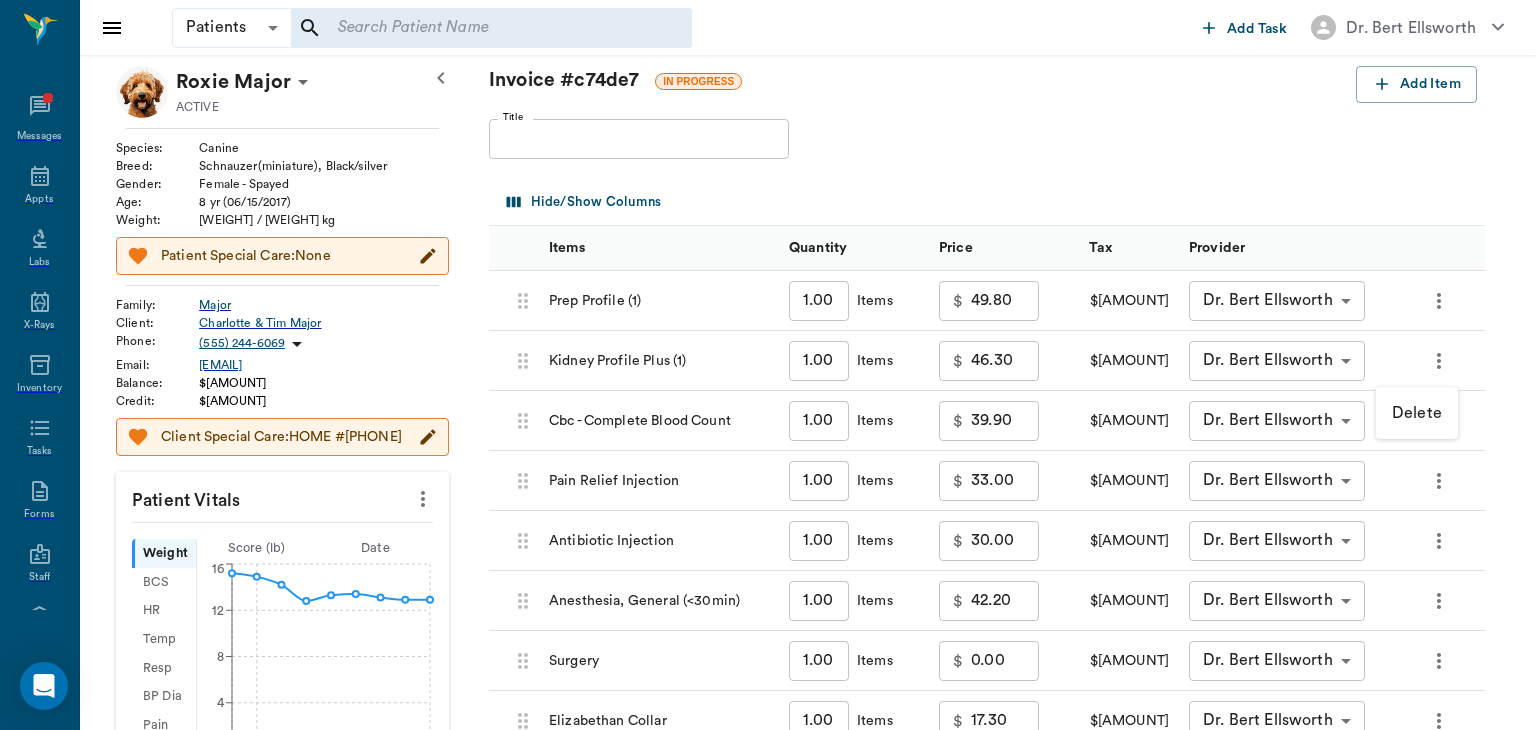 click on "Delete" at bounding box center [1417, 413] 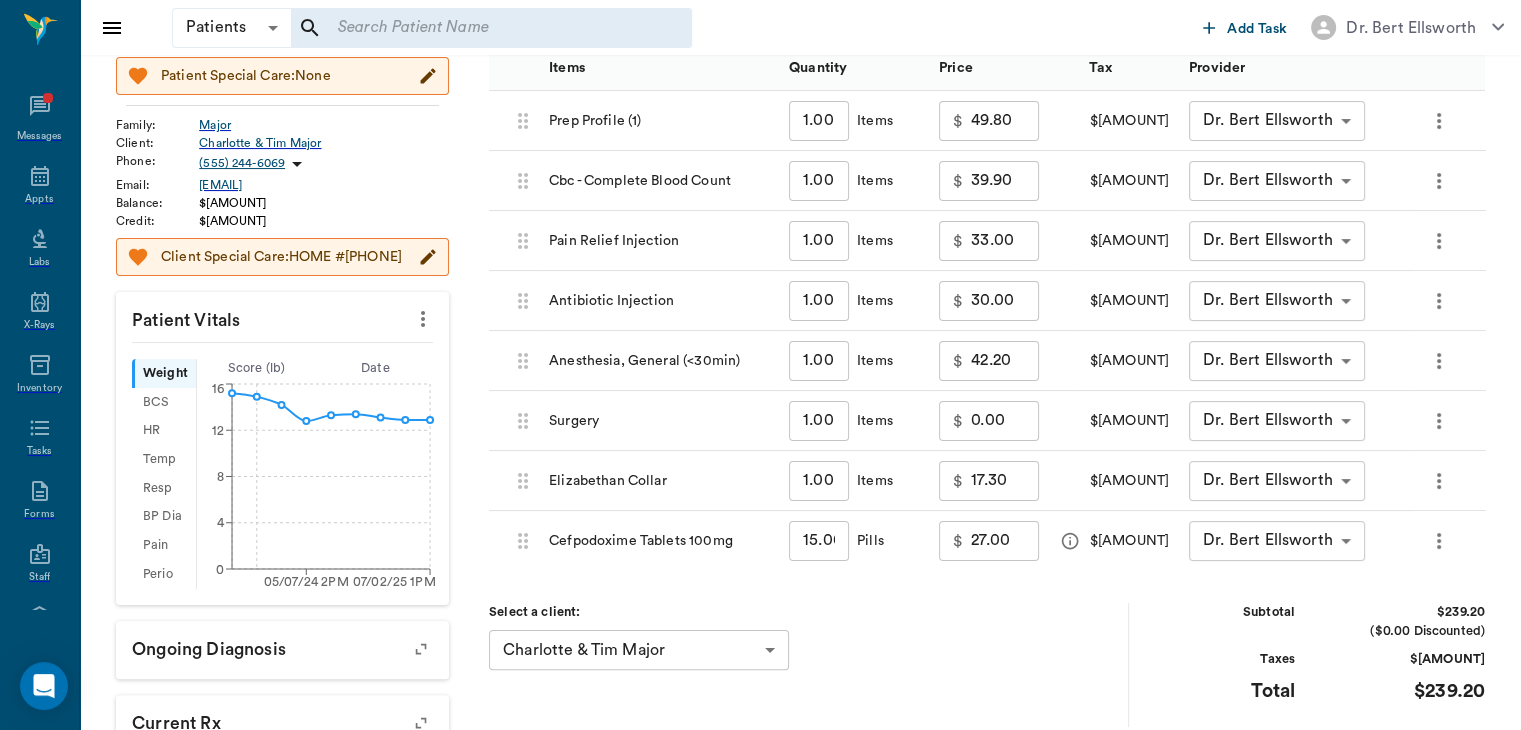 scroll, scrollTop: 289, scrollLeft: 0, axis: vertical 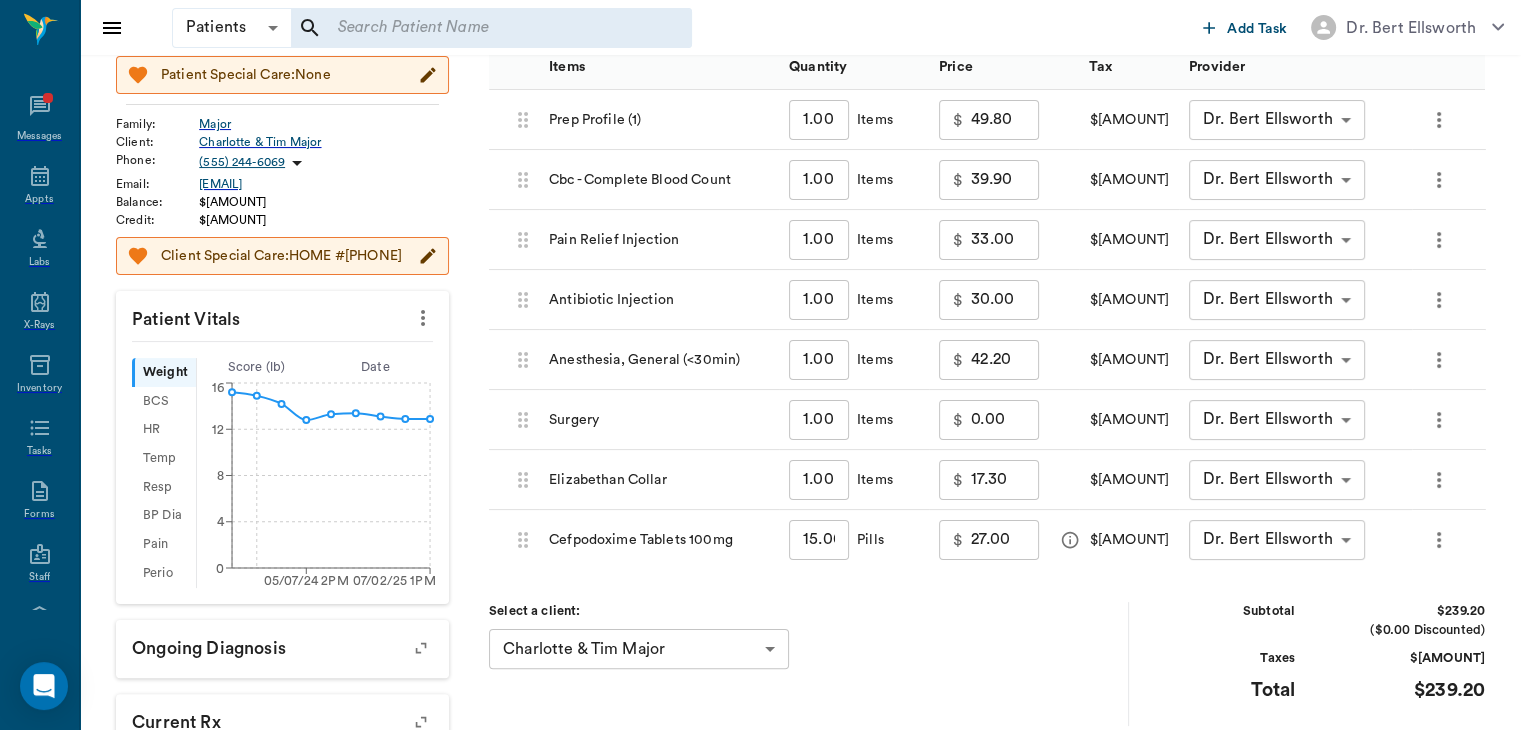 click on "••••" at bounding box center (1005, 420) 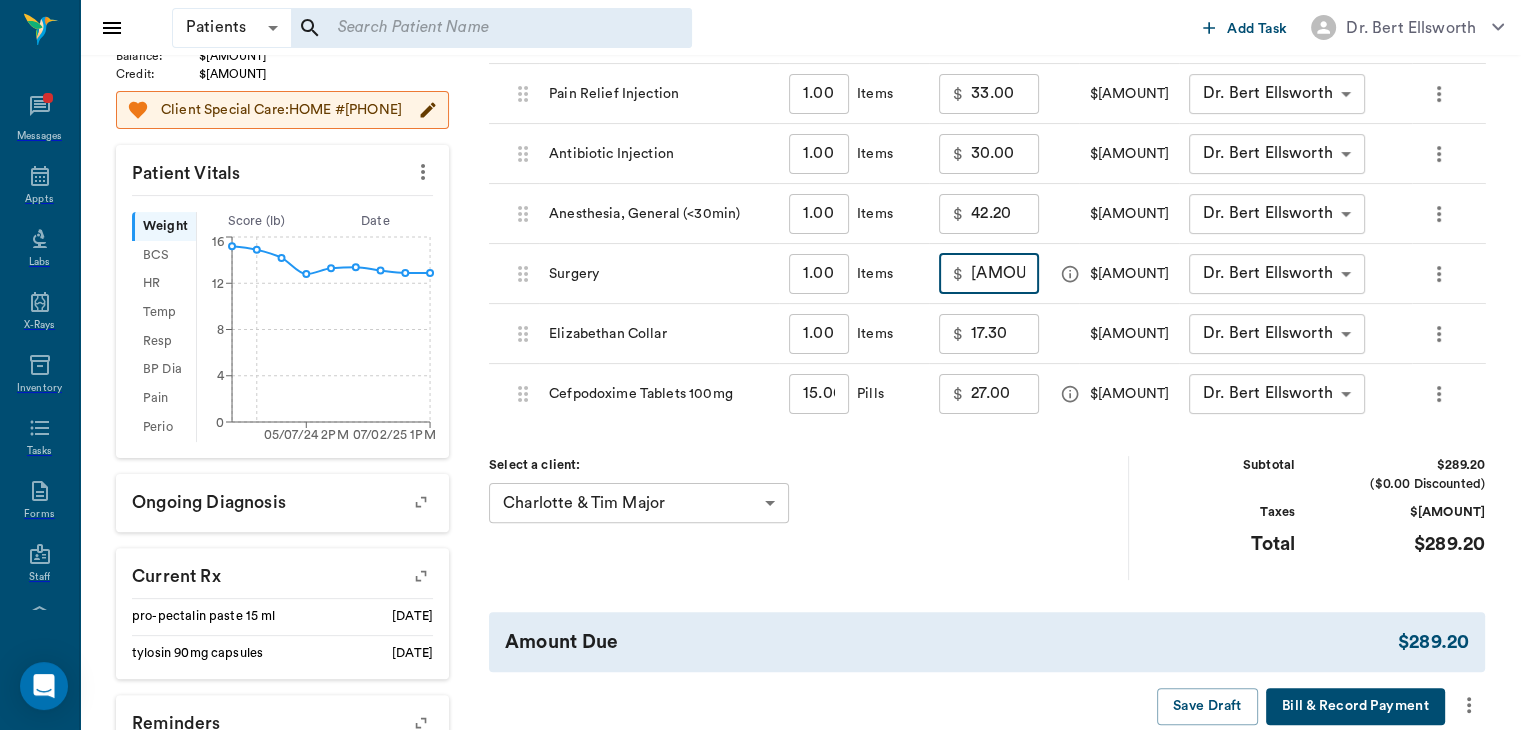 scroll, scrollTop: 433, scrollLeft: 0, axis: vertical 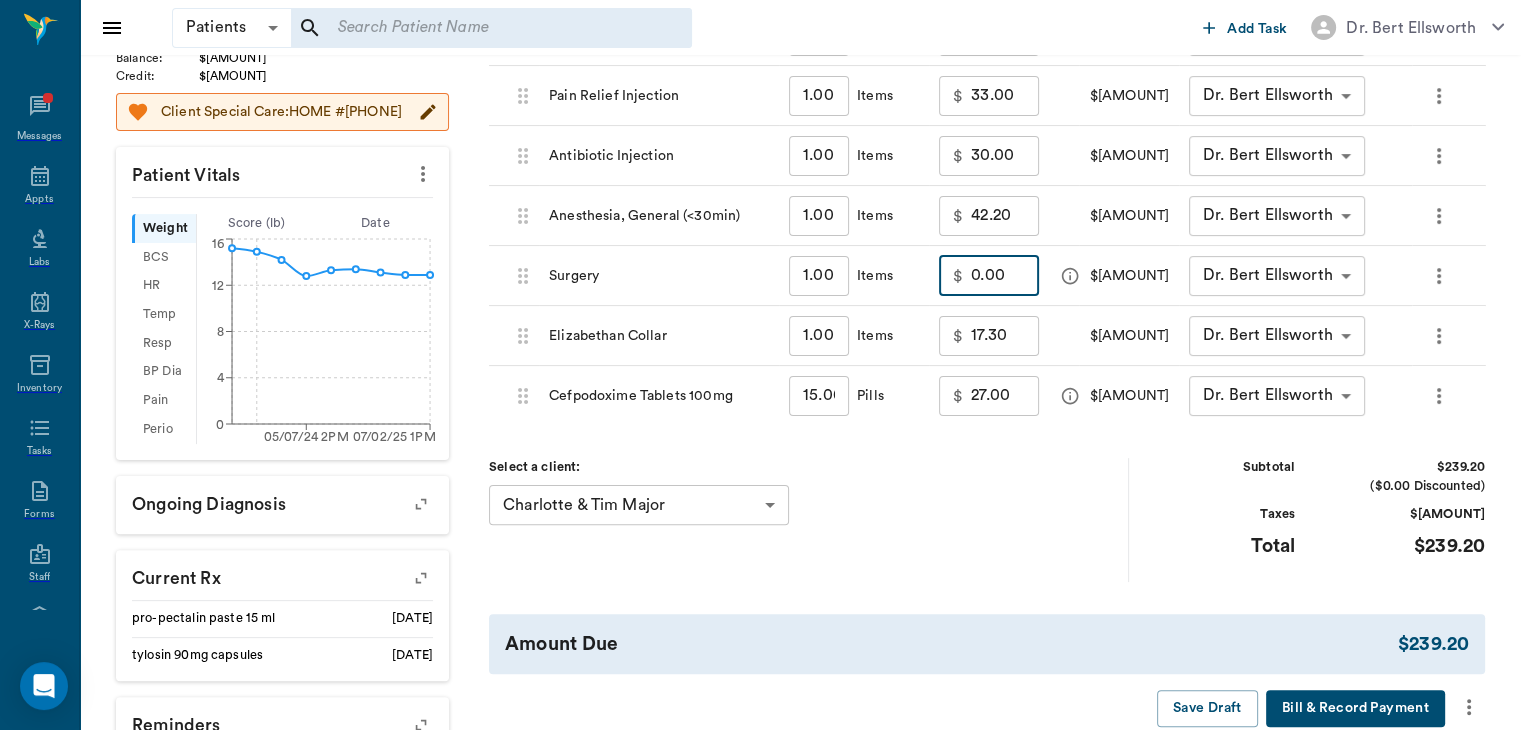 click on "••••" at bounding box center (1005, 276) 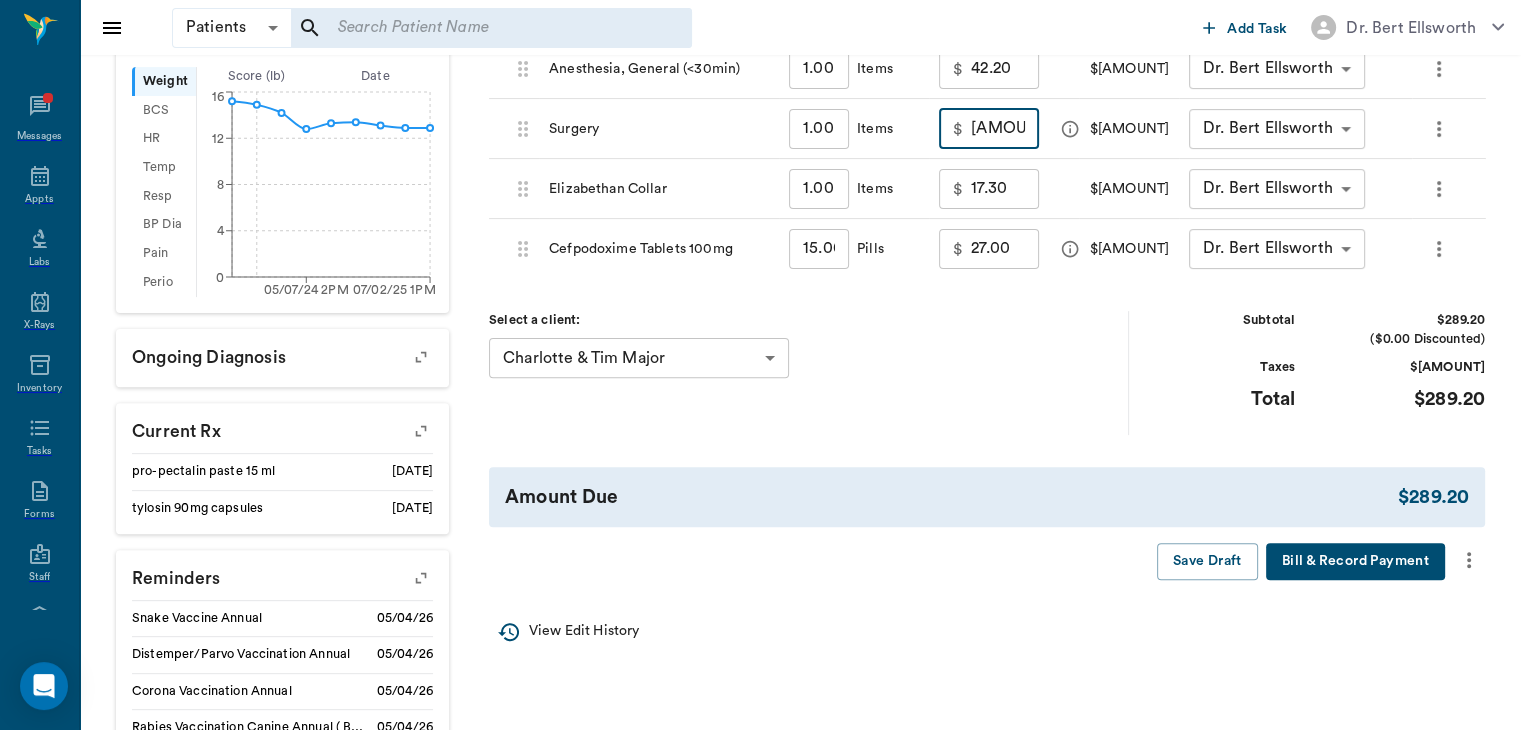 scroll, scrollTop: 592, scrollLeft: 0, axis: vertical 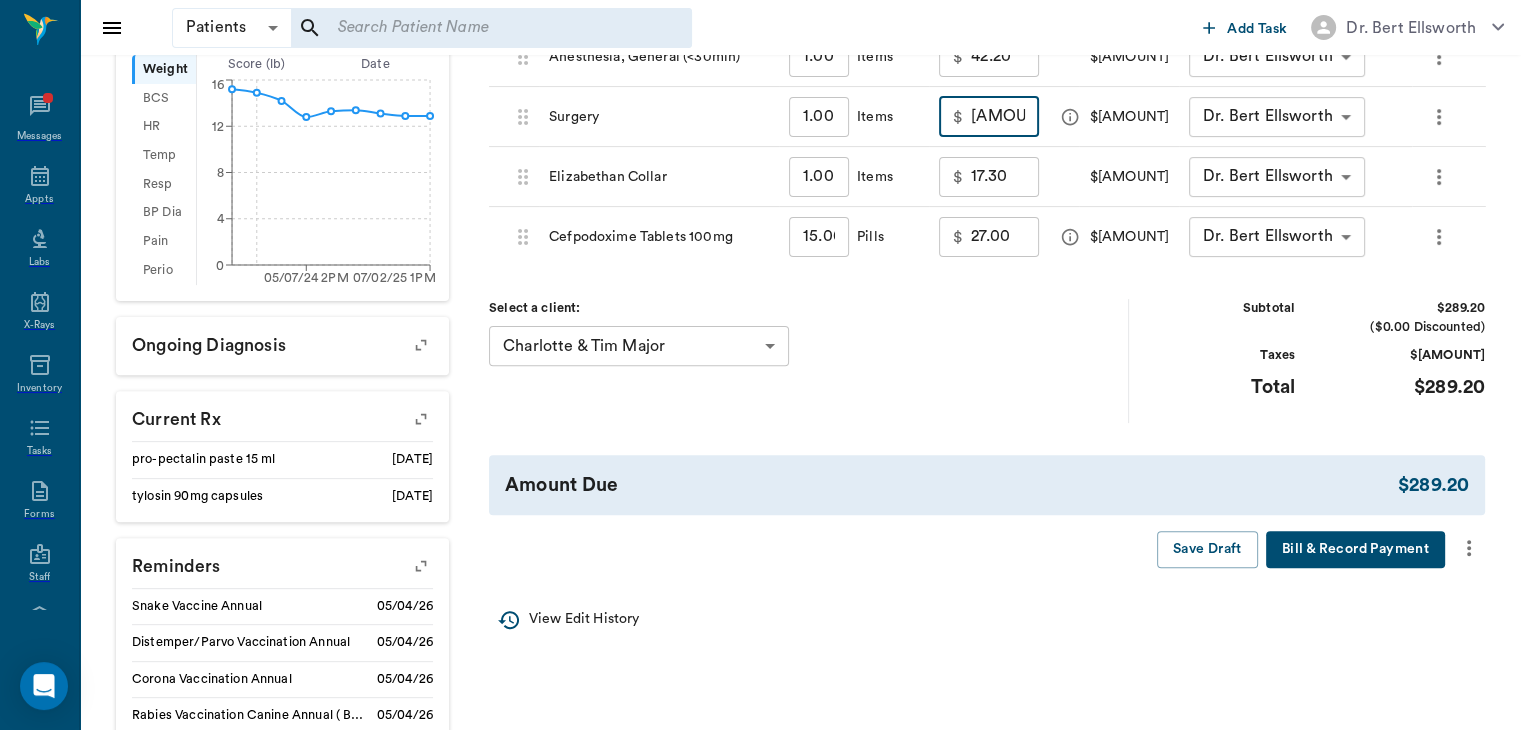type on "50.00" 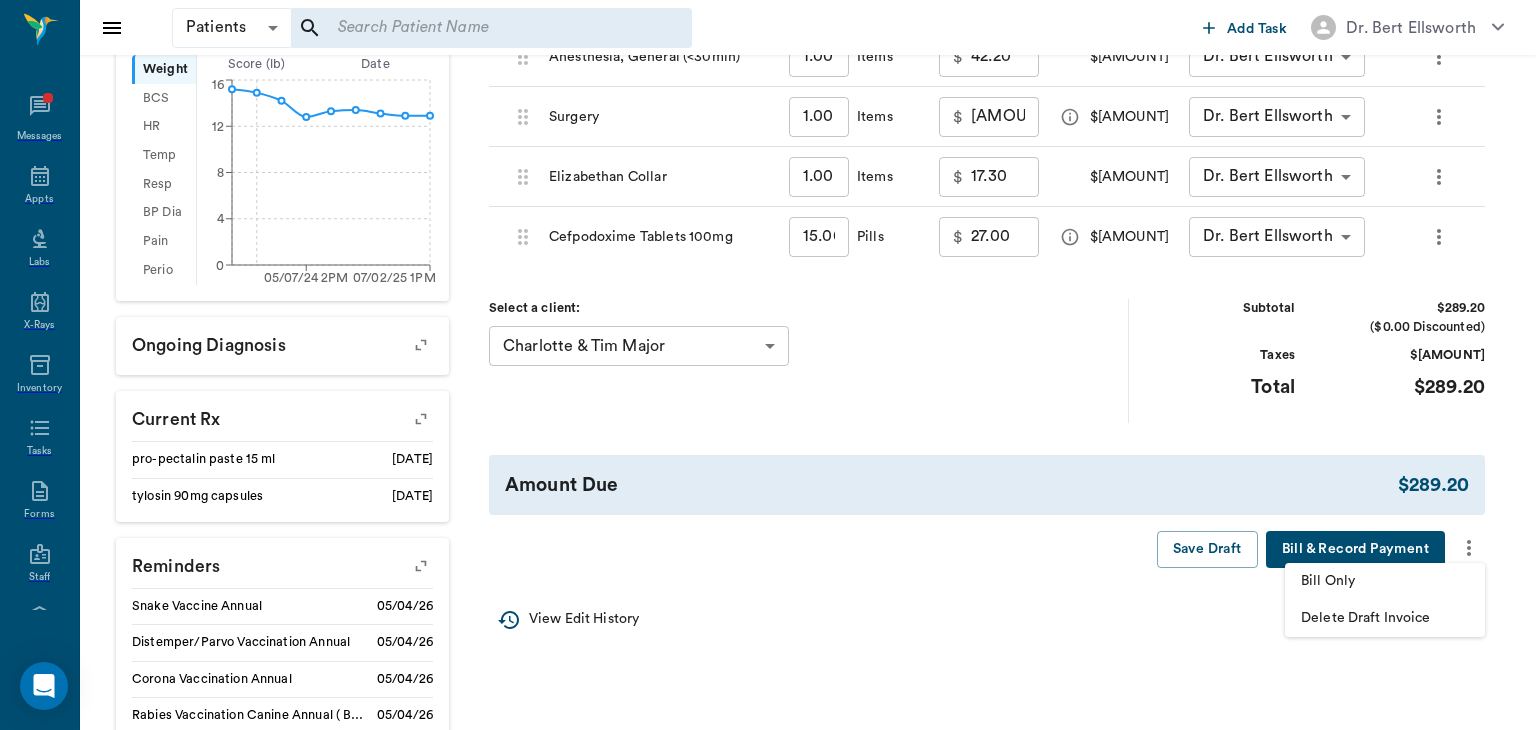 click on "Bill Only" at bounding box center (1385, 581) 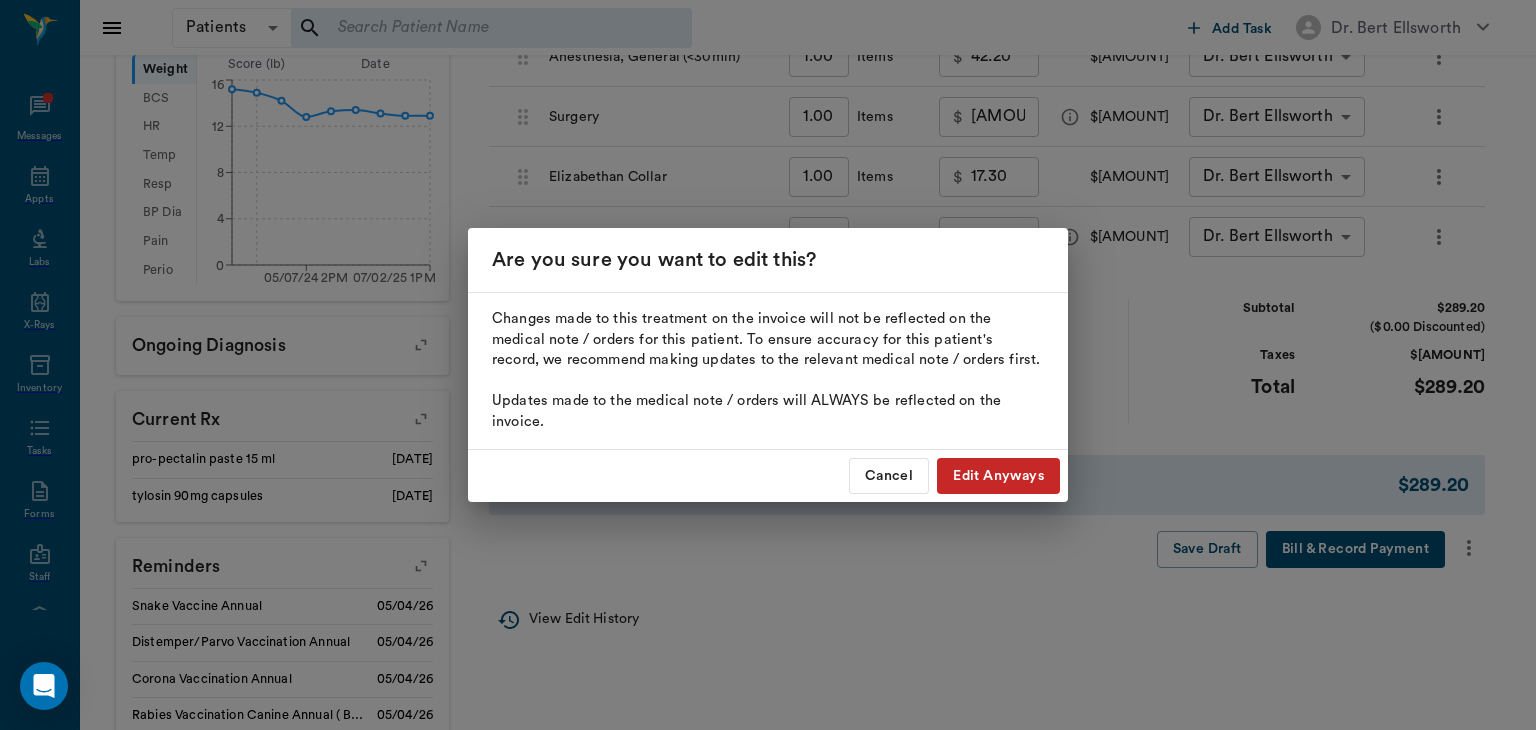 click on "Edit Anyways" at bounding box center [998, 476] 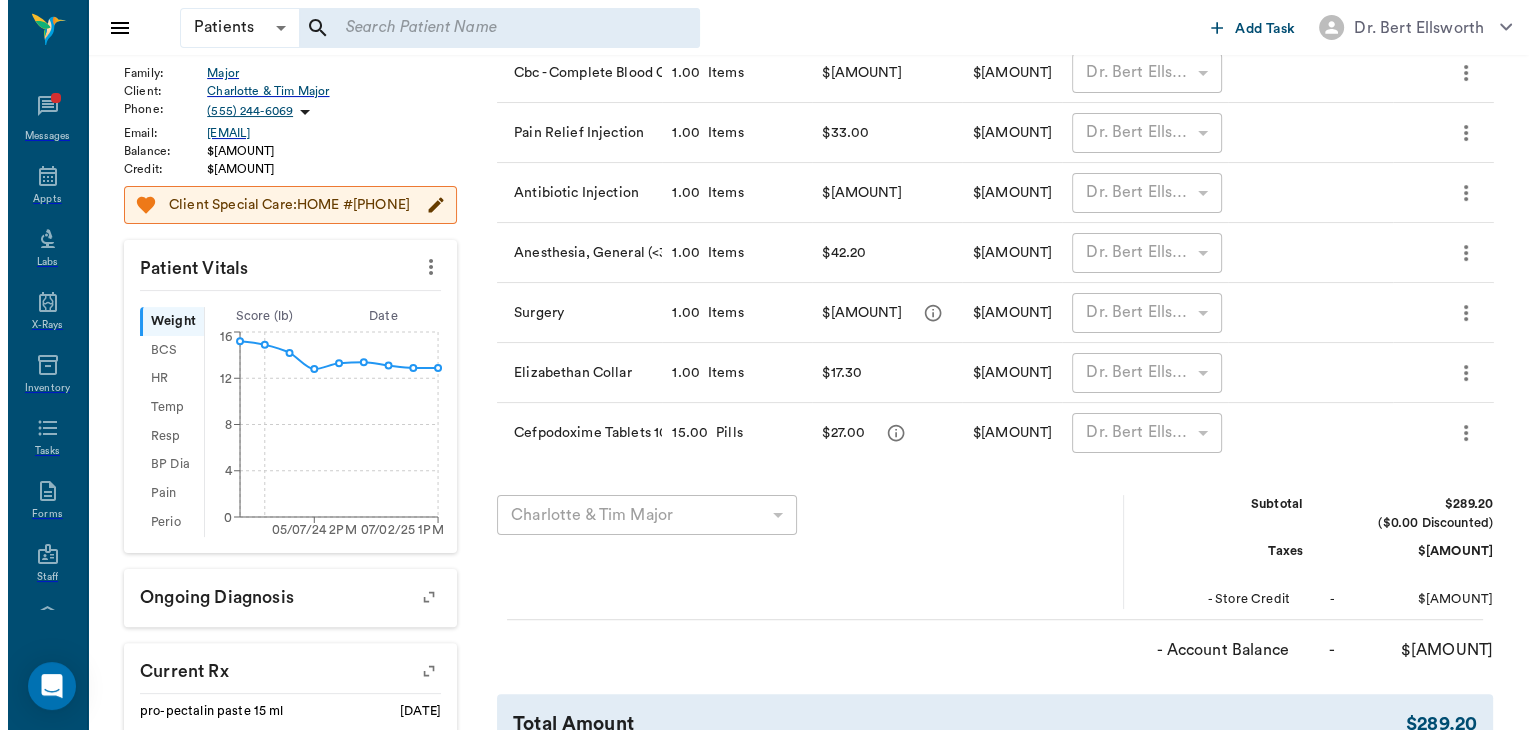 scroll, scrollTop: 0, scrollLeft: 0, axis: both 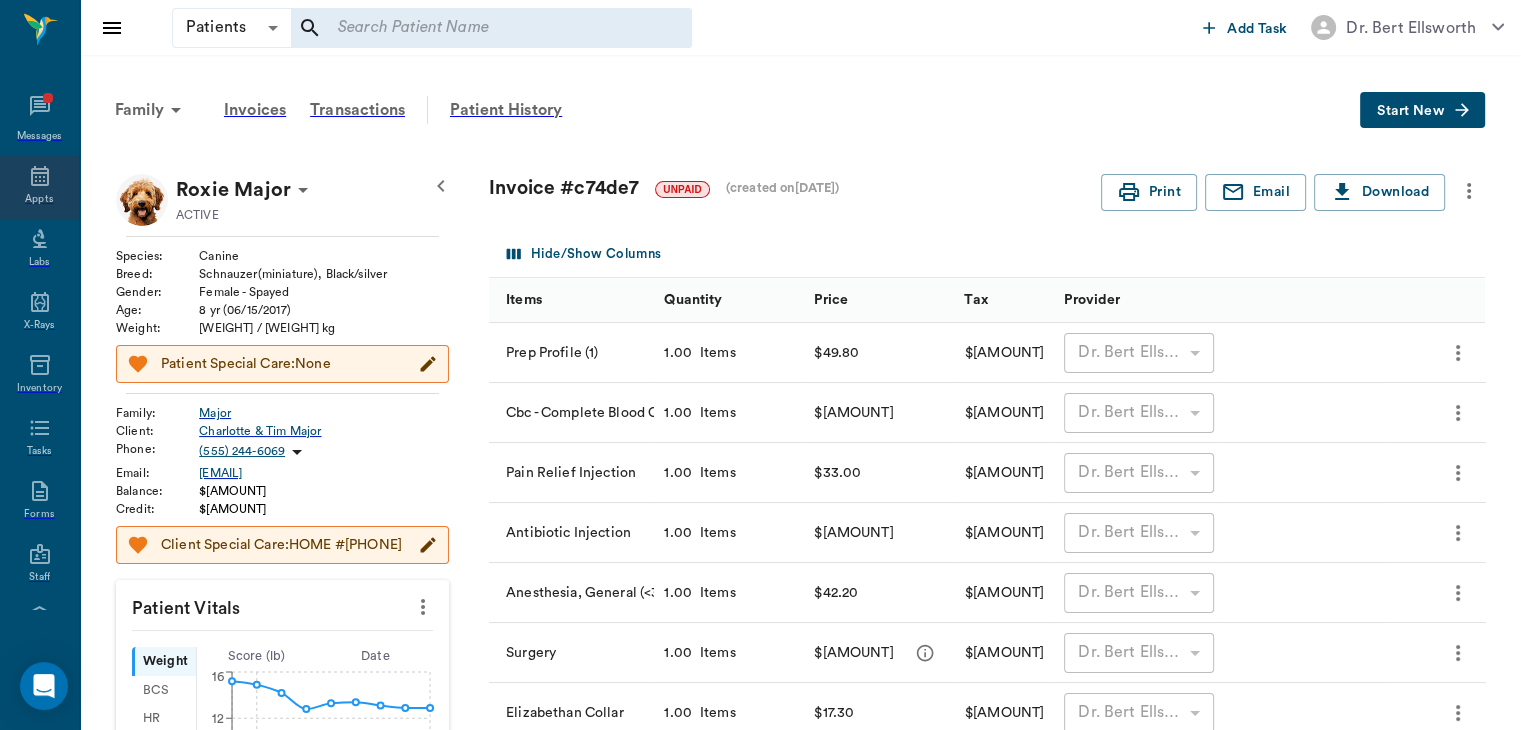 click at bounding box center (40, 176) 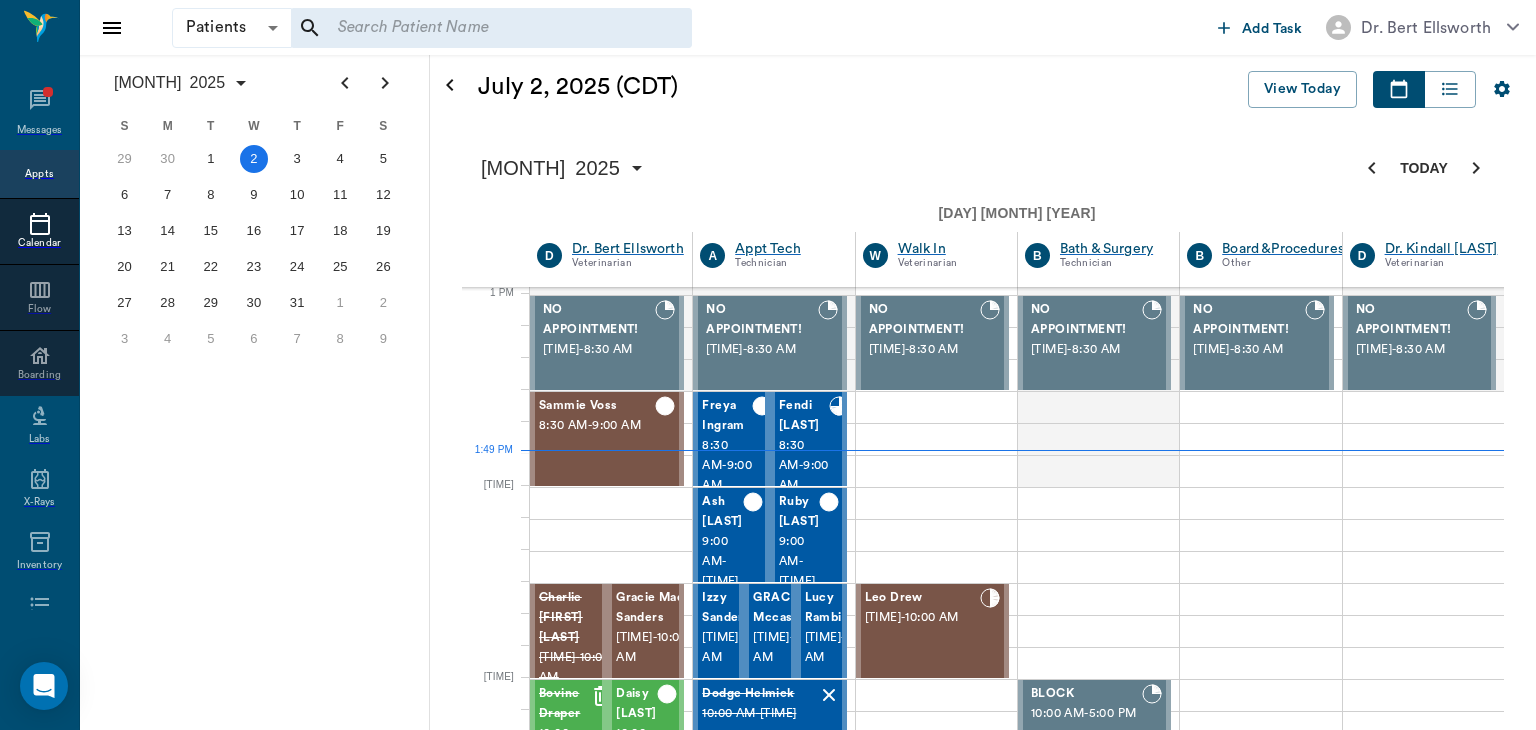 scroll, scrollTop: 962, scrollLeft: 0, axis: vertical 